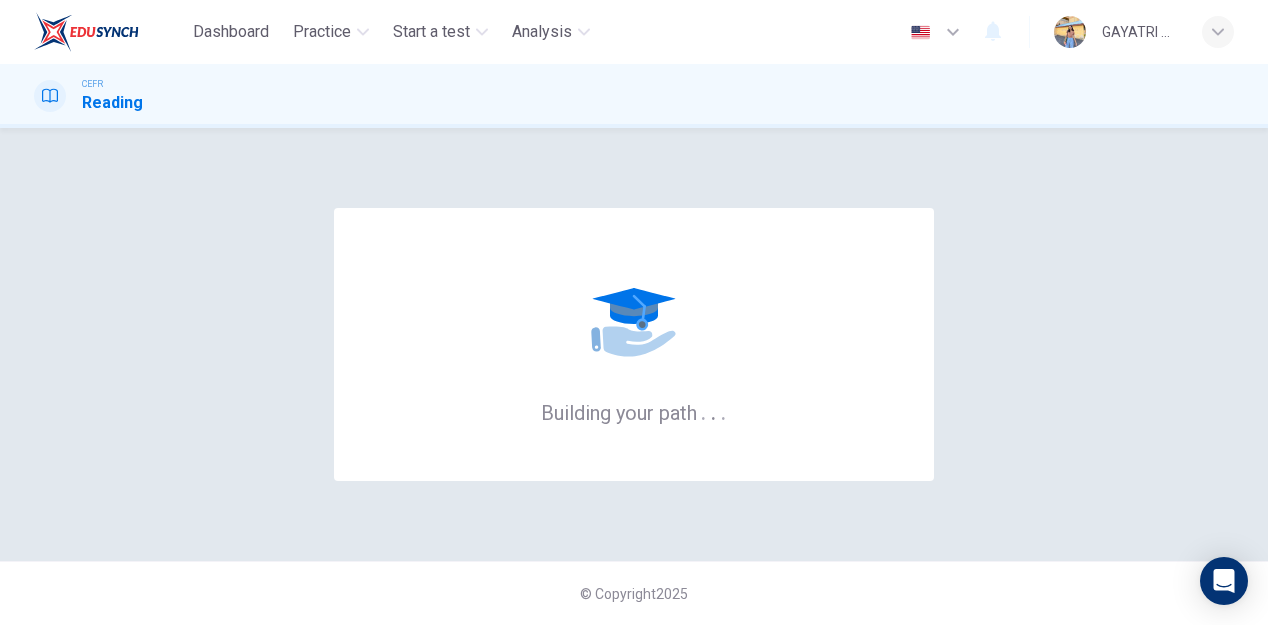 scroll, scrollTop: 0, scrollLeft: 0, axis: both 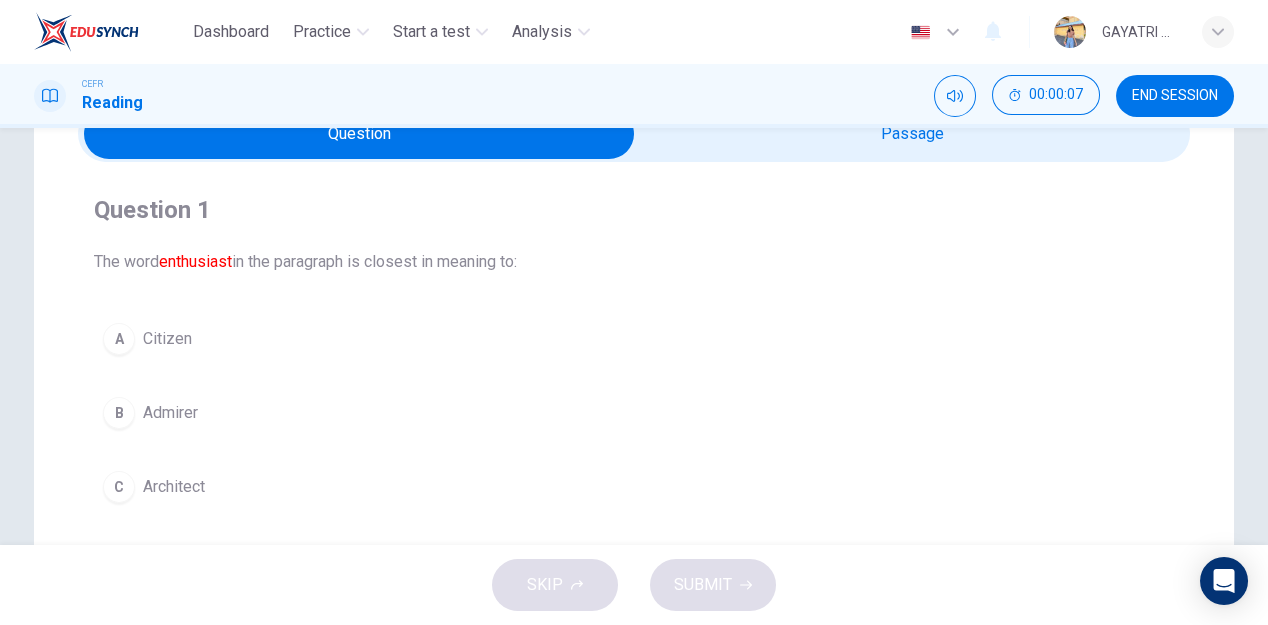 click at bounding box center (359, 134) 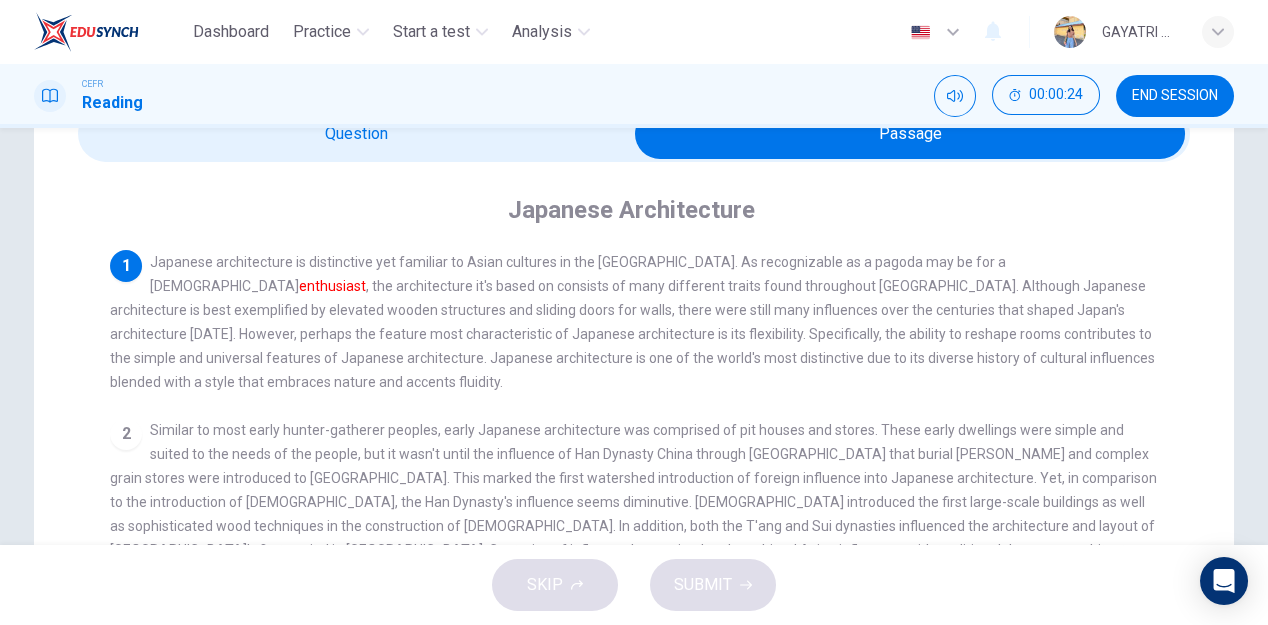 click at bounding box center [910, 134] 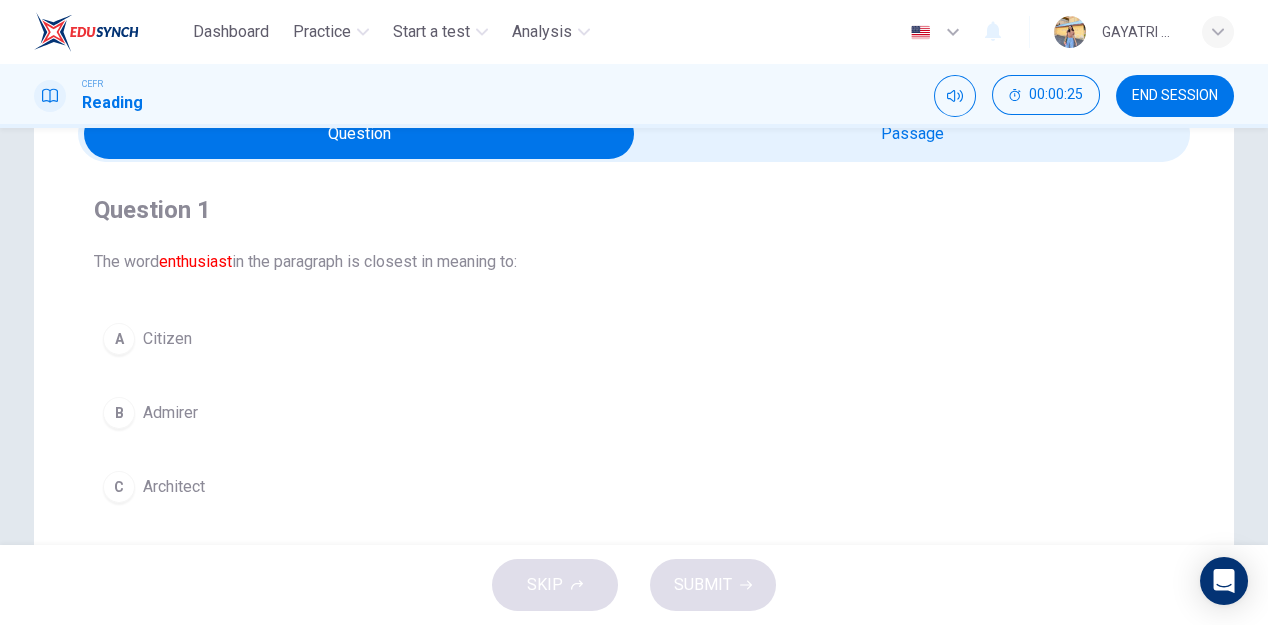 scroll, scrollTop: 217, scrollLeft: 0, axis: vertical 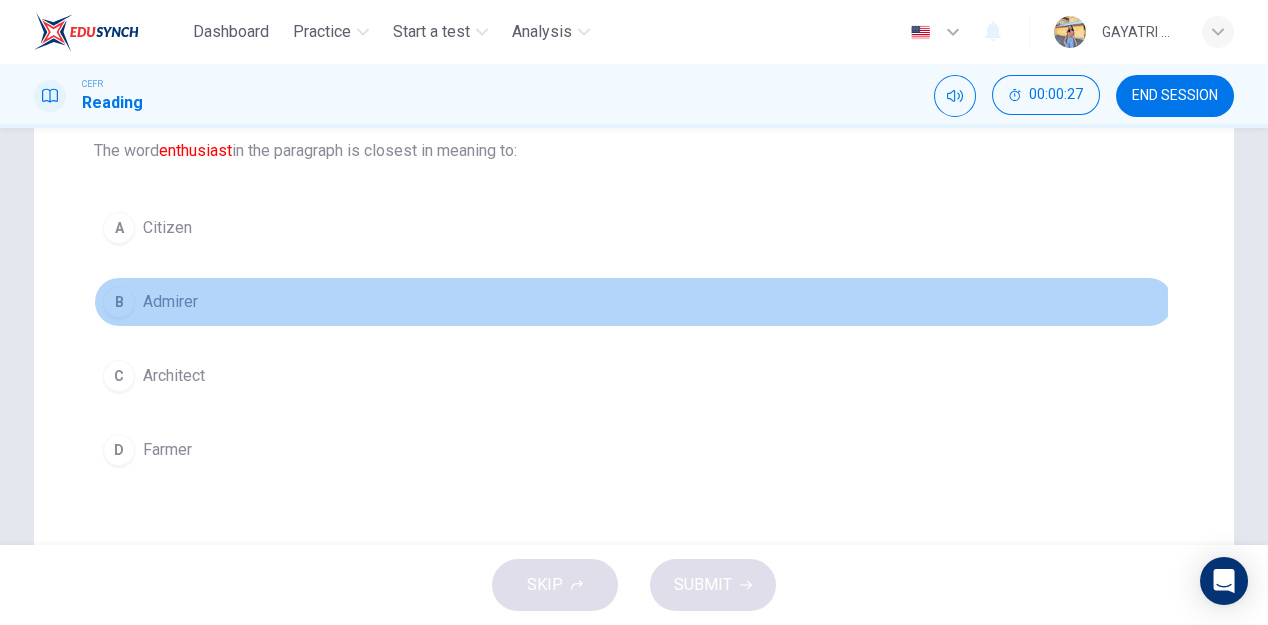 click on "B Admirer" at bounding box center [634, 302] 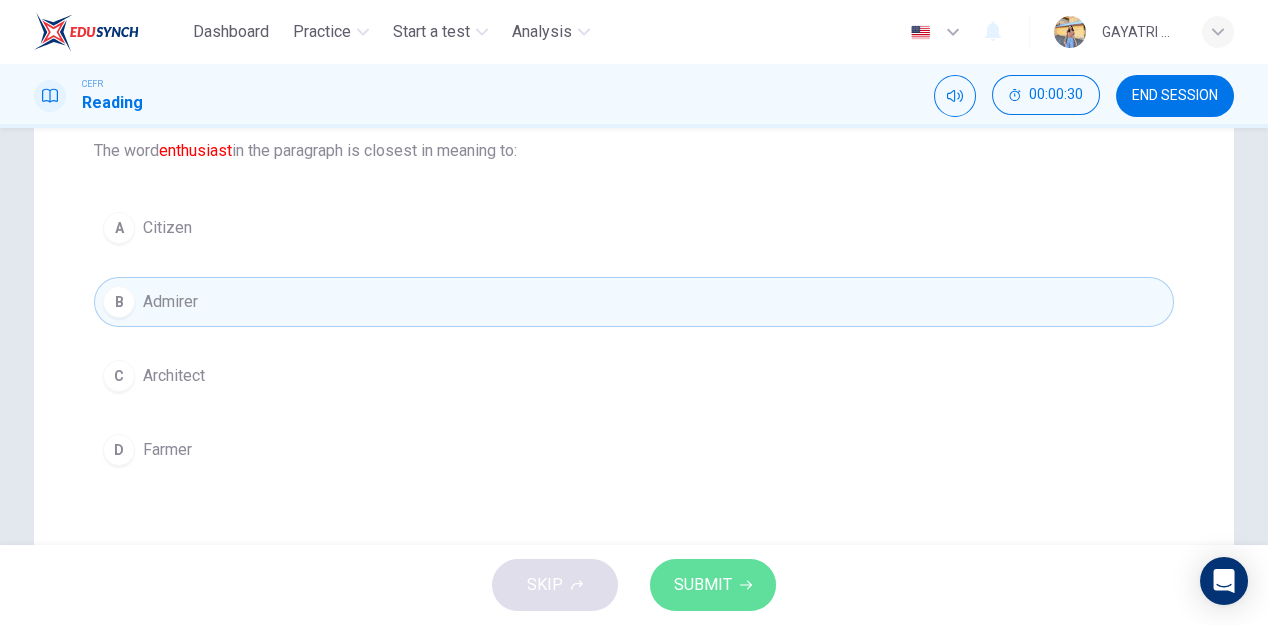 click on "SUBMIT" at bounding box center [703, 585] 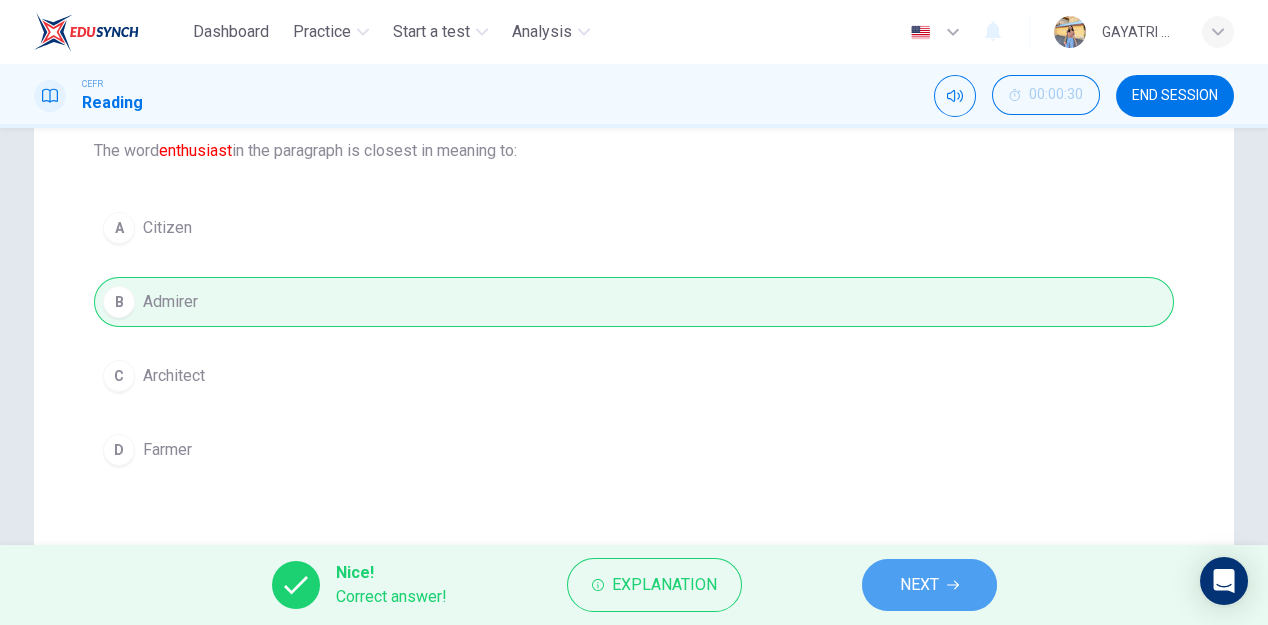 click on "NEXT" at bounding box center [919, 585] 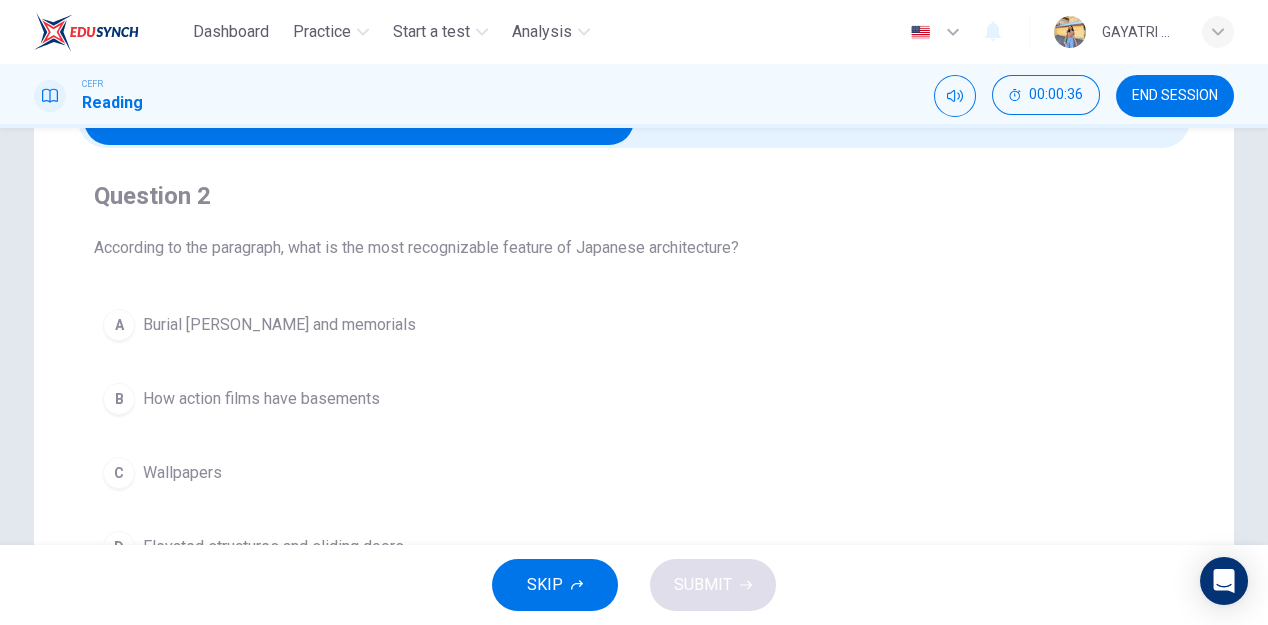 scroll, scrollTop: 0, scrollLeft: 0, axis: both 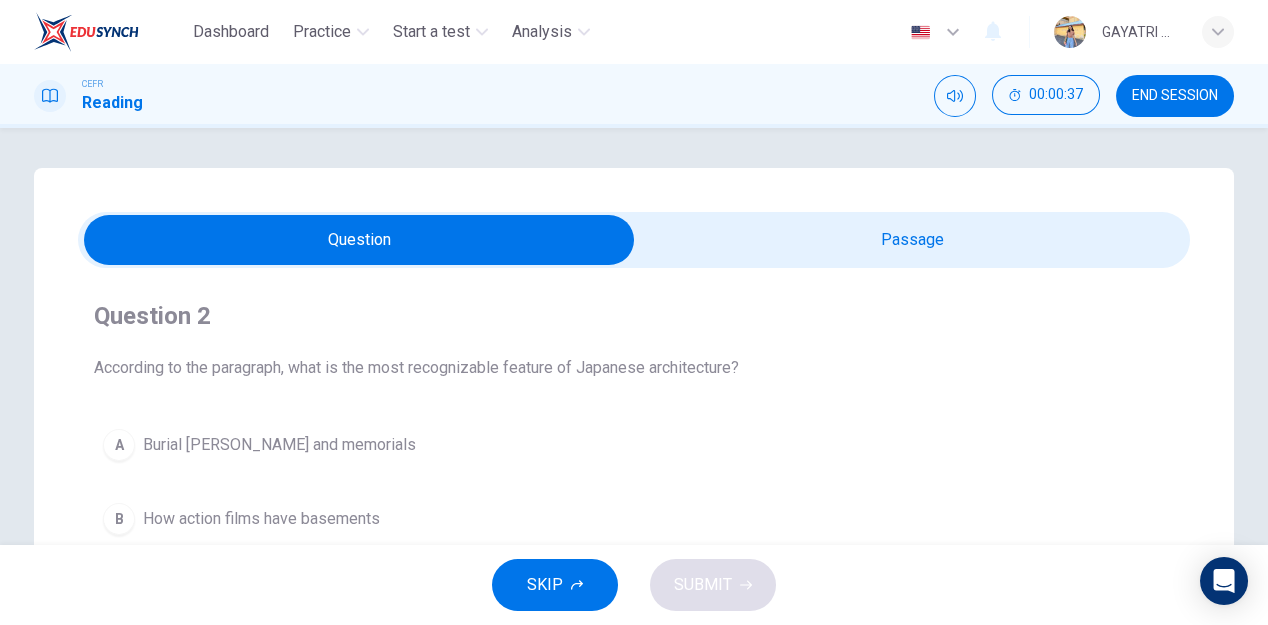 click at bounding box center (359, 240) 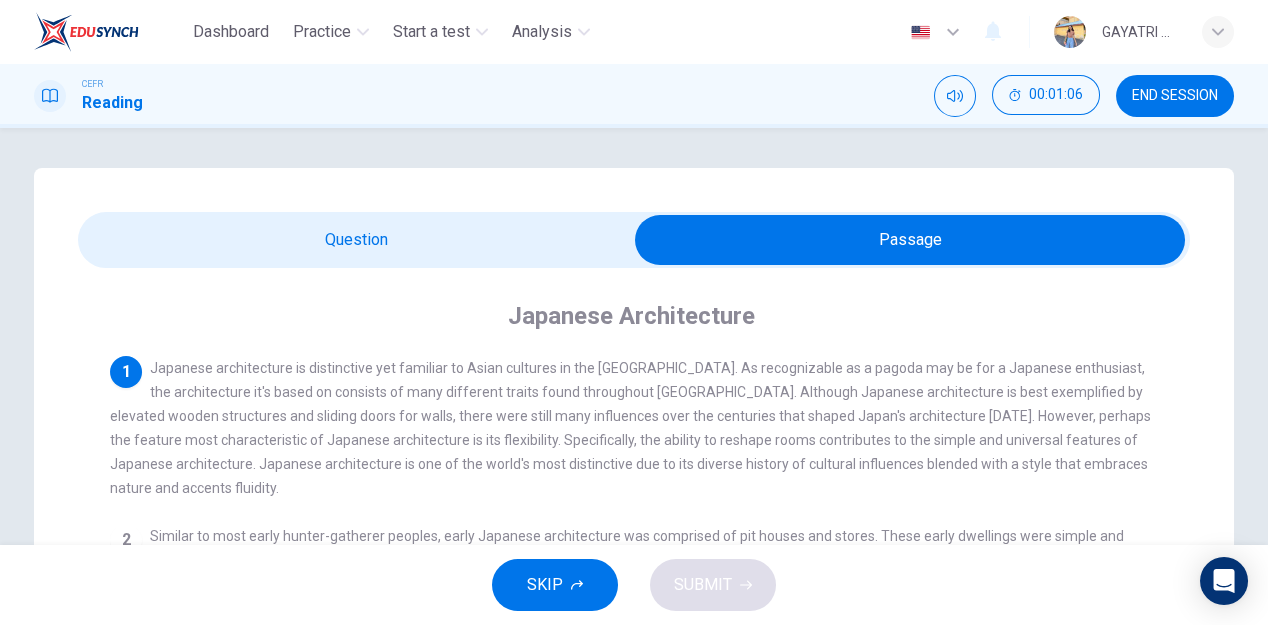 click at bounding box center [910, 240] 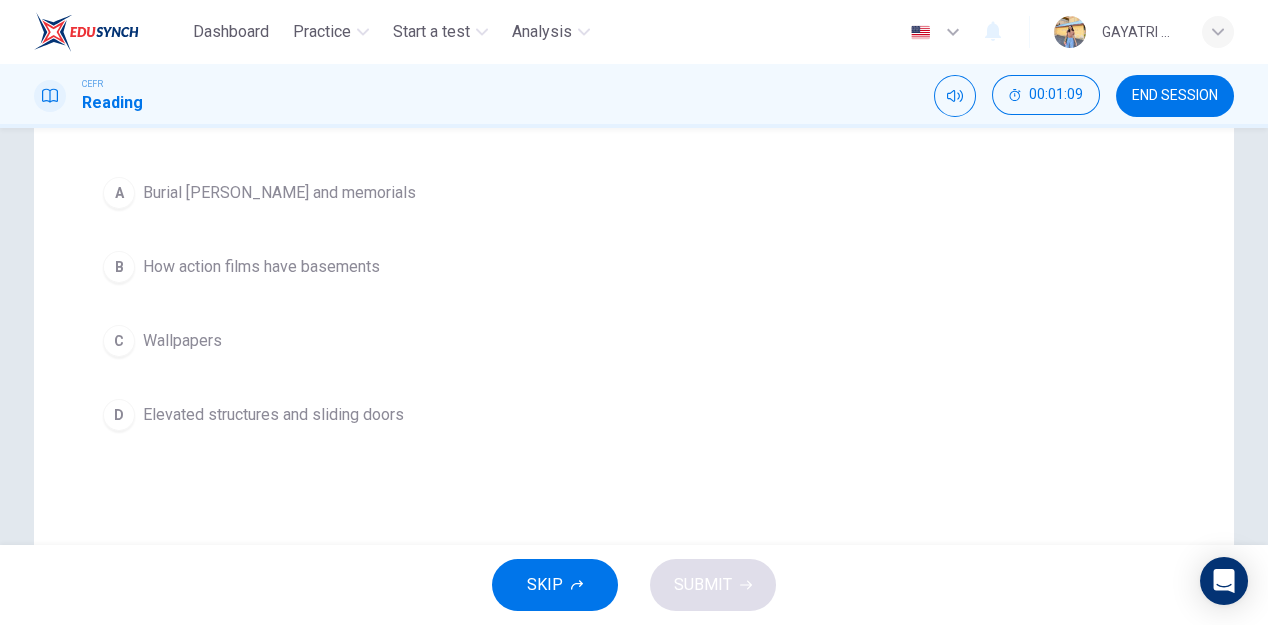 scroll, scrollTop: 256, scrollLeft: 0, axis: vertical 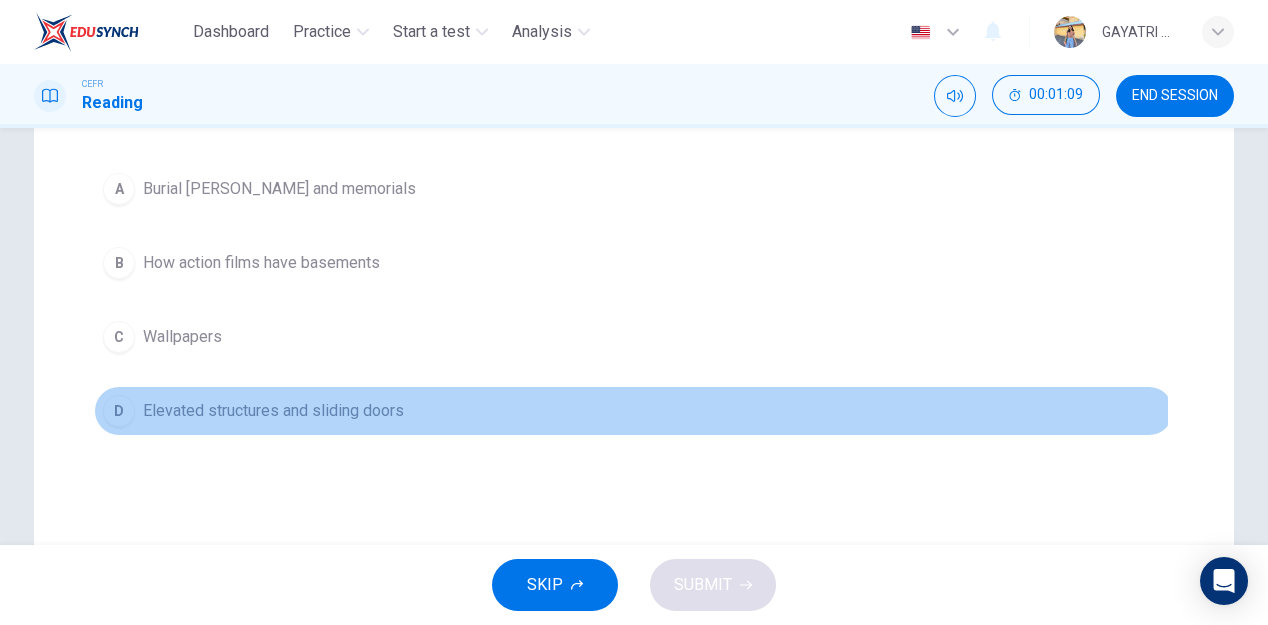 click on "D Elevated structures and sliding doors" at bounding box center [634, 411] 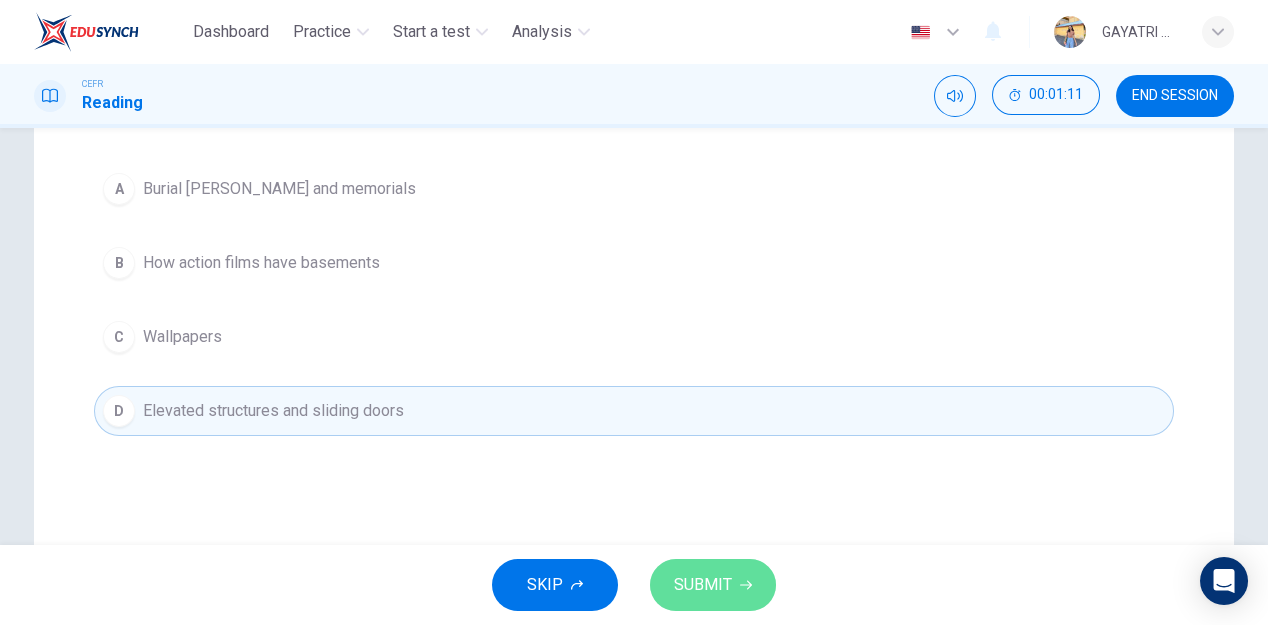 click on "SUBMIT" at bounding box center (703, 585) 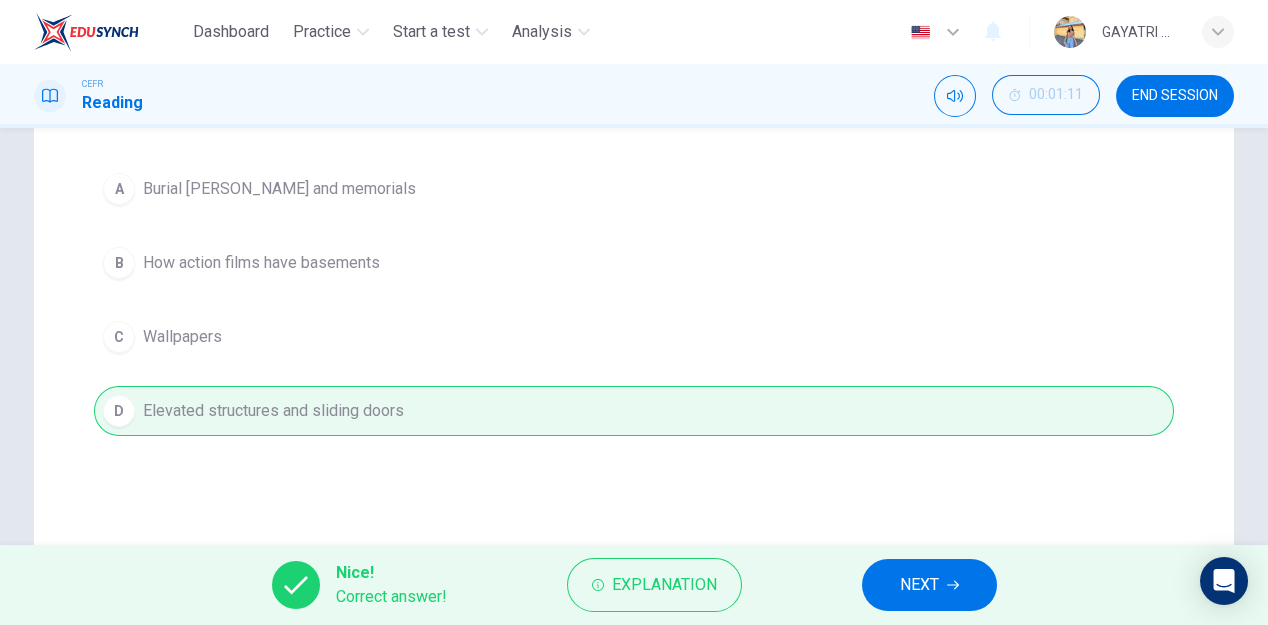 click on "NEXT" at bounding box center (919, 585) 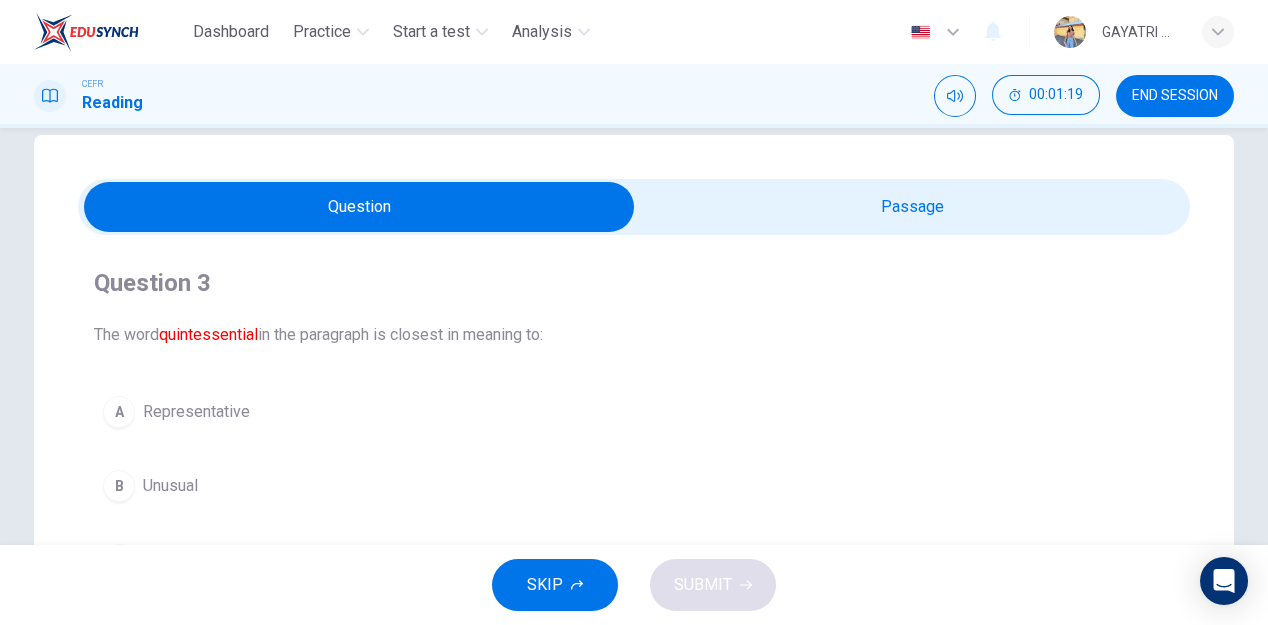 scroll, scrollTop: 33, scrollLeft: 0, axis: vertical 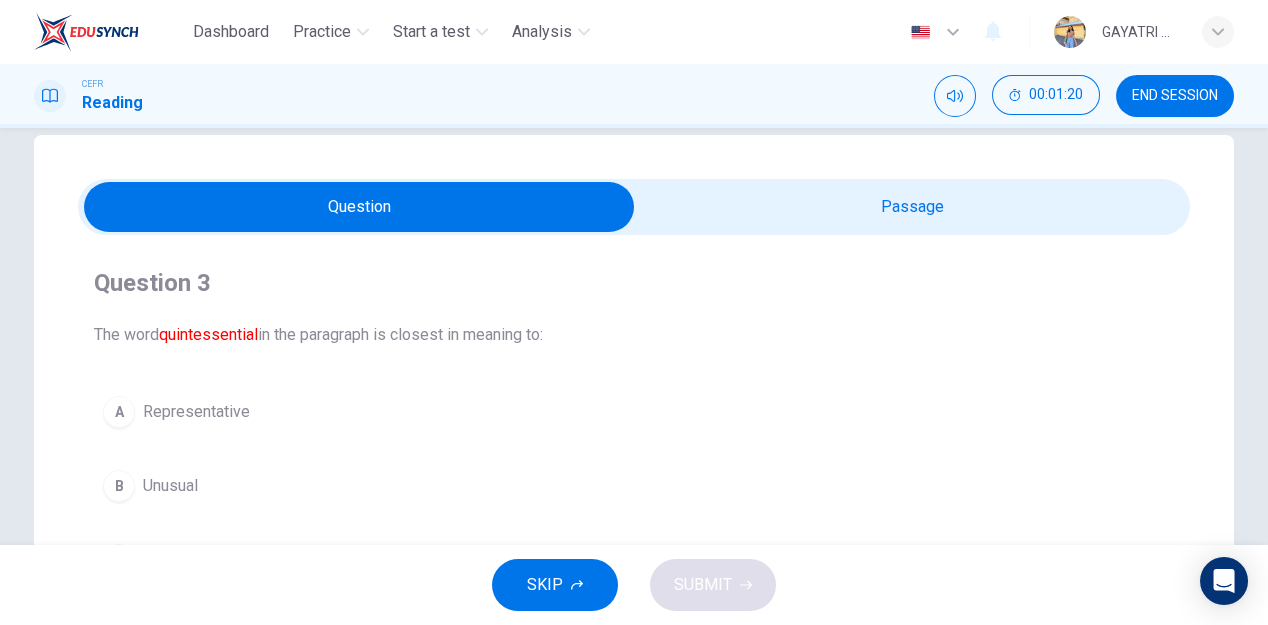 click at bounding box center [359, 207] 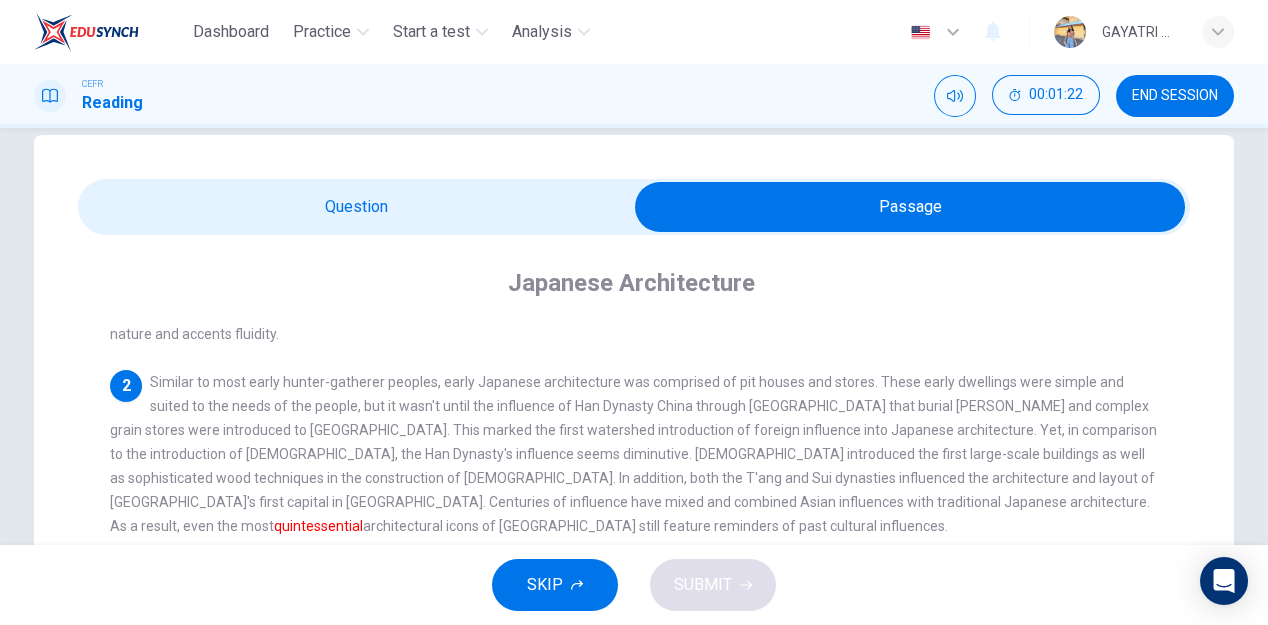 scroll, scrollTop: 122, scrollLeft: 0, axis: vertical 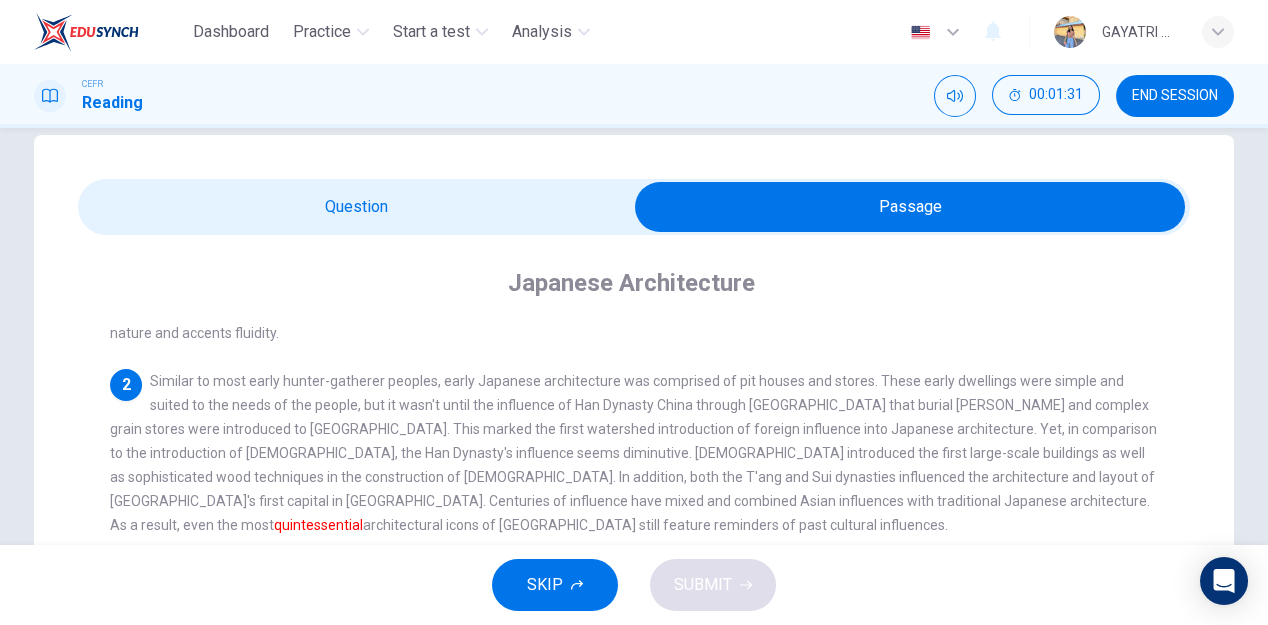 click at bounding box center (910, 207) 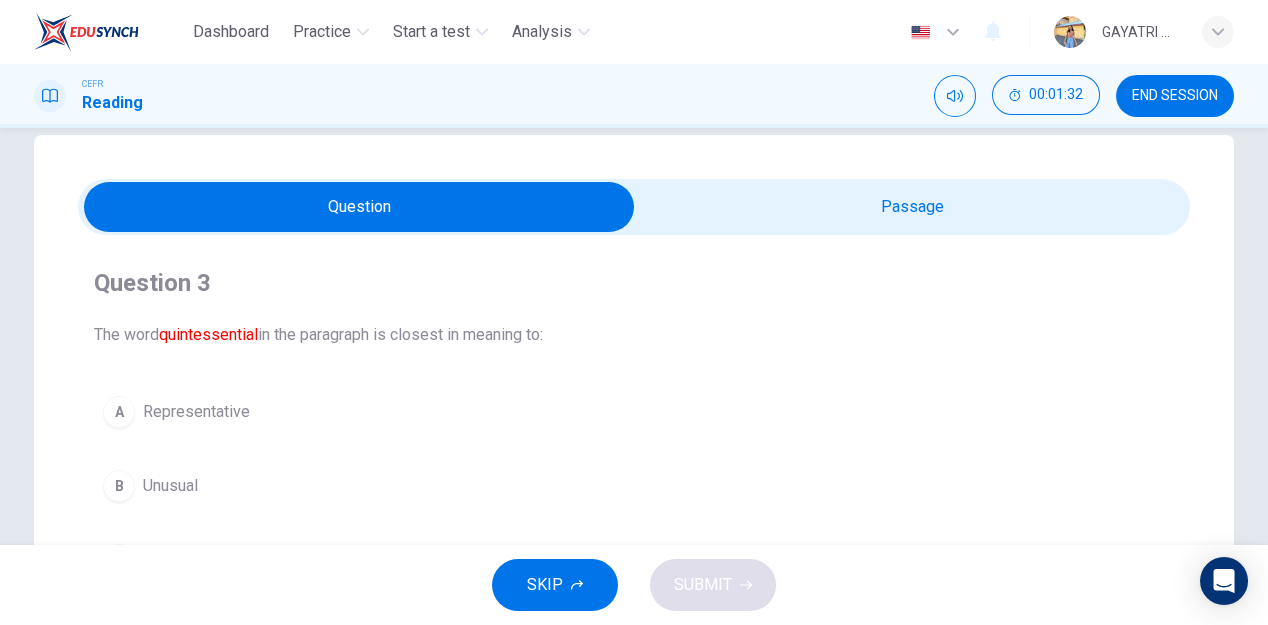 scroll, scrollTop: 114, scrollLeft: 0, axis: vertical 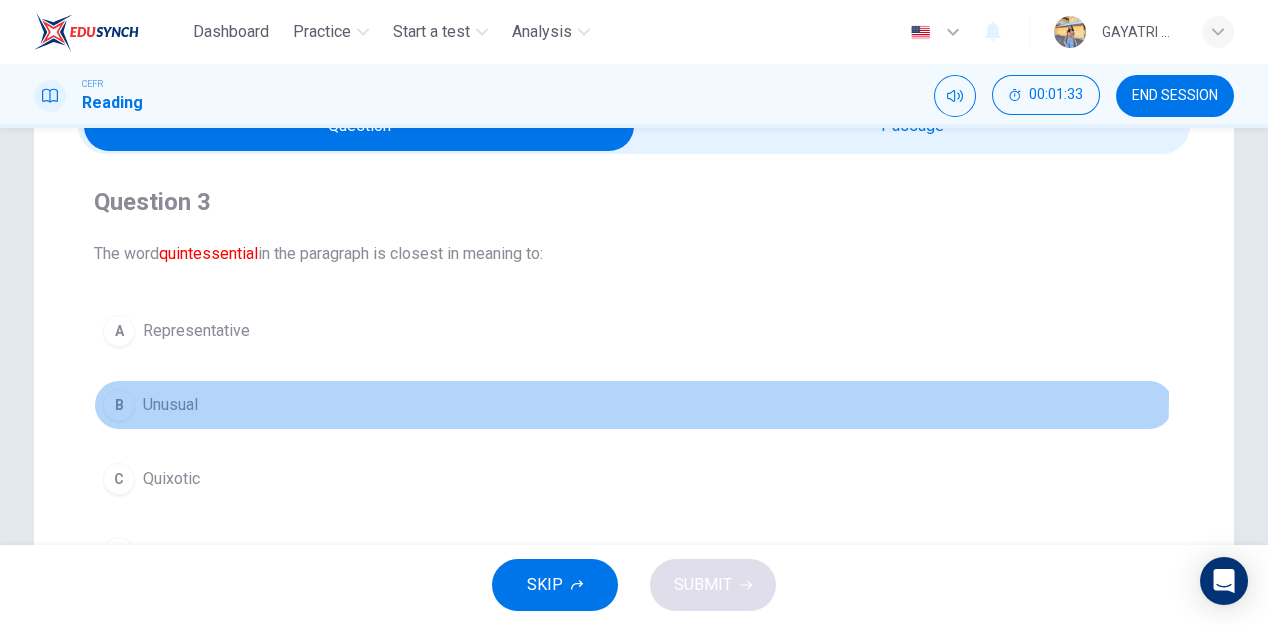 click on "B Unusual" at bounding box center [634, 405] 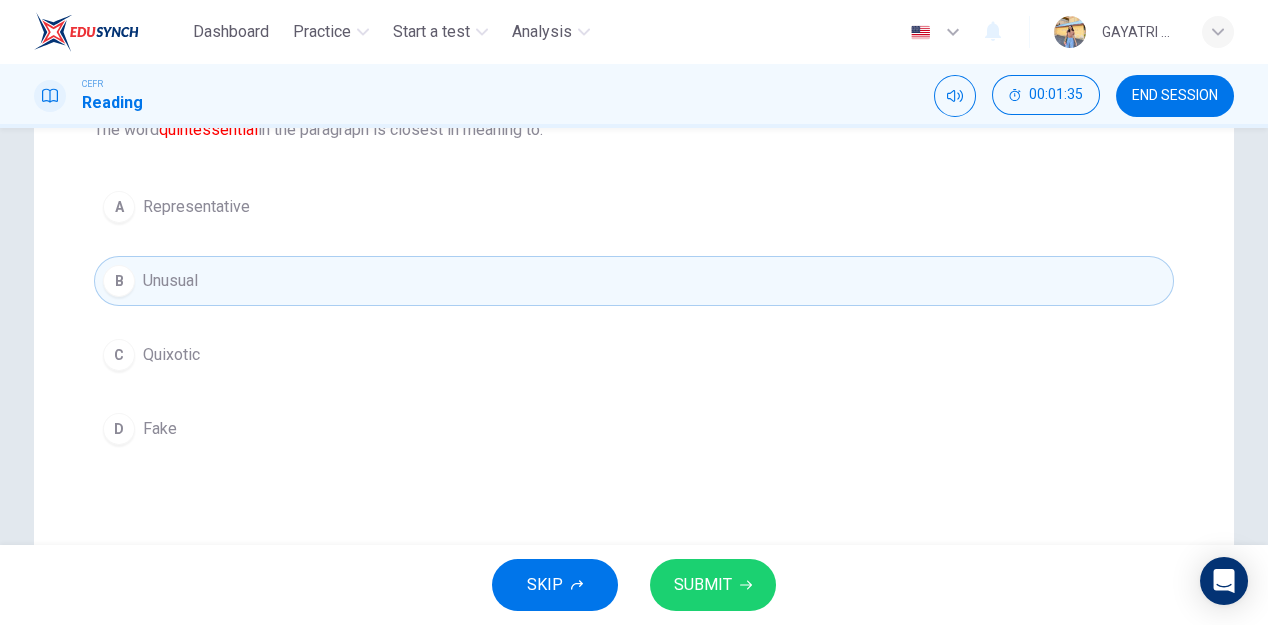 scroll, scrollTop: 239, scrollLeft: 0, axis: vertical 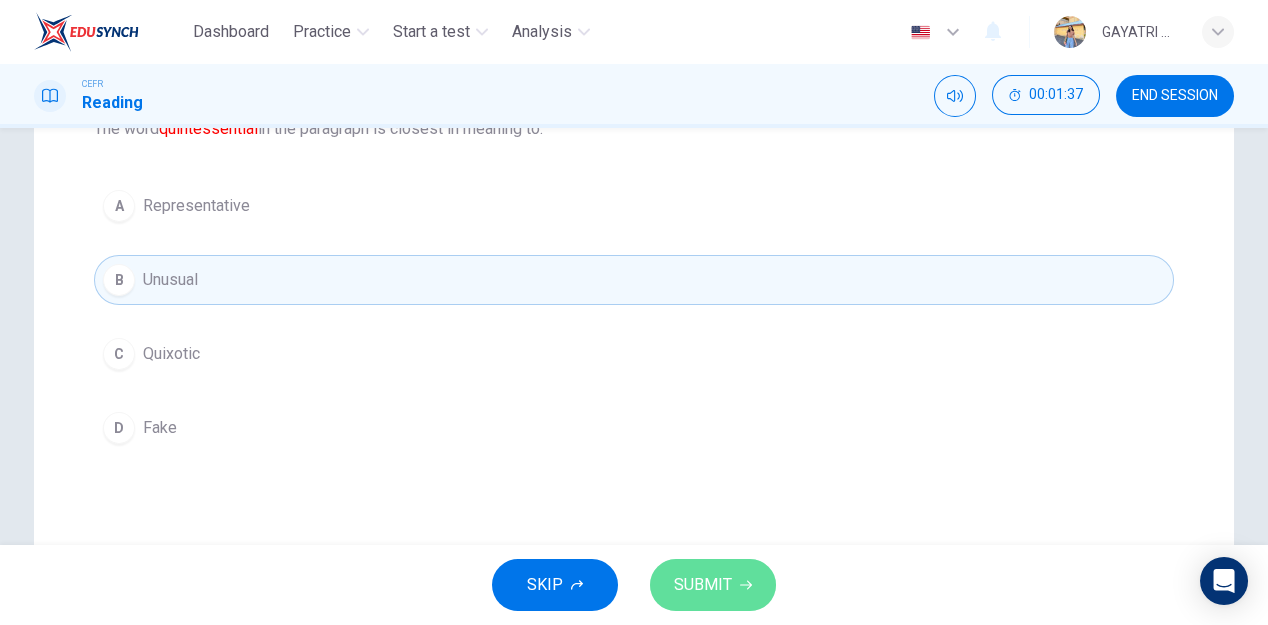 click on "SUBMIT" at bounding box center [703, 585] 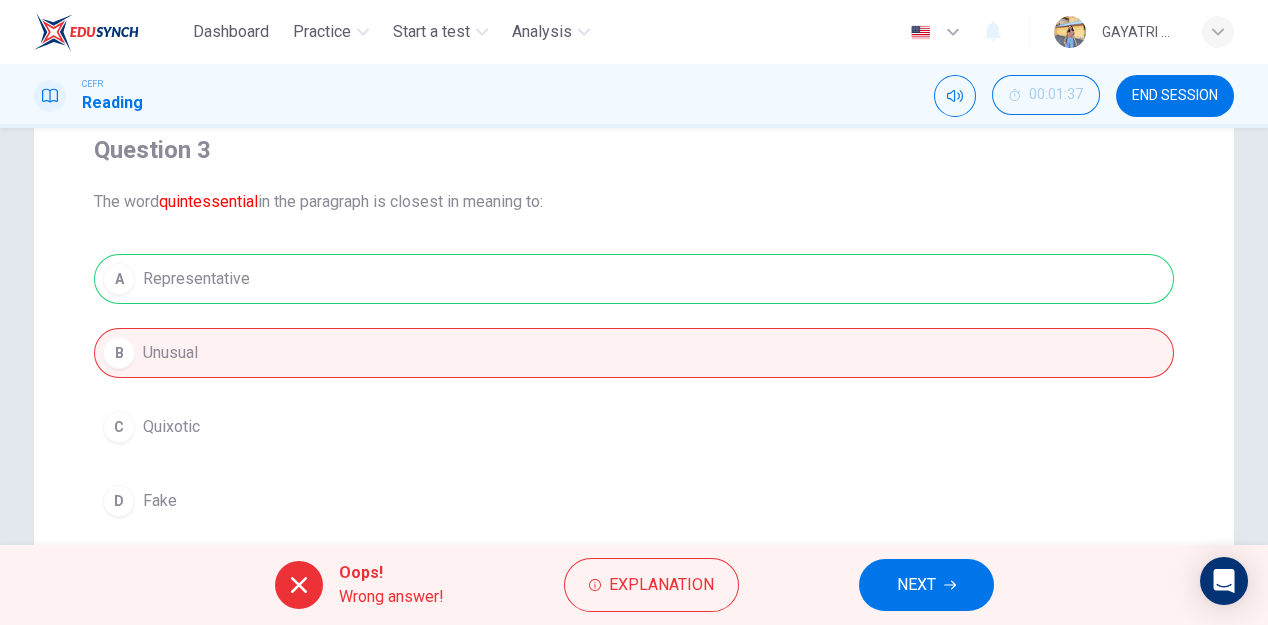 scroll, scrollTop: 166, scrollLeft: 0, axis: vertical 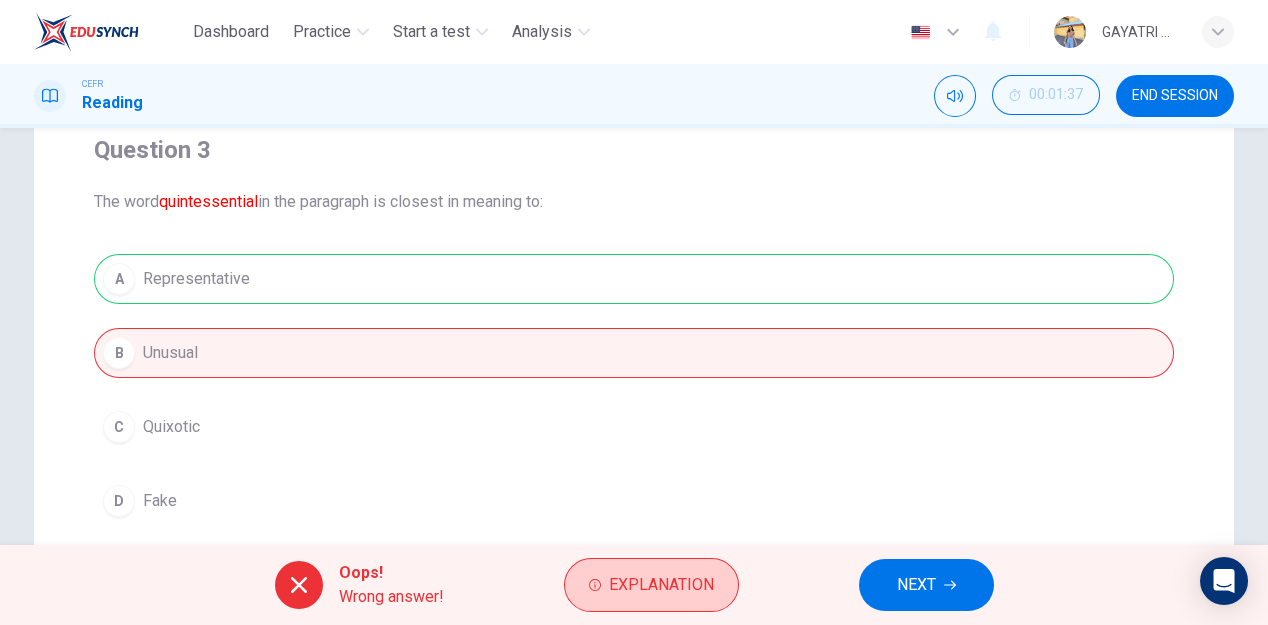 click on "Explanation" at bounding box center [661, 585] 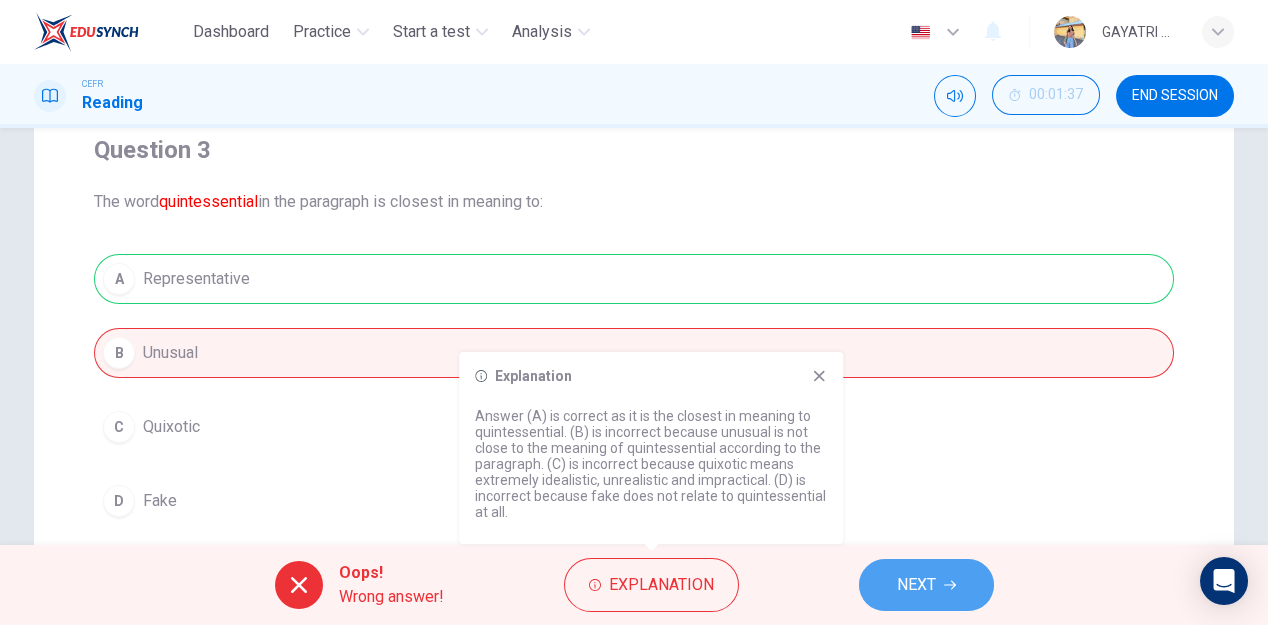 click on "NEXT" at bounding box center (916, 585) 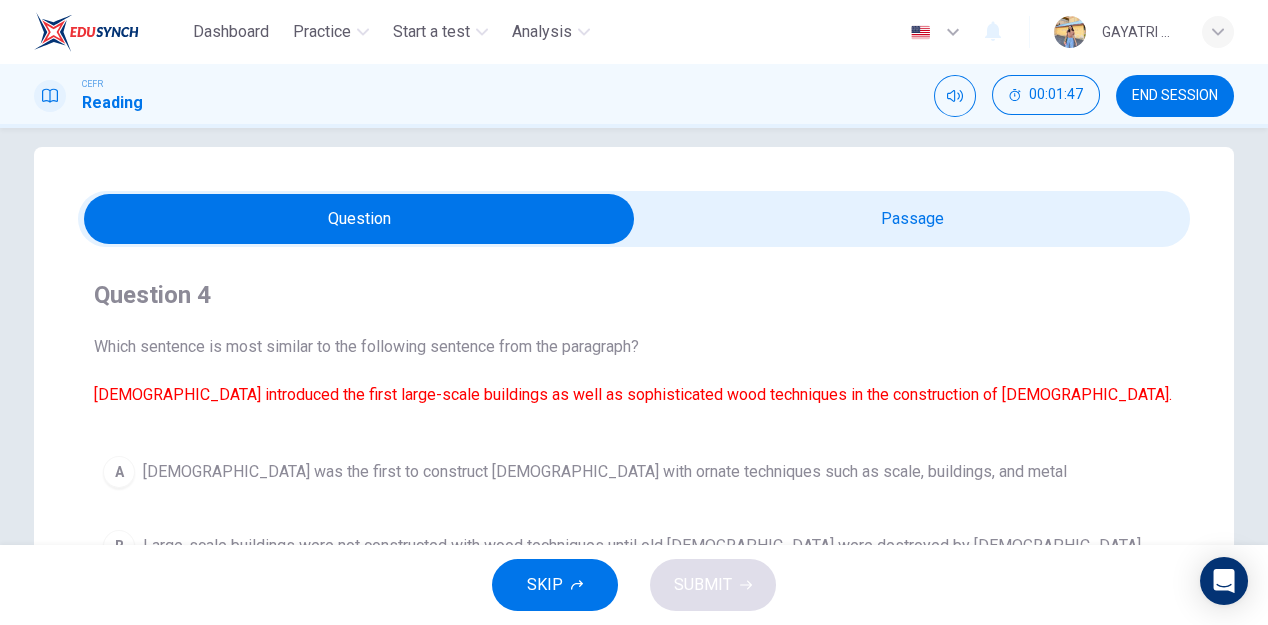 scroll, scrollTop: 20, scrollLeft: 0, axis: vertical 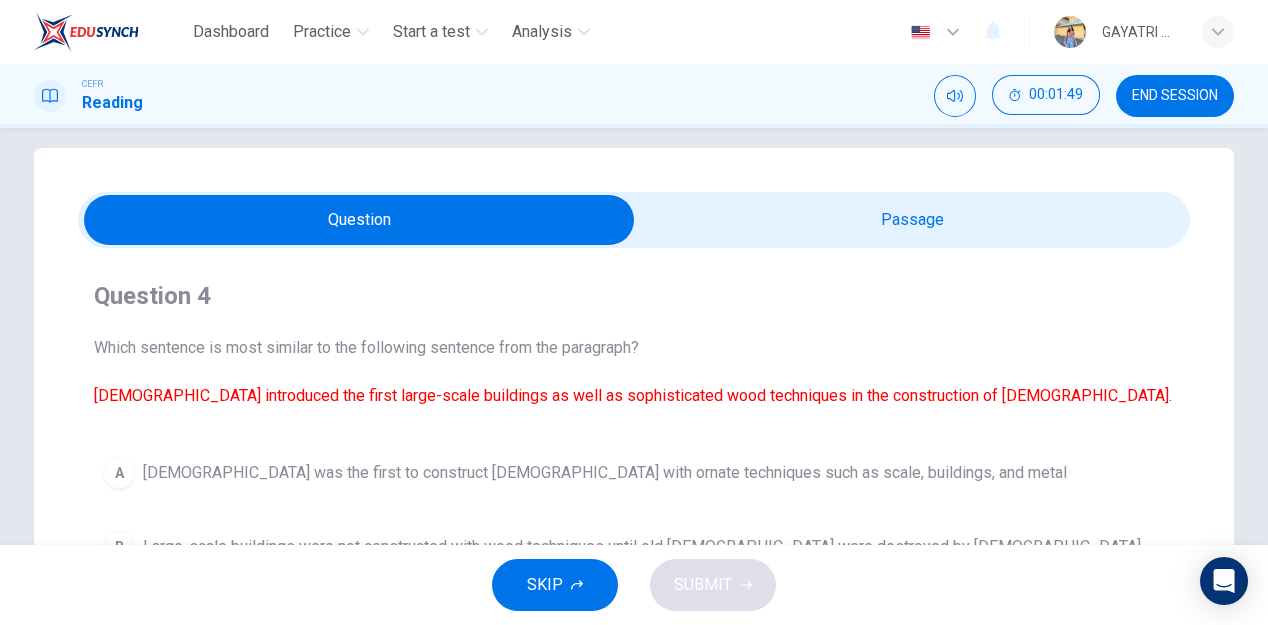 click at bounding box center [359, 220] 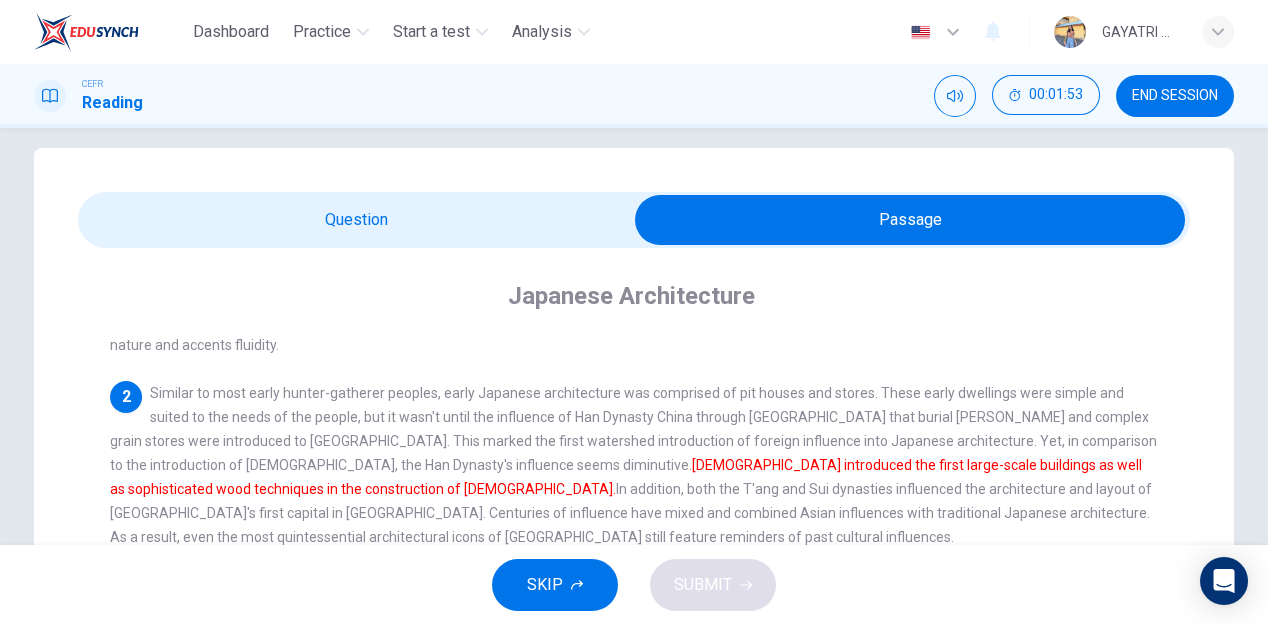 scroll, scrollTop: 123, scrollLeft: 0, axis: vertical 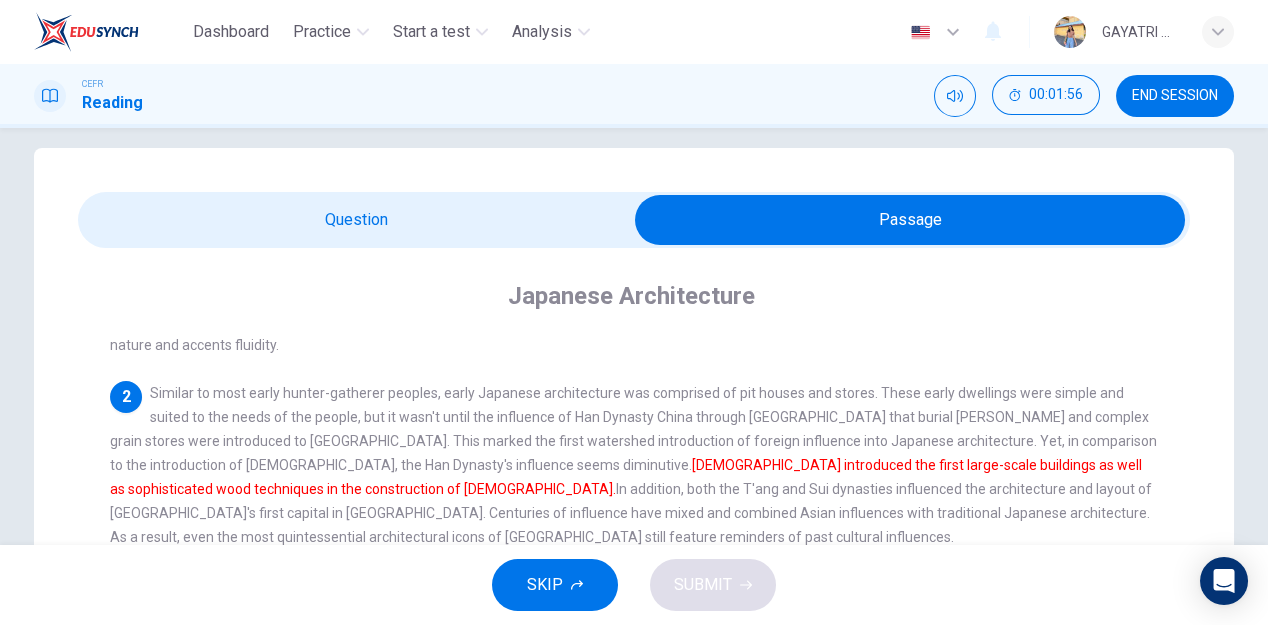 click at bounding box center [910, 220] 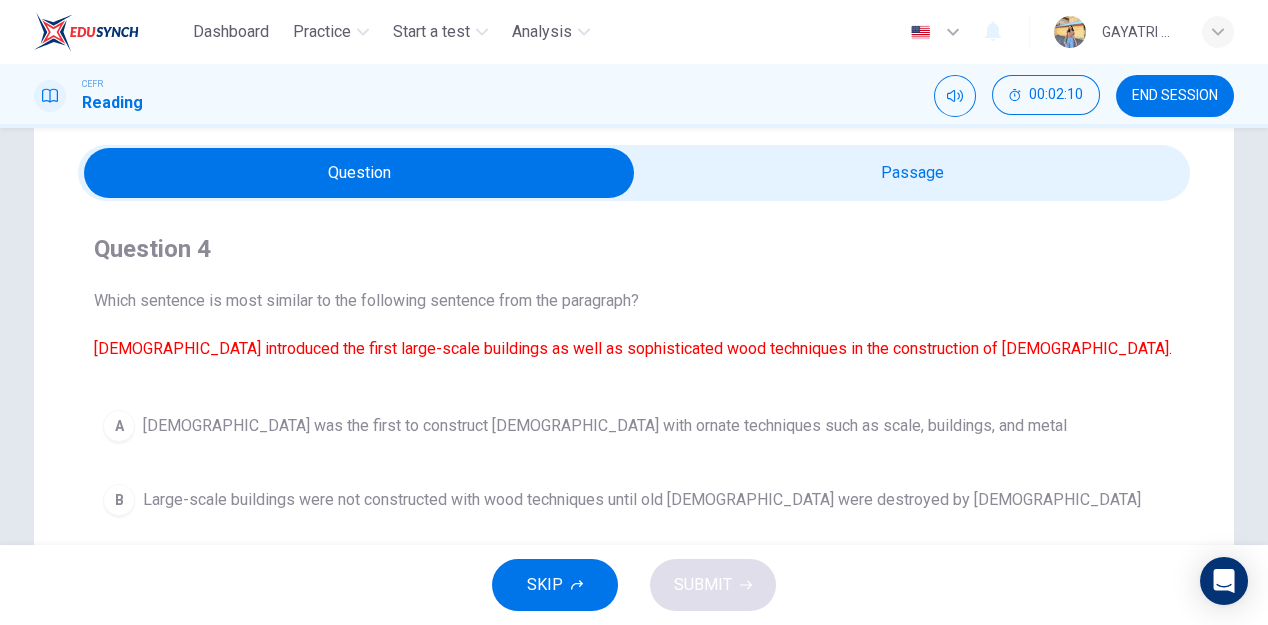 scroll, scrollTop: 66, scrollLeft: 0, axis: vertical 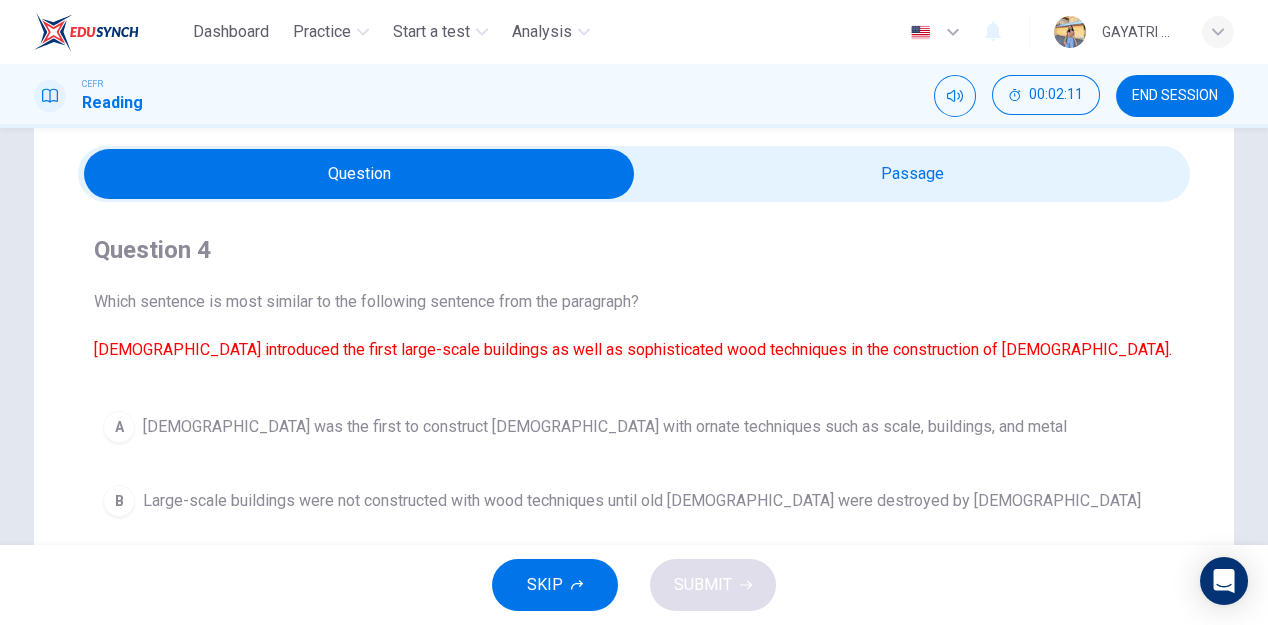 click at bounding box center [359, 174] 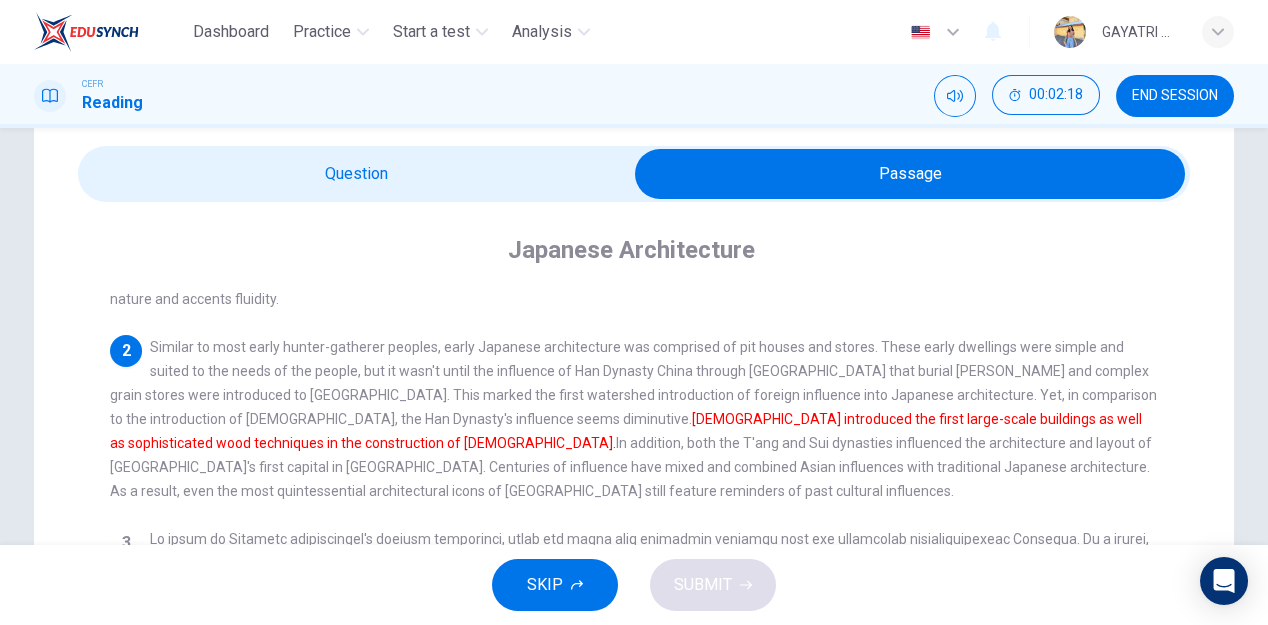 click at bounding box center [910, 174] 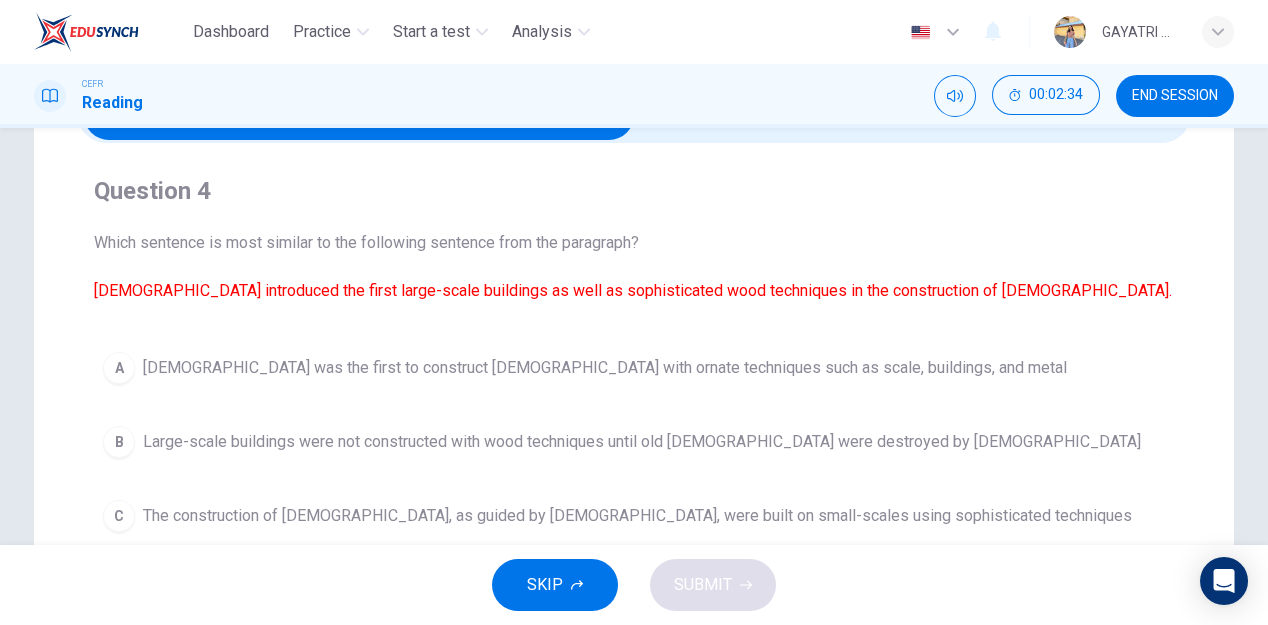 scroll, scrollTop: 103, scrollLeft: 0, axis: vertical 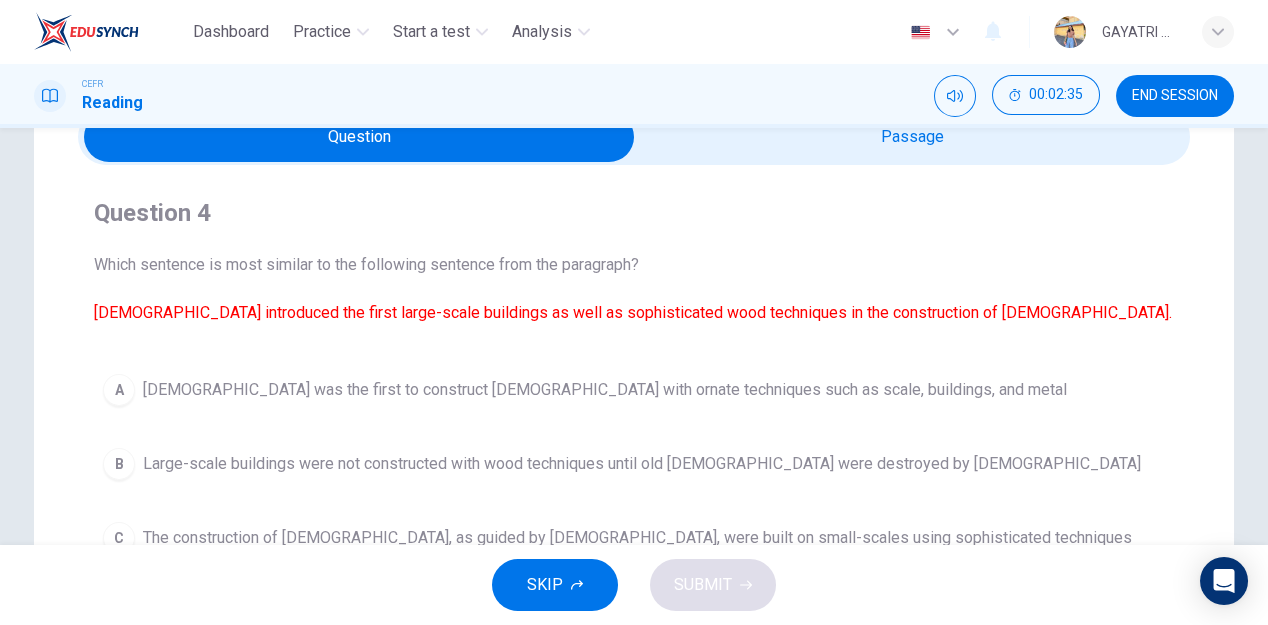 click at bounding box center (359, 137) 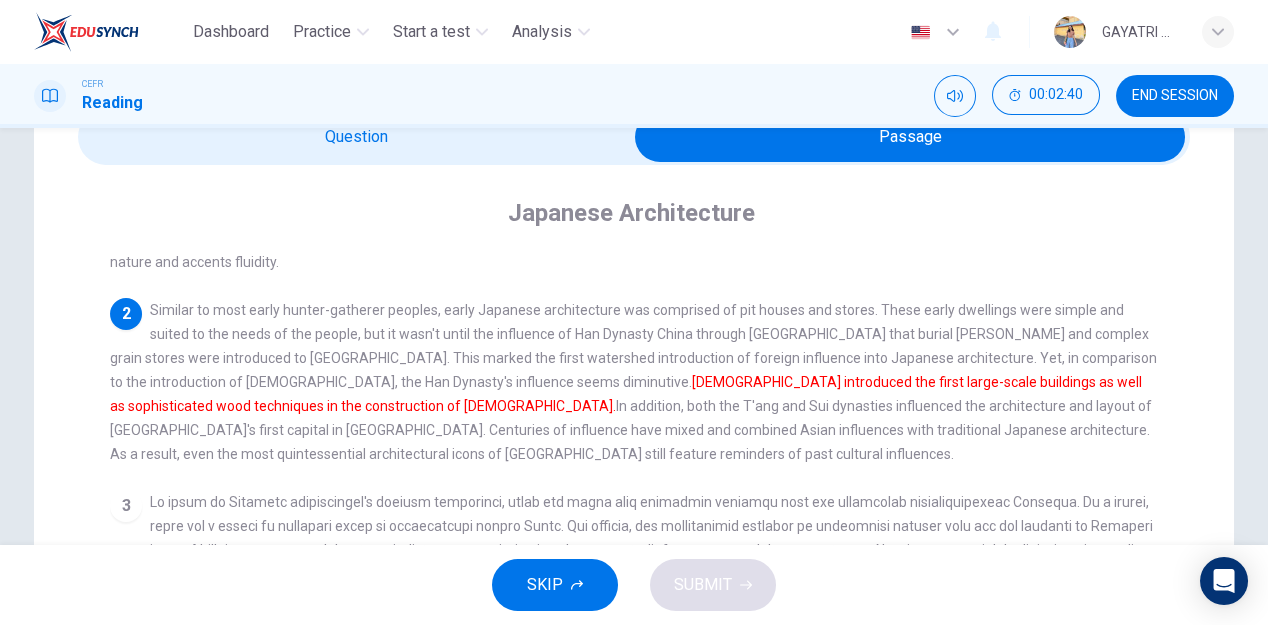 click at bounding box center (910, 137) 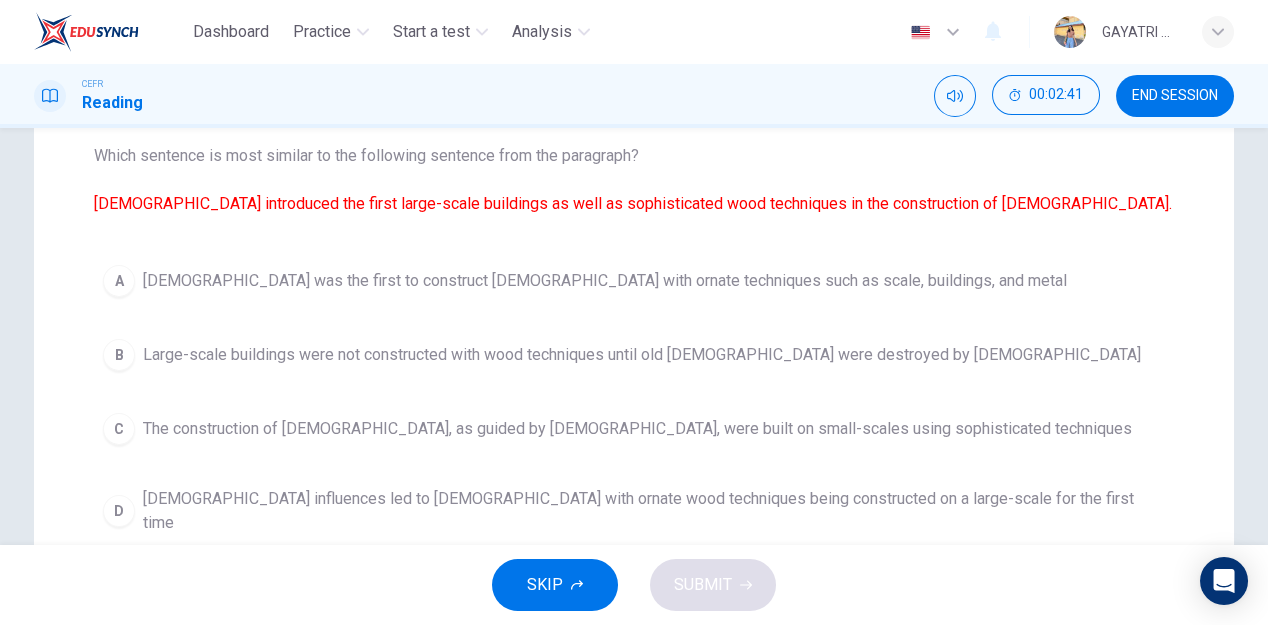 scroll, scrollTop: 213, scrollLeft: 0, axis: vertical 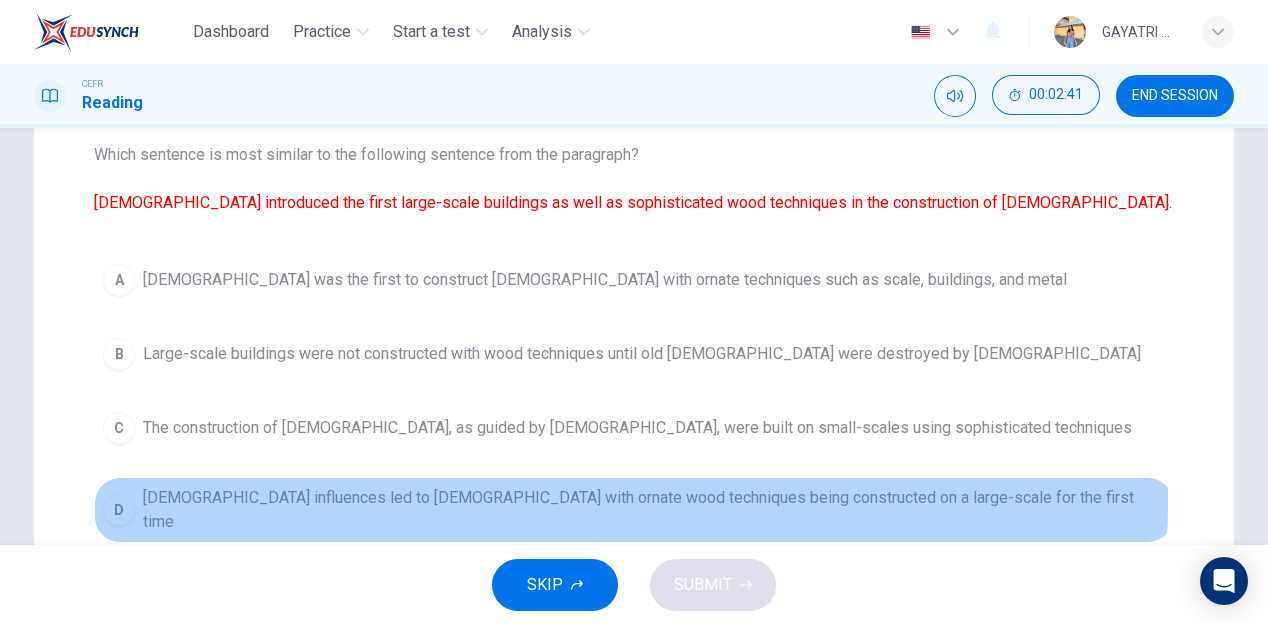 click on "[DEMOGRAPHIC_DATA] influences led to [DEMOGRAPHIC_DATA] with ornate wood techniques being constructed on a large-scale for the first time" at bounding box center (654, 510) 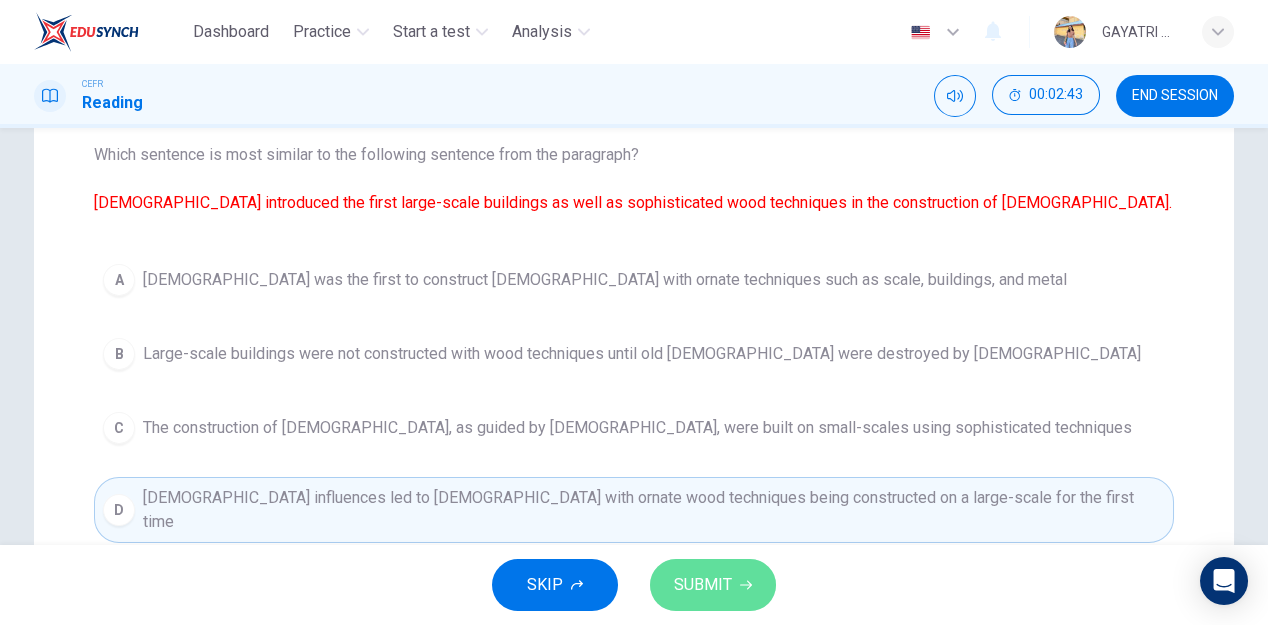 click on "SUBMIT" at bounding box center (703, 585) 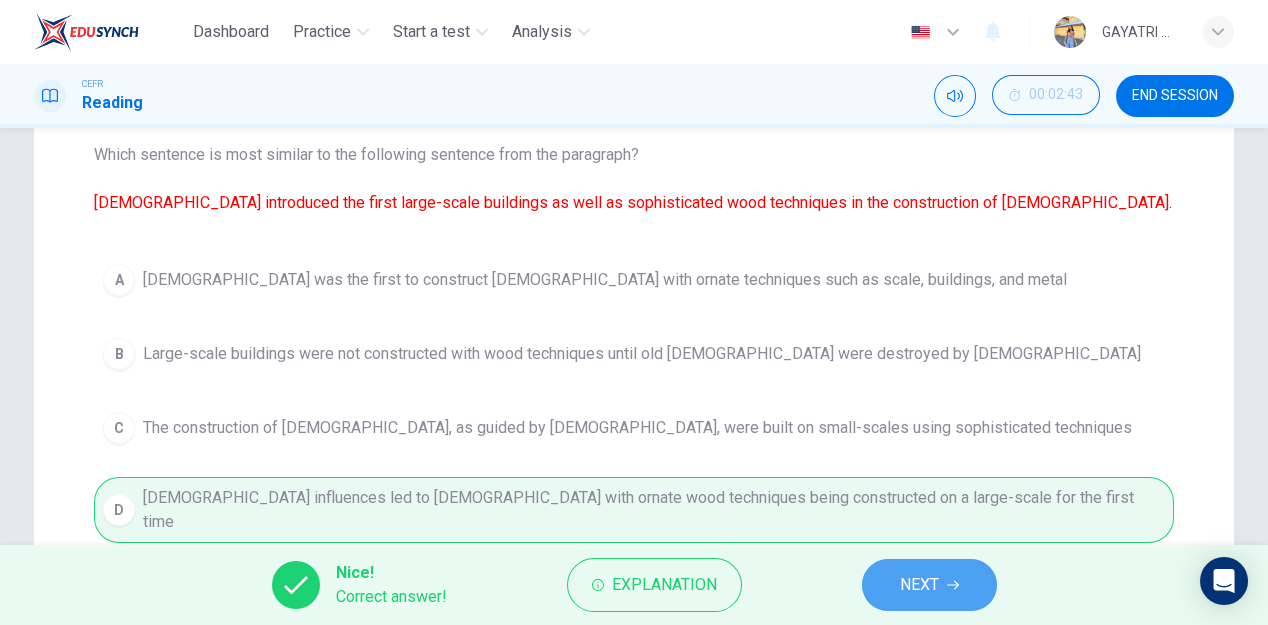 click on "NEXT" at bounding box center [919, 585] 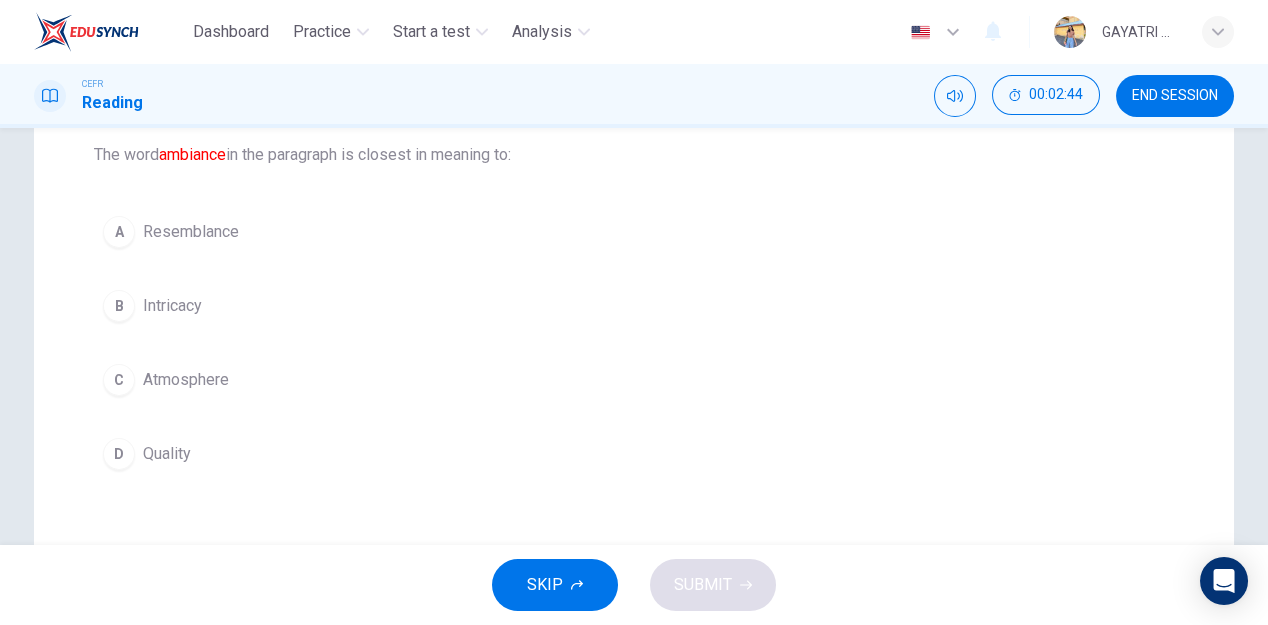 scroll, scrollTop: 92, scrollLeft: 0, axis: vertical 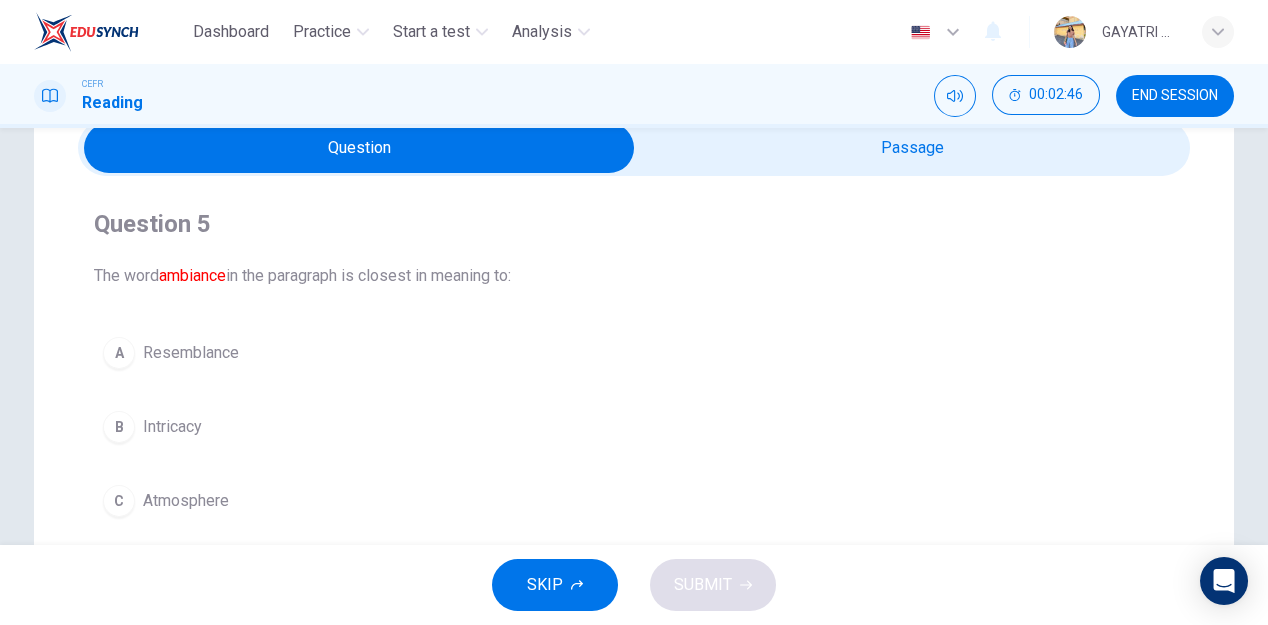 click at bounding box center [359, 148] 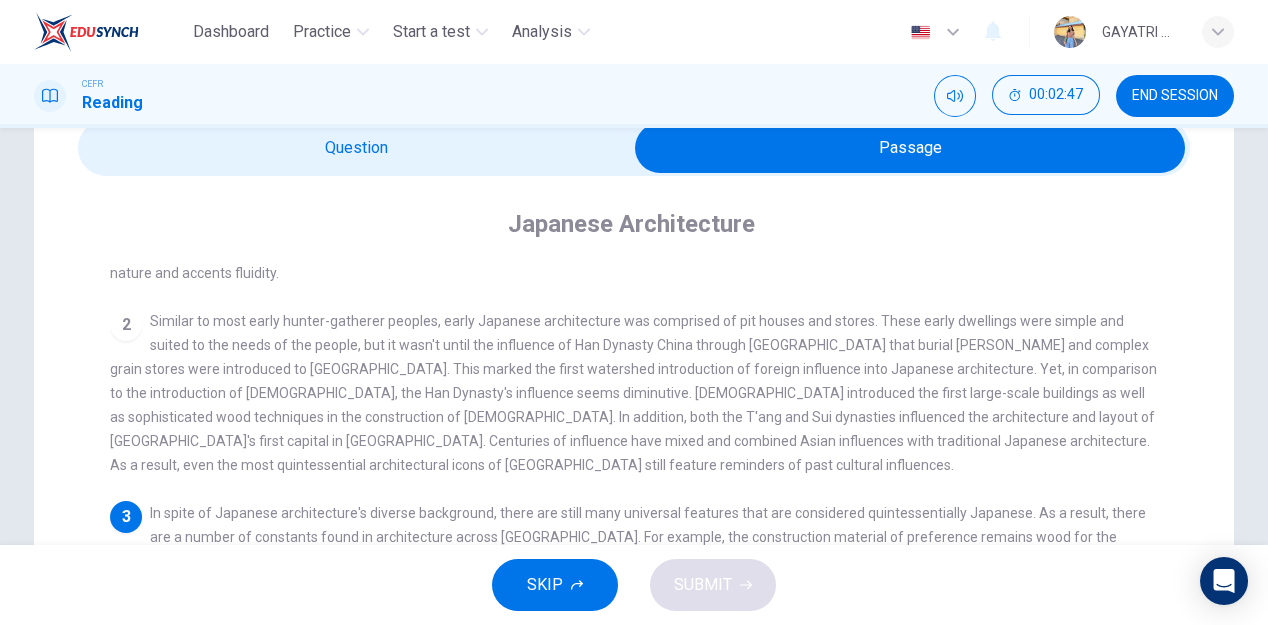 scroll, scrollTop: 178, scrollLeft: 0, axis: vertical 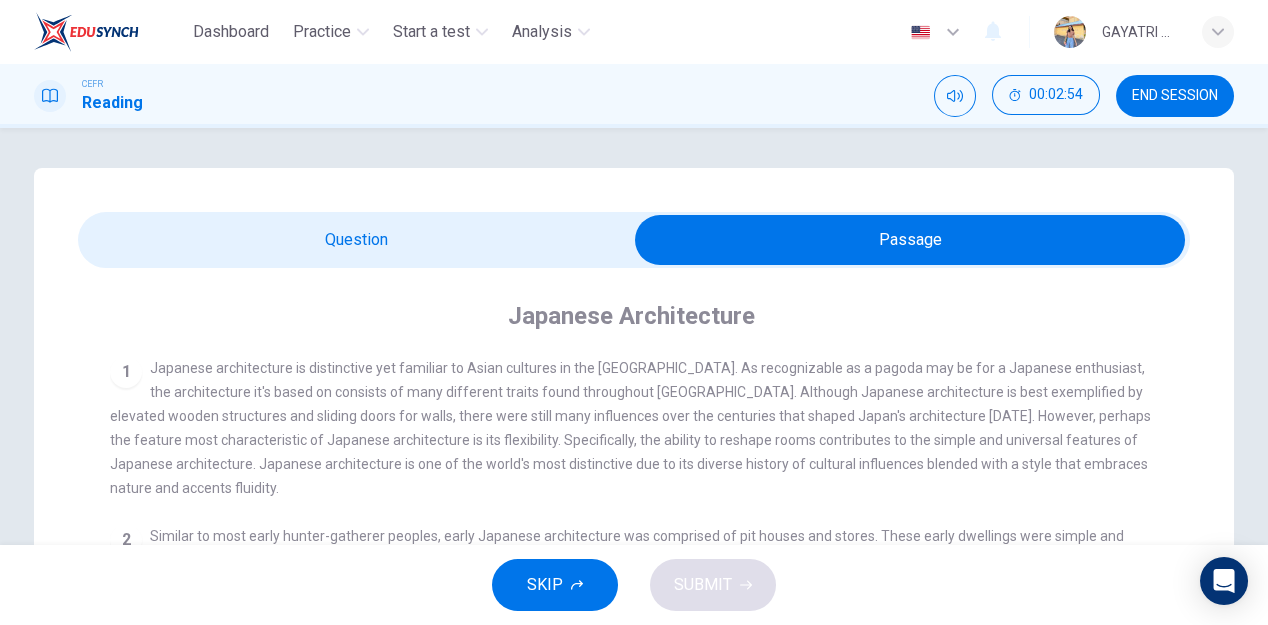 click at bounding box center (910, 240) 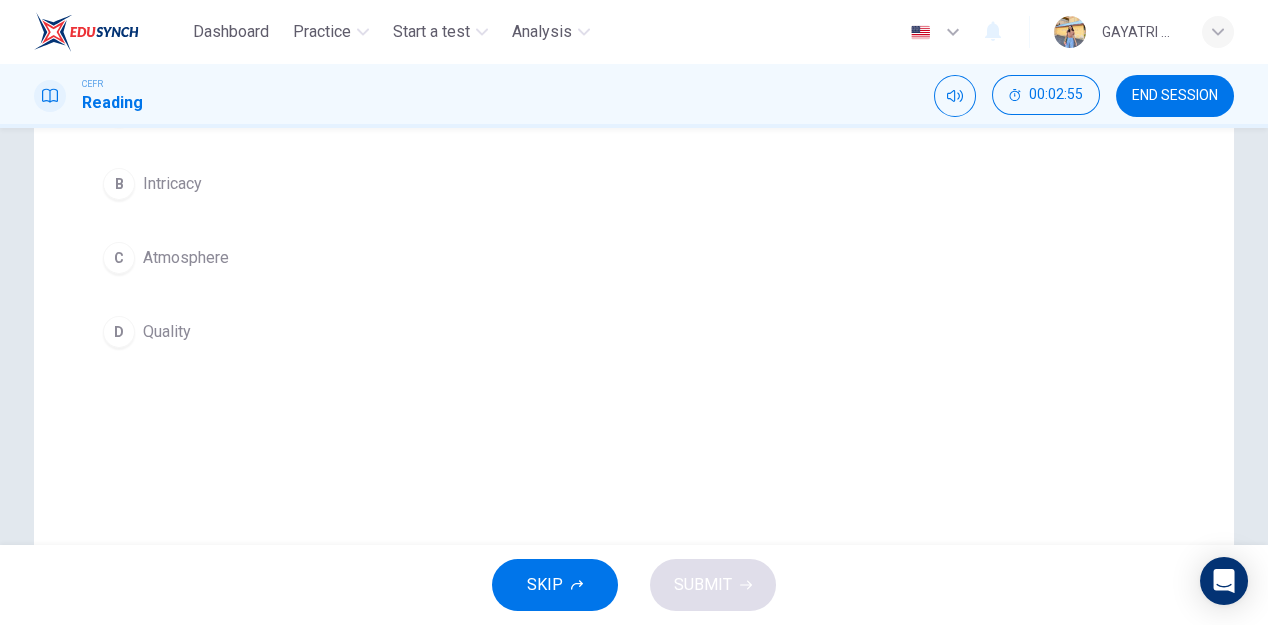 scroll, scrollTop: 337, scrollLeft: 0, axis: vertical 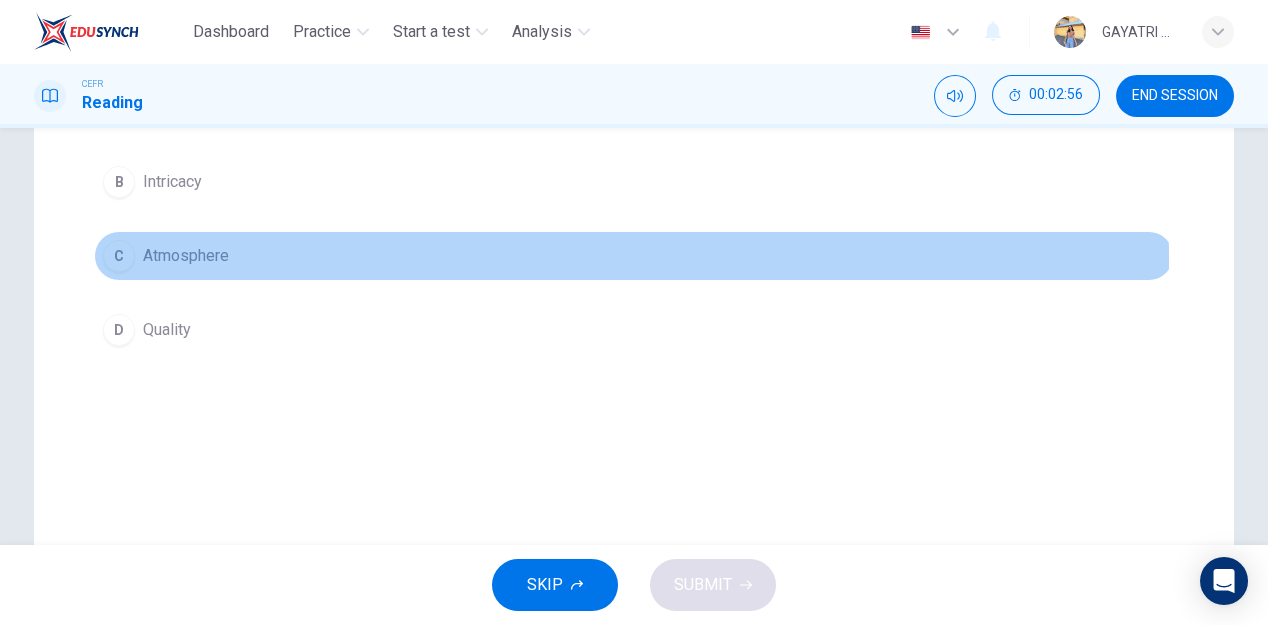 click on "C Atmosphere" at bounding box center [634, 256] 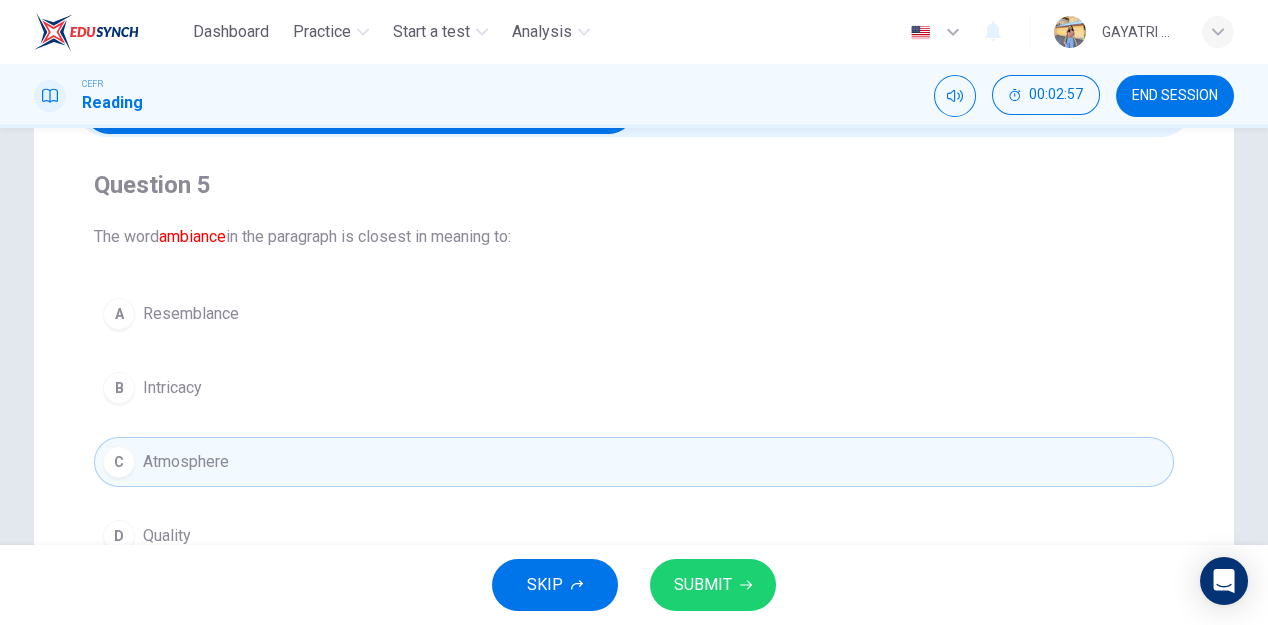 scroll, scrollTop: 132, scrollLeft: 0, axis: vertical 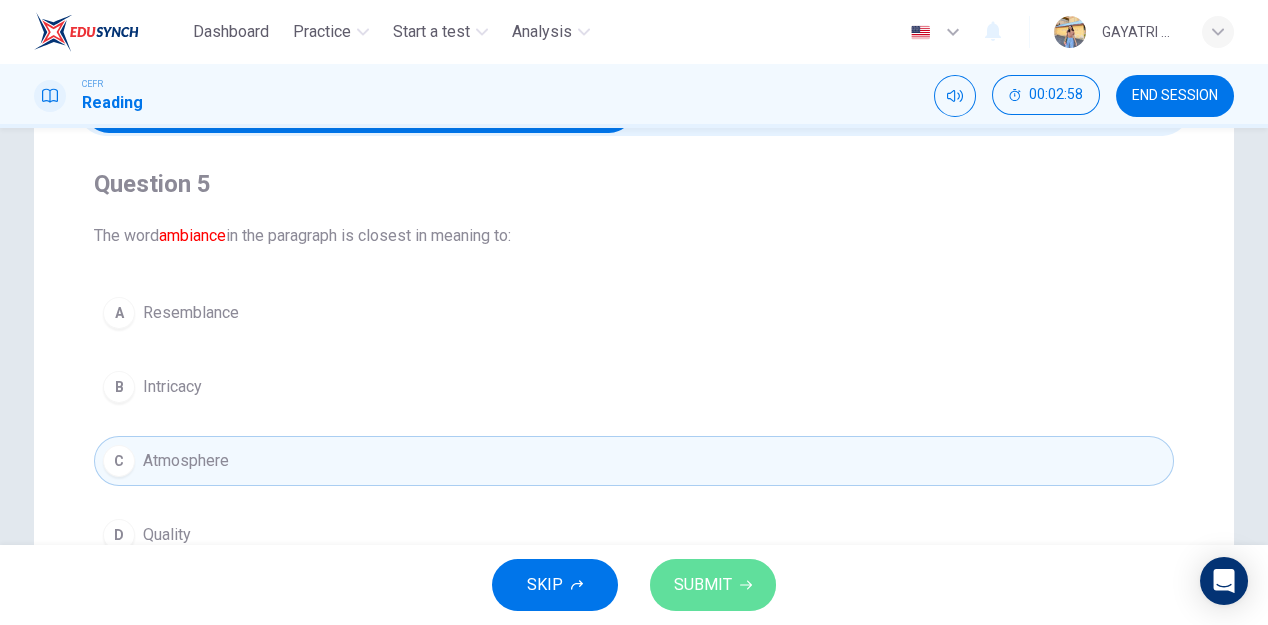 click on "SUBMIT" at bounding box center (713, 585) 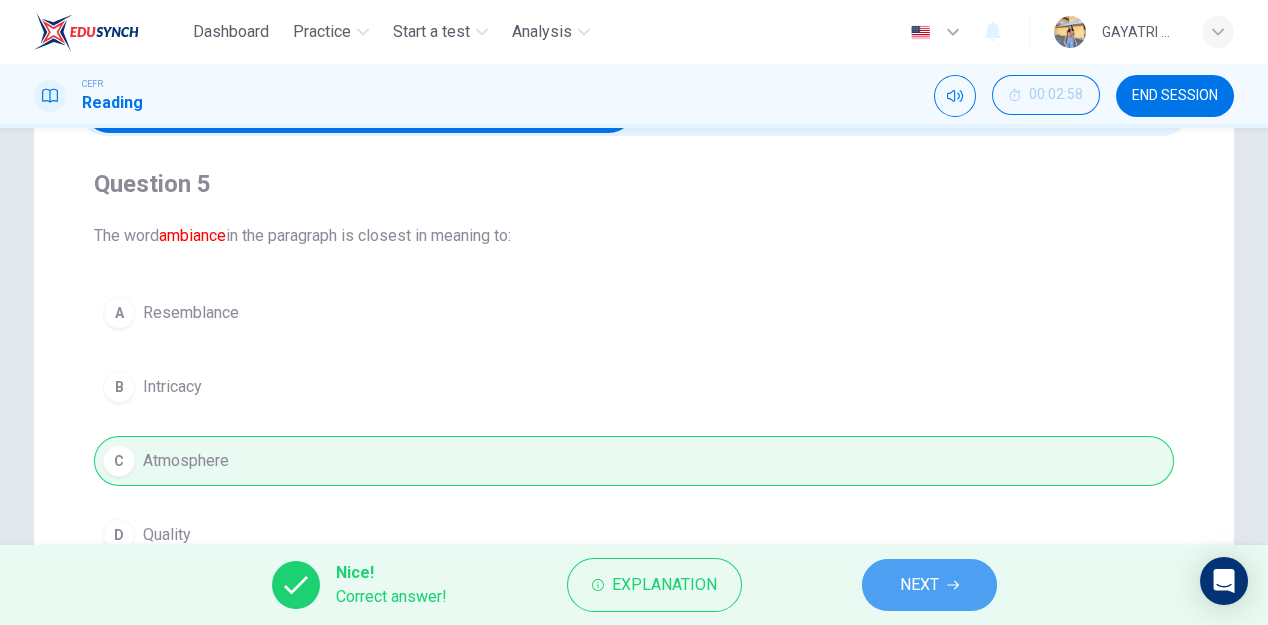 click on "NEXT" at bounding box center (929, 585) 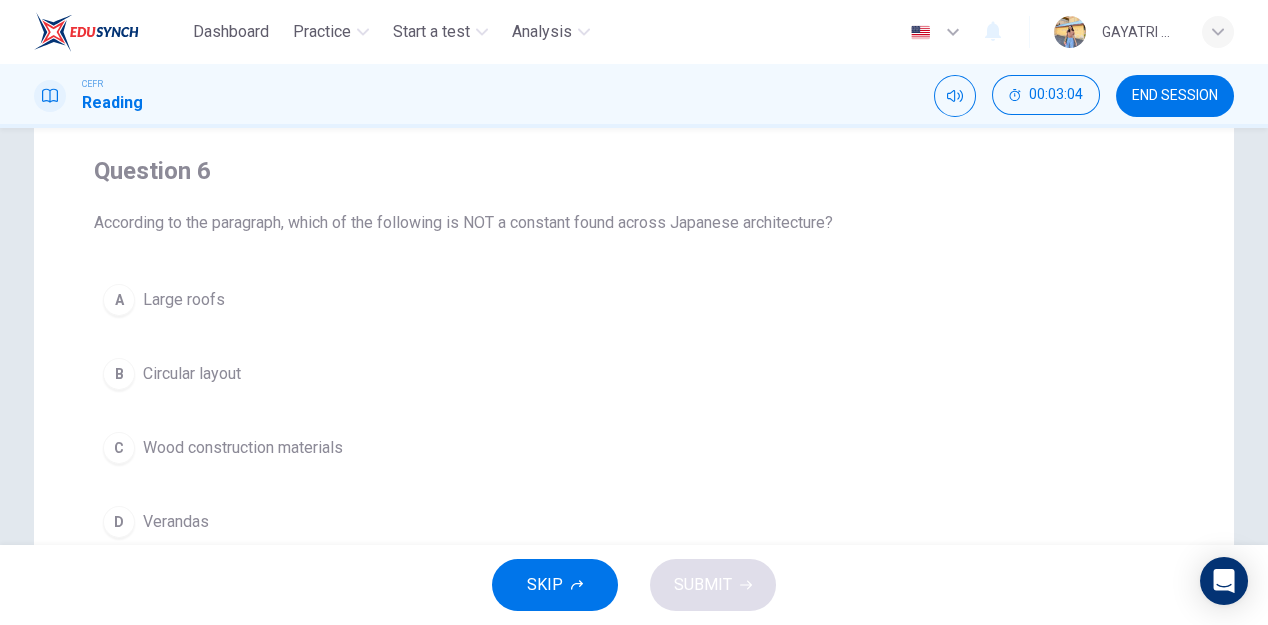 scroll, scrollTop: 62, scrollLeft: 0, axis: vertical 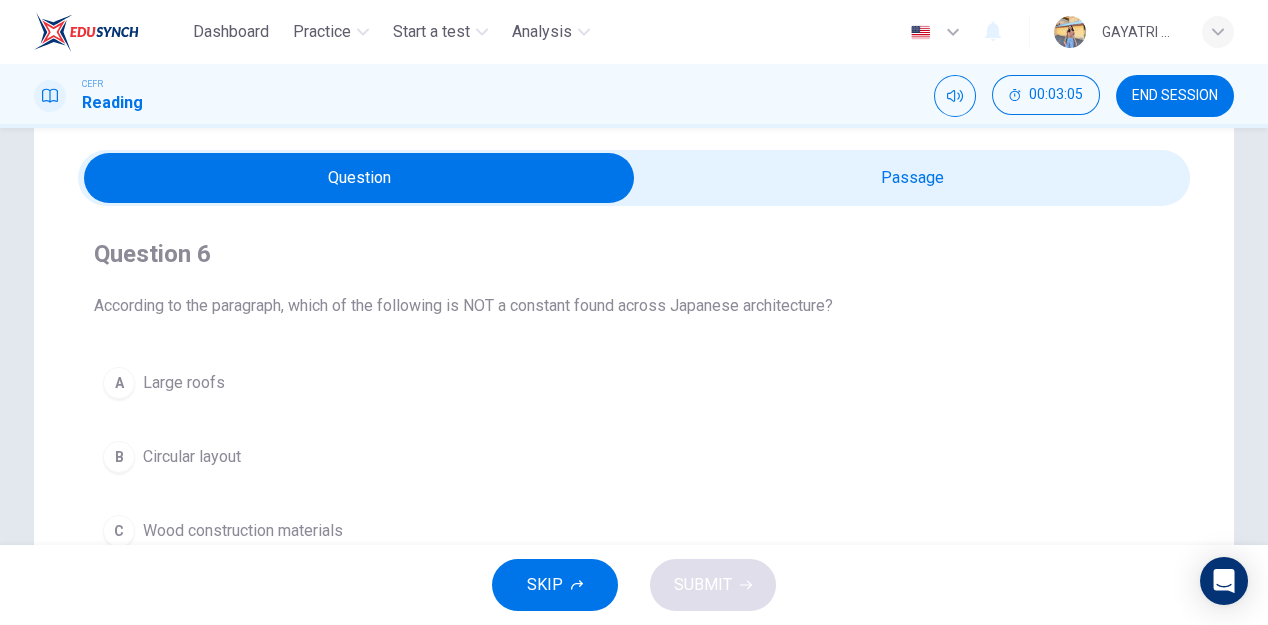 click at bounding box center (359, 178) 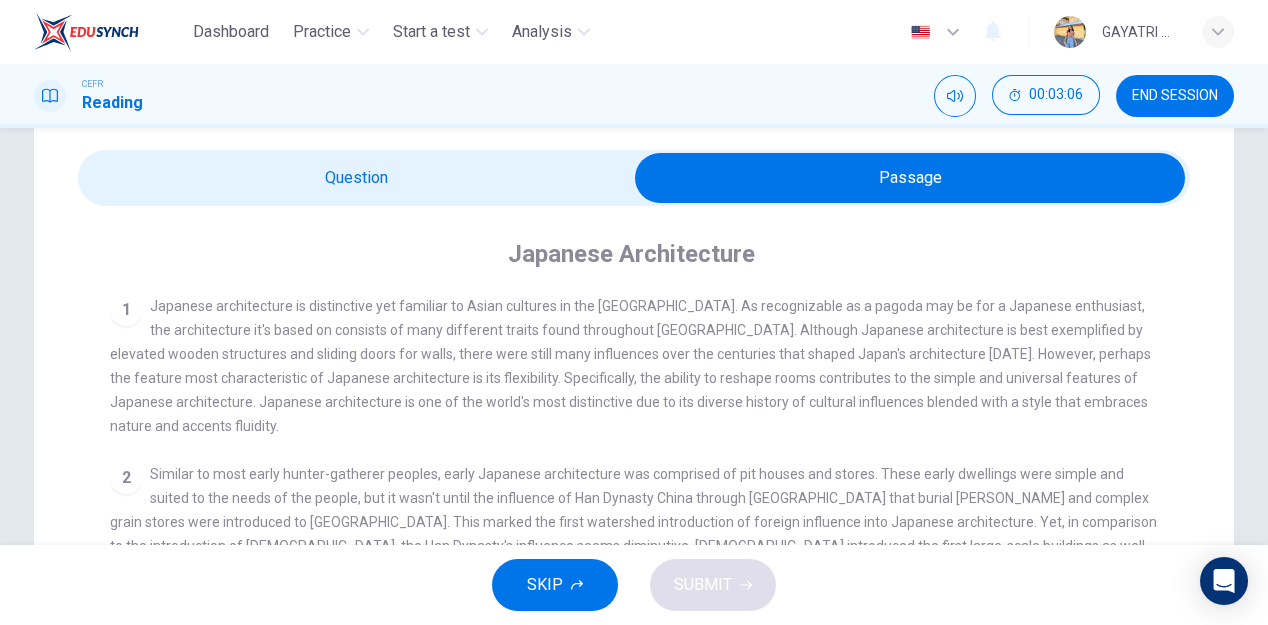 scroll, scrollTop: 178, scrollLeft: 0, axis: vertical 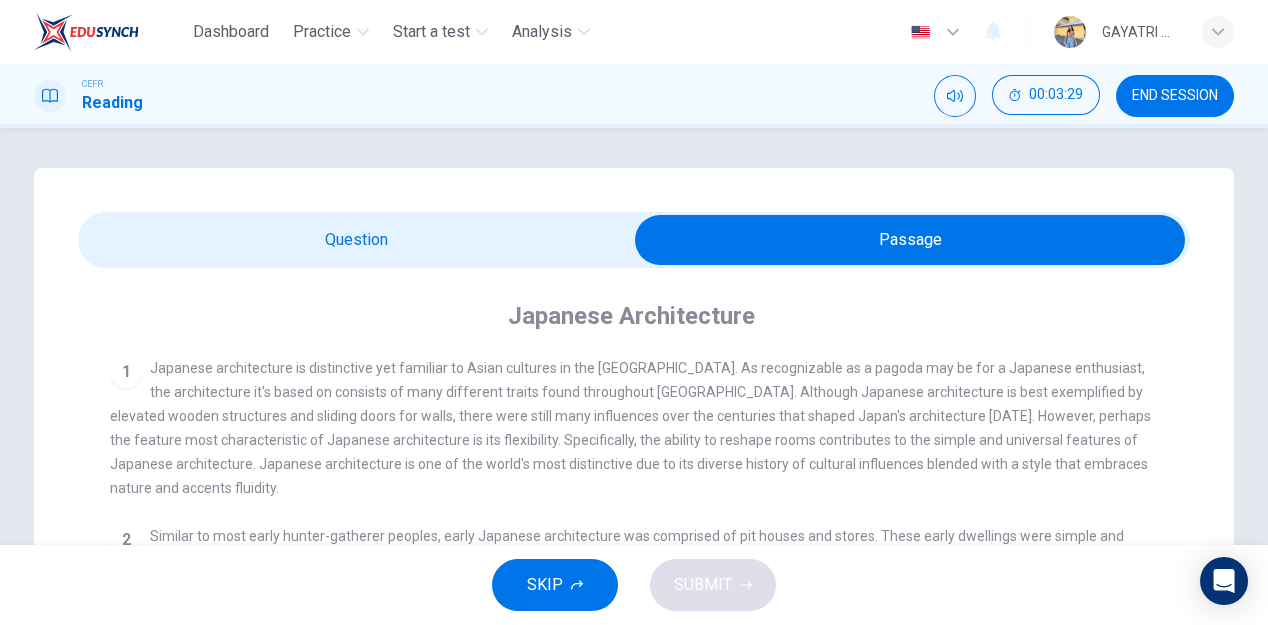 click at bounding box center [910, 240] 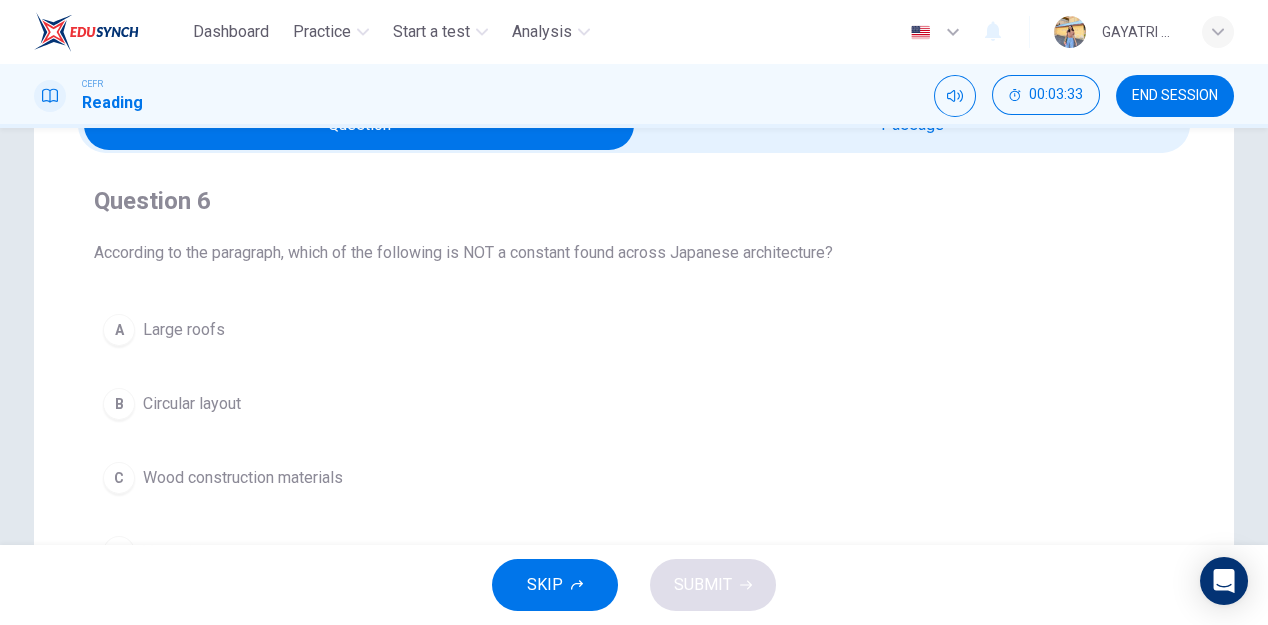 scroll, scrollTop: 75, scrollLeft: 0, axis: vertical 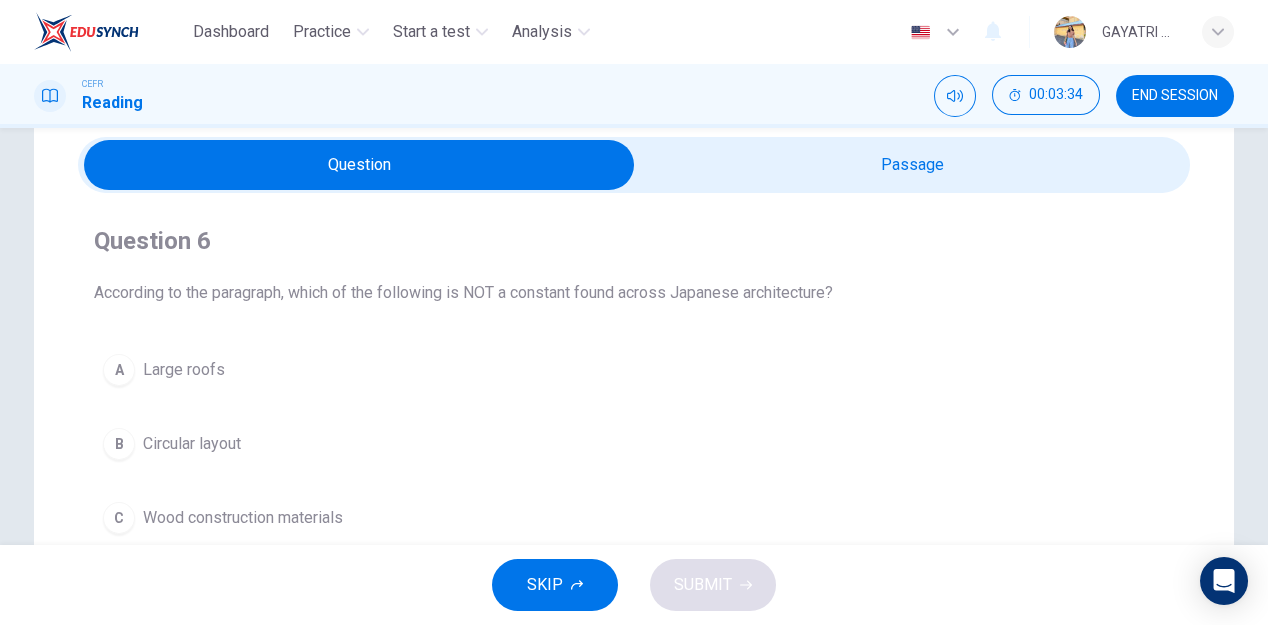 click at bounding box center (359, 165) 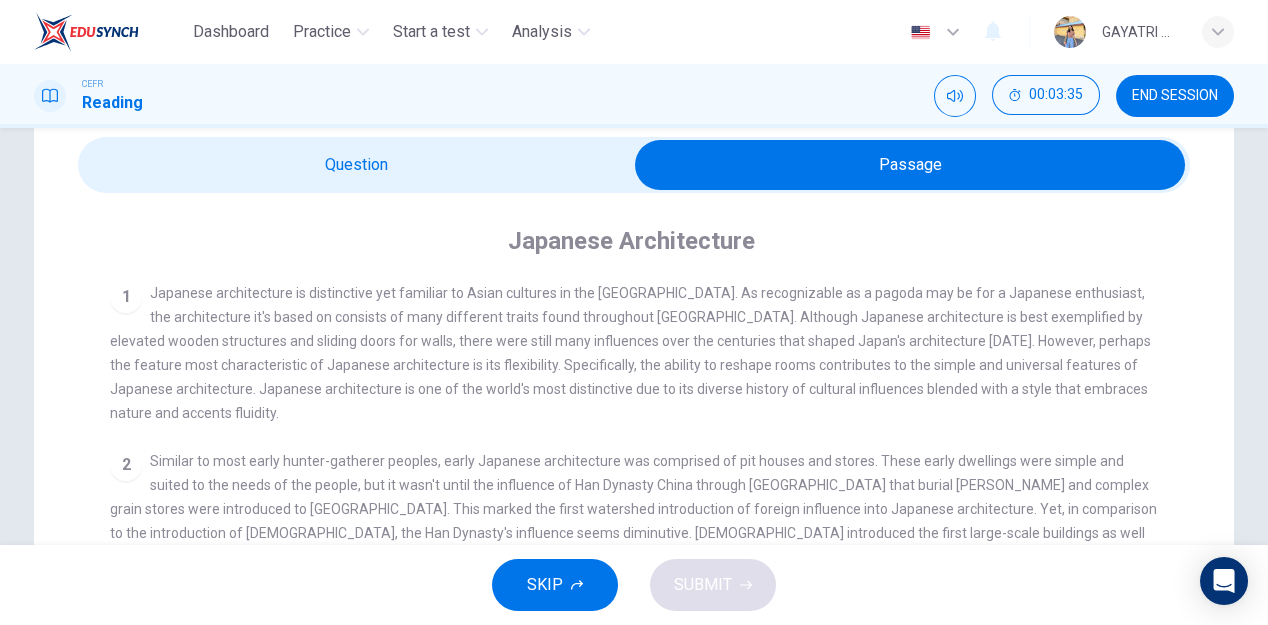 scroll, scrollTop: 178, scrollLeft: 0, axis: vertical 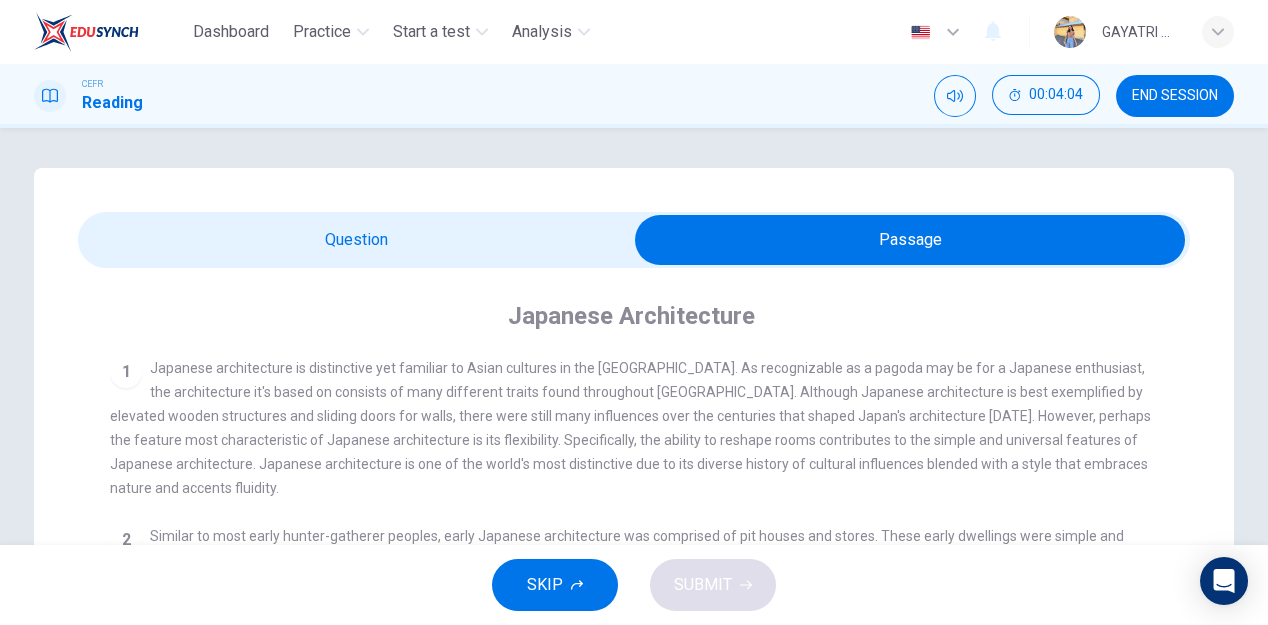 click at bounding box center [910, 240] 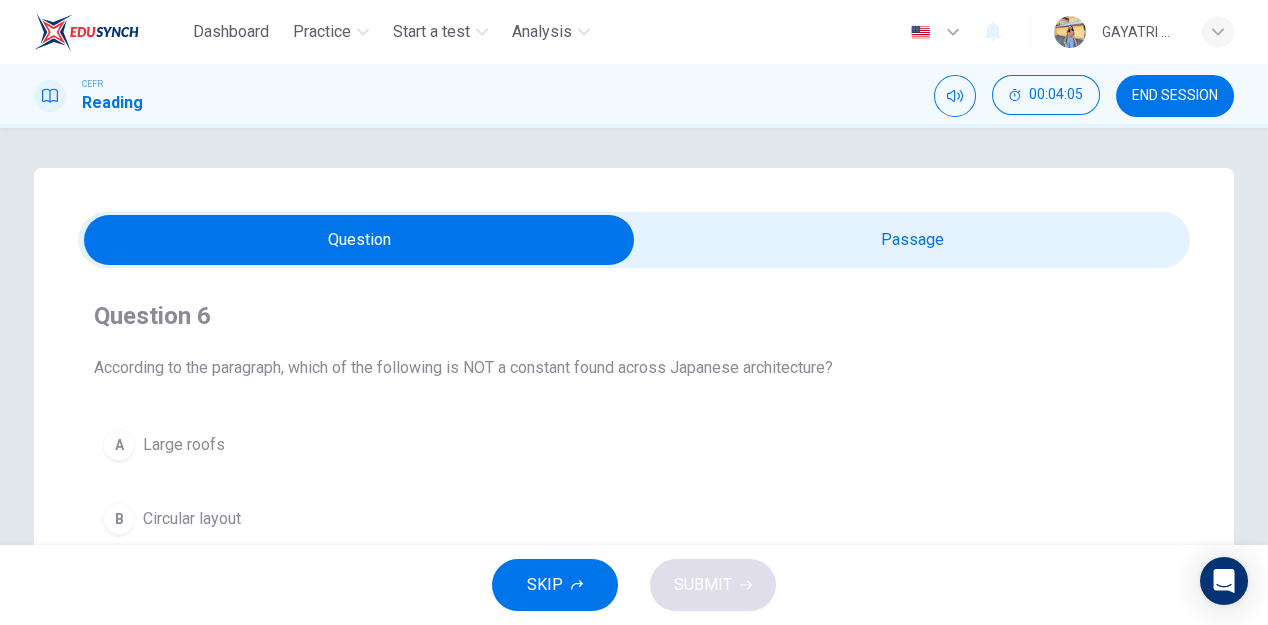 scroll, scrollTop: 205, scrollLeft: 0, axis: vertical 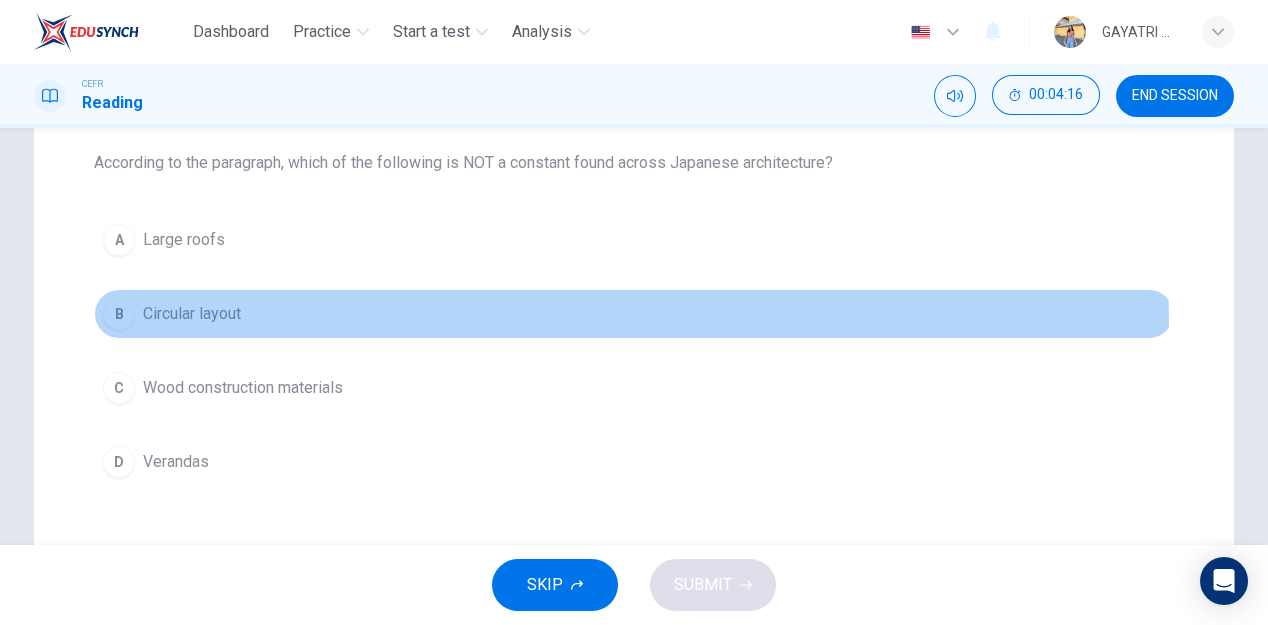 click on "B Circular layout" at bounding box center [634, 314] 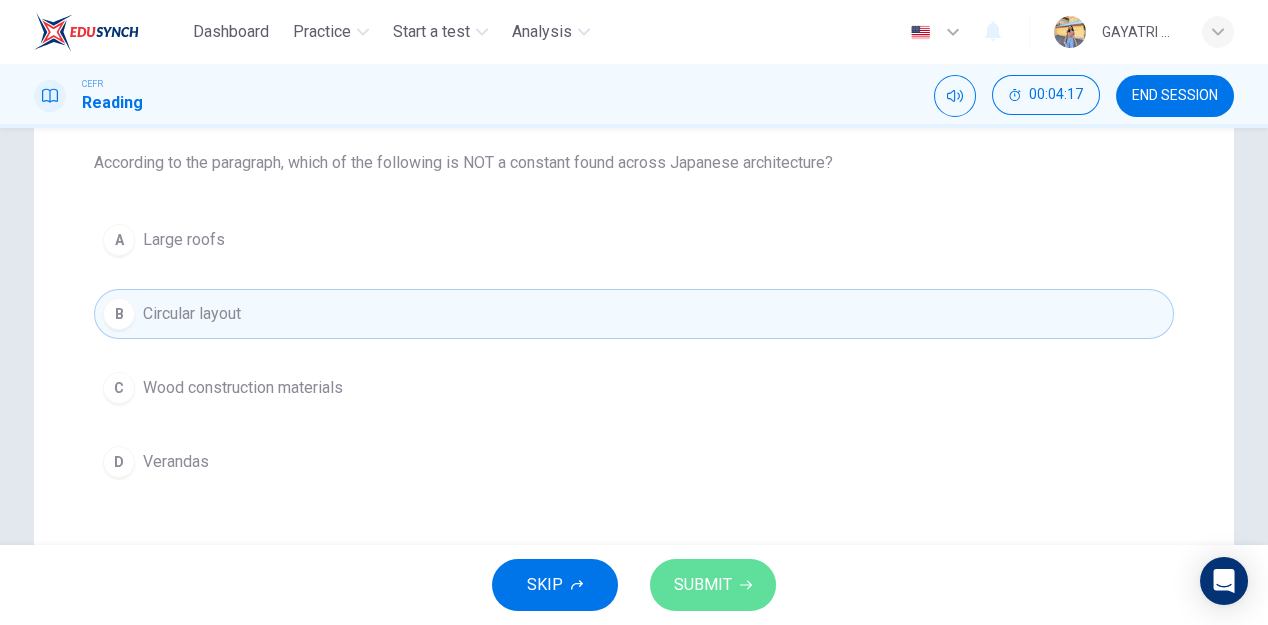 click on "SUBMIT" at bounding box center [703, 585] 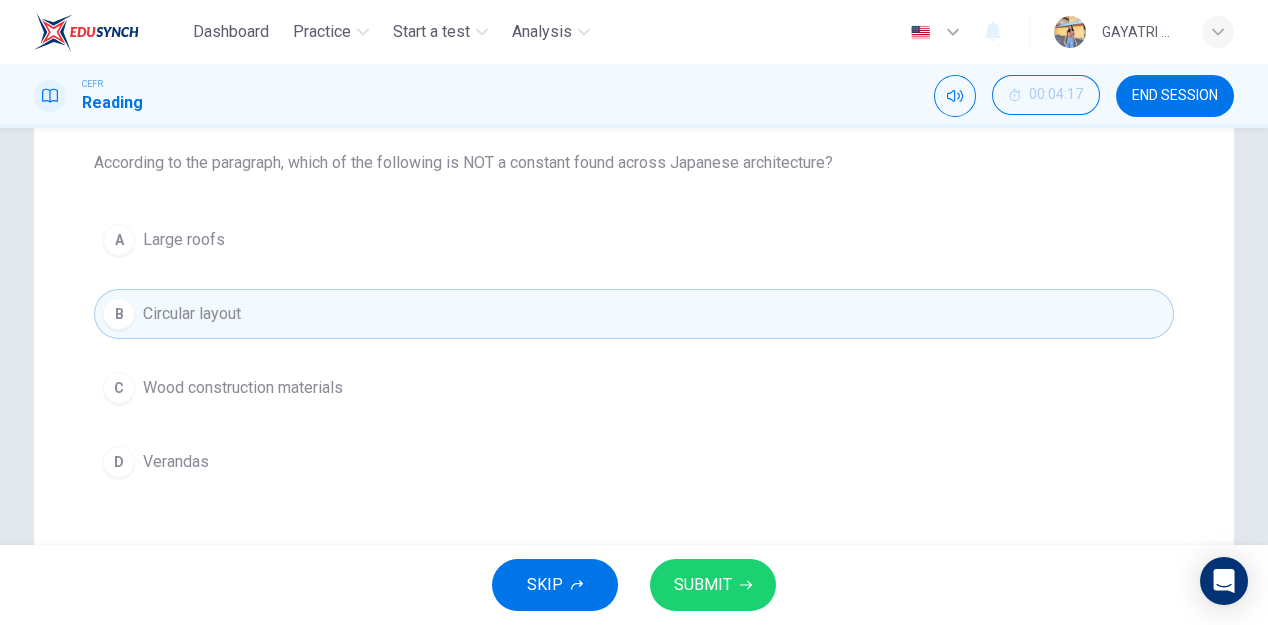 click on "Dashboard Practice Start a test Analysis English en ​ GAYATRI A/P [PERSON_NAME]" at bounding box center (634, 32) 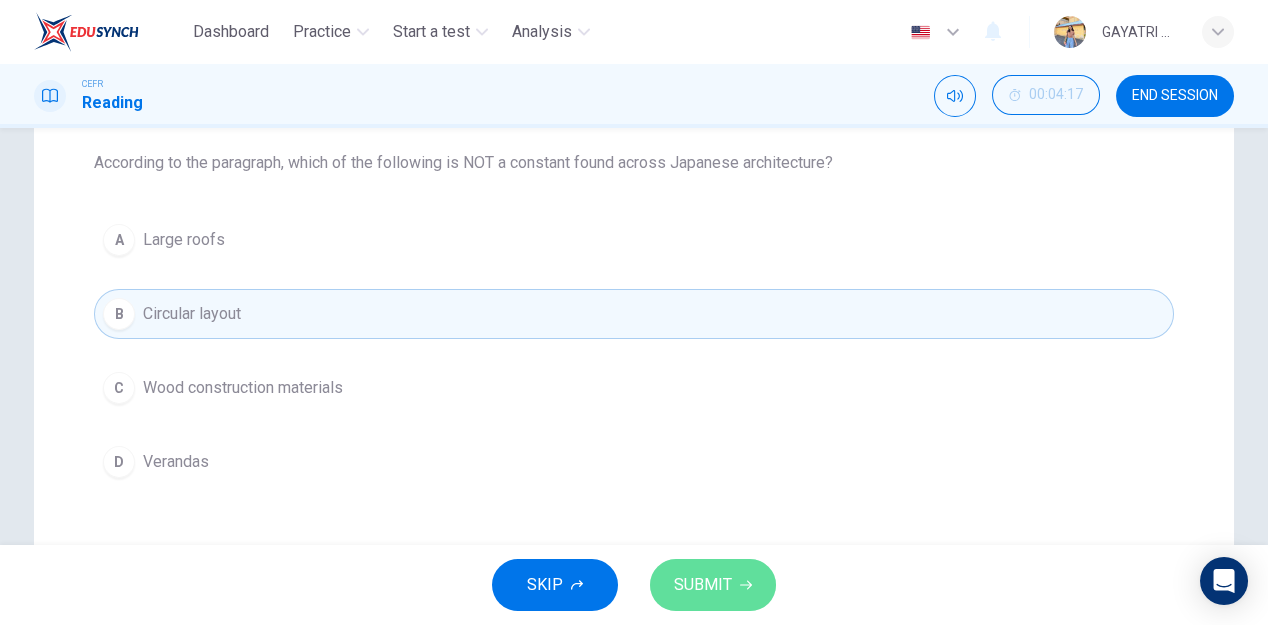 click on "SUBMIT" at bounding box center (703, 585) 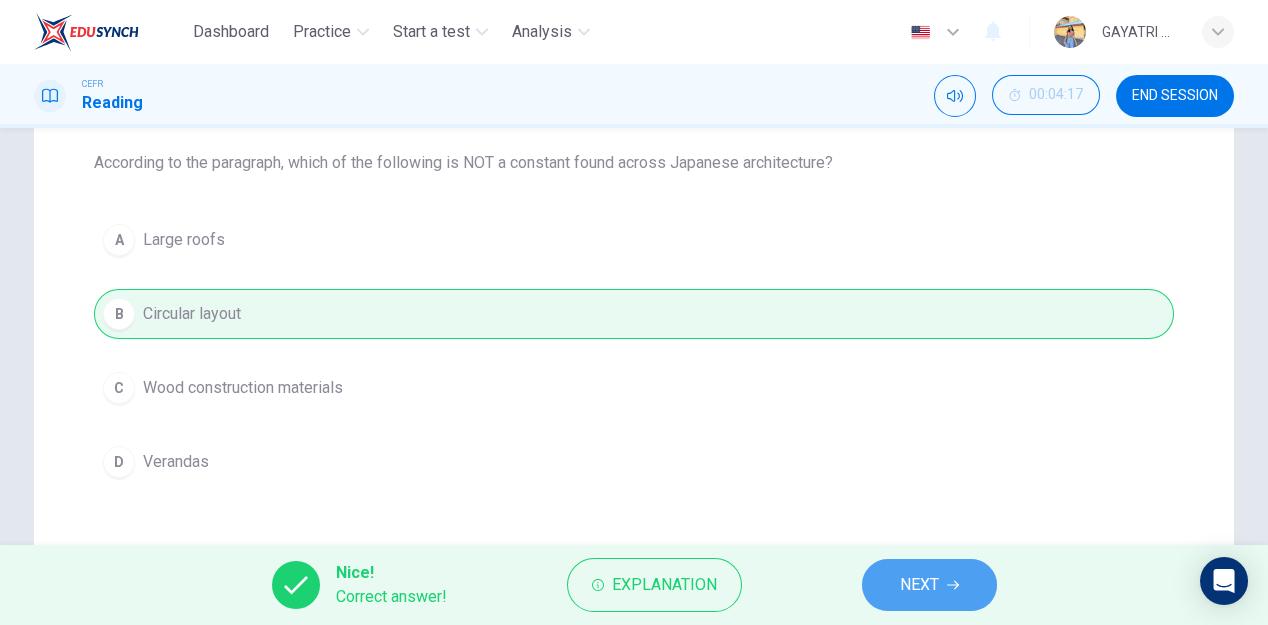 click on "NEXT" at bounding box center (919, 585) 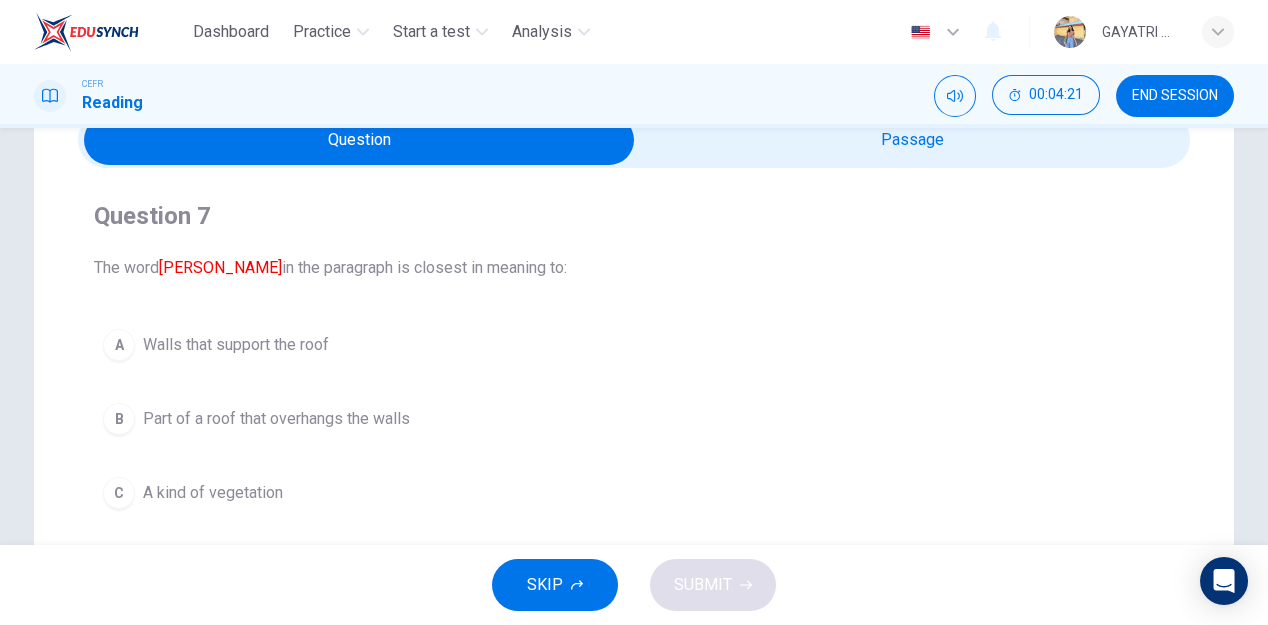 scroll, scrollTop: 98, scrollLeft: 0, axis: vertical 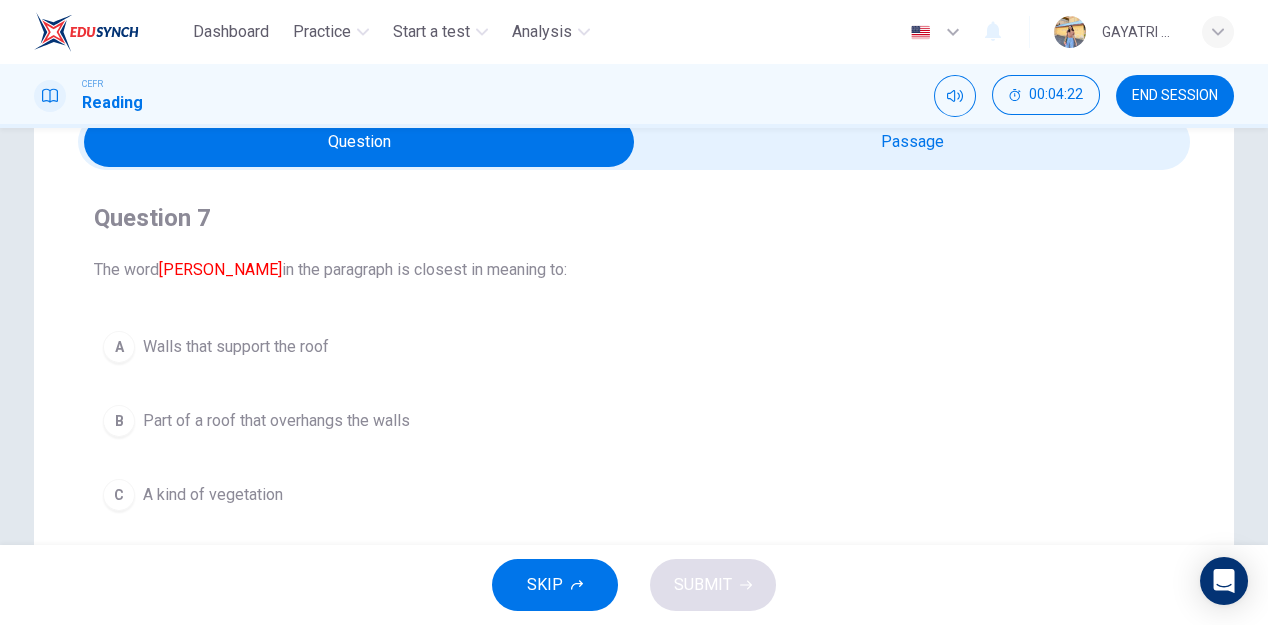 click at bounding box center [359, 142] 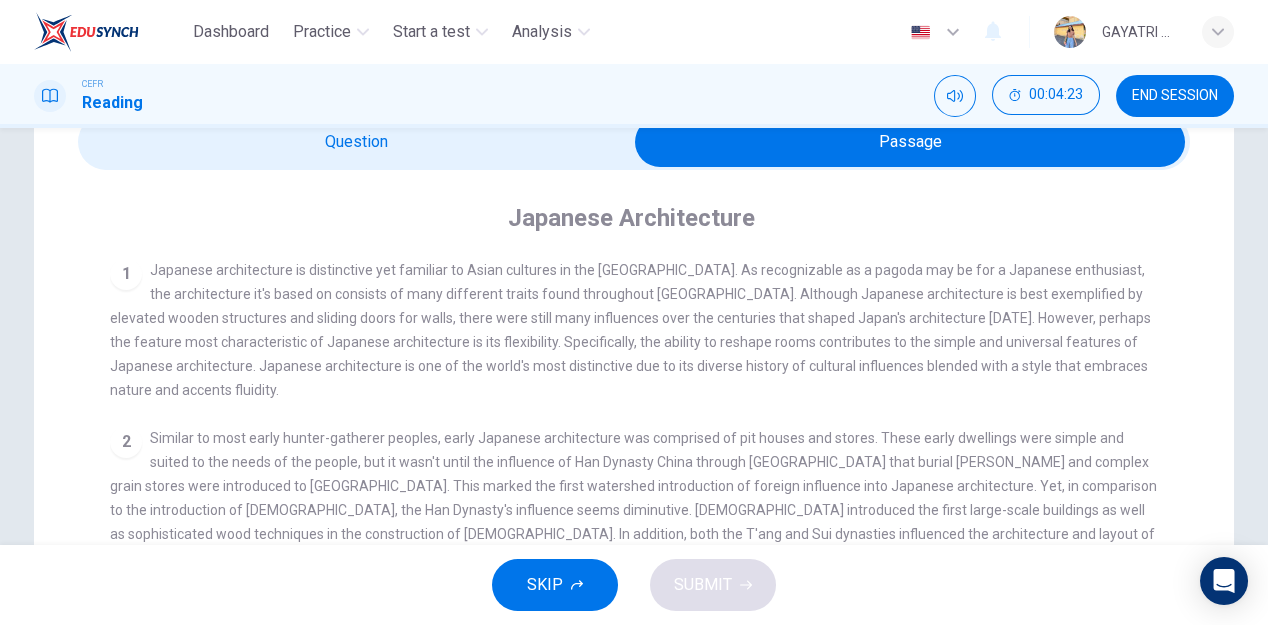 scroll, scrollTop: 178, scrollLeft: 0, axis: vertical 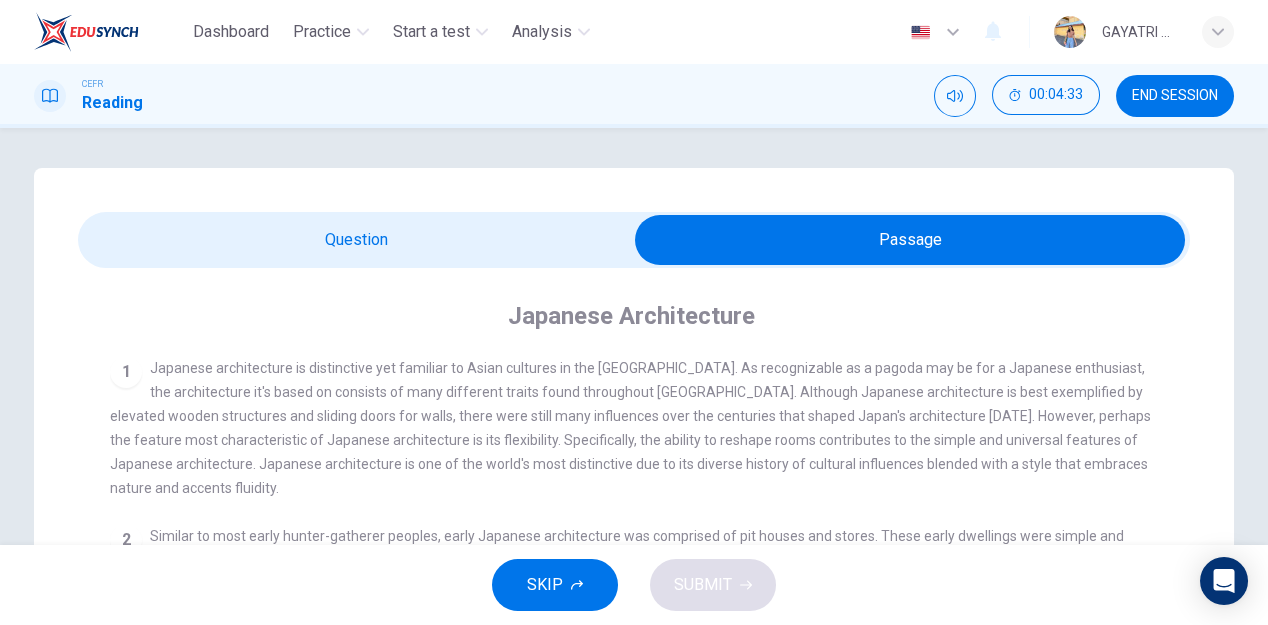click at bounding box center [910, 240] 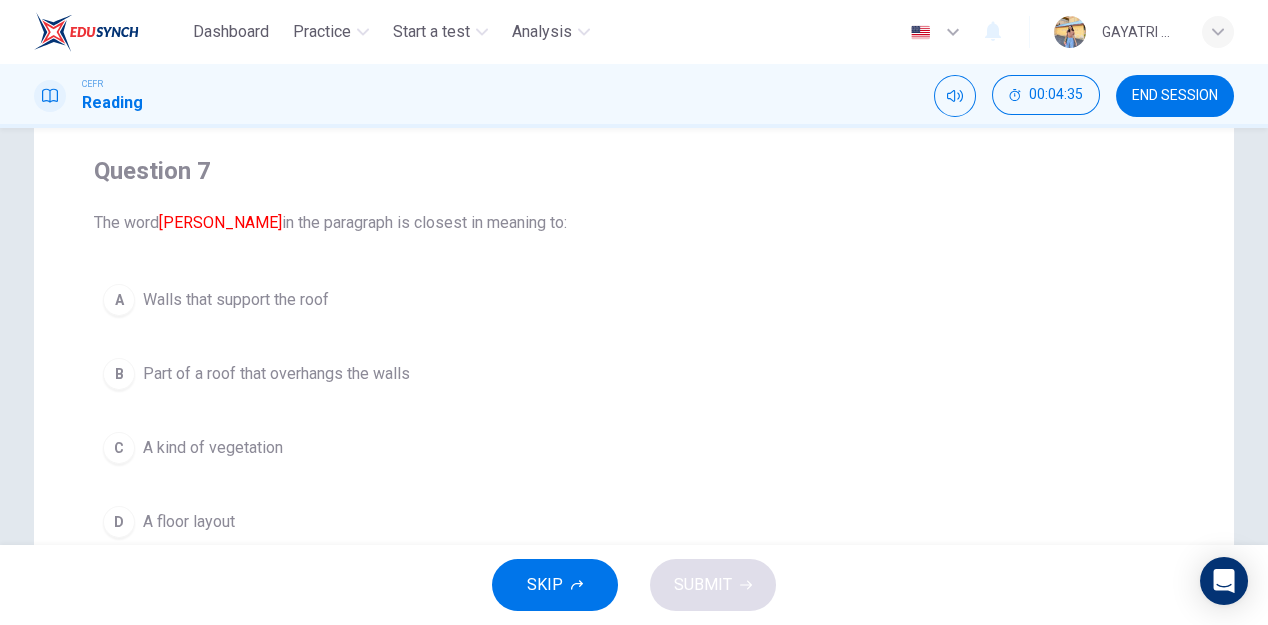 scroll, scrollTop: 218, scrollLeft: 0, axis: vertical 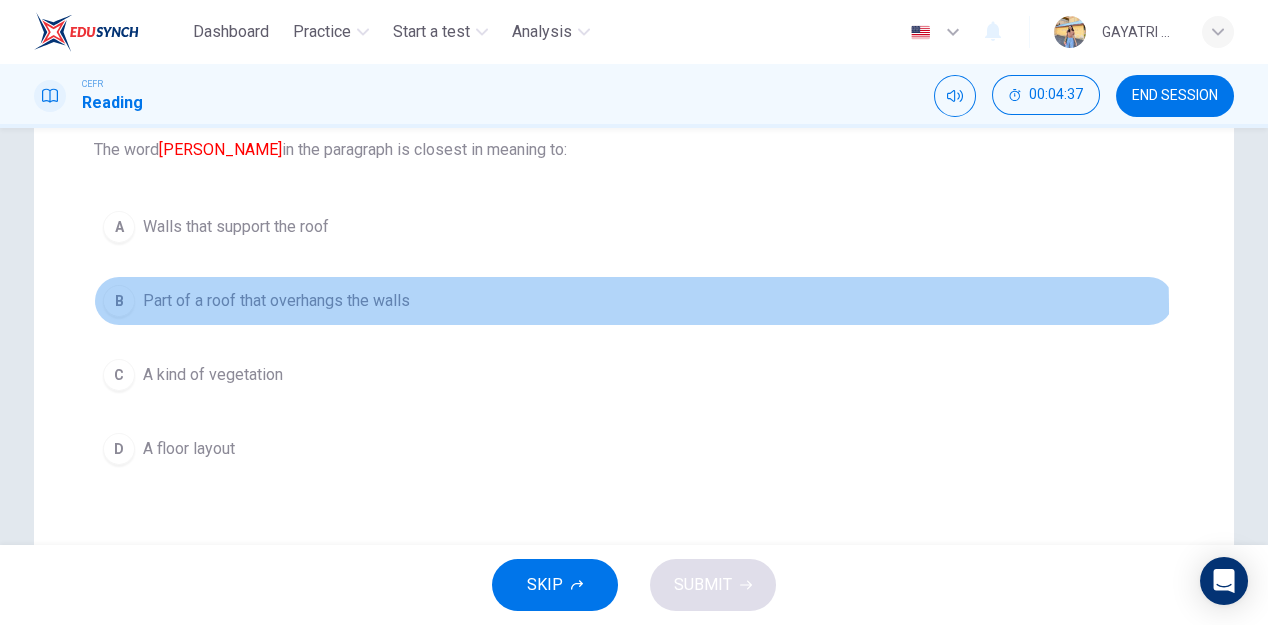 click on "Part of a roof that overhangs the walls" at bounding box center [276, 301] 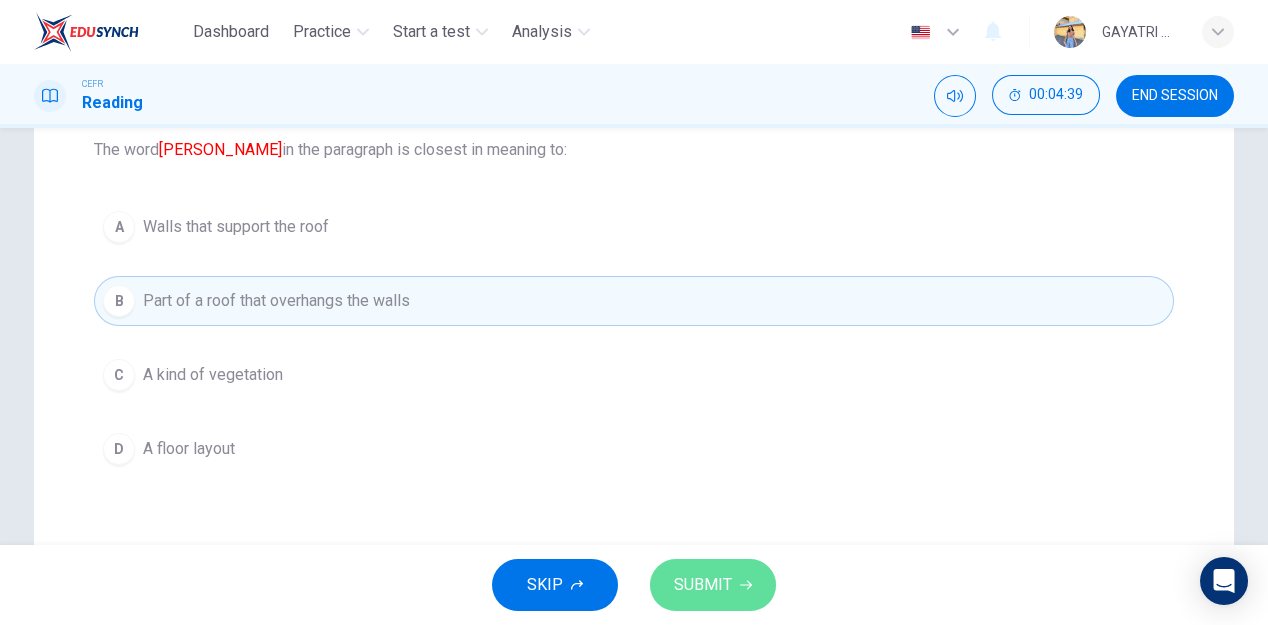 click on "SUBMIT" at bounding box center (703, 585) 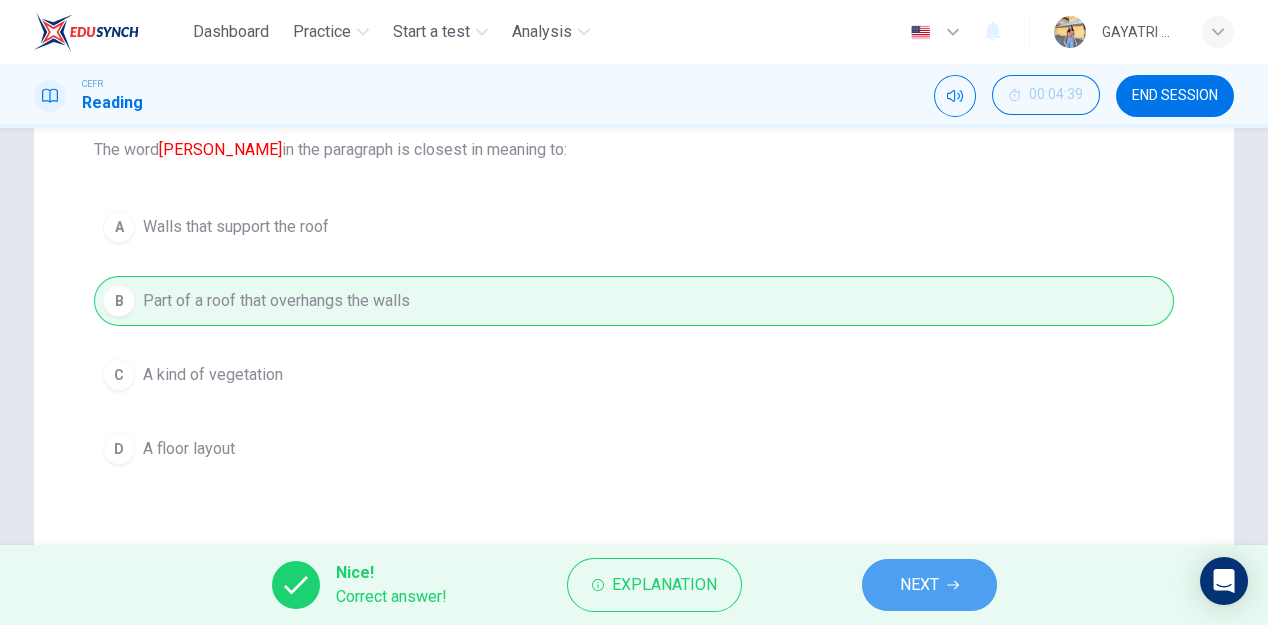 click on "NEXT" at bounding box center [919, 585] 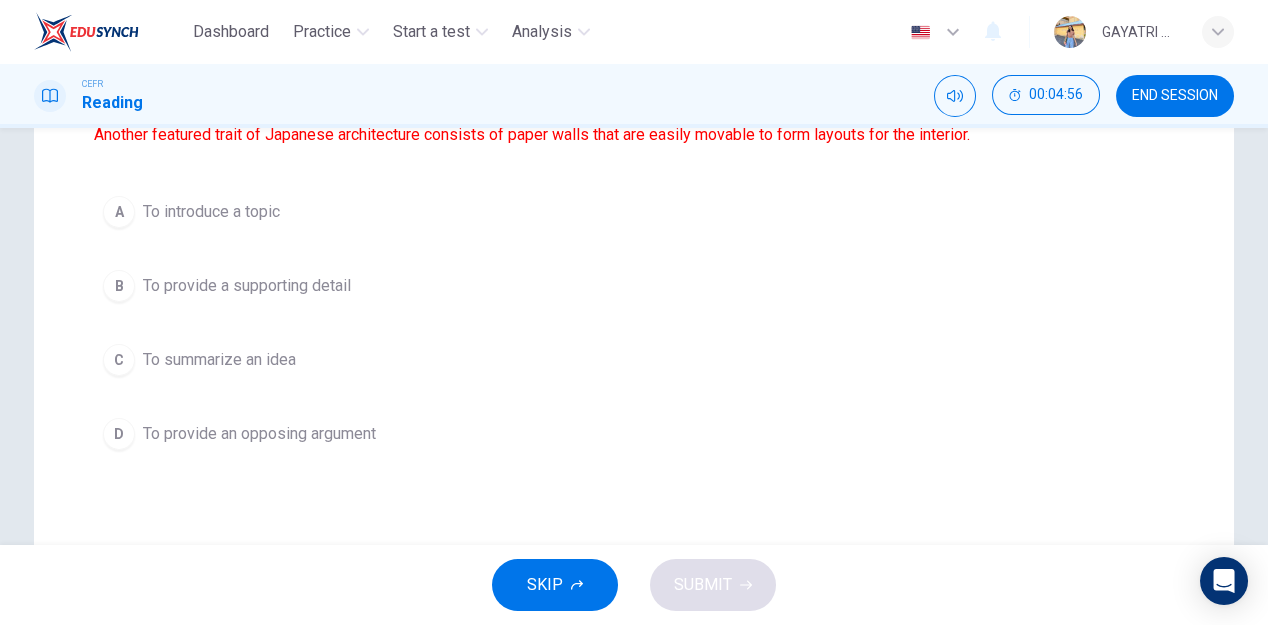 scroll, scrollTop: 0, scrollLeft: 0, axis: both 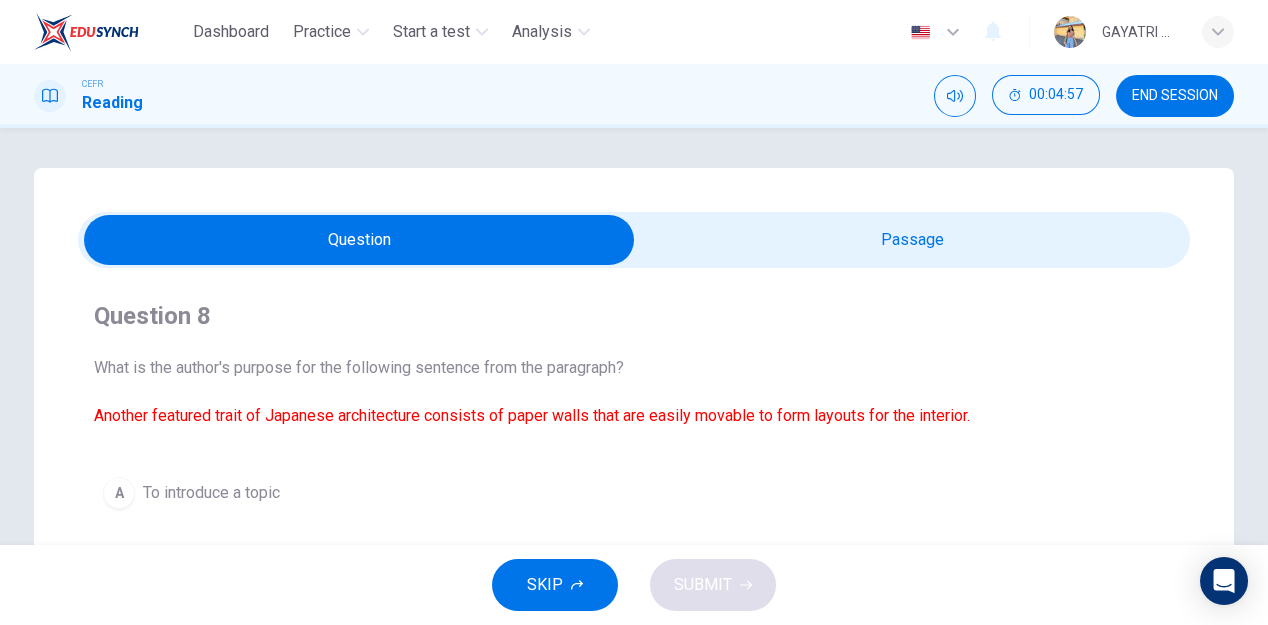 click at bounding box center [359, 240] 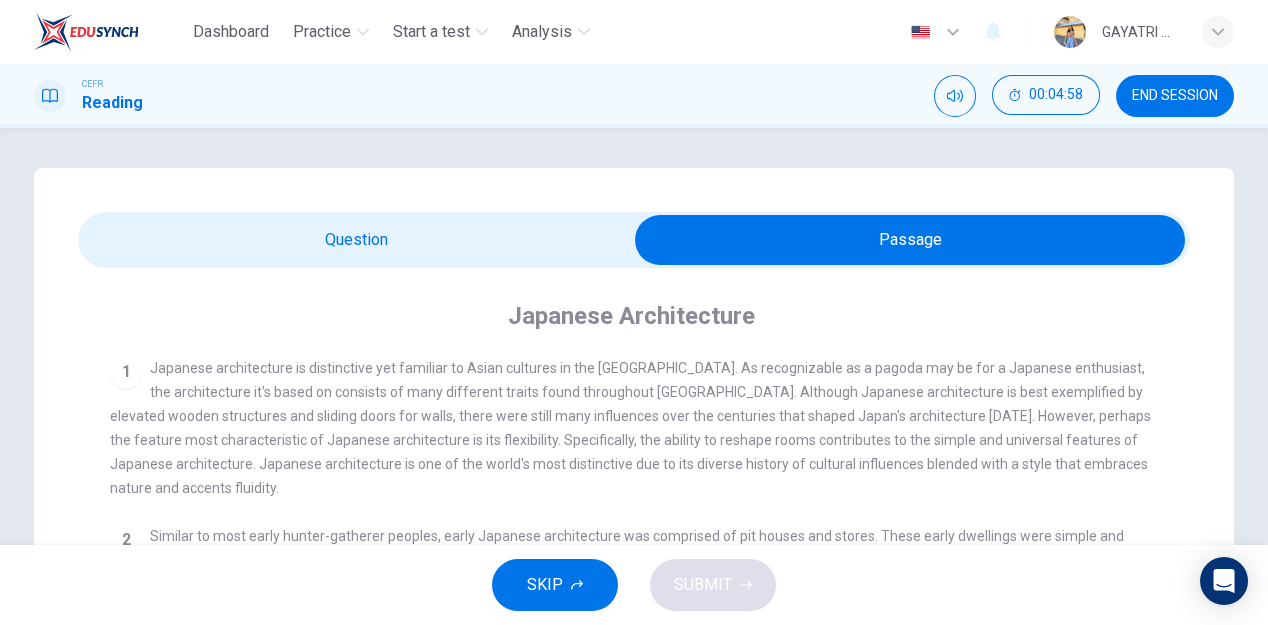 scroll, scrollTop: 178, scrollLeft: 0, axis: vertical 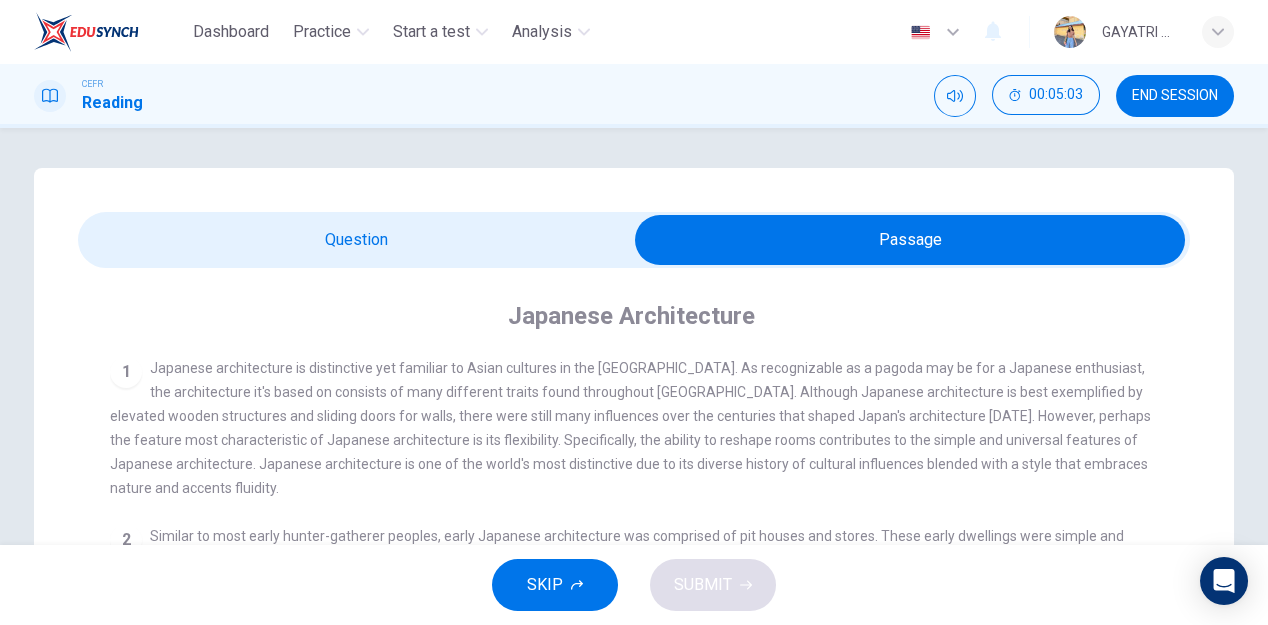 click at bounding box center (910, 240) 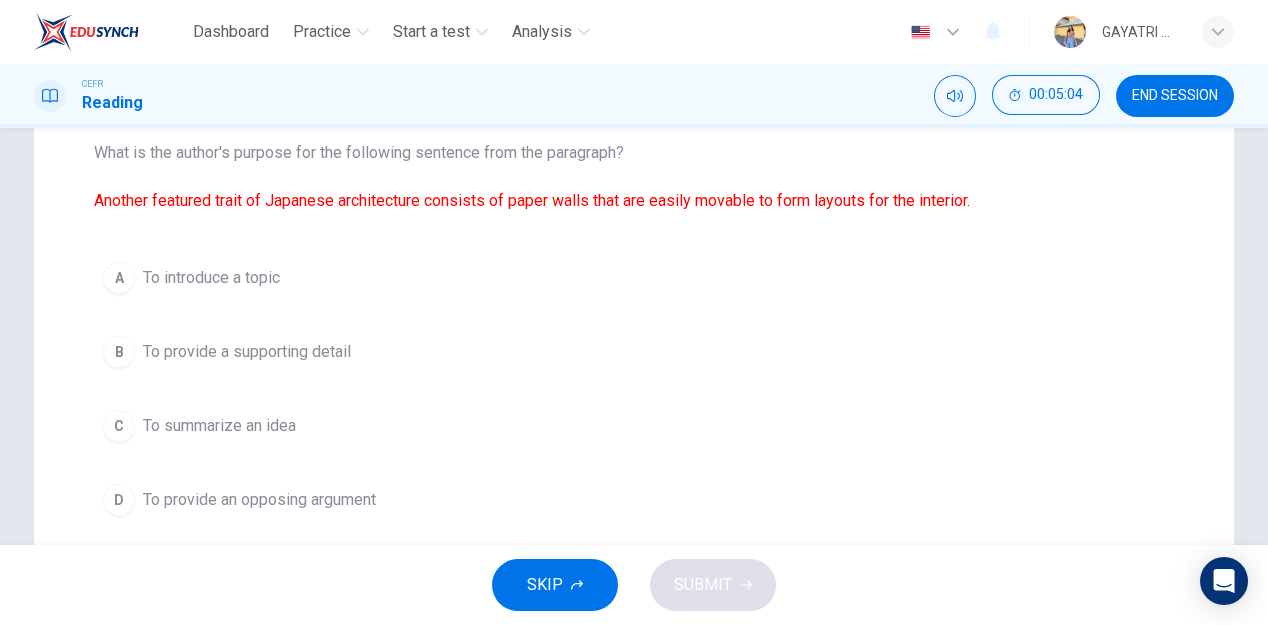 scroll, scrollTop: 218, scrollLeft: 0, axis: vertical 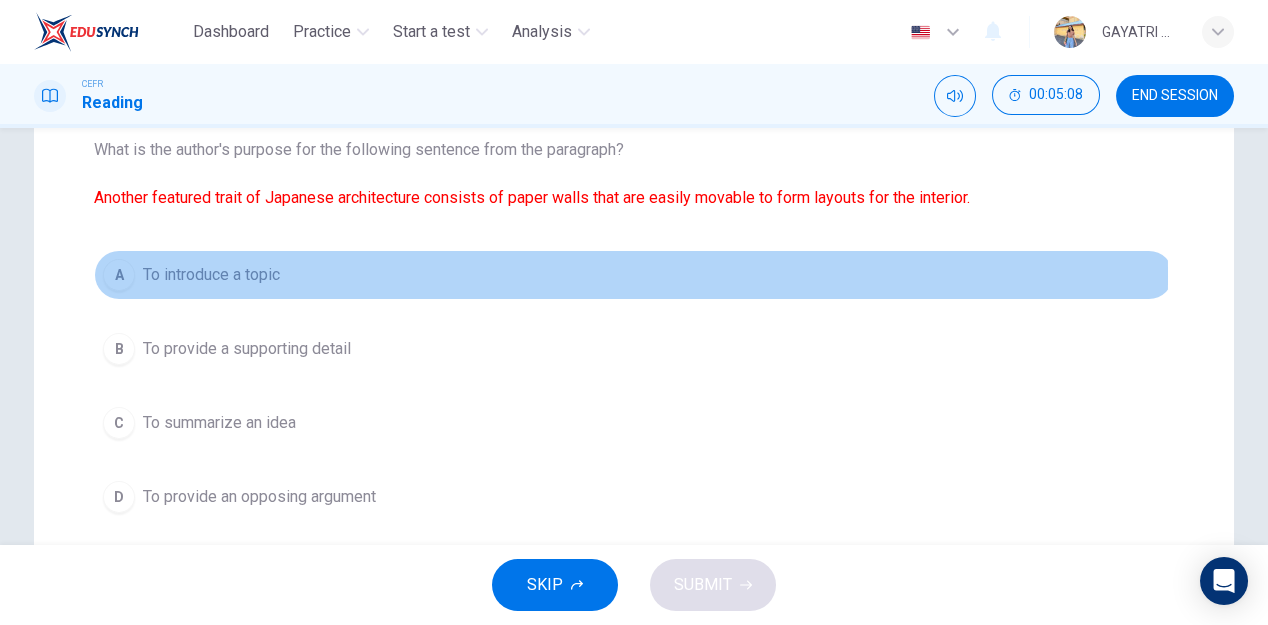 click on "To introduce a topic" at bounding box center (211, 275) 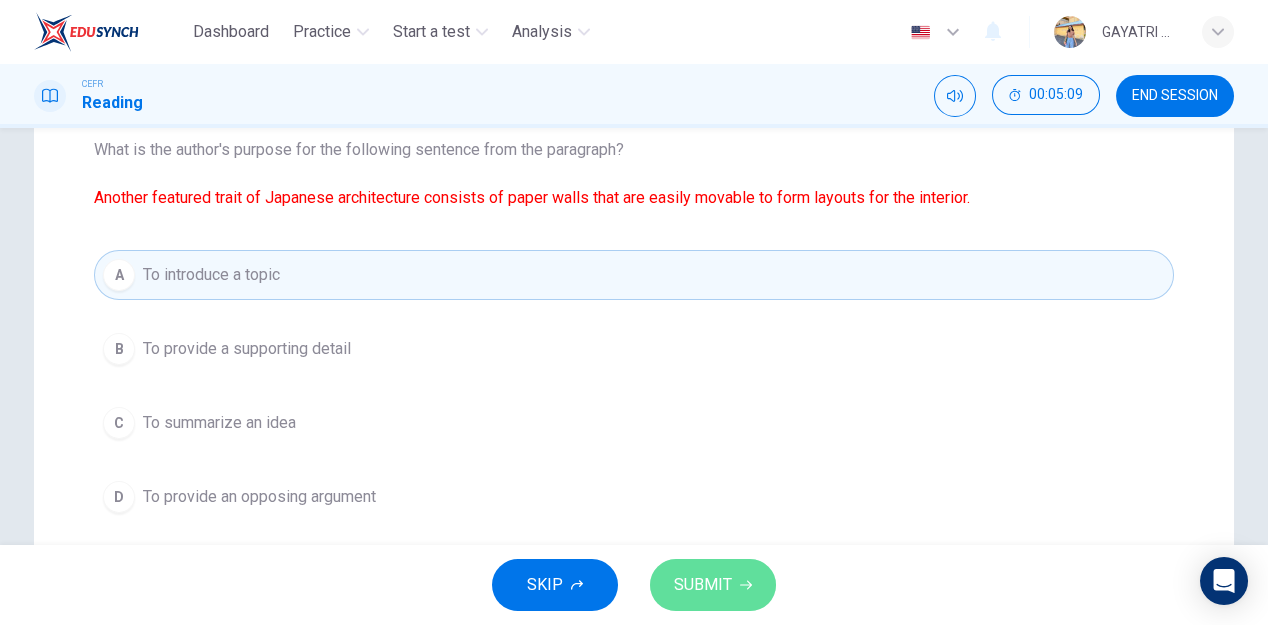 click on "SUBMIT" at bounding box center [703, 585] 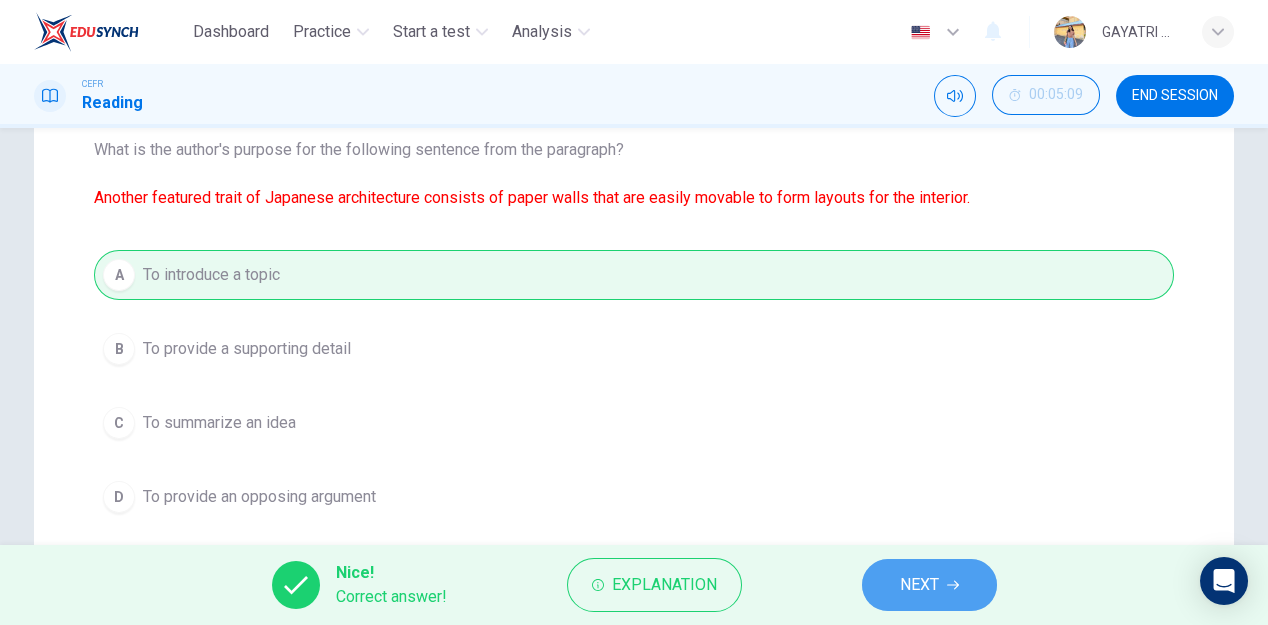 click on "NEXT" at bounding box center [919, 585] 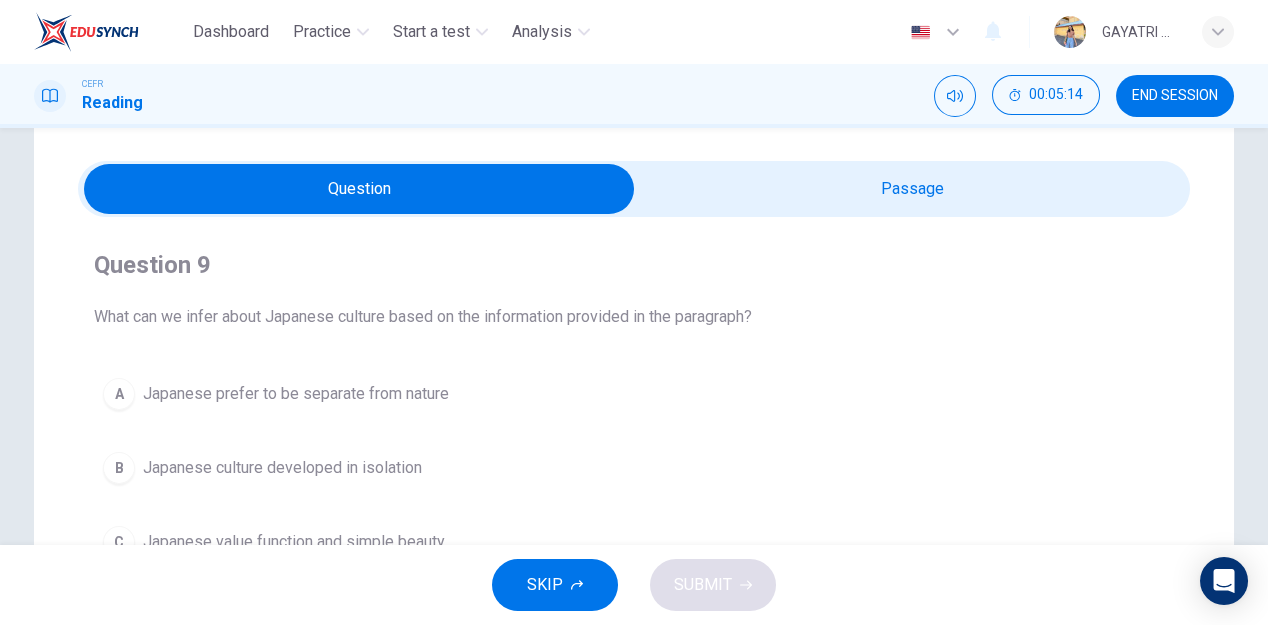 scroll, scrollTop: 48, scrollLeft: 0, axis: vertical 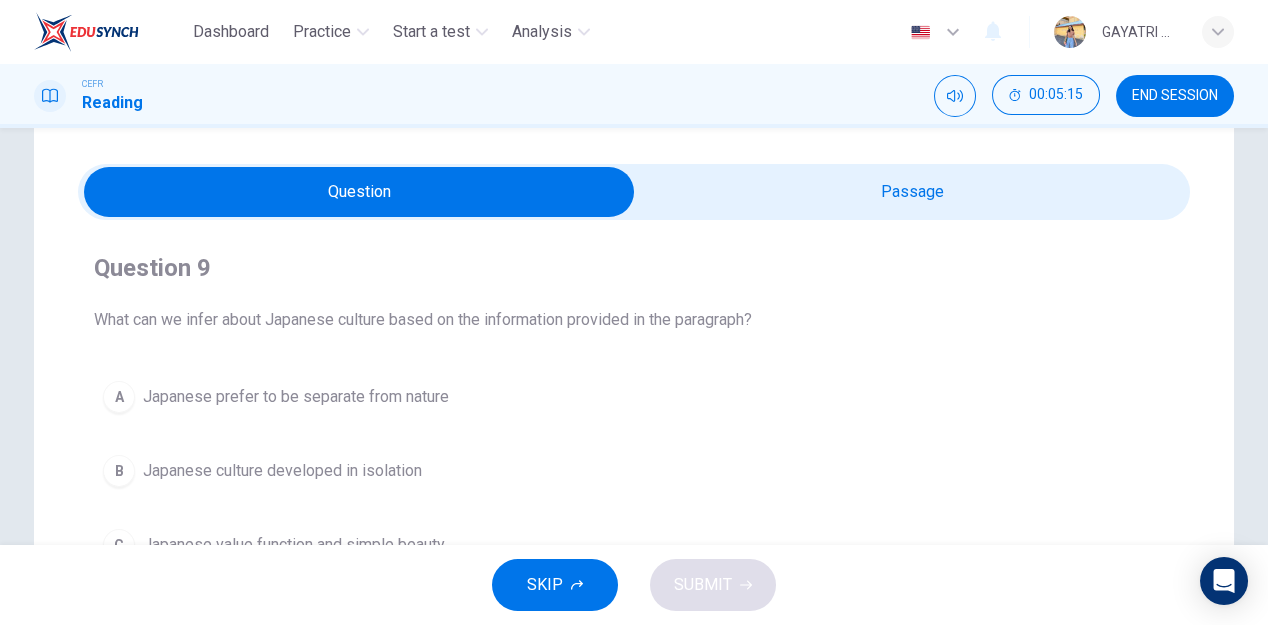 click at bounding box center (359, 192) 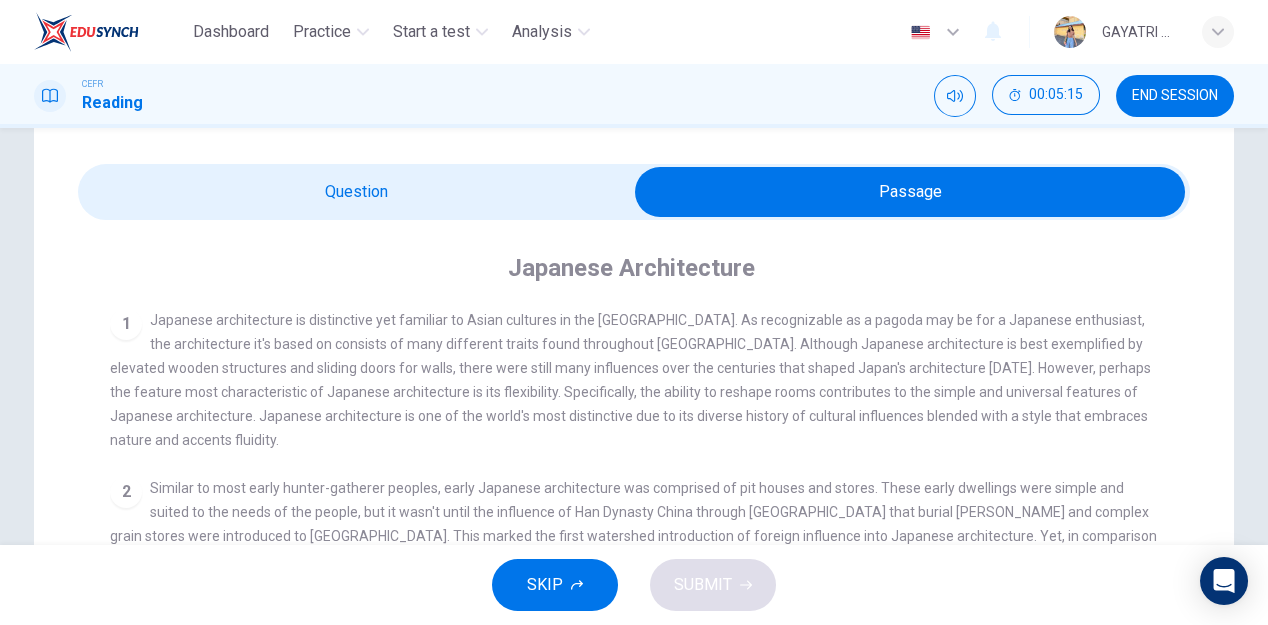 scroll, scrollTop: 178, scrollLeft: 0, axis: vertical 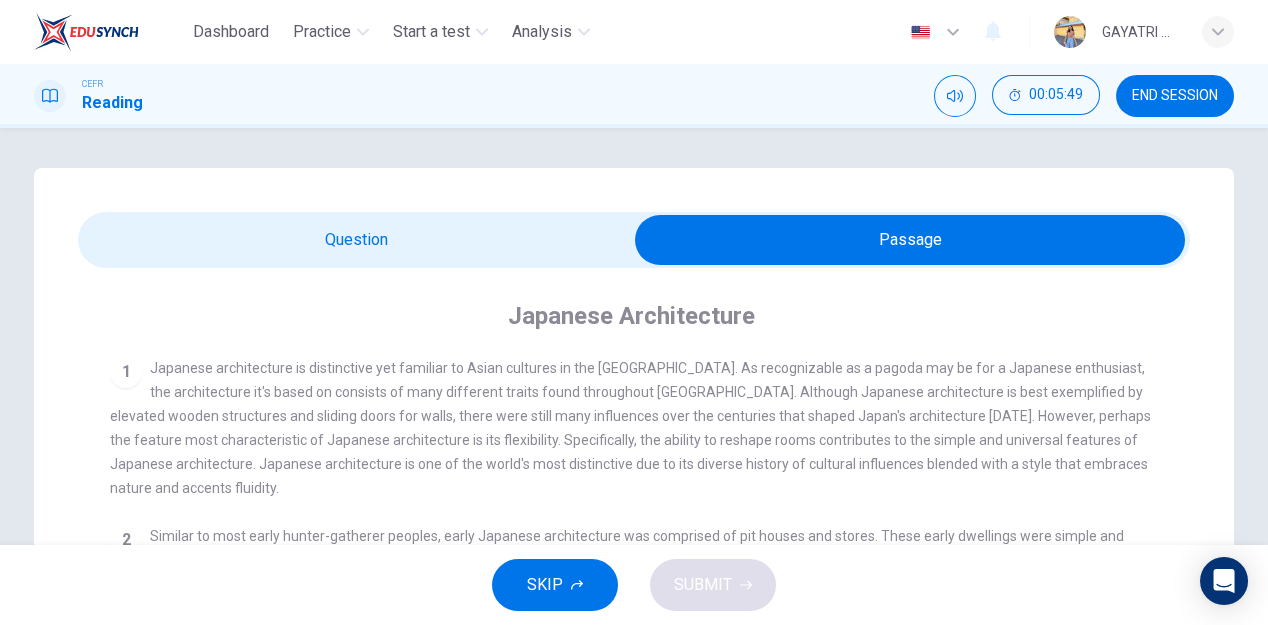 click at bounding box center (910, 240) 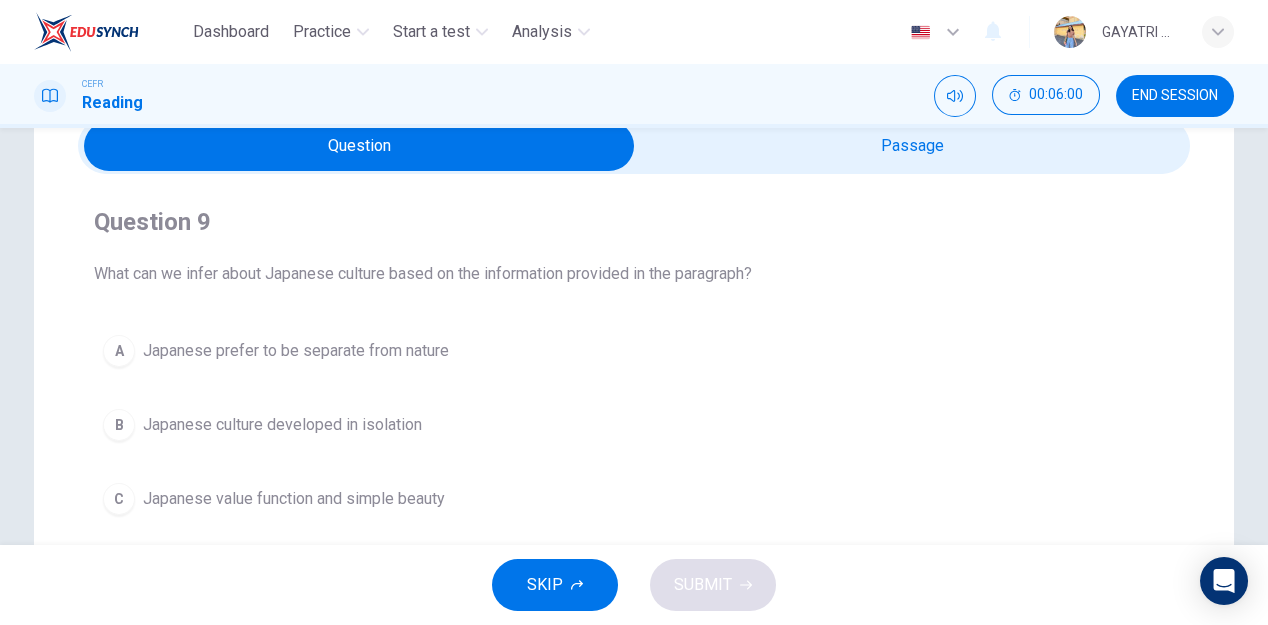 scroll, scrollTop: 78, scrollLeft: 0, axis: vertical 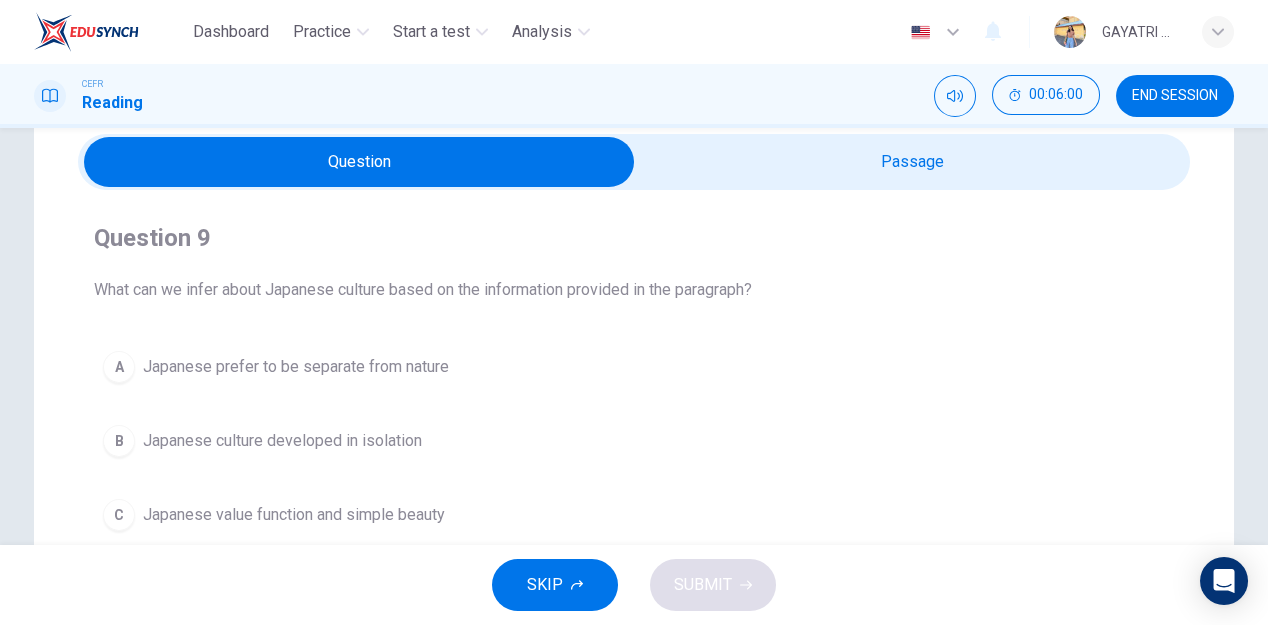 click at bounding box center (359, 162) 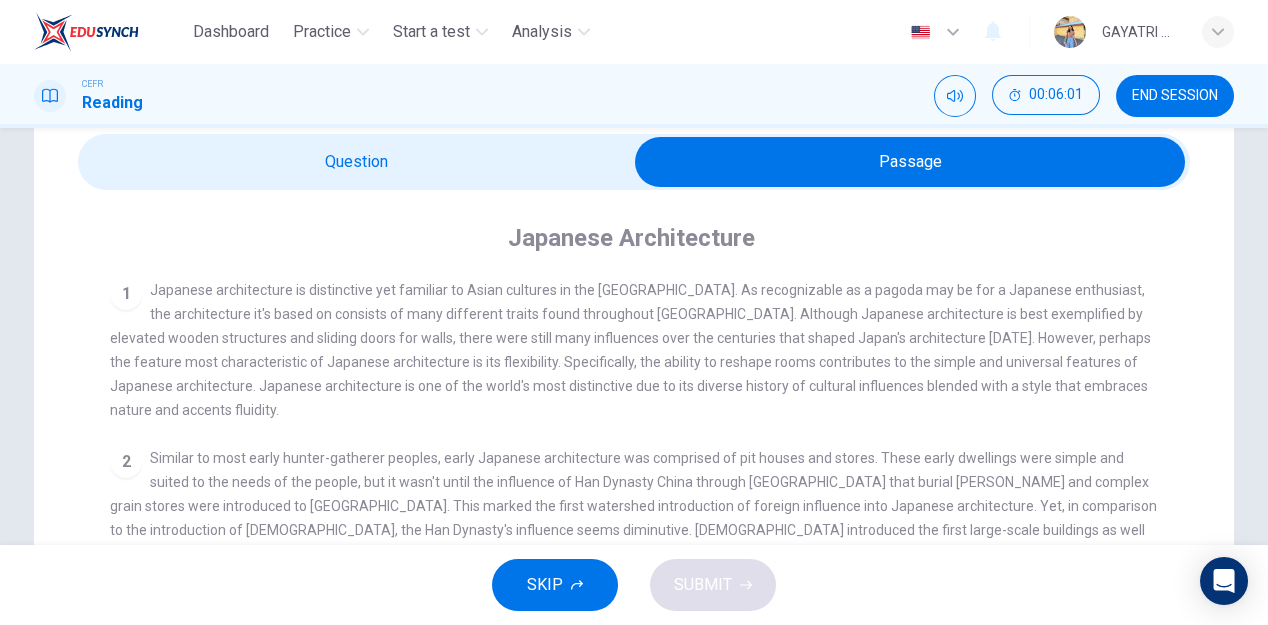 scroll, scrollTop: 178, scrollLeft: 0, axis: vertical 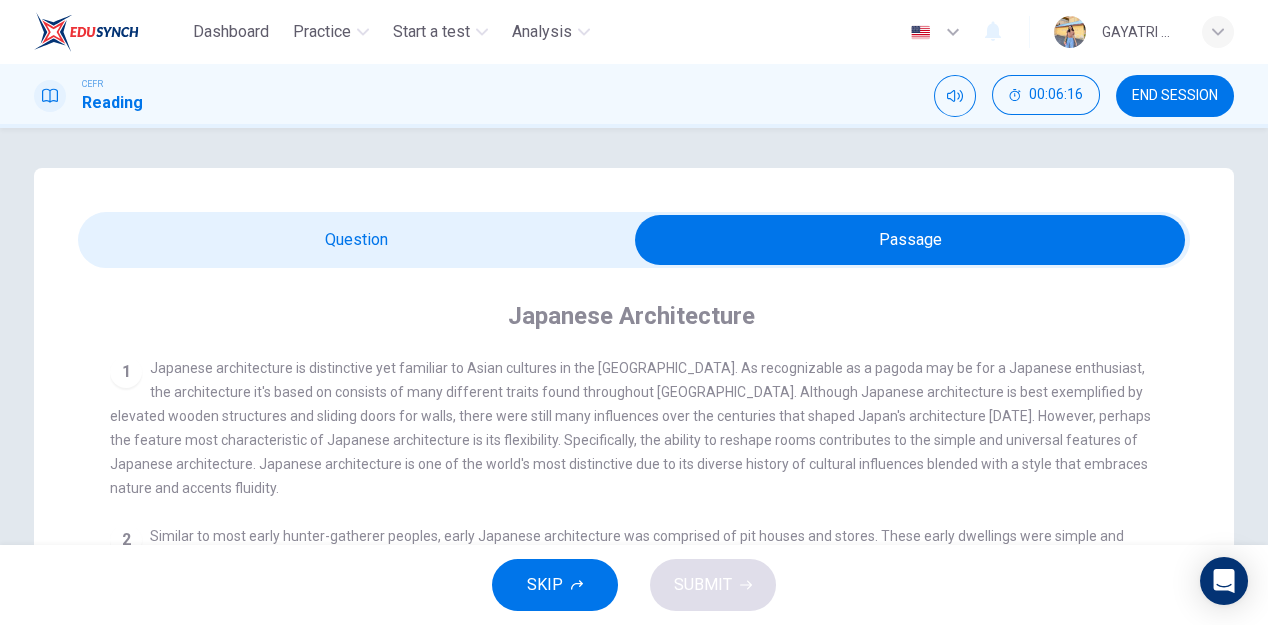 click at bounding box center (910, 240) 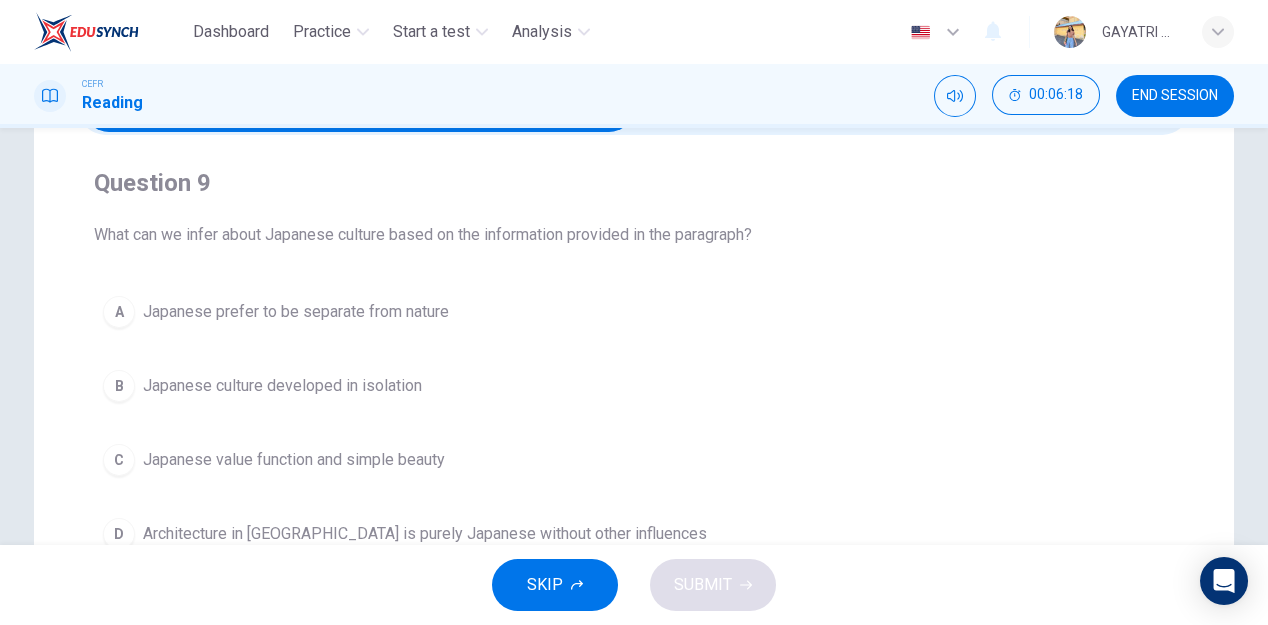 scroll, scrollTop: 149, scrollLeft: 0, axis: vertical 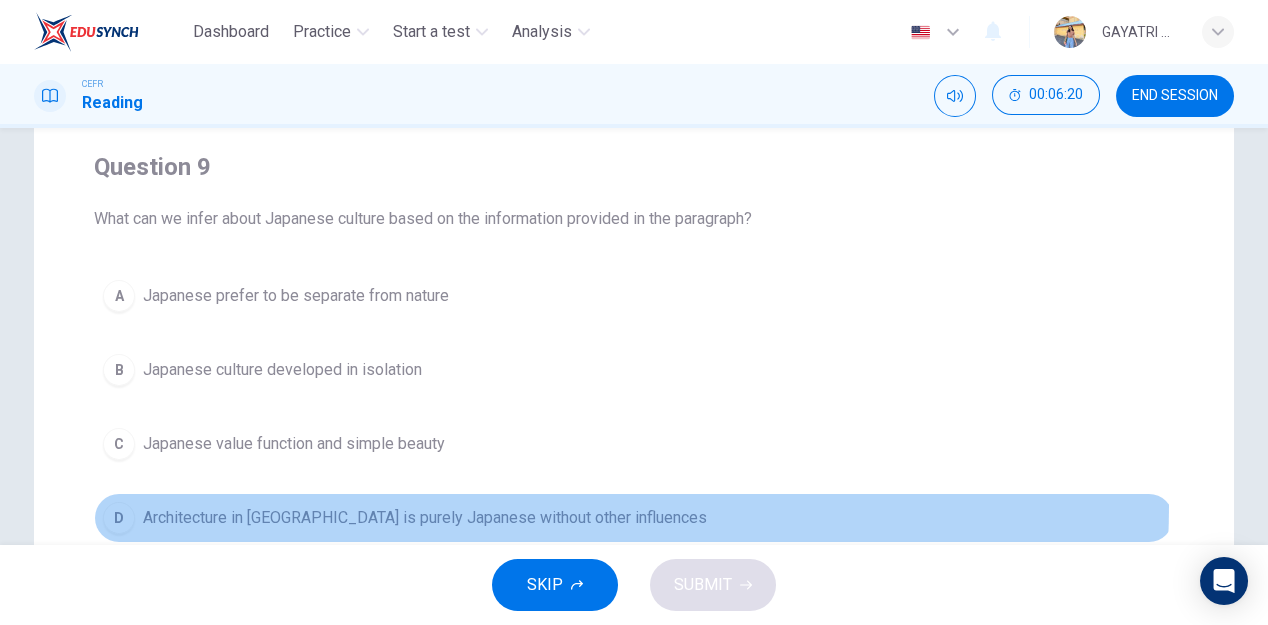 click on "D Architecture in [GEOGRAPHIC_DATA] is purely Japanese without other influences" at bounding box center (634, 518) 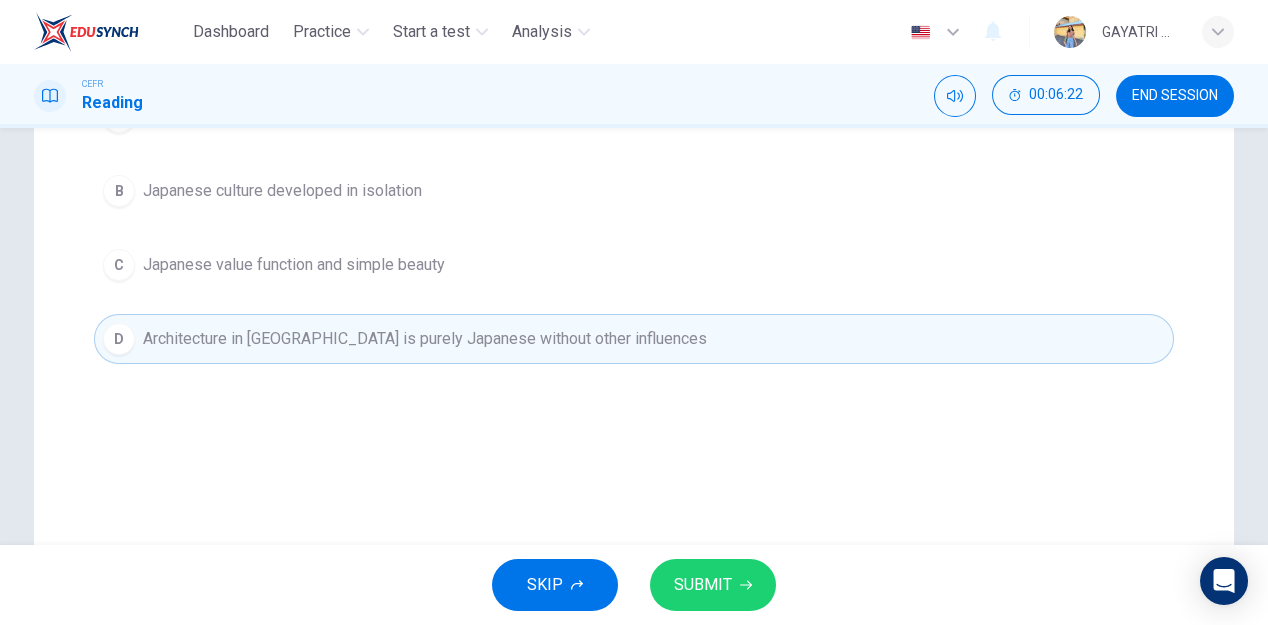 scroll, scrollTop: 340, scrollLeft: 0, axis: vertical 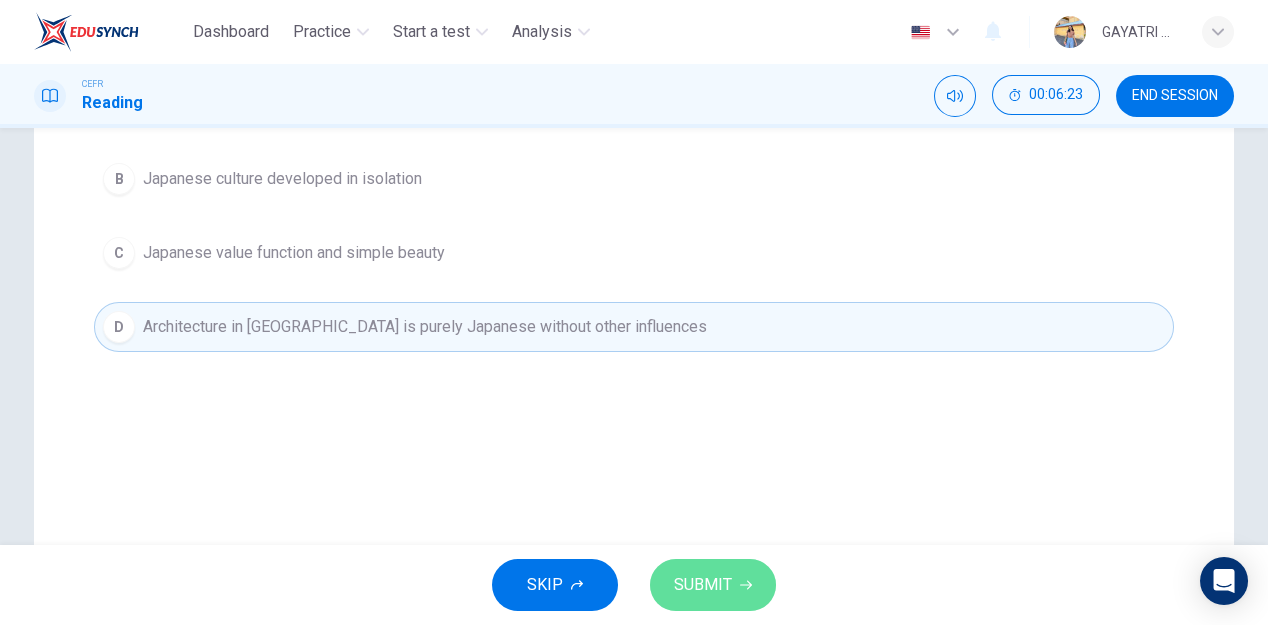 click on "SUBMIT" at bounding box center [703, 585] 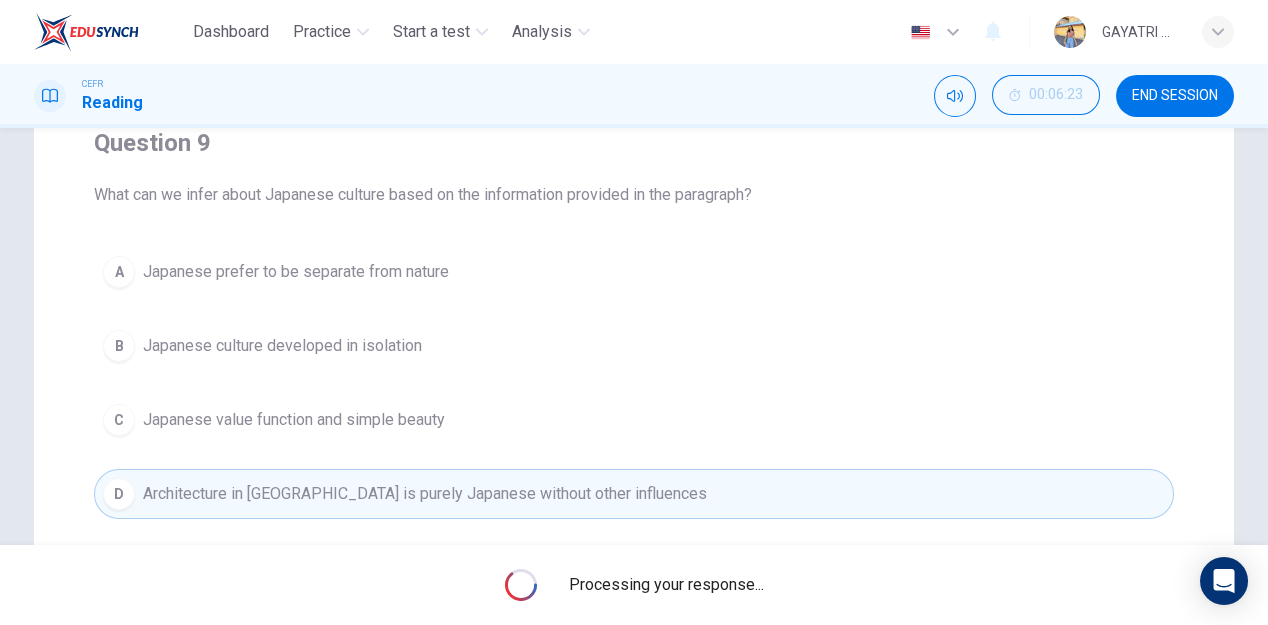 scroll, scrollTop: 174, scrollLeft: 0, axis: vertical 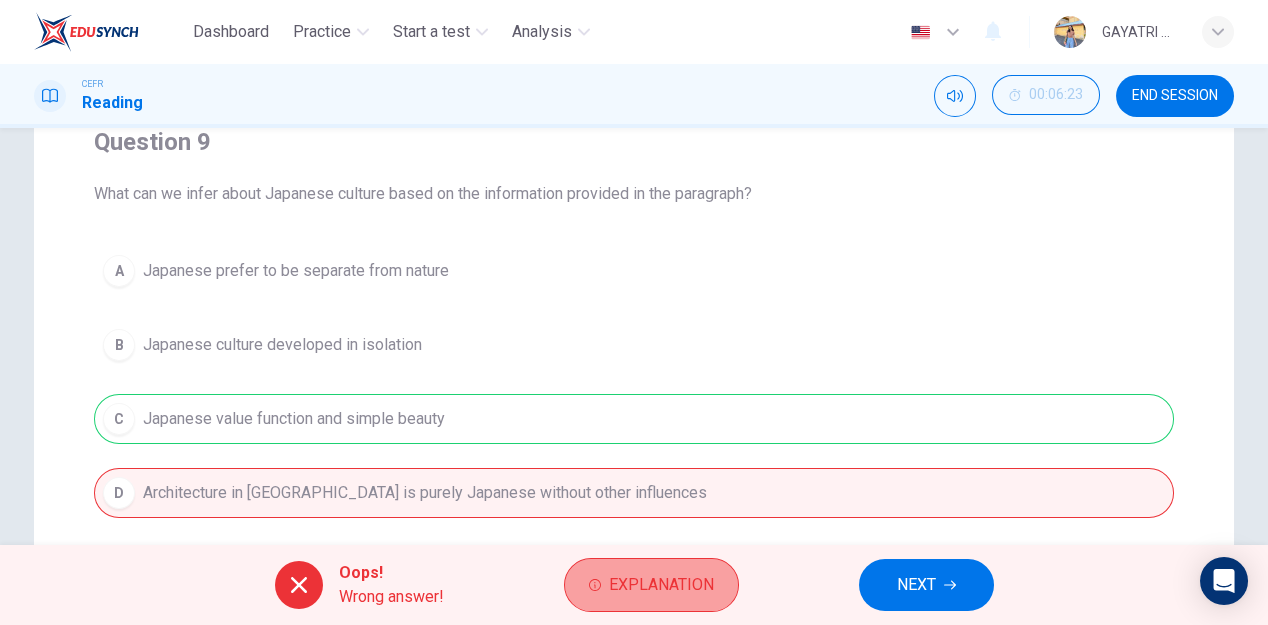 click on "Explanation" at bounding box center [661, 585] 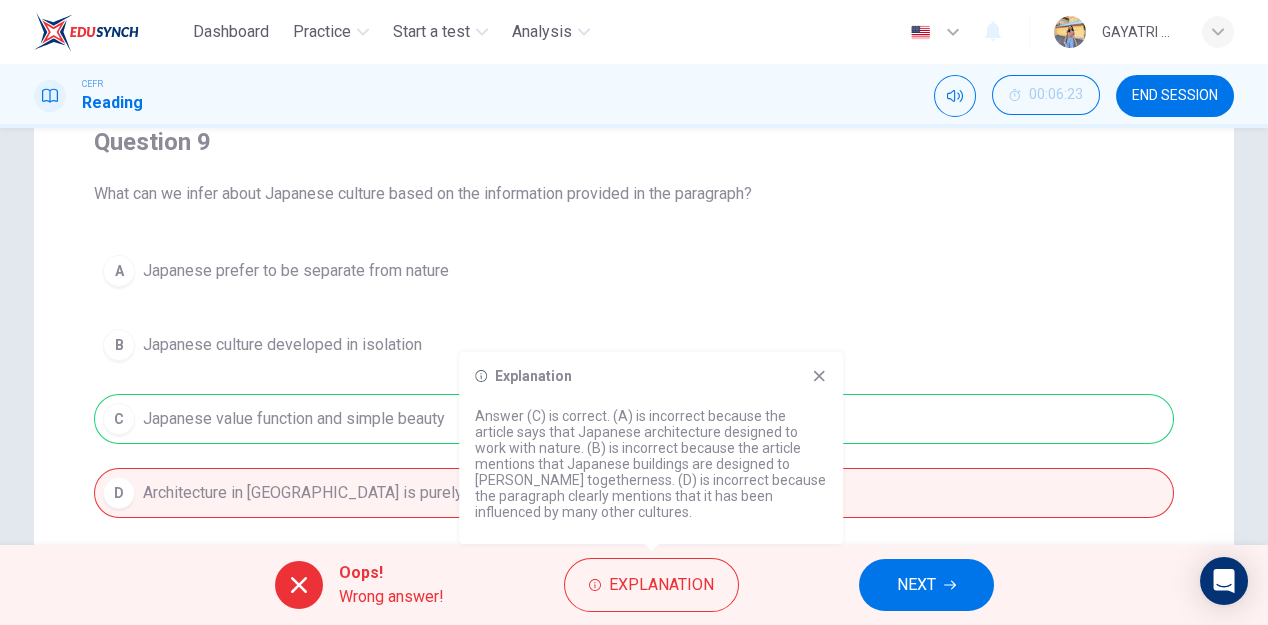 click 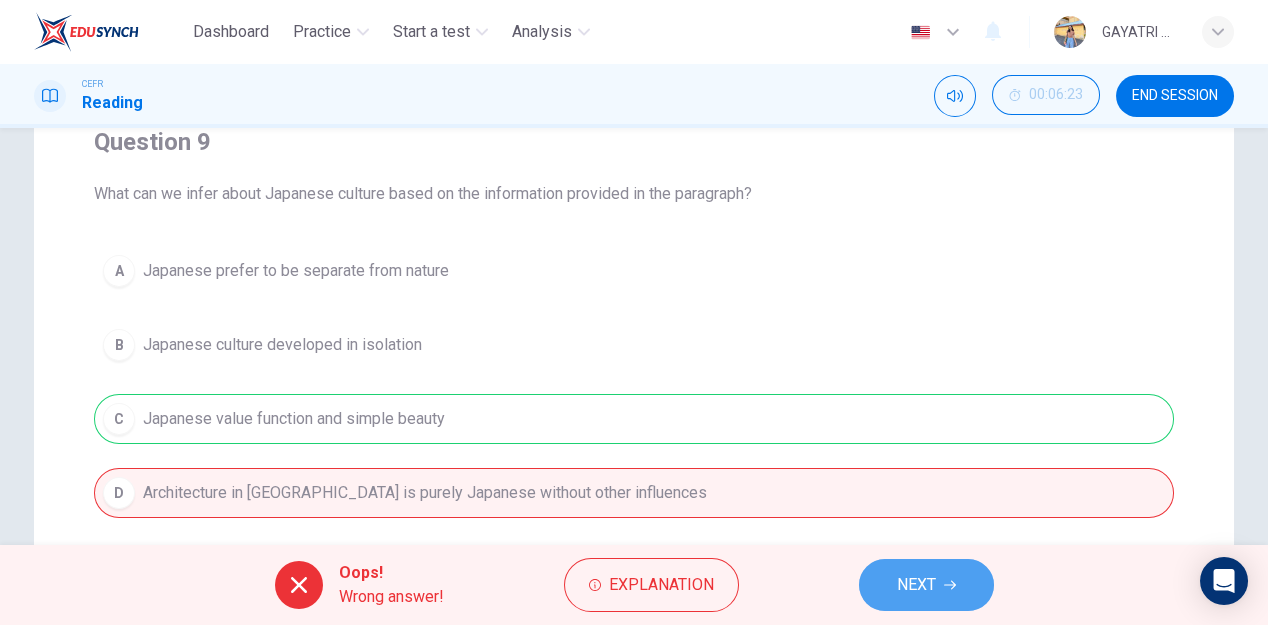 click on "NEXT" at bounding box center (916, 585) 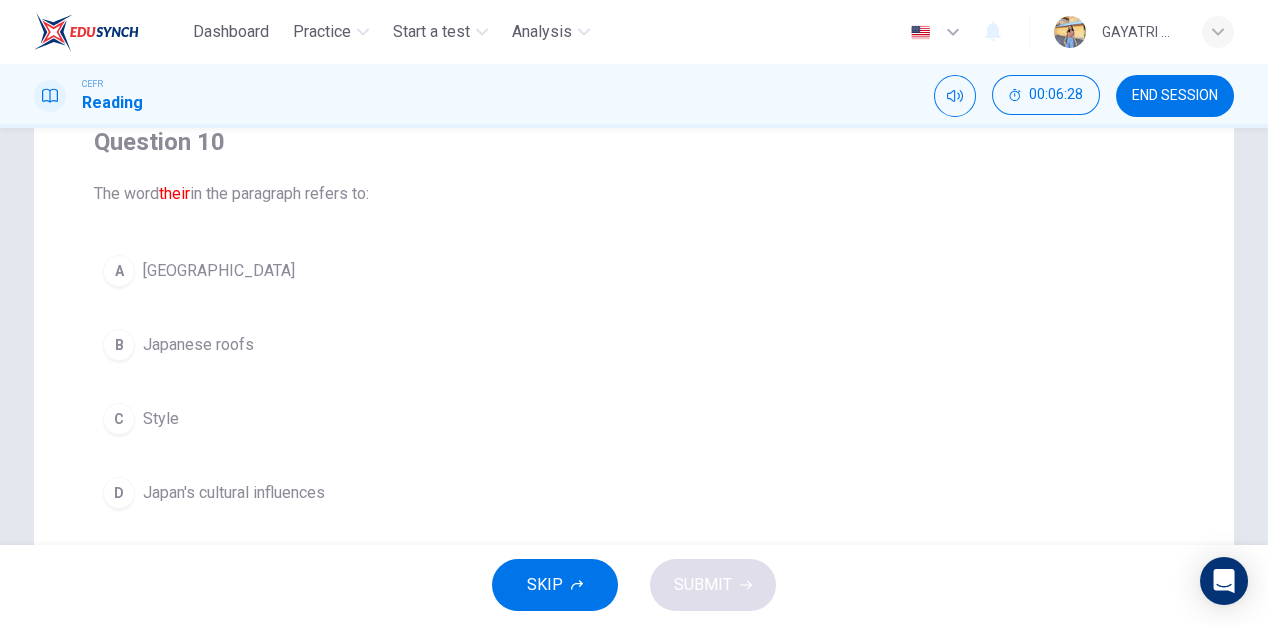 scroll, scrollTop: 0, scrollLeft: 0, axis: both 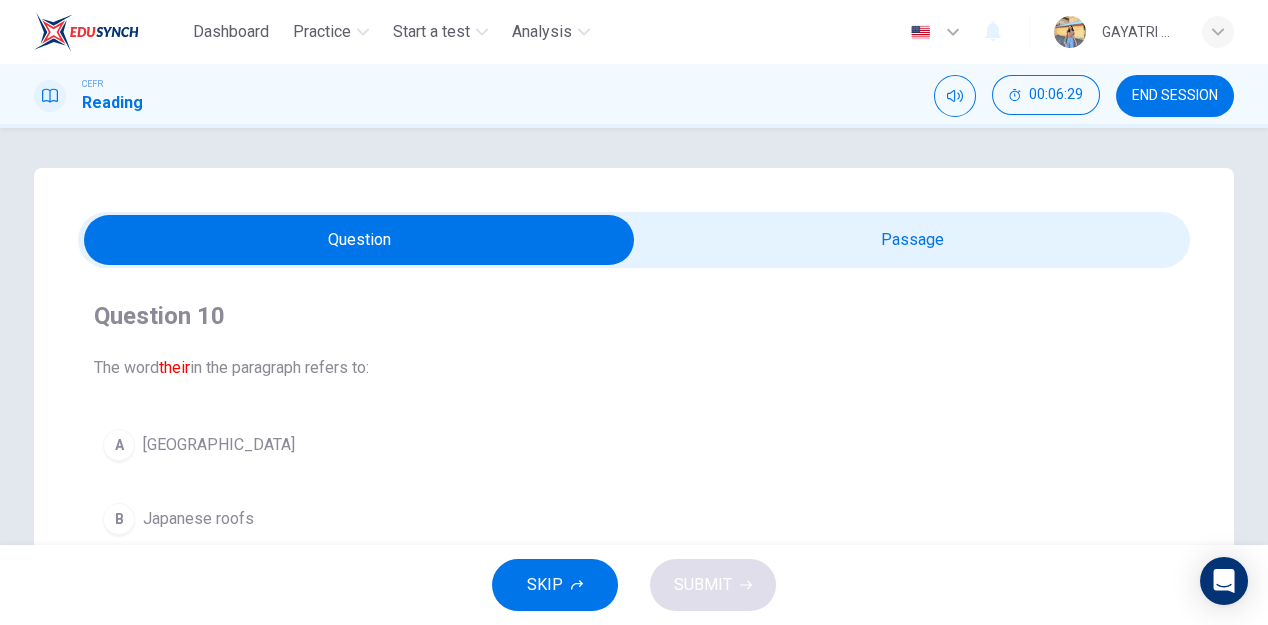 click at bounding box center (359, 240) 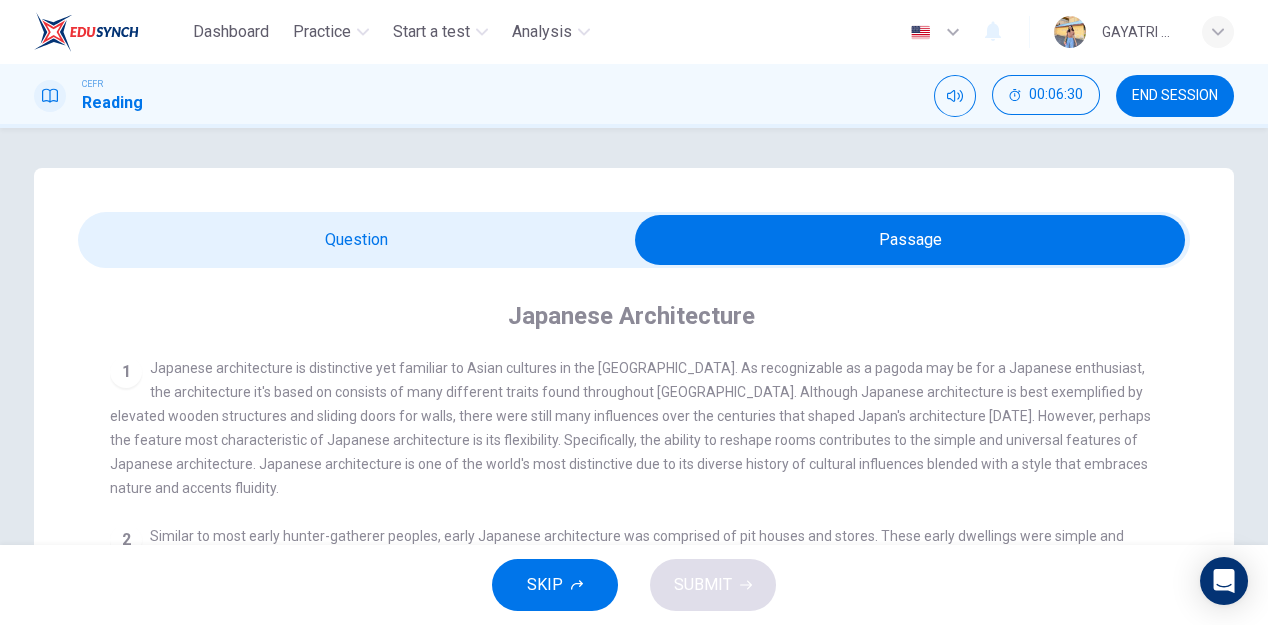 scroll, scrollTop: 178, scrollLeft: 0, axis: vertical 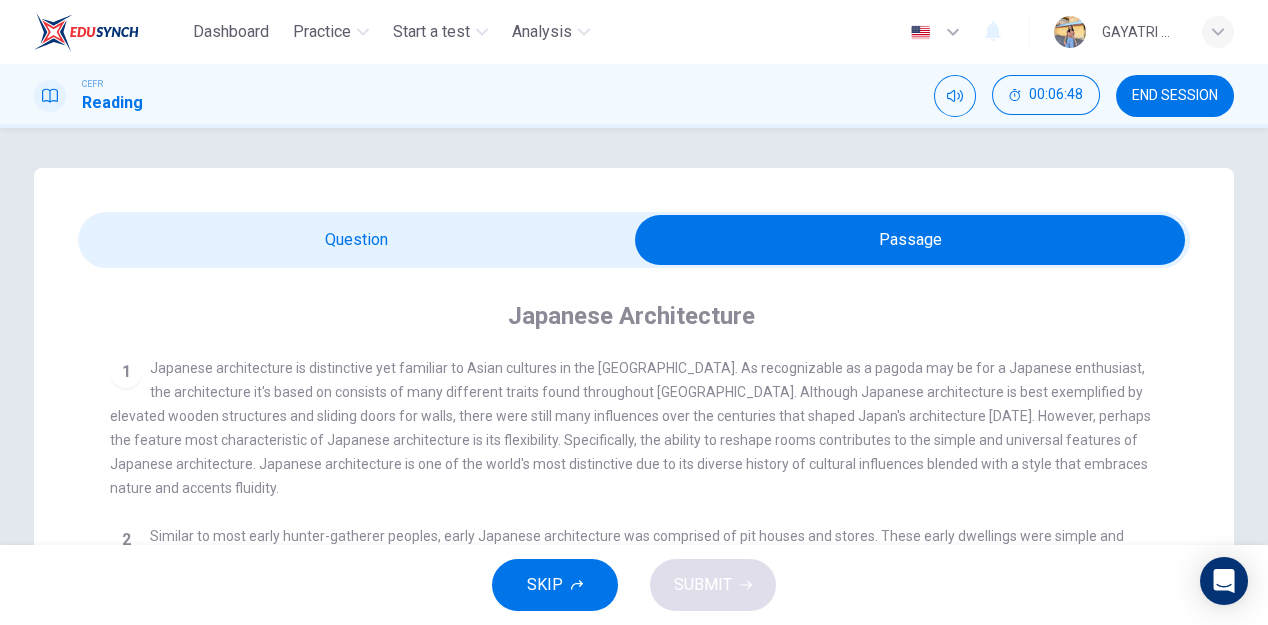 click at bounding box center (910, 240) 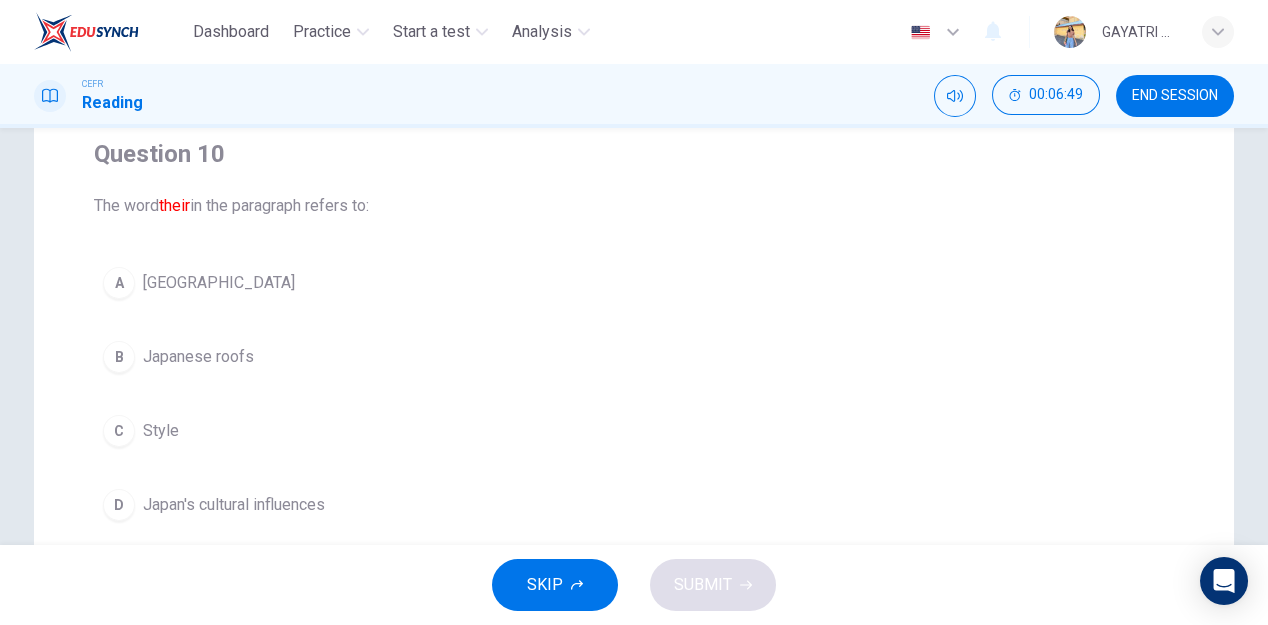 scroll, scrollTop: 163, scrollLeft: 0, axis: vertical 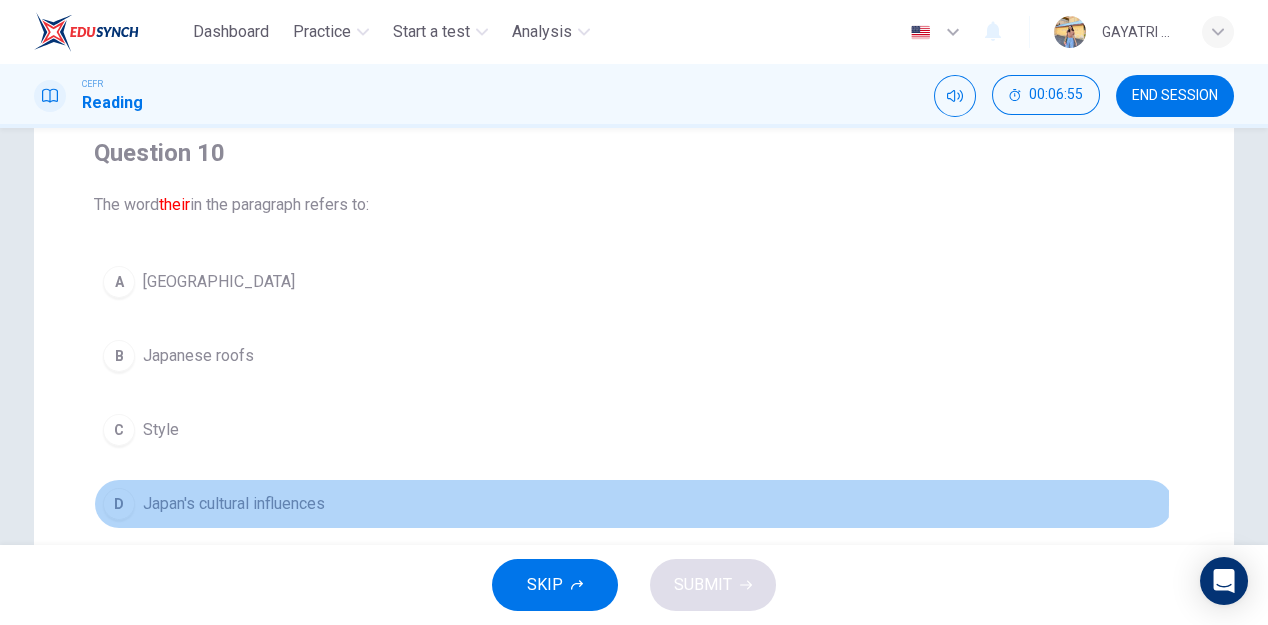 click on "D Japan's cultural influences" at bounding box center (634, 504) 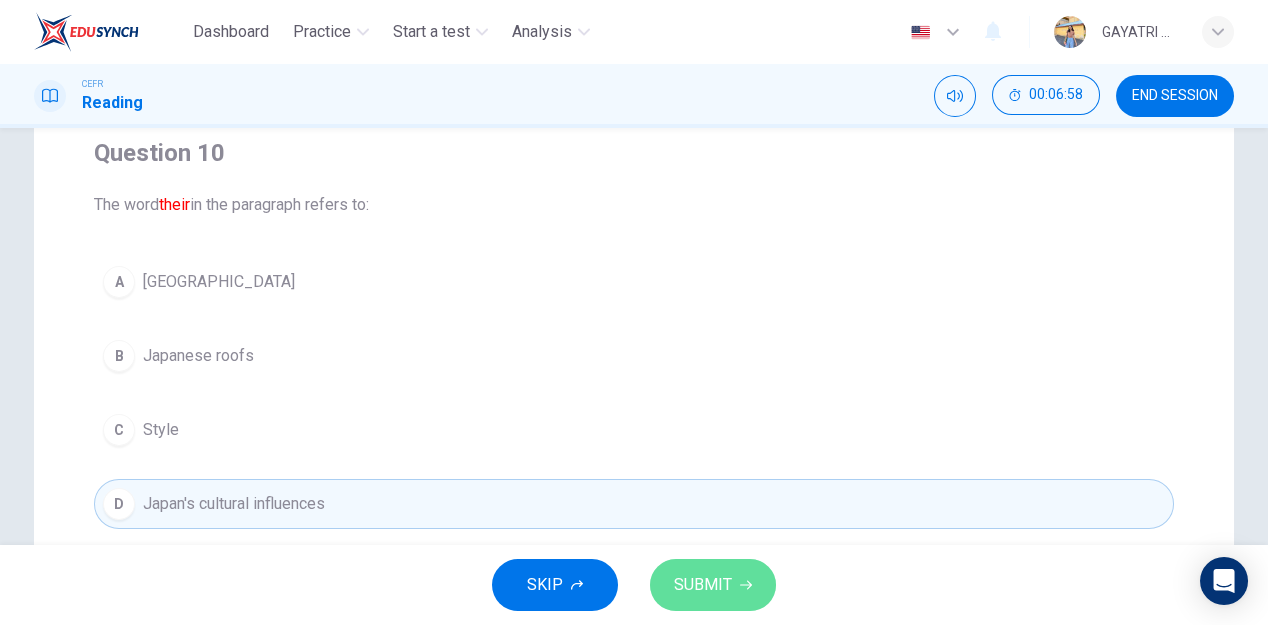 click on "SUBMIT" at bounding box center [703, 585] 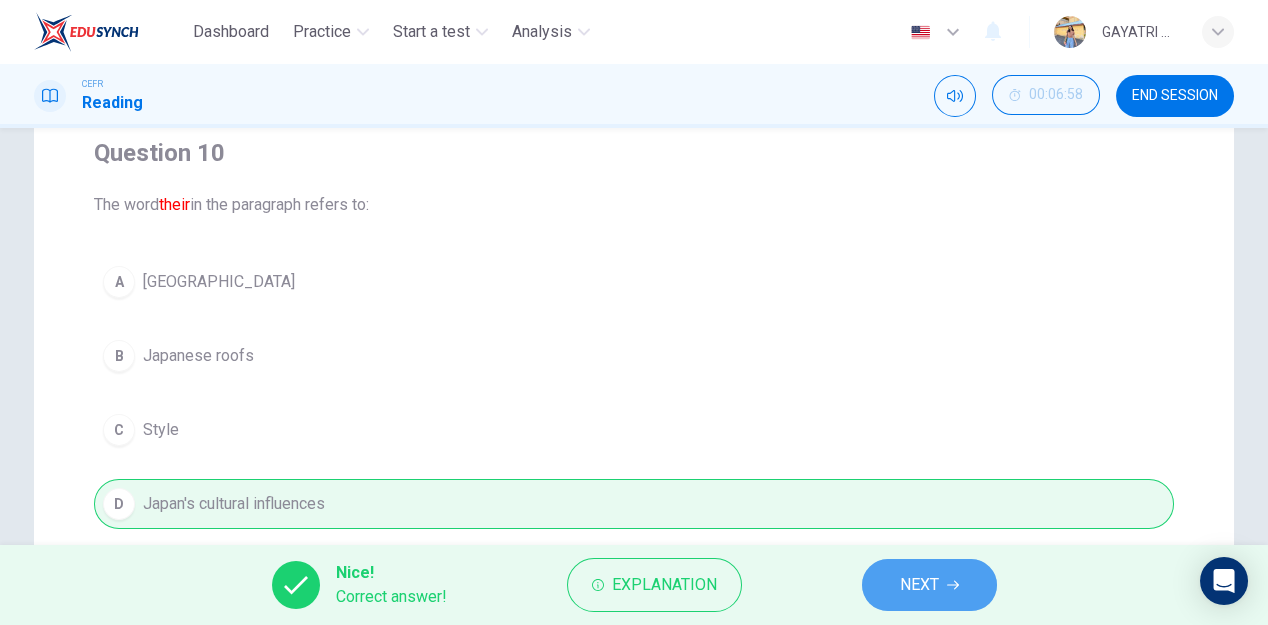 click on "NEXT" at bounding box center (919, 585) 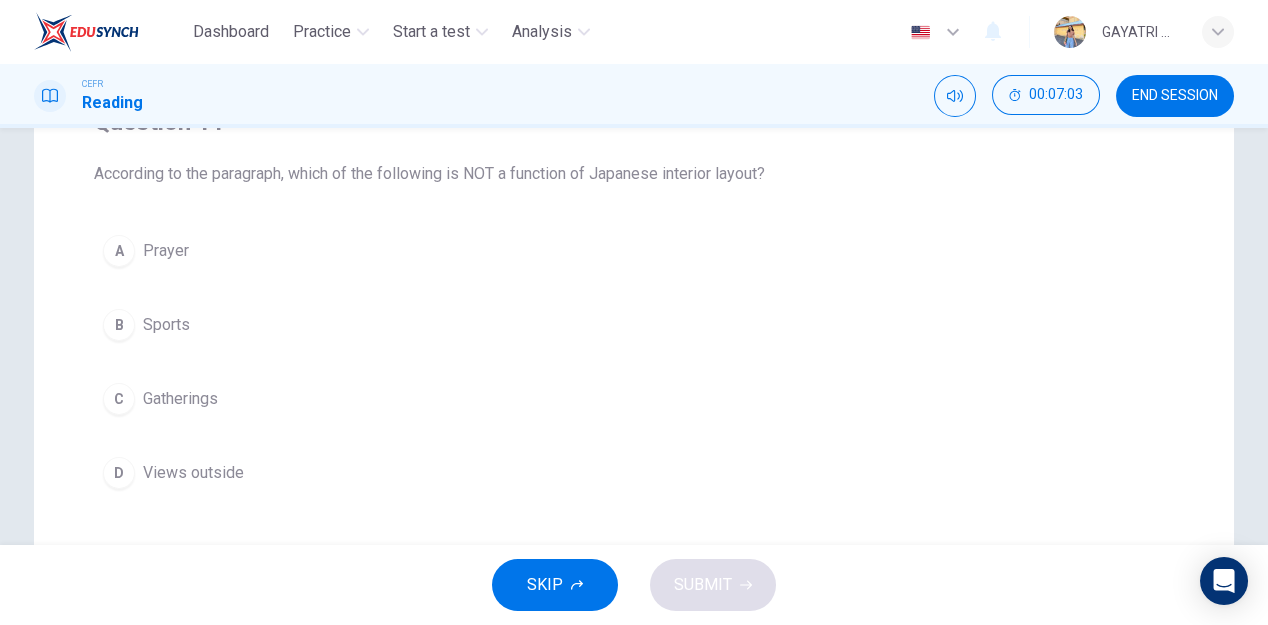 scroll, scrollTop: 40, scrollLeft: 0, axis: vertical 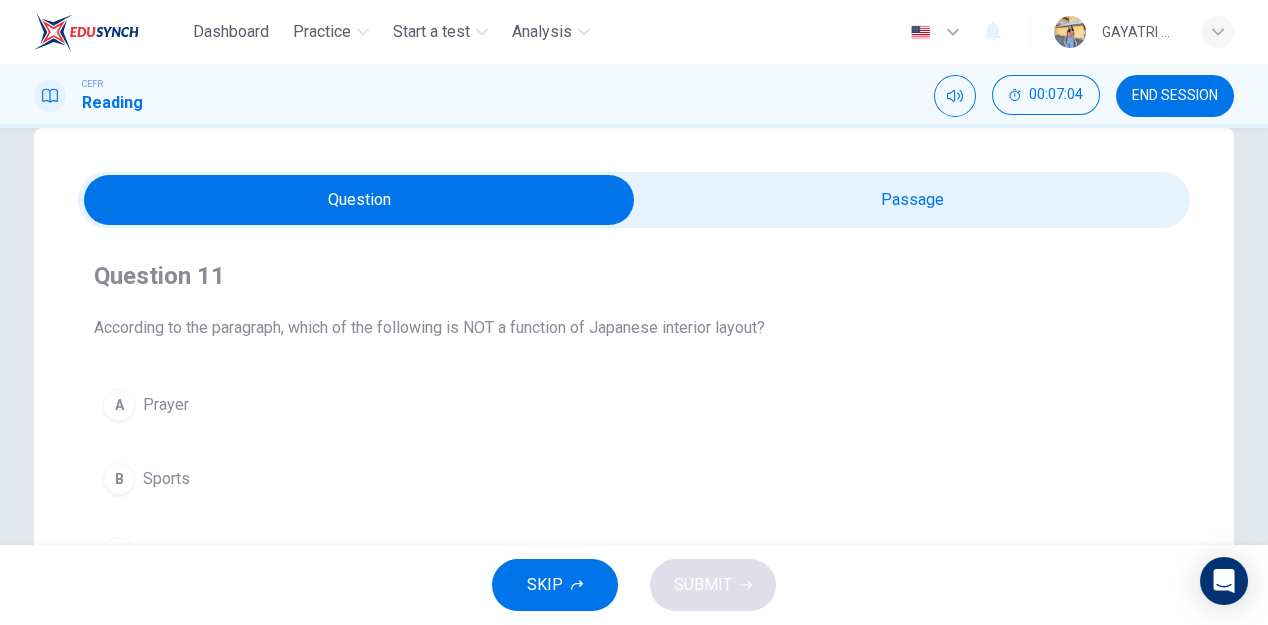 click at bounding box center (359, 200) 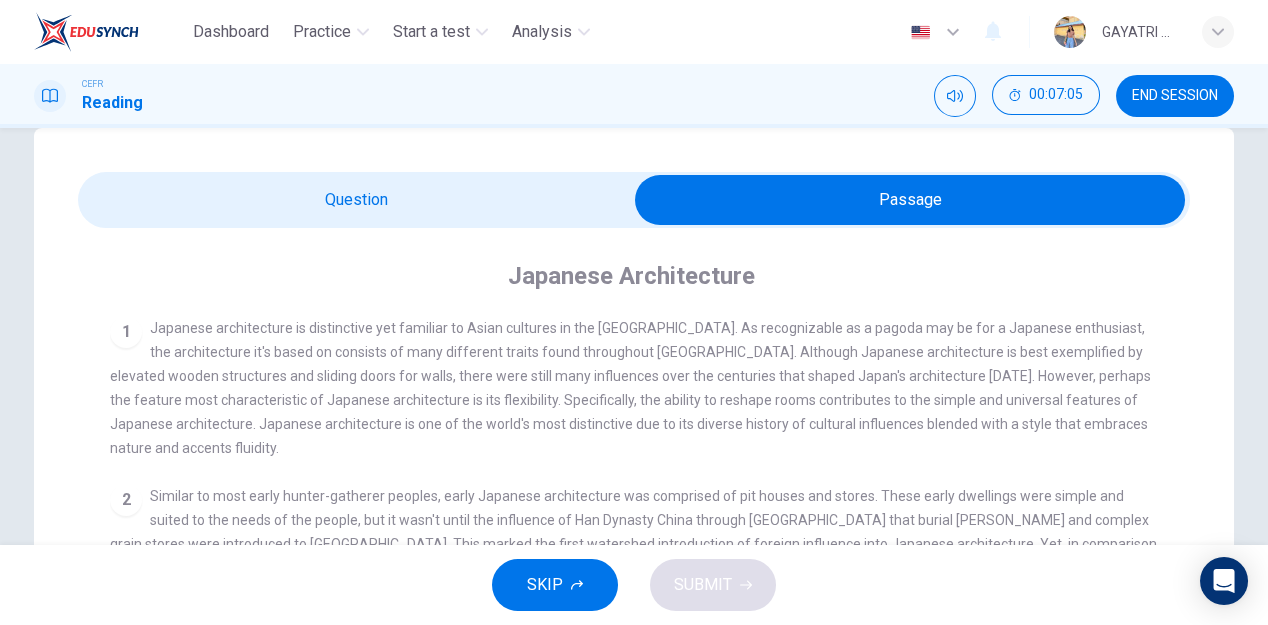 scroll, scrollTop: 178, scrollLeft: 0, axis: vertical 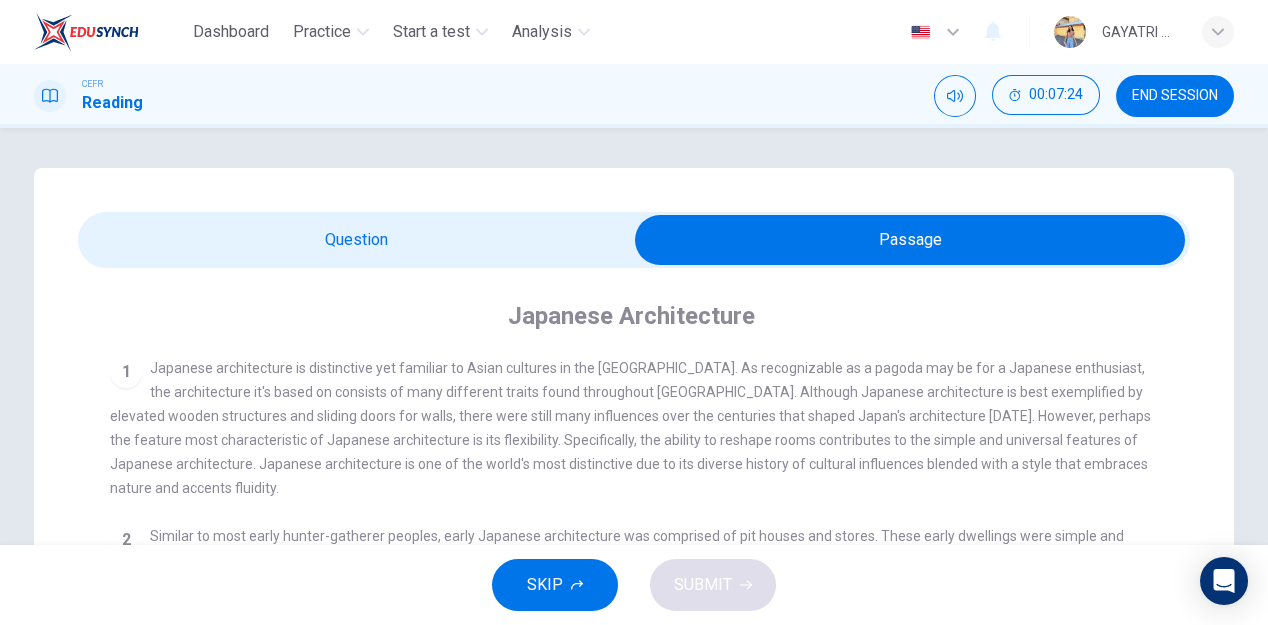 click at bounding box center (910, 240) 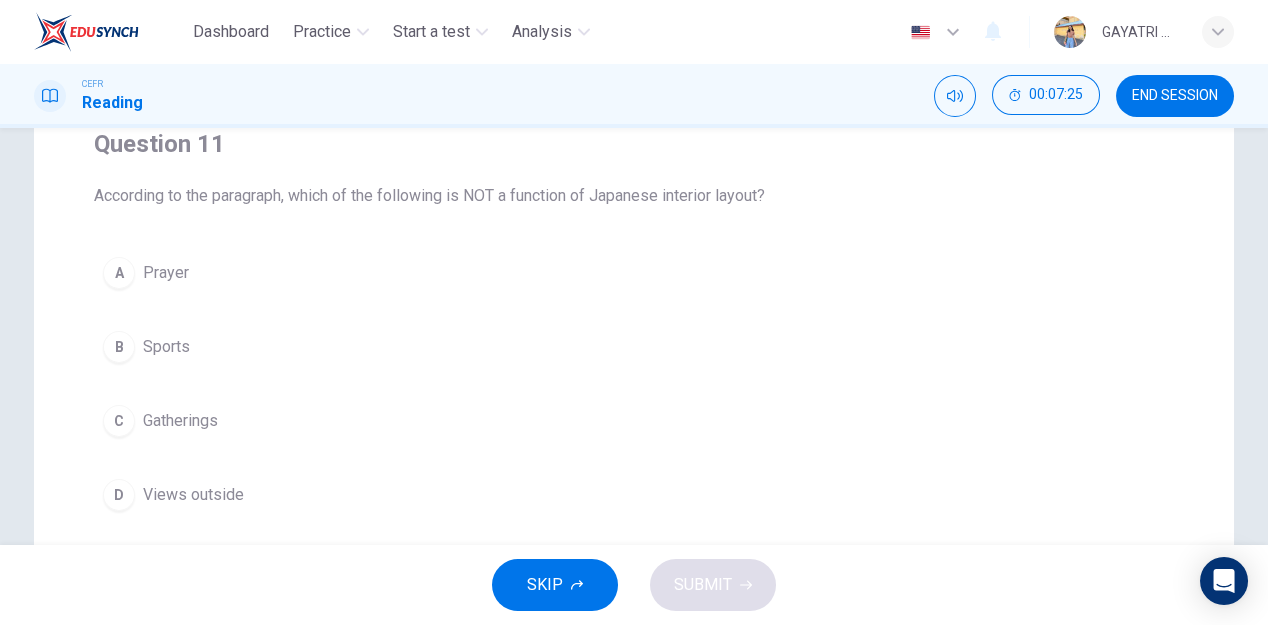 scroll, scrollTop: 188, scrollLeft: 0, axis: vertical 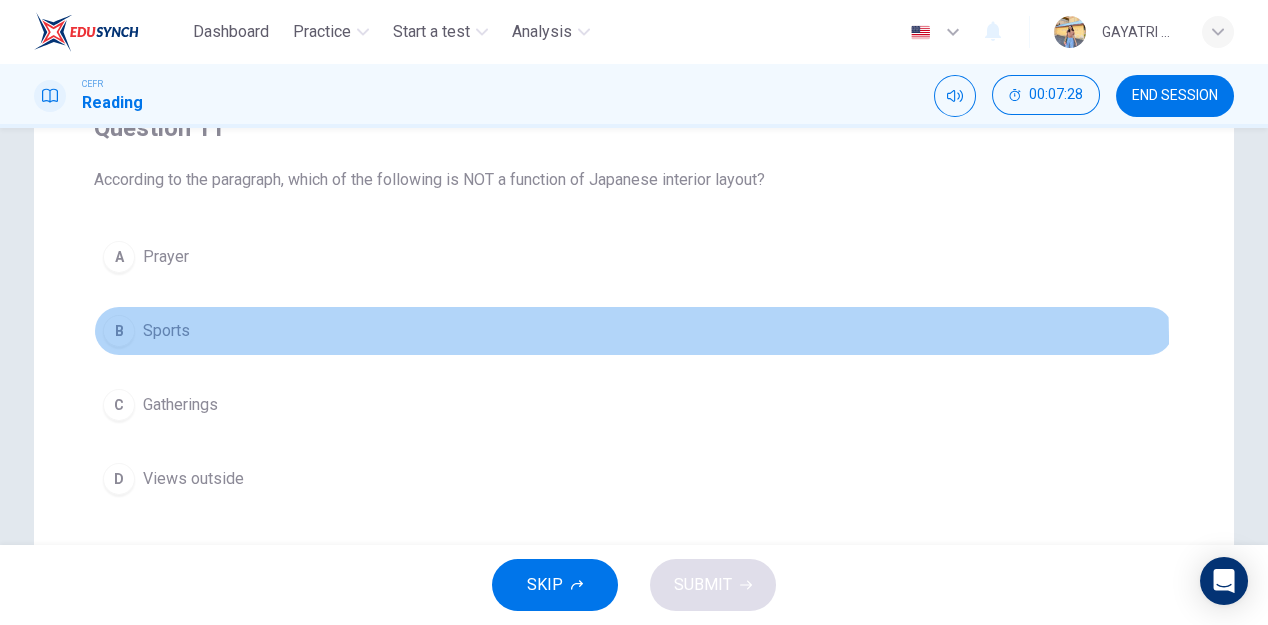 click on "B Sports" at bounding box center (634, 331) 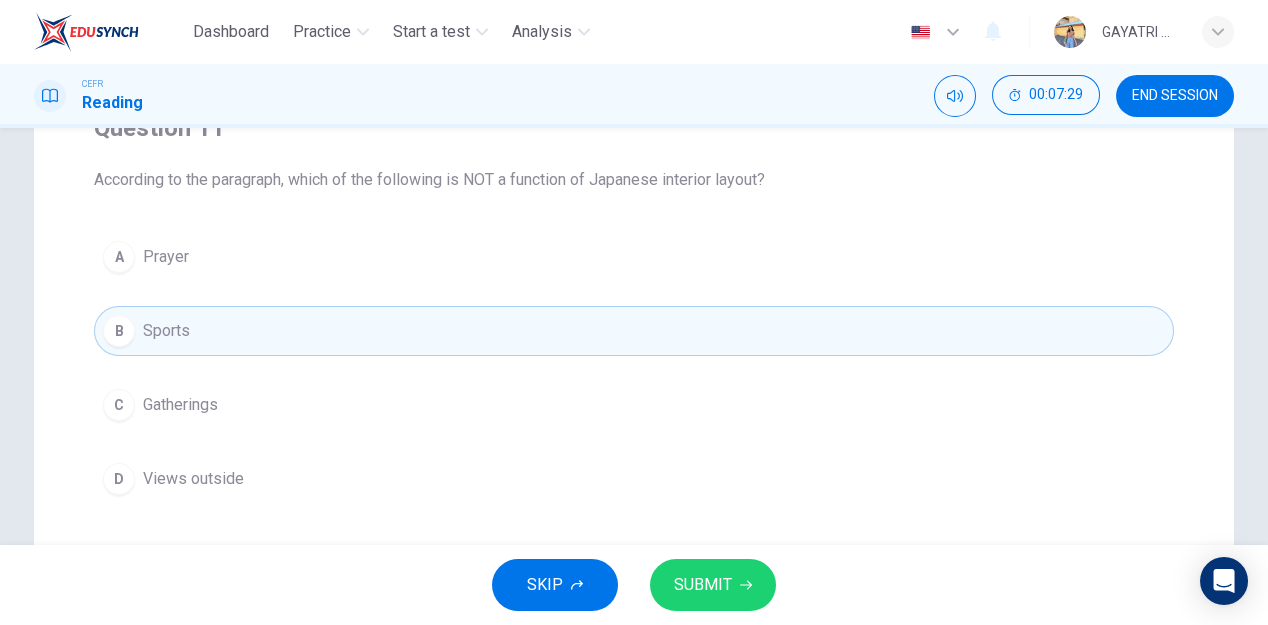 click on "SUBMIT" at bounding box center (703, 585) 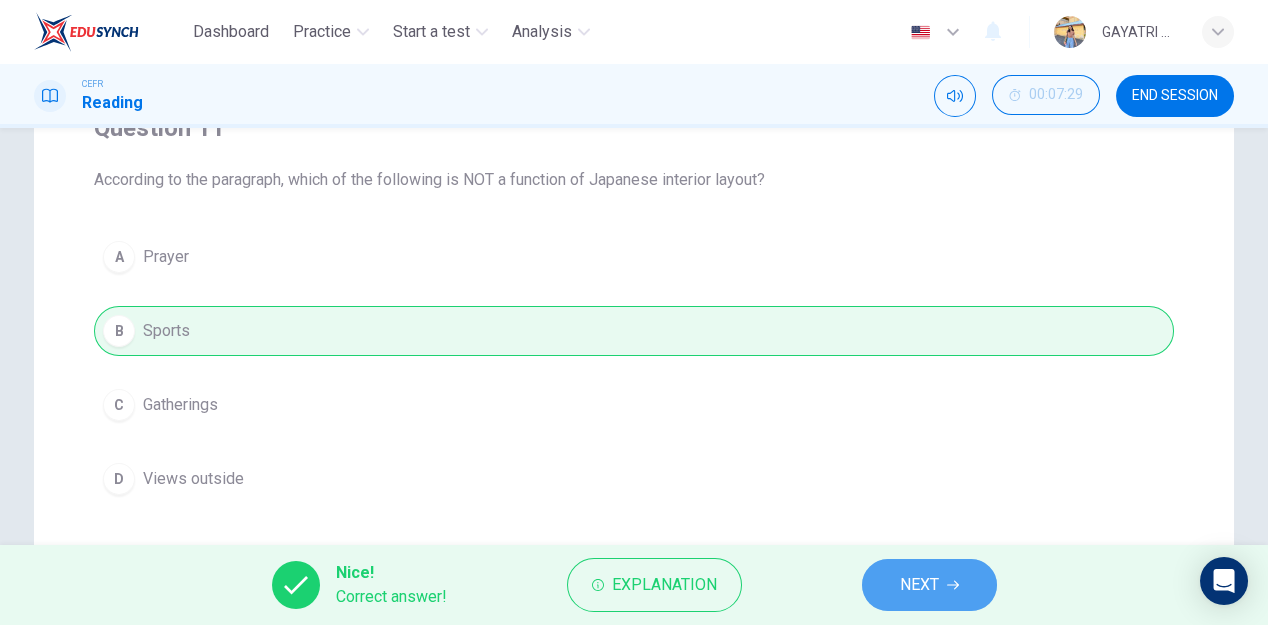 click on "NEXT" at bounding box center [919, 585] 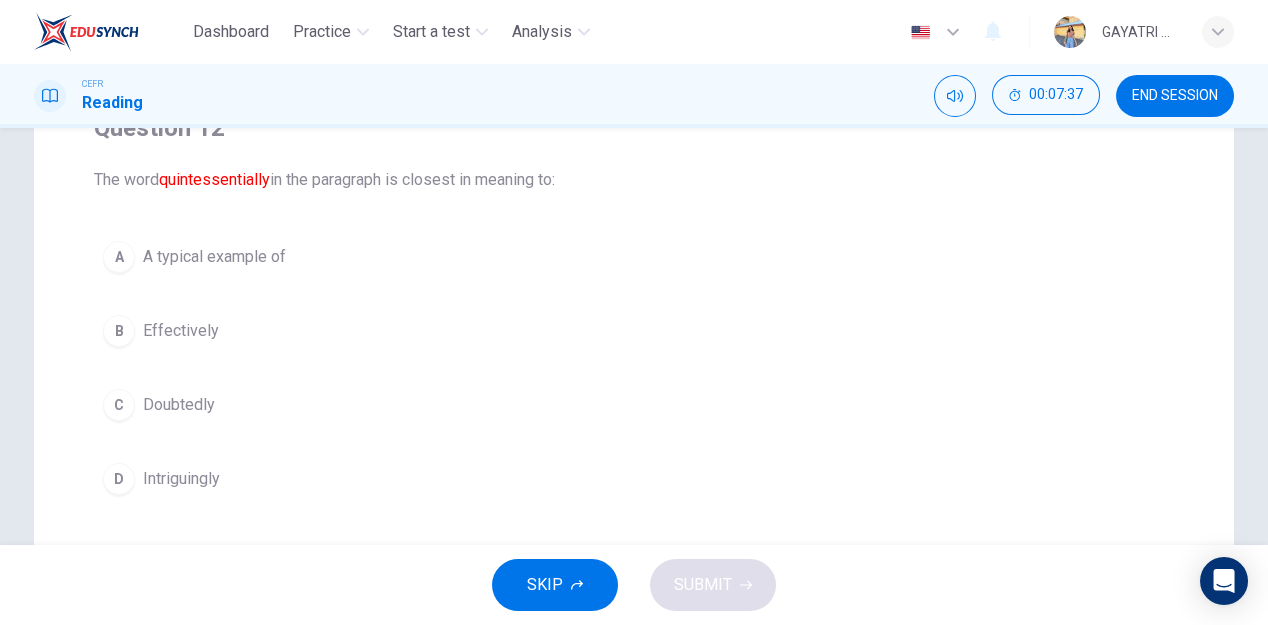 click on "A A typical example of B Effectively C Doubtedly D Intriguingly" at bounding box center (634, 368) 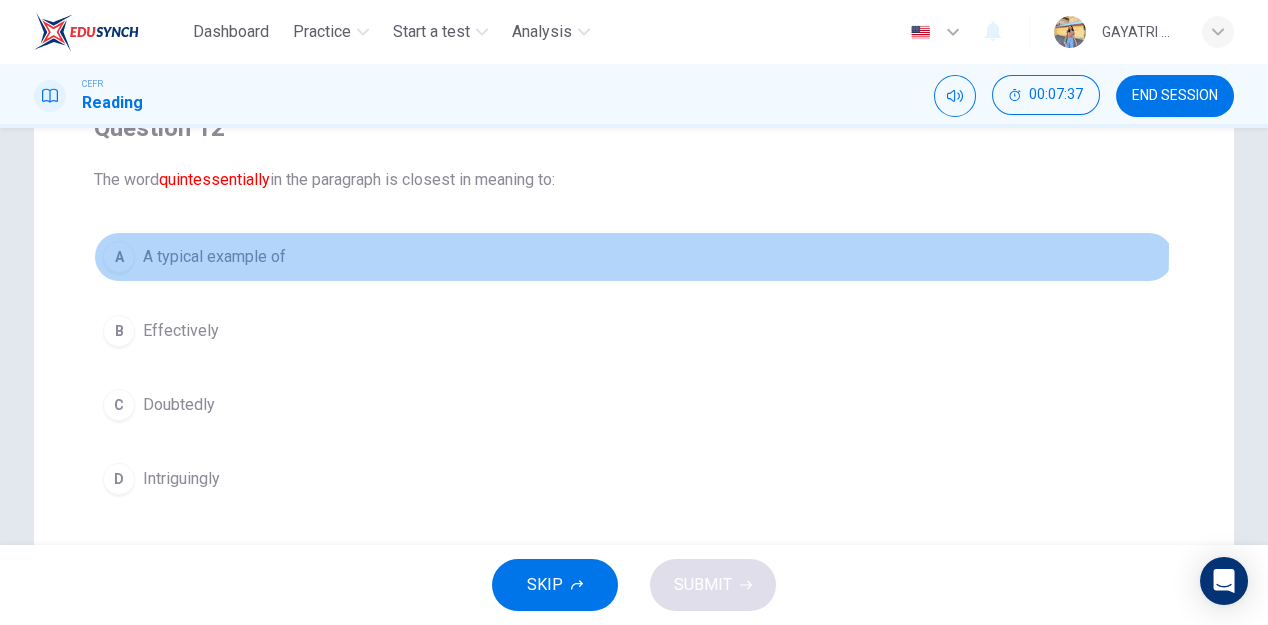 click on "A typical example of" at bounding box center [214, 257] 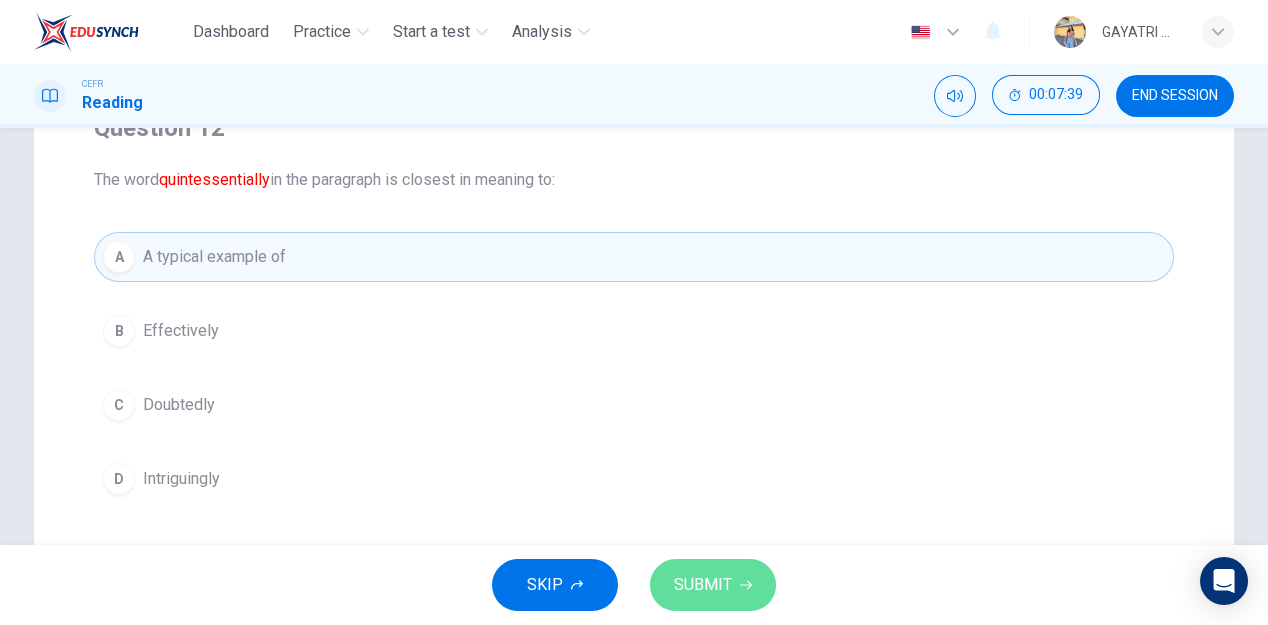 click on "SUBMIT" at bounding box center (703, 585) 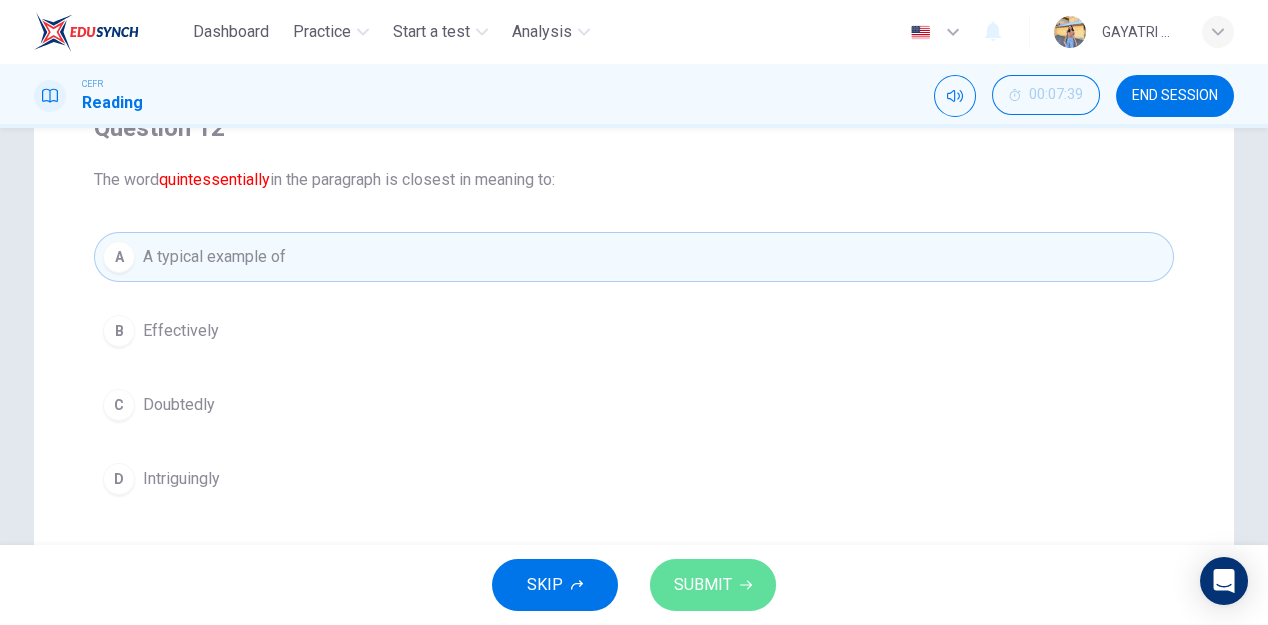 click on "SUBMIT" at bounding box center [703, 585] 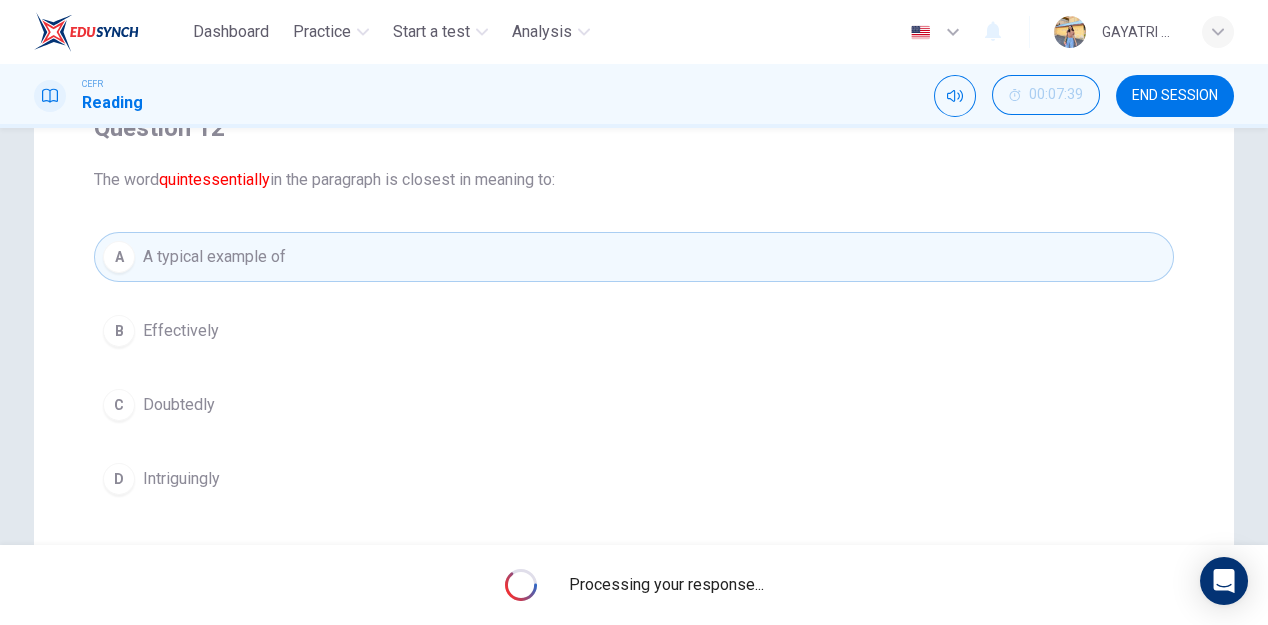click on "CEFR Reading 00:07:39 END SESSION" at bounding box center (634, 96) 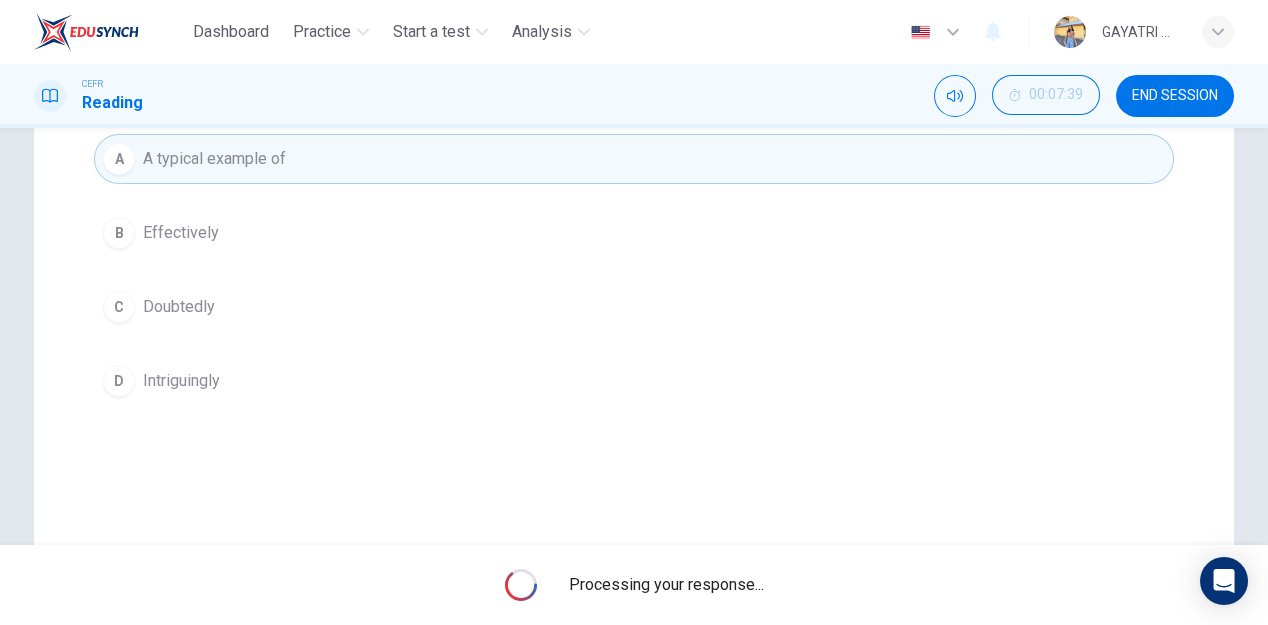 scroll, scrollTop: 290, scrollLeft: 0, axis: vertical 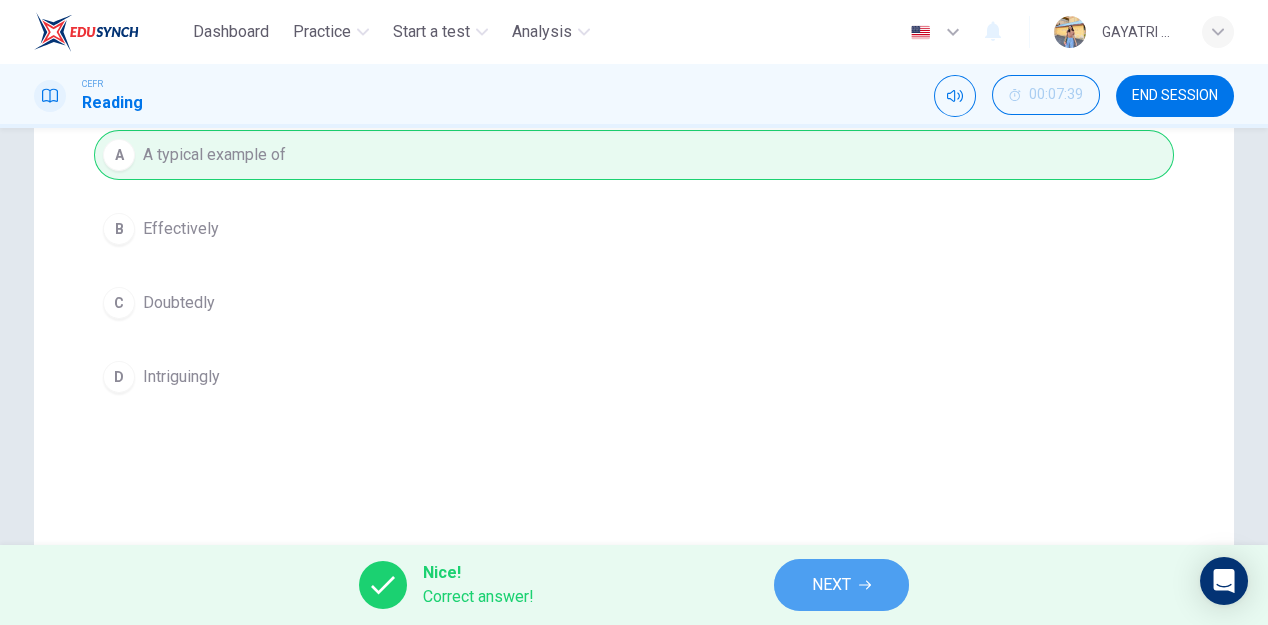 click on "NEXT" at bounding box center [831, 585] 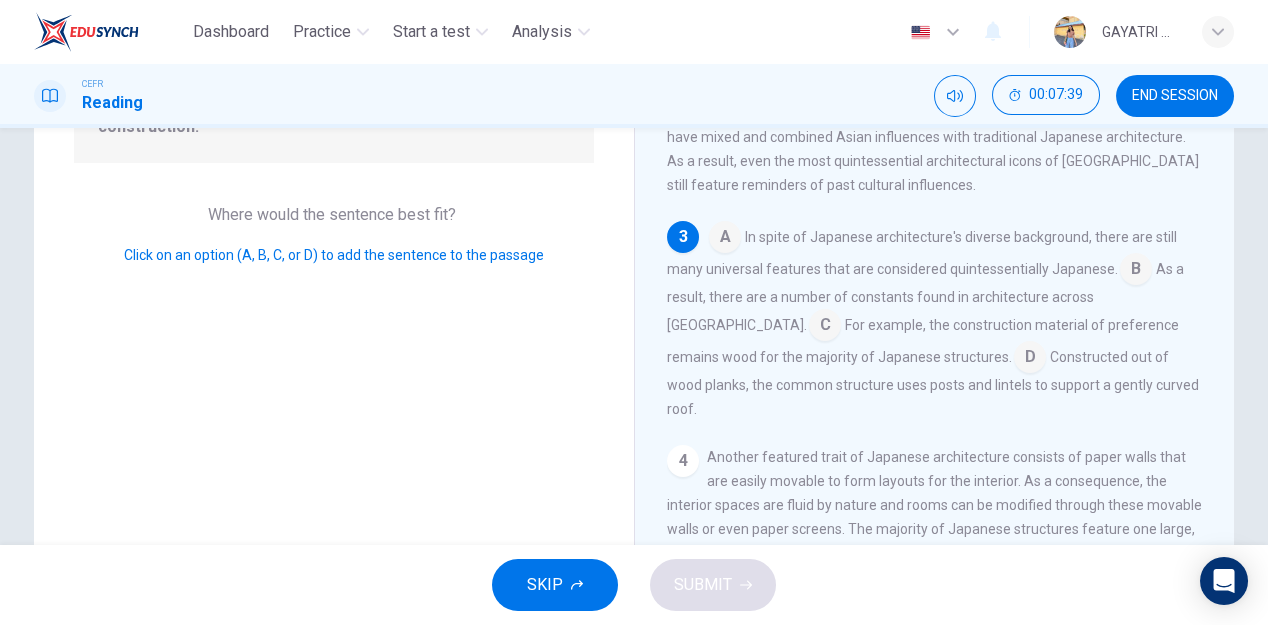 scroll, scrollTop: 423, scrollLeft: 0, axis: vertical 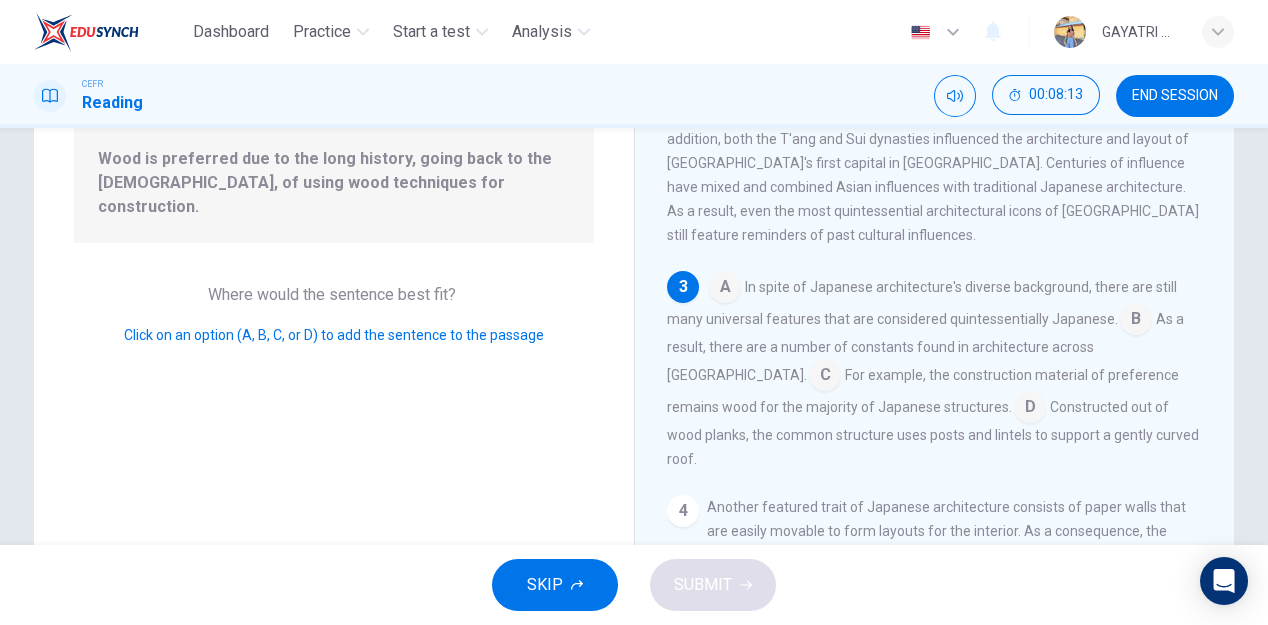 click at bounding box center [825, 377] 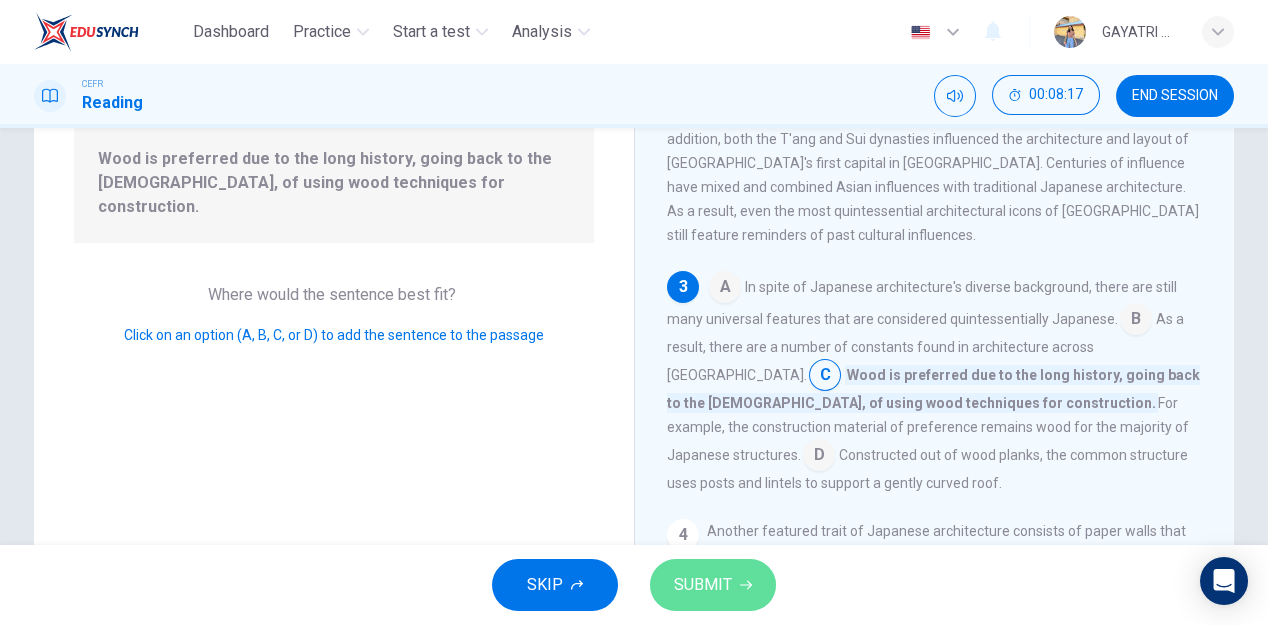 click on "SUBMIT" at bounding box center (713, 585) 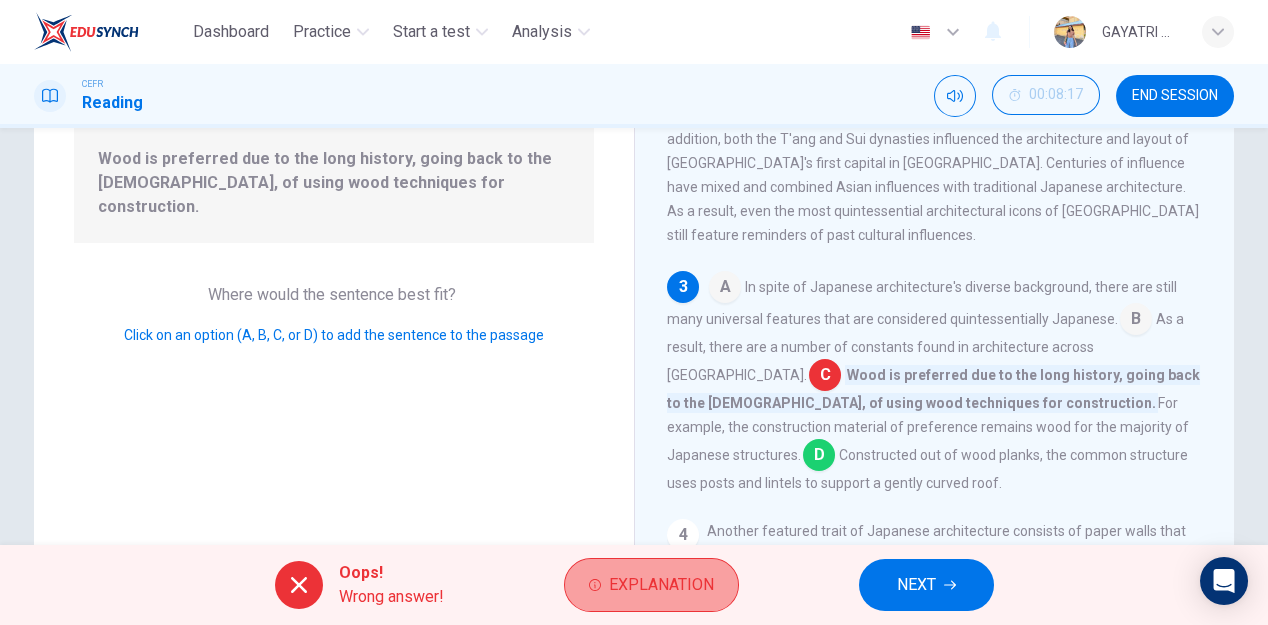 click on "Explanation" at bounding box center (651, 585) 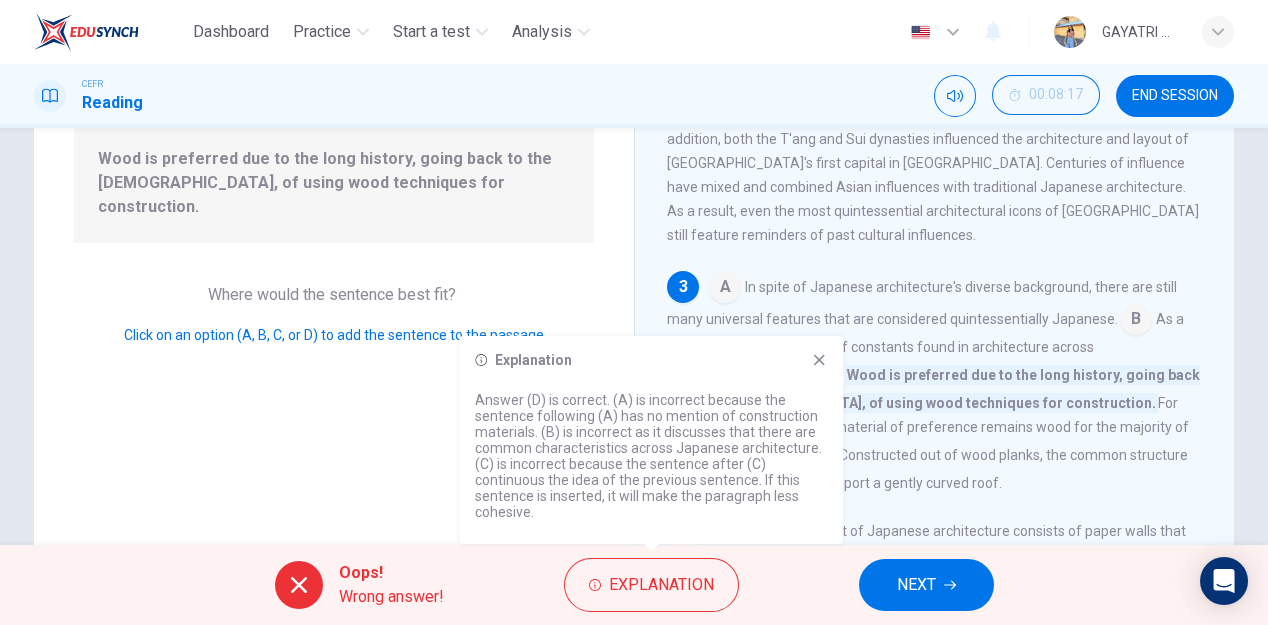click 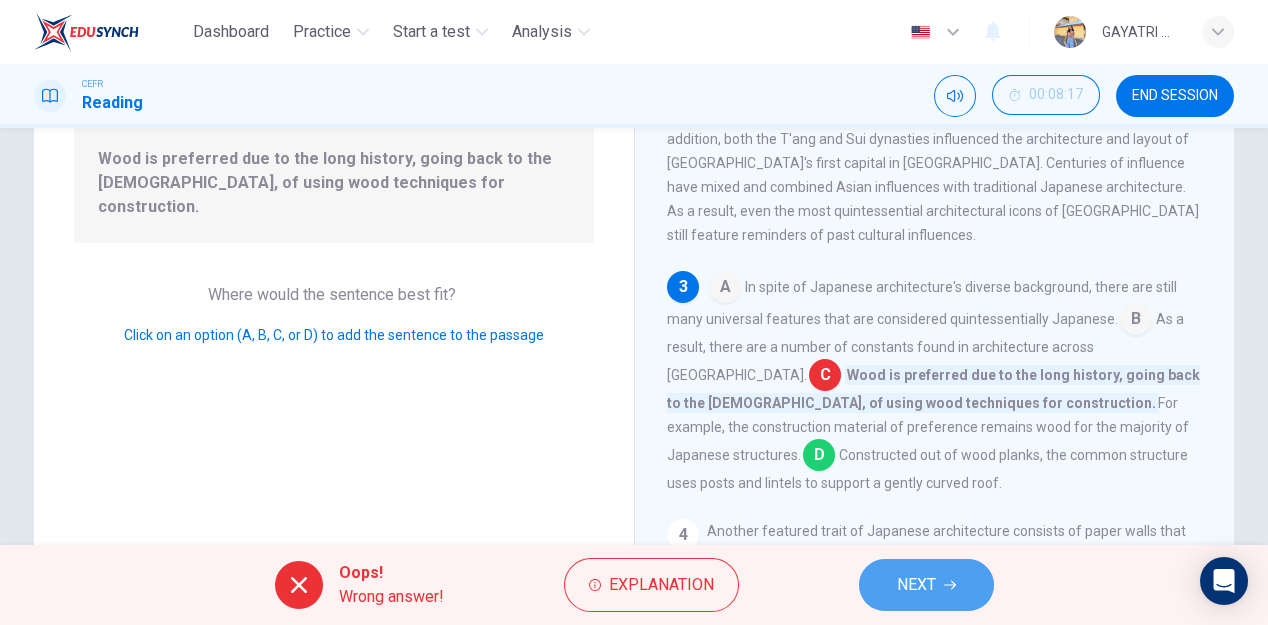 click on "NEXT" at bounding box center [916, 585] 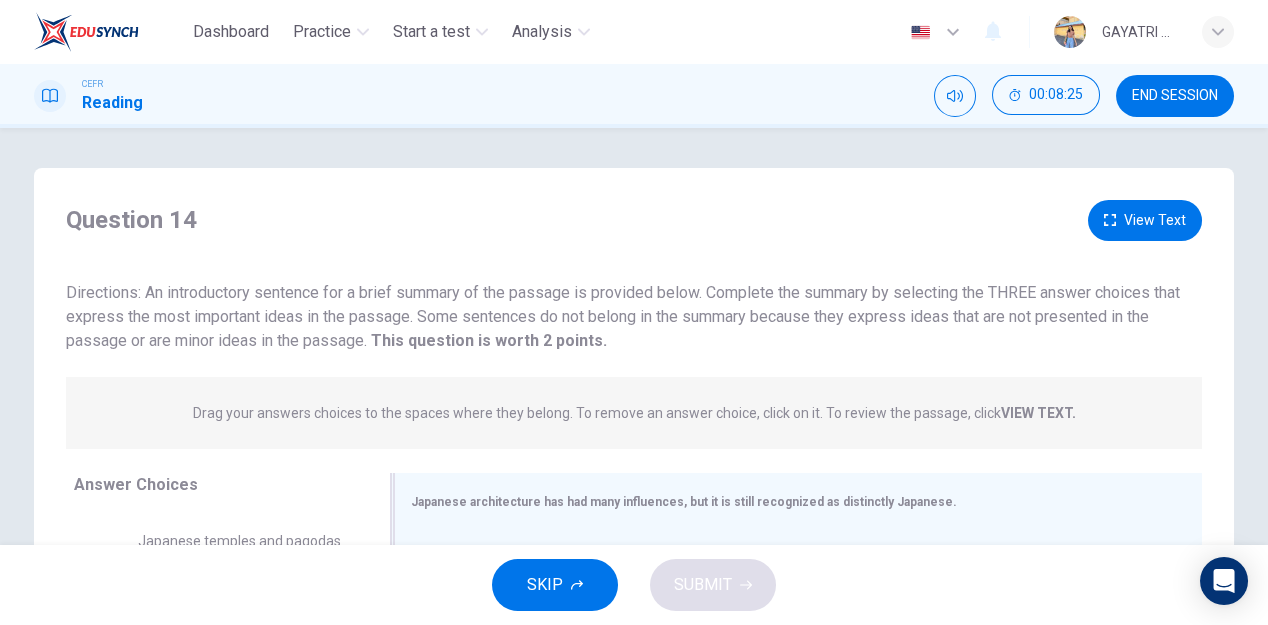 scroll, scrollTop: 0, scrollLeft: 0, axis: both 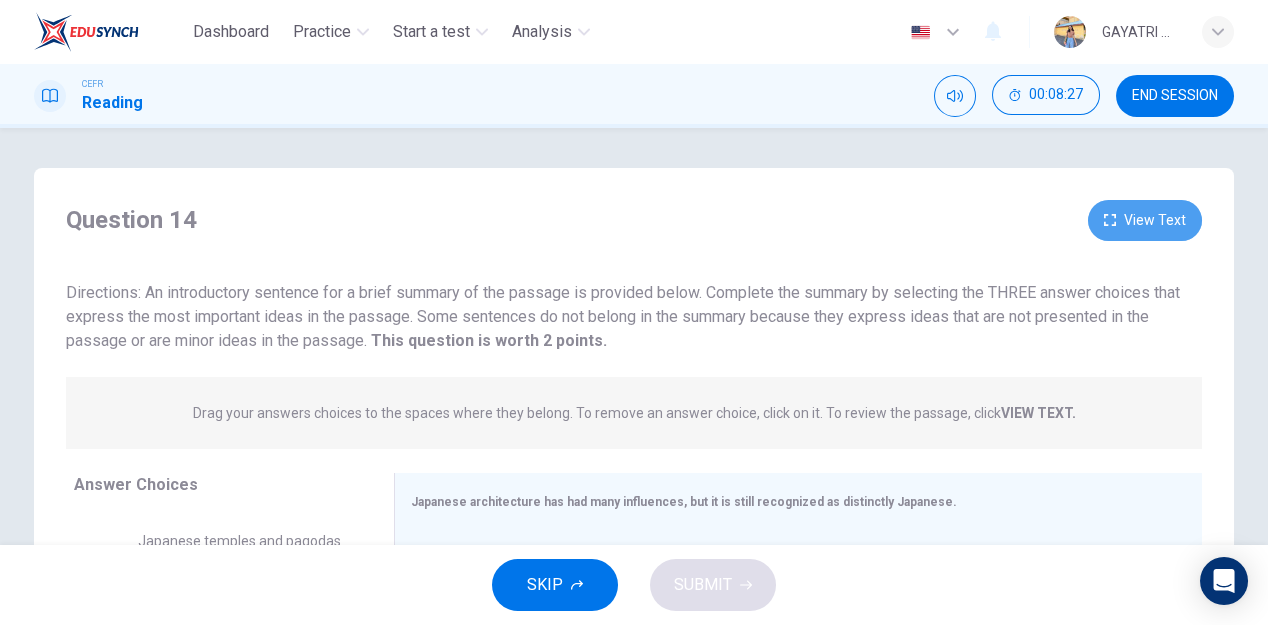 click 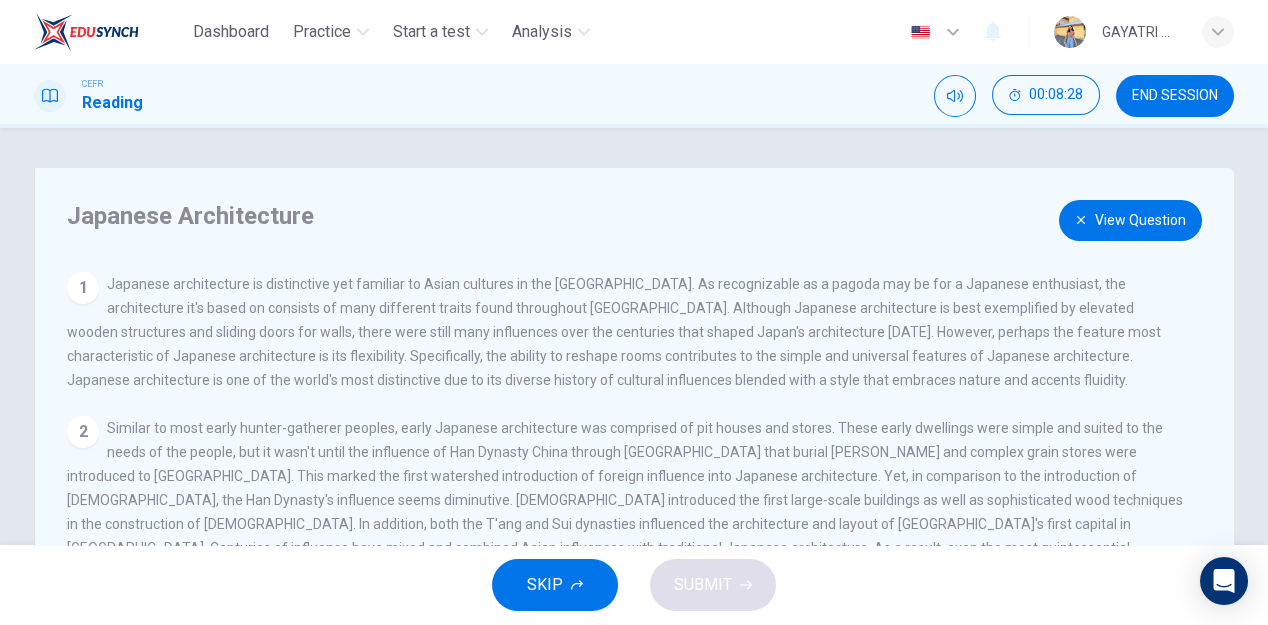 scroll, scrollTop: 268, scrollLeft: 0, axis: vertical 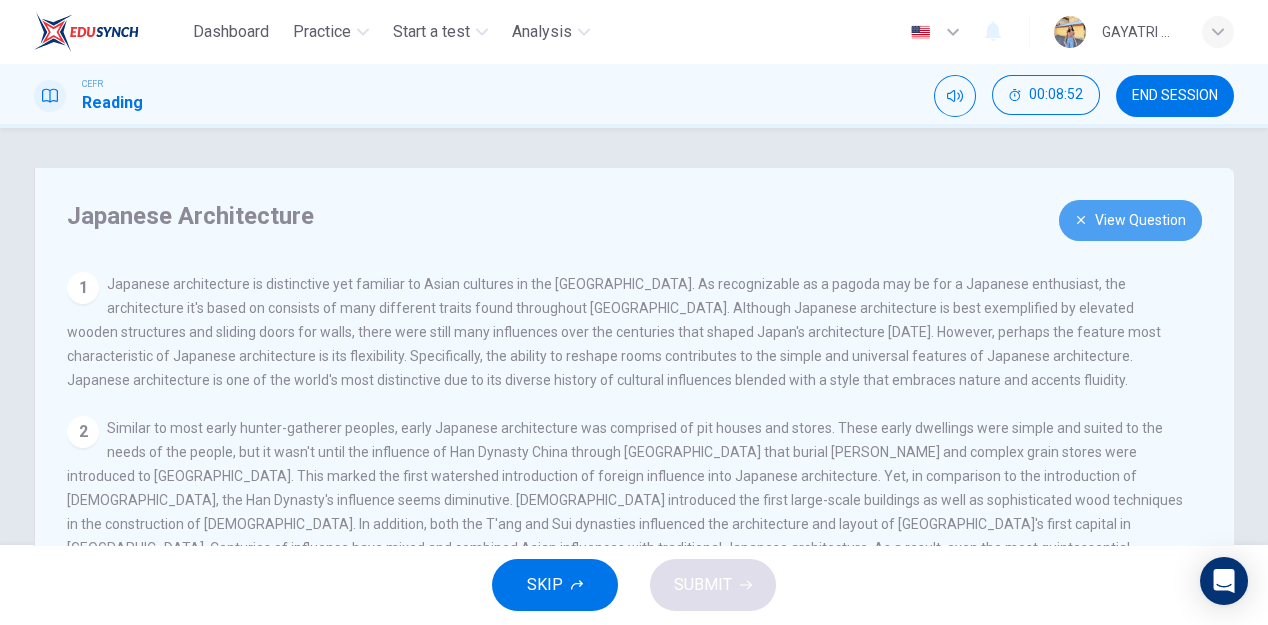 click on "View Question" at bounding box center (1130, 220) 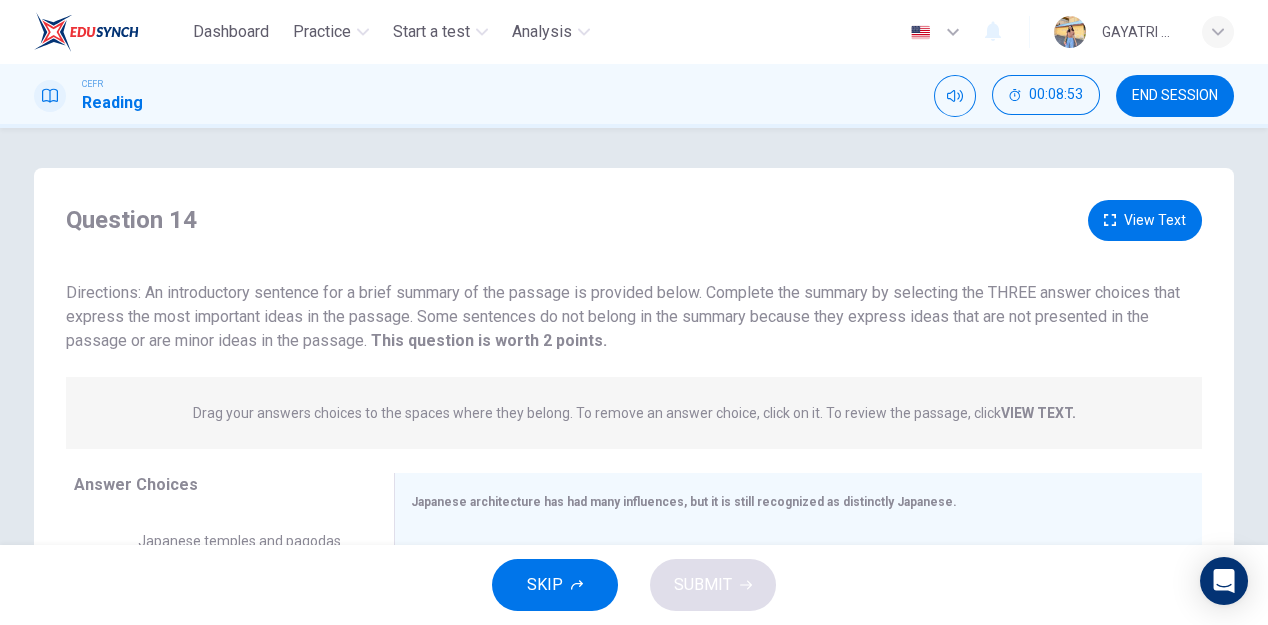 scroll, scrollTop: 305, scrollLeft: 0, axis: vertical 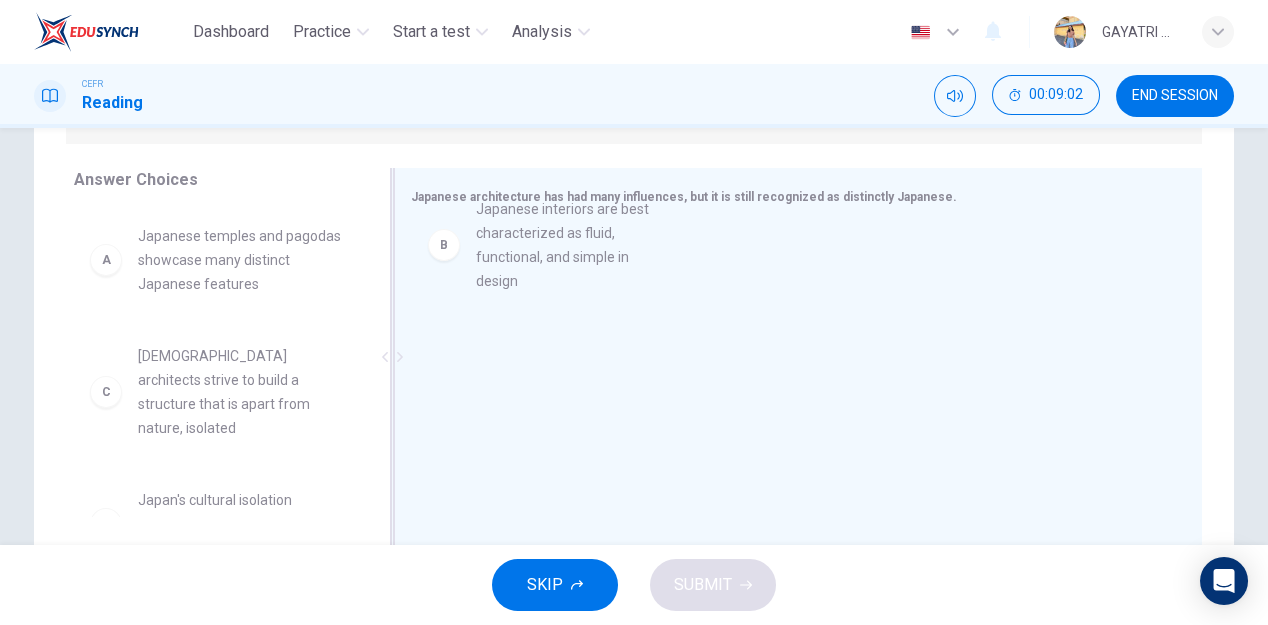 drag, startPoint x: 239, startPoint y: 412, endPoint x: 584, endPoint y: 266, distance: 374.62115 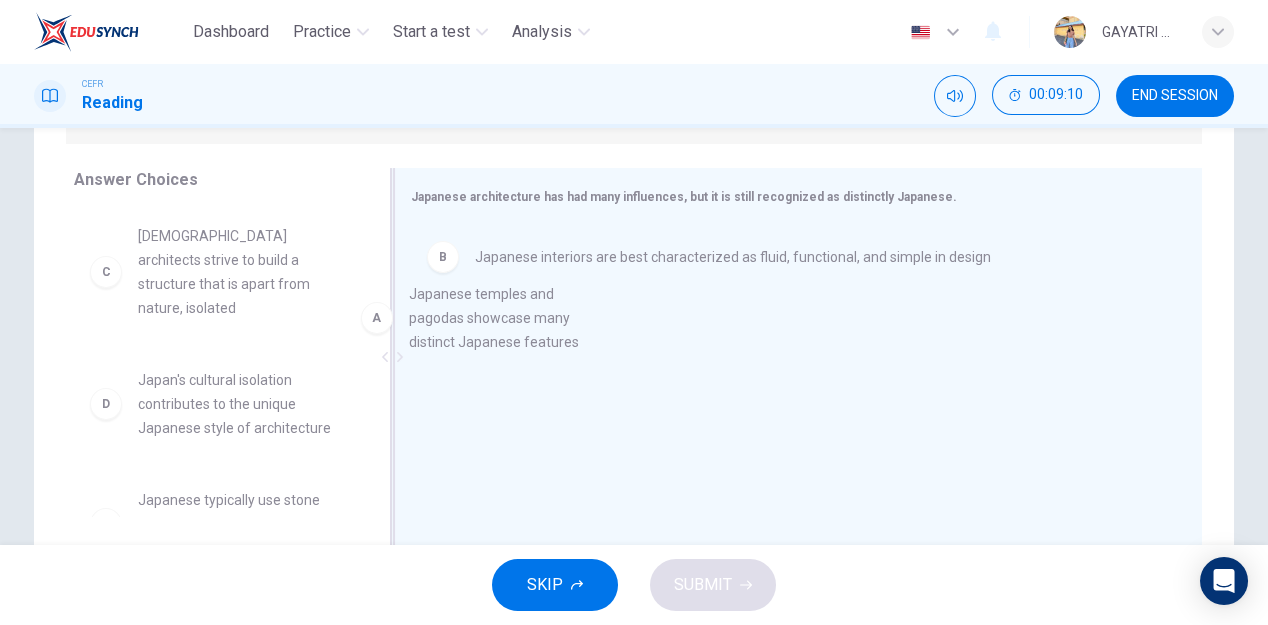 drag, startPoint x: 252, startPoint y: 253, endPoint x: 540, endPoint y: 314, distance: 294.3892 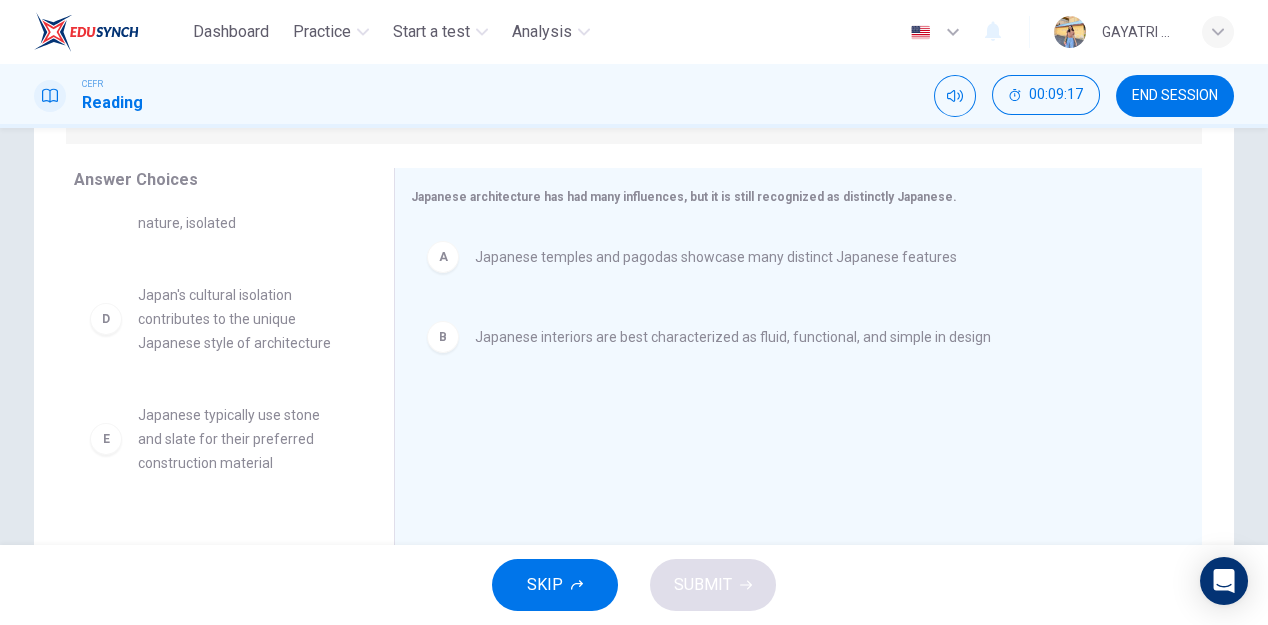 scroll, scrollTop: 156, scrollLeft: 0, axis: vertical 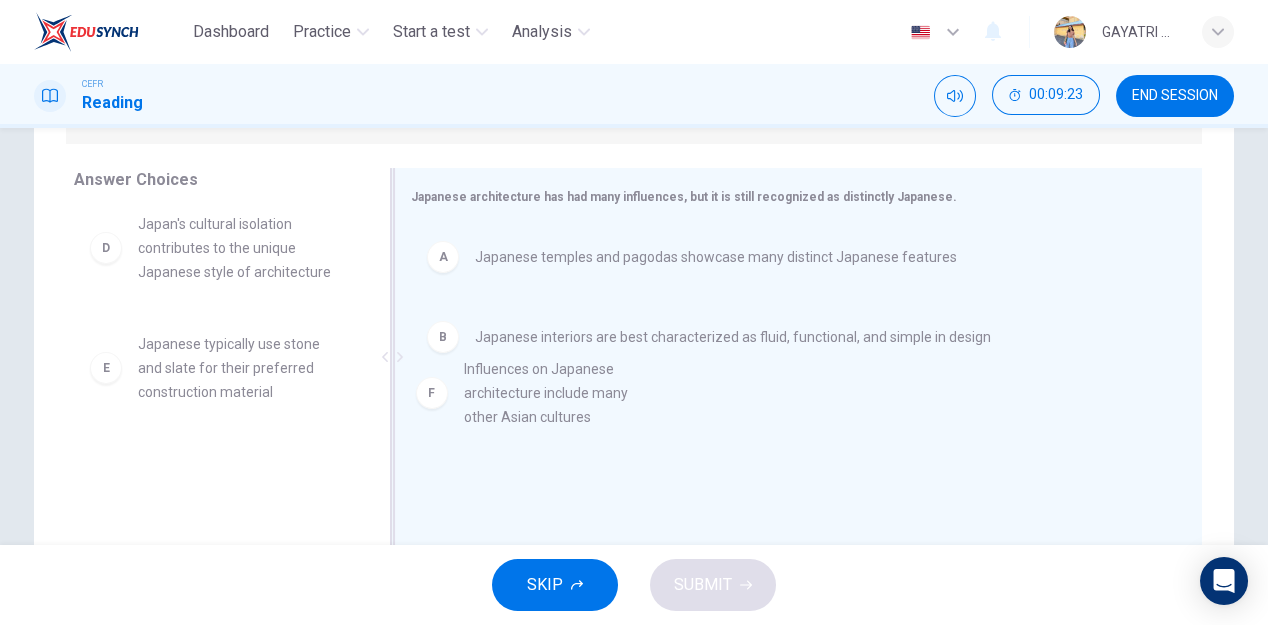 drag, startPoint x: 208, startPoint y: 477, endPoint x: 548, endPoint y: 406, distance: 347.33414 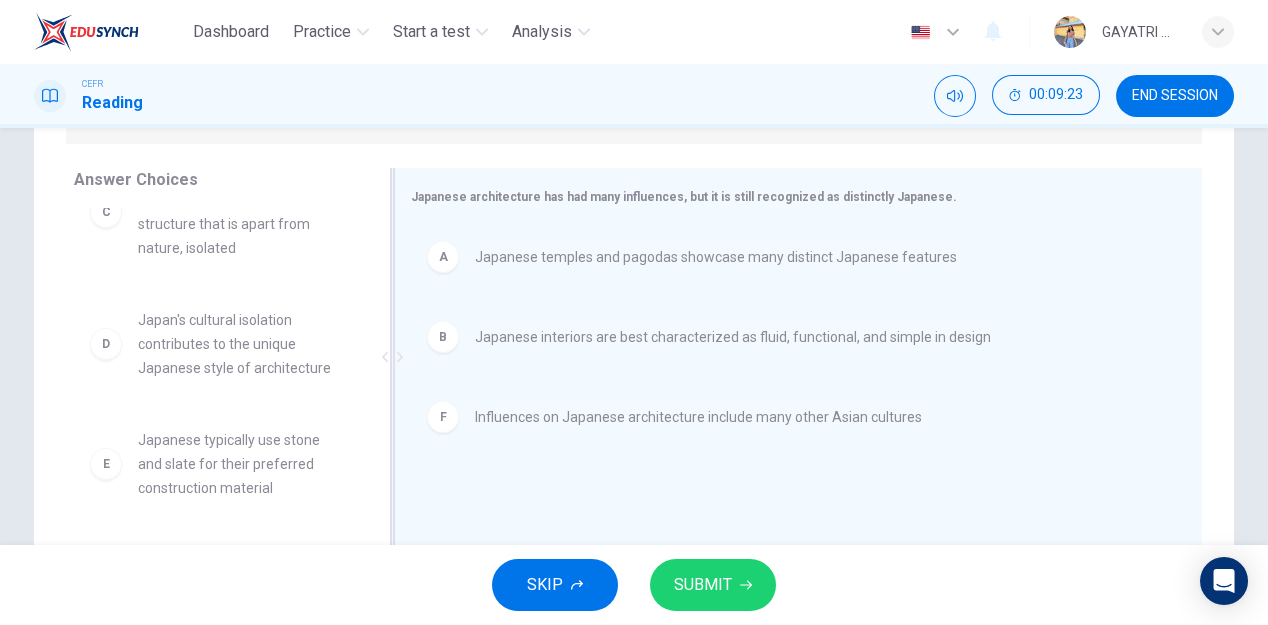 scroll, scrollTop: 35, scrollLeft: 0, axis: vertical 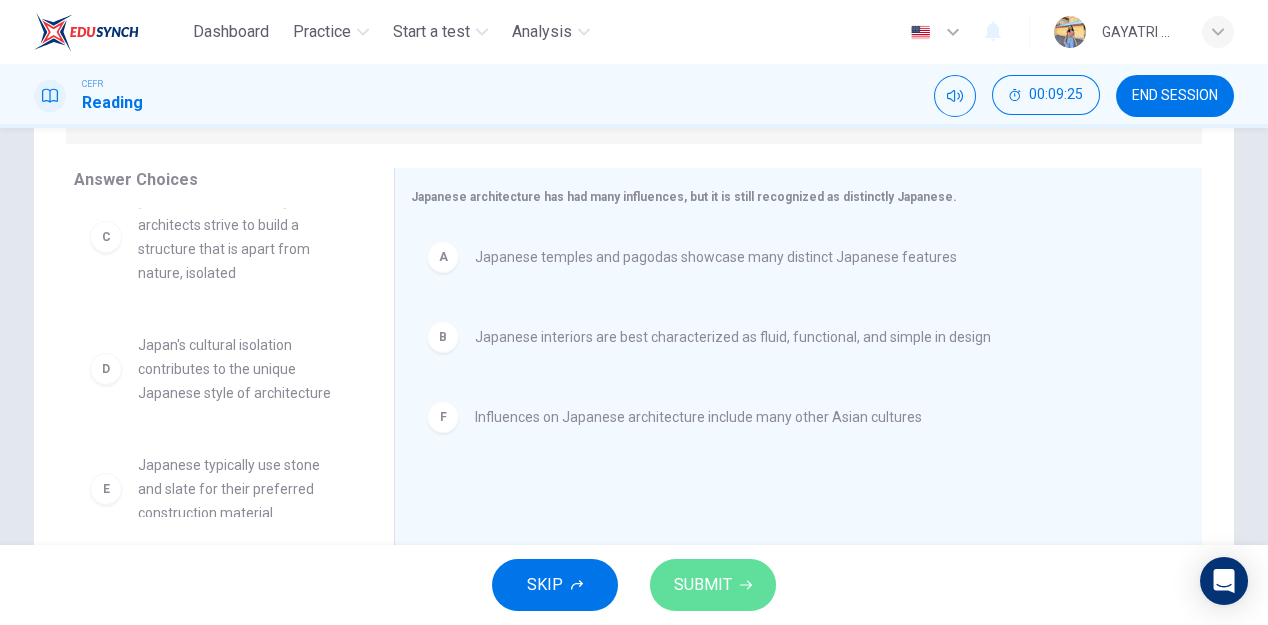 click on "SUBMIT" at bounding box center [703, 585] 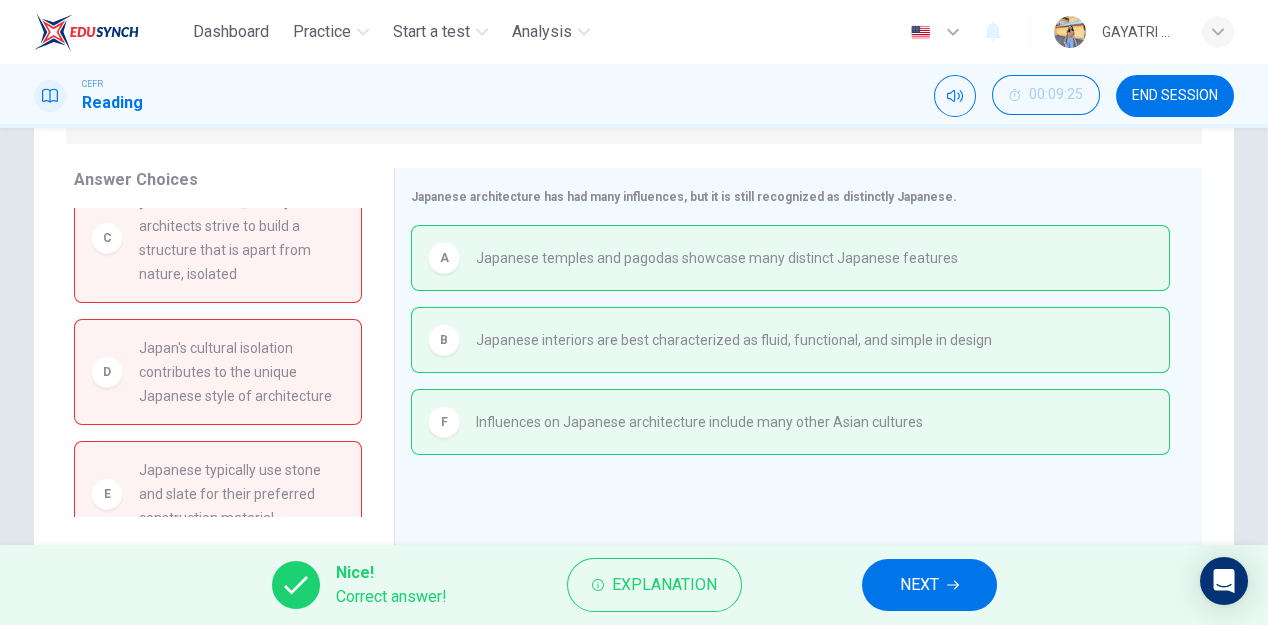 scroll, scrollTop: 0, scrollLeft: 0, axis: both 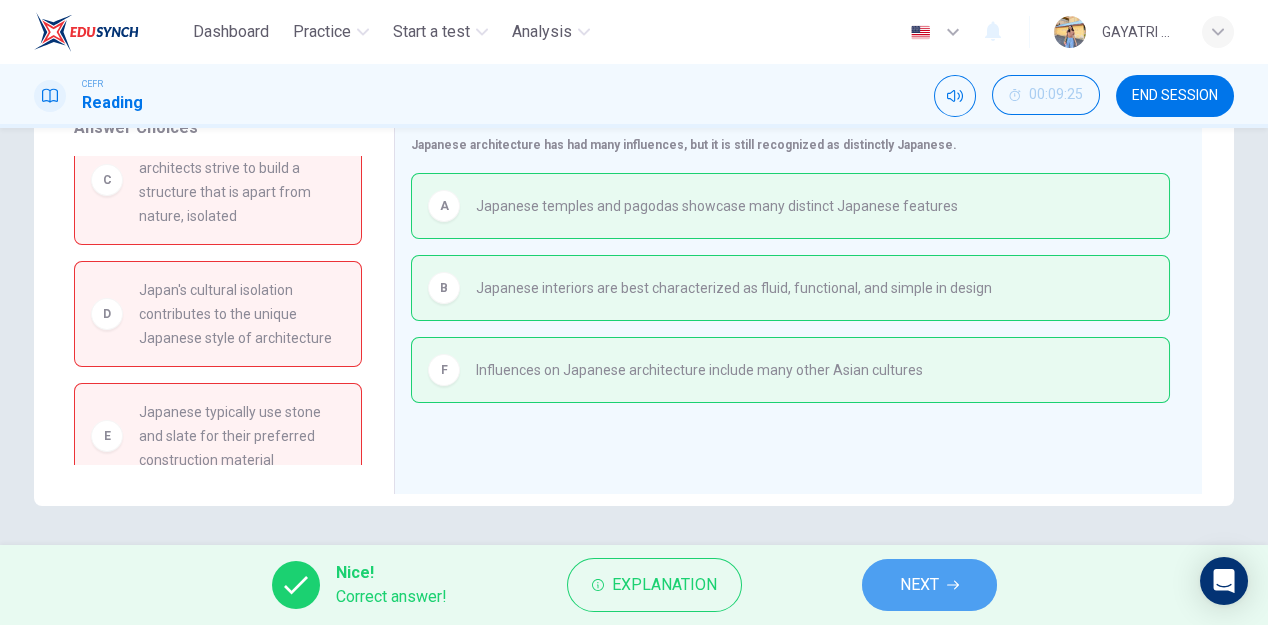 click on "NEXT" at bounding box center [919, 585] 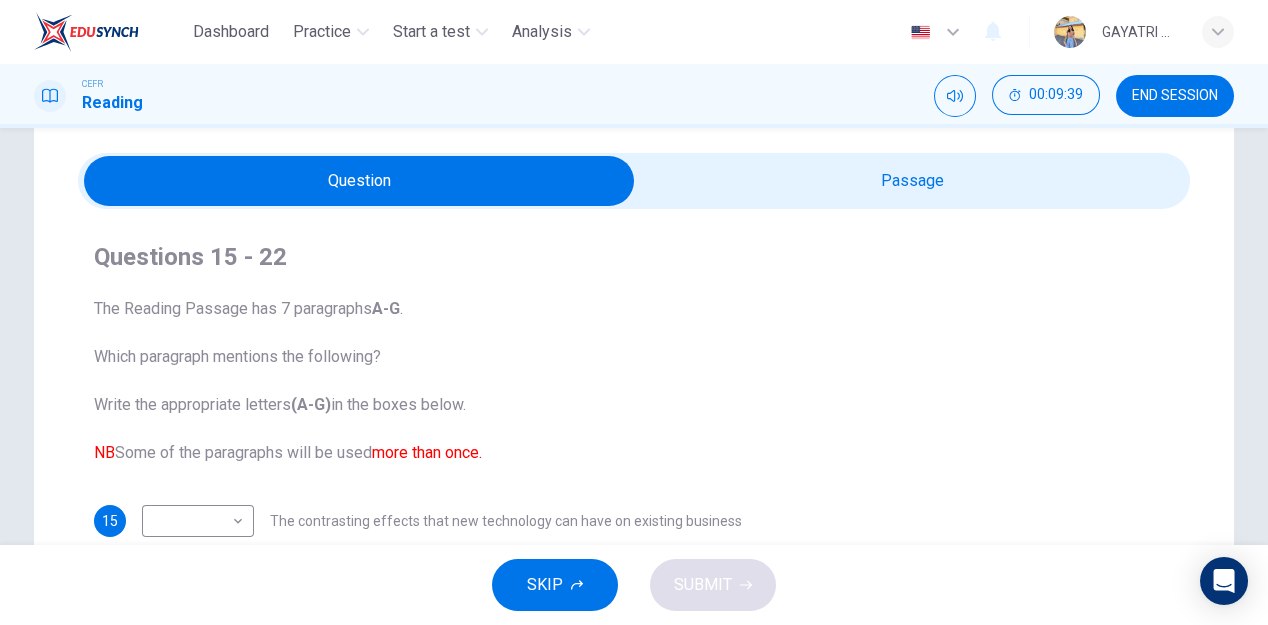 scroll, scrollTop: 58, scrollLeft: 0, axis: vertical 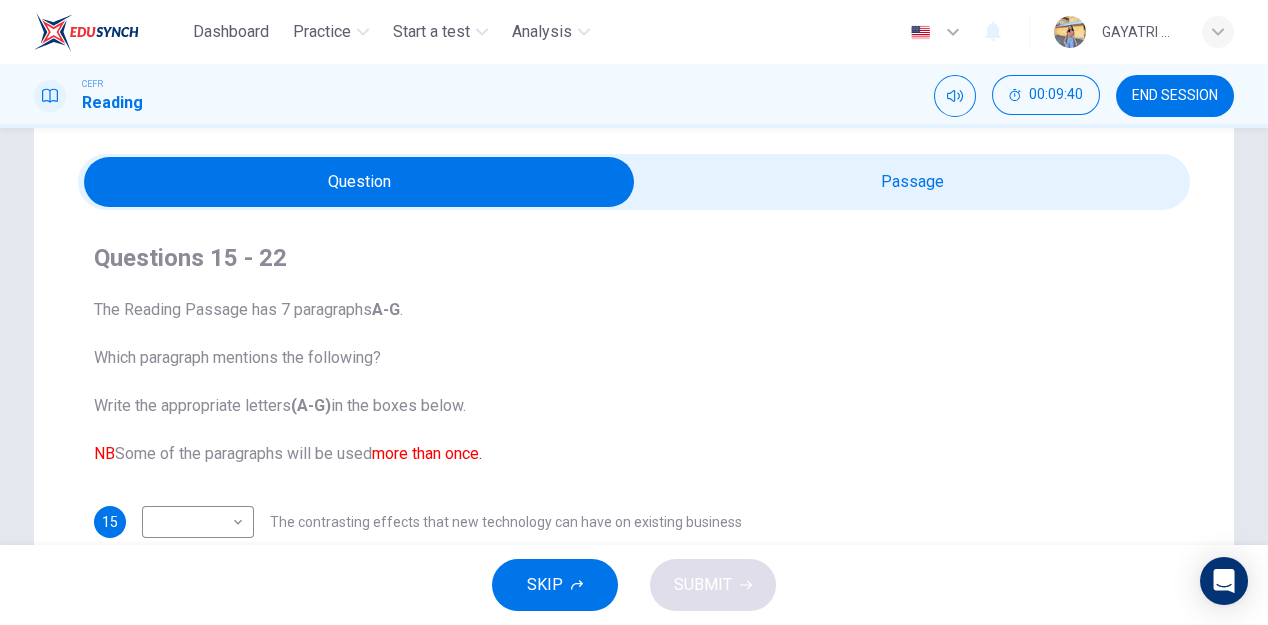 click at bounding box center (634, 182) 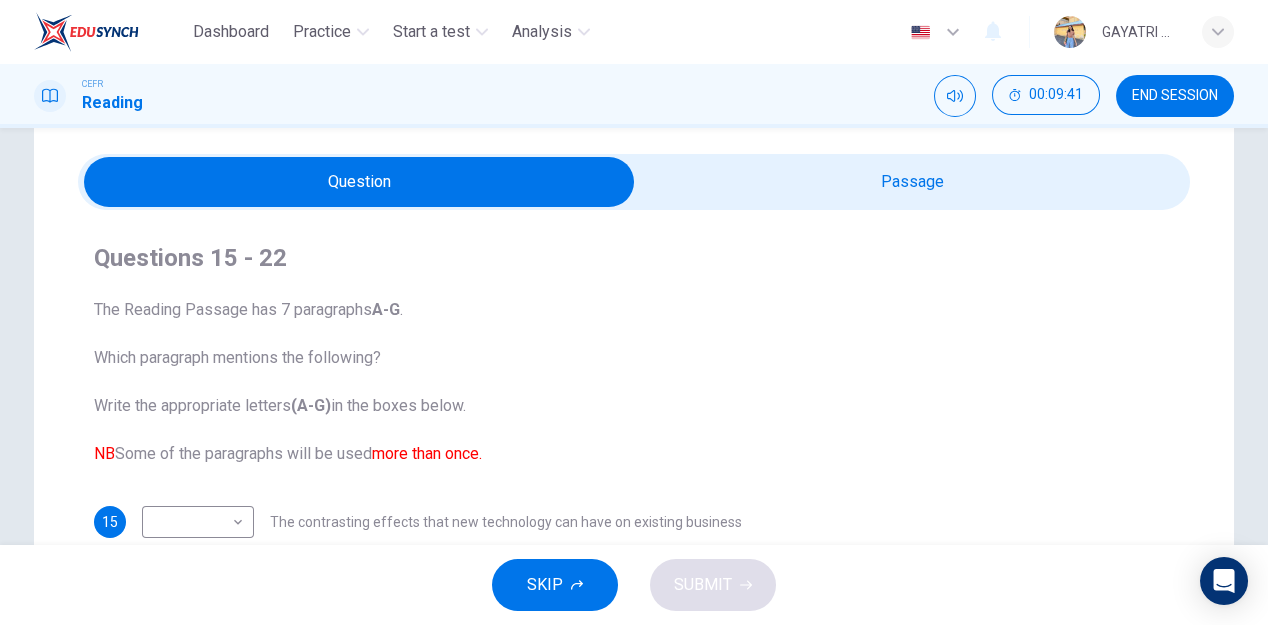 click at bounding box center [359, 182] 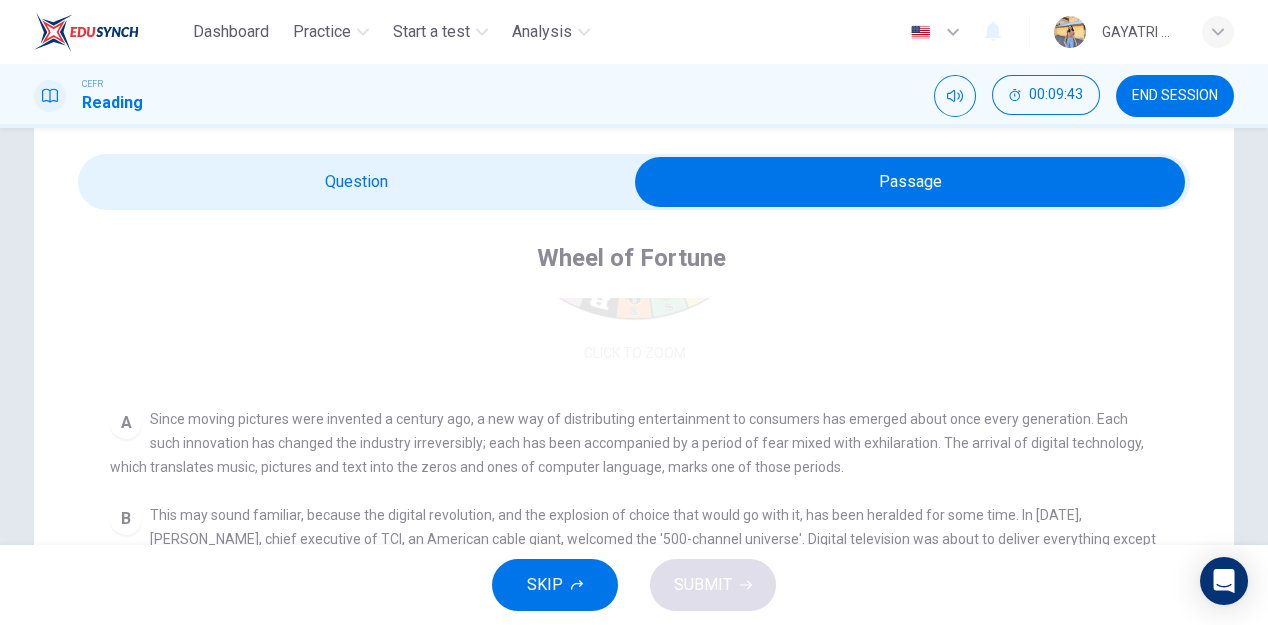 scroll, scrollTop: 287, scrollLeft: 0, axis: vertical 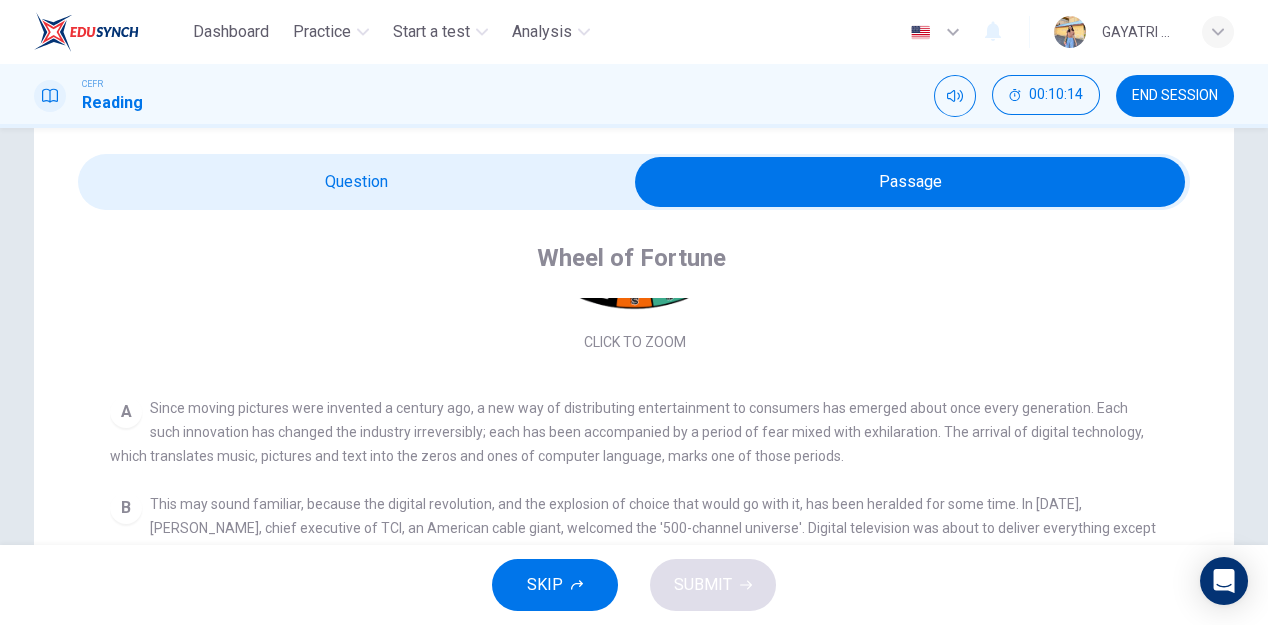 click at bounding box center (910, 182) 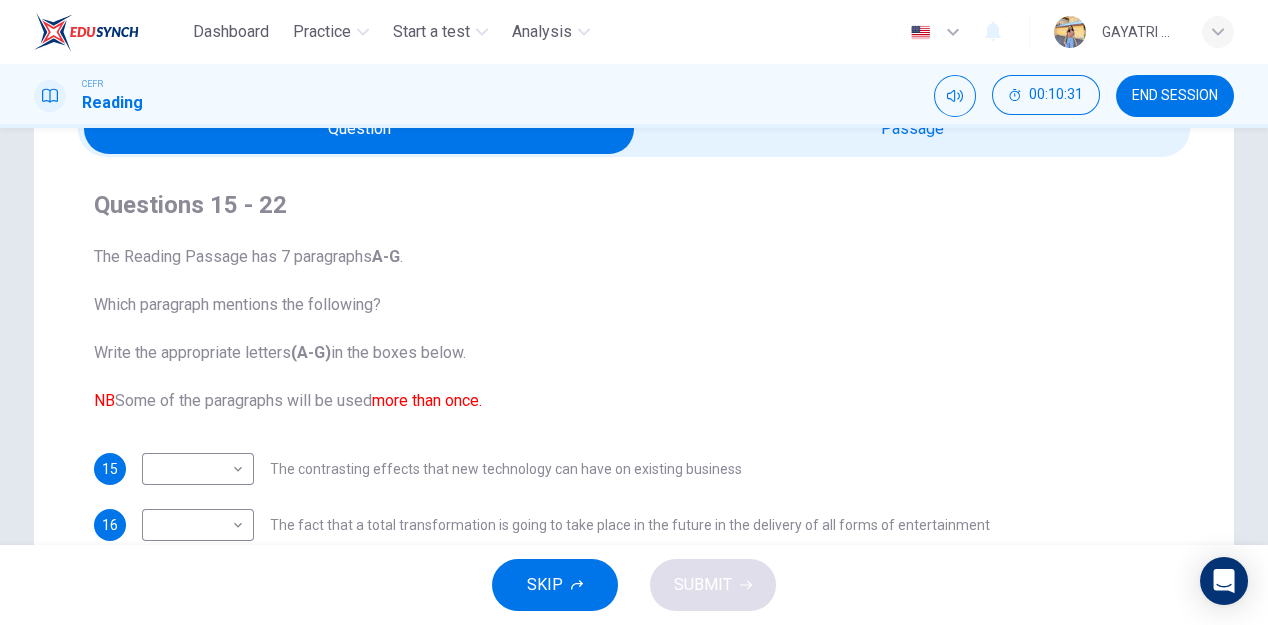 scroll, scrollTop: 0, scrollLeft: 0, axis: both 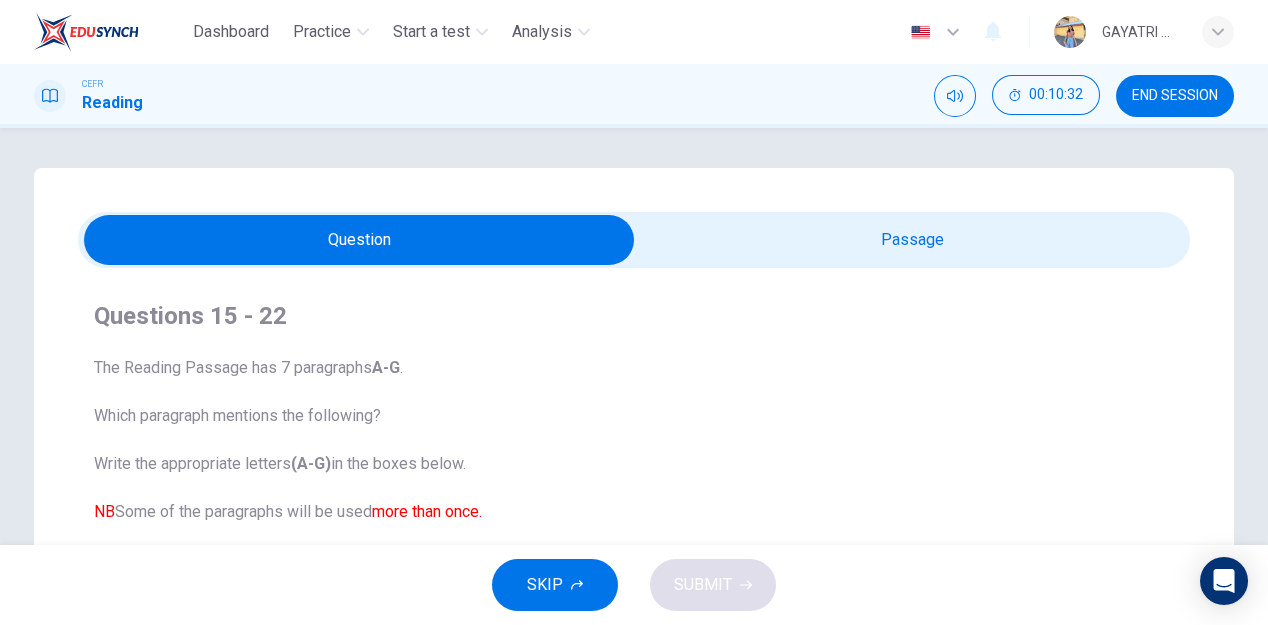 click at bounding box center [359, 240] 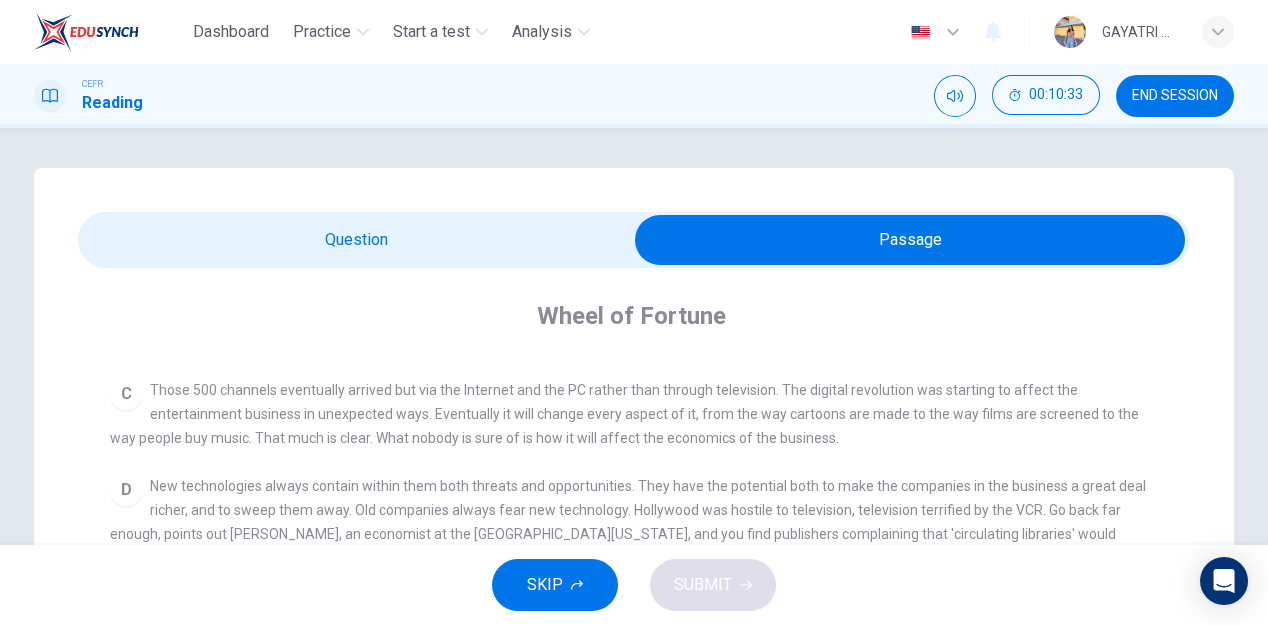 scroll, scrollTop: 610, scrollLeft: 0, axis: vertical 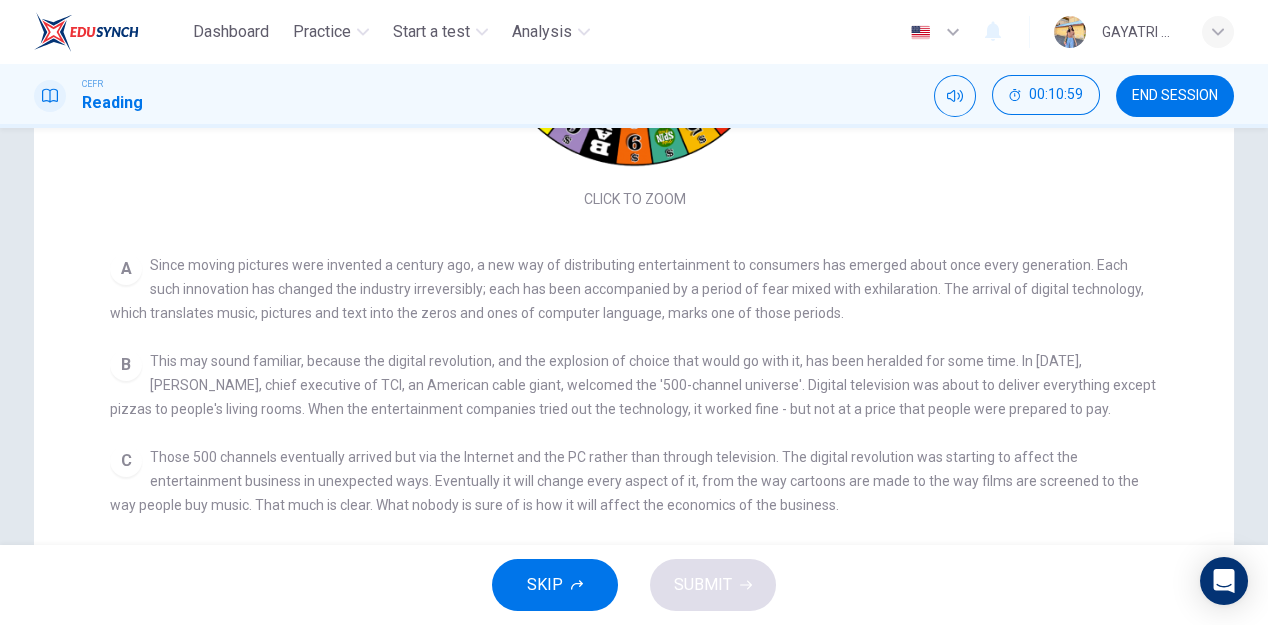click on "CLICK TO ZOOM Click to Zoom A Since moving pictures were invented a century ago, a new way of distributing entertainment to consumers has emerged about once every generation. Each such innovation has changed the industry irreversibly; each has been accompanied by a period of fear mixed with exhilaration. The arrival of digital technology, which translates music, pictures and text into the zeros and ones of computer language, marks one of those periods. B This may sound familiar, because the digital revolution, and the explosion of choice that would go with it, has been heralded for some time. In [DATE], [PERSON_NAME], chief executive of TCI, an American cable giant, welcomed the '500-channel universe'. Digital television was about to deliver everything except pizzas to people's living rooms. When the entertainment companies tried out the technology, it worked fine - but not at a price that people were prepared to pay. C D E F G" at bounding box center (647, 379) 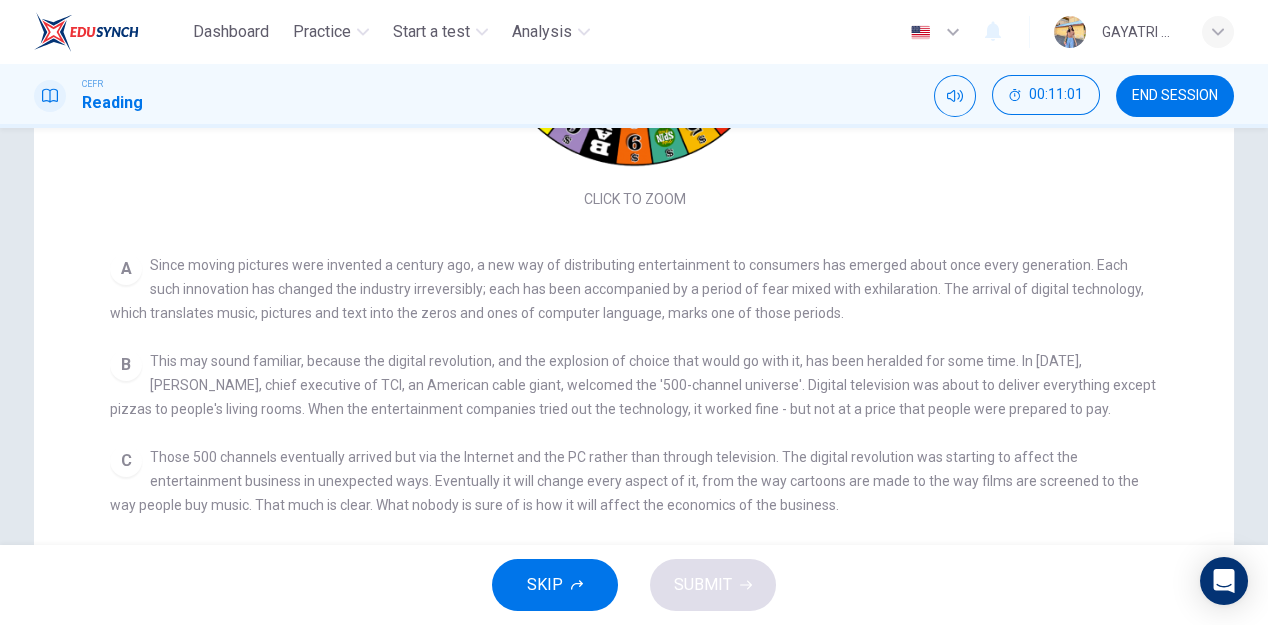 scroll, scrollTop: 0, scrollLeft: 0, axis: both 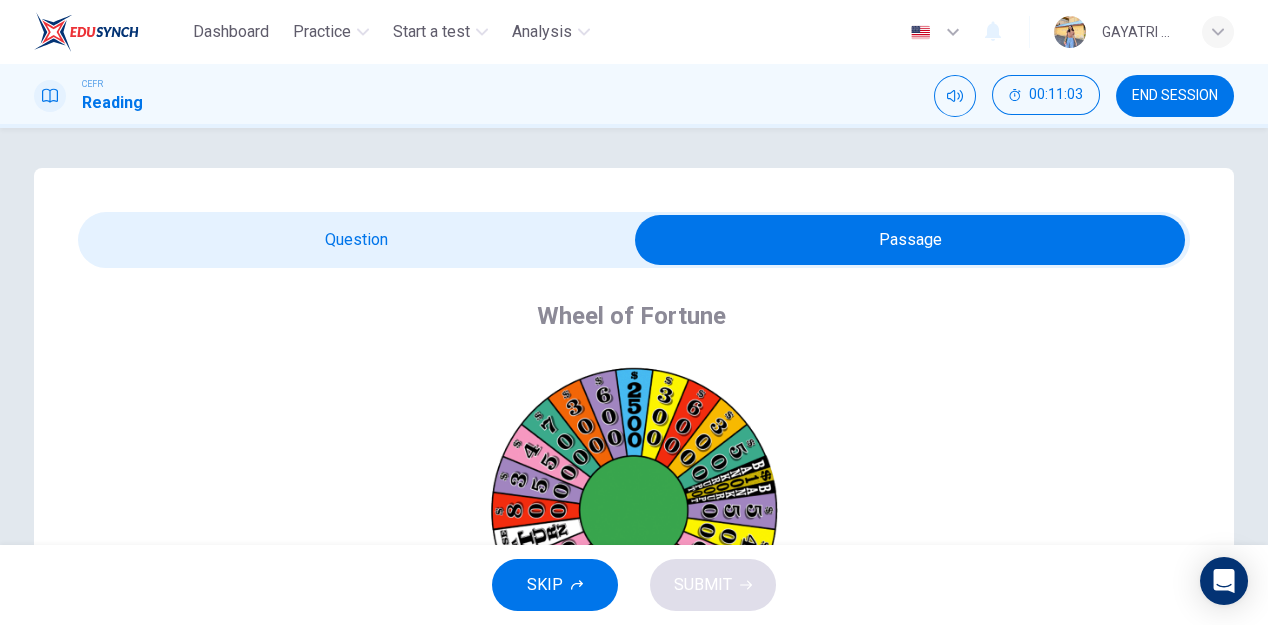 click at bounding box center (910, 240) 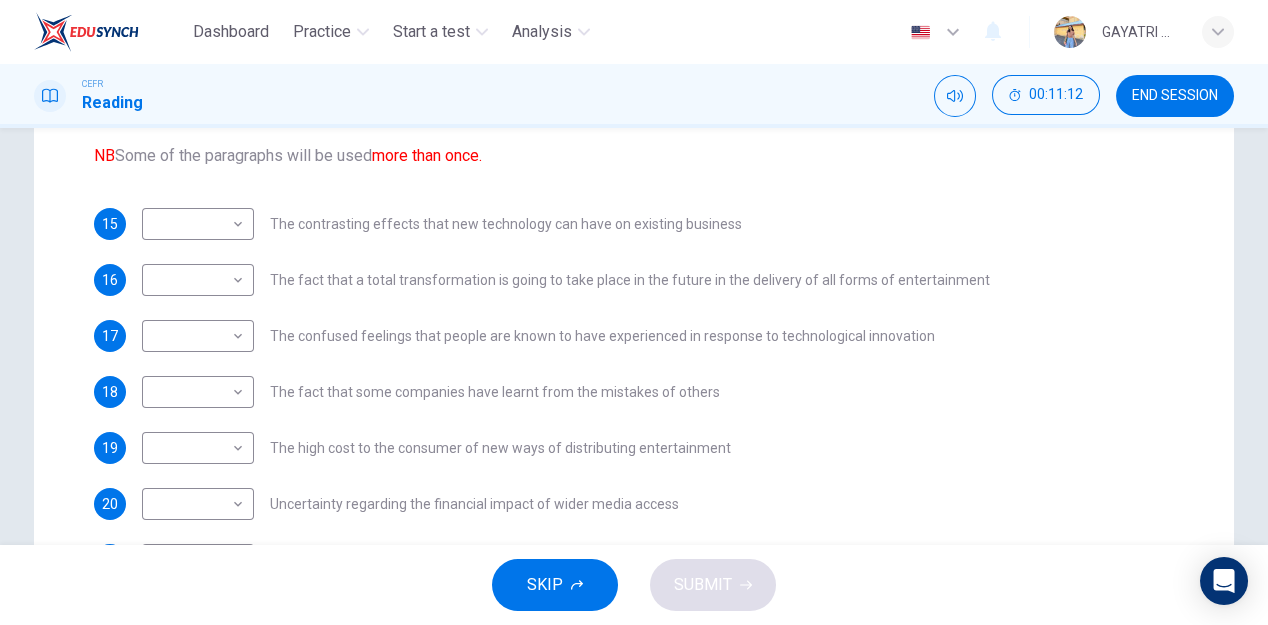 scroll, scrollTop: 355, scrollLeft: 0, axis: vertical 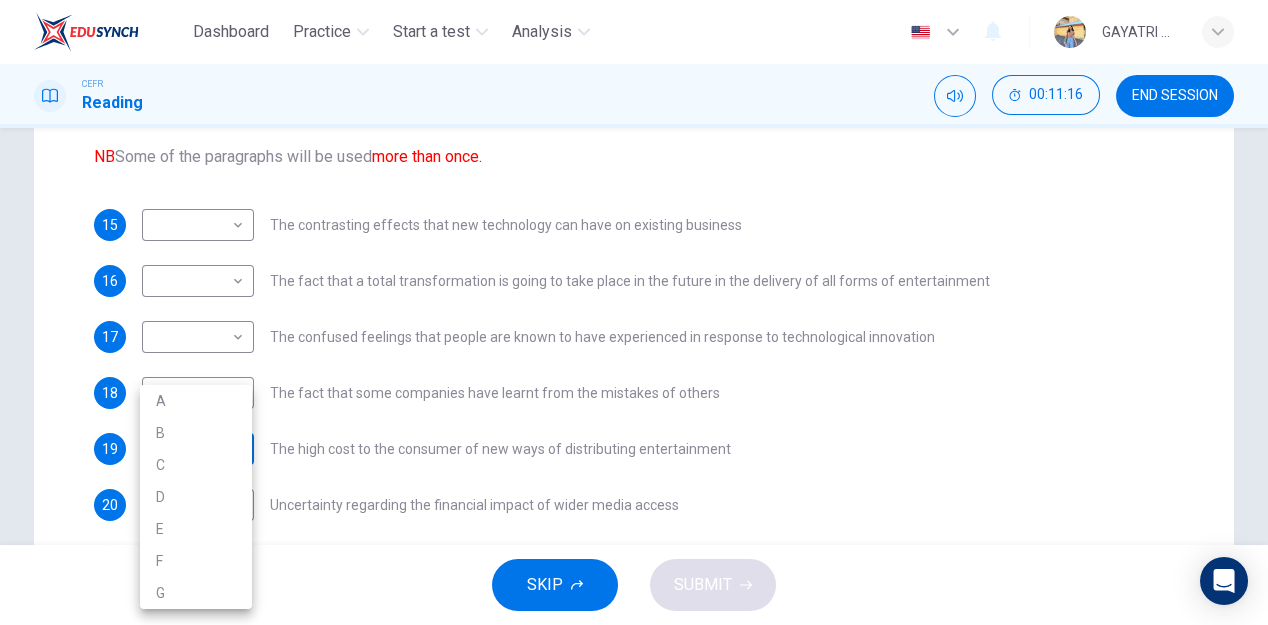 click on "Dashboard Practice Start a test Analysis English en ​ GAYATRI A/P [PERSON_NAME] CEFR Reading 00:11:16 END SESSION Questions 15 - 22 The Reading Passage has 7 paragraphs  A-G .
Which paragraph mentions the following?
Write the appropriate letters  (A-G)  in the boxes below.
NB  Some of the paragraphs will be used  more than once. 15 ​ ​ The contrasting effects that new technology can have on existing business 16 ​ ​ The fact that a total transformation is going to take place in the future in the delivery of all forms of entertainment 17 ​ ​ The confused feelings that people are known to have experienced in response to technological innovation 18 ​ ​ The fact that some companies have learnt from the mistakes of others 19 ​ ​ The high cost to the consumer of new ways of distributing entertainment 20 ​ ​ Uncertainty regarding the financial impact of wider media access 21 ​ ​ The fact that some companies were the victims of strict government policy 22 ​ ​ Wheel of Fortune A B C D E F" at bounding box center [634, 312] 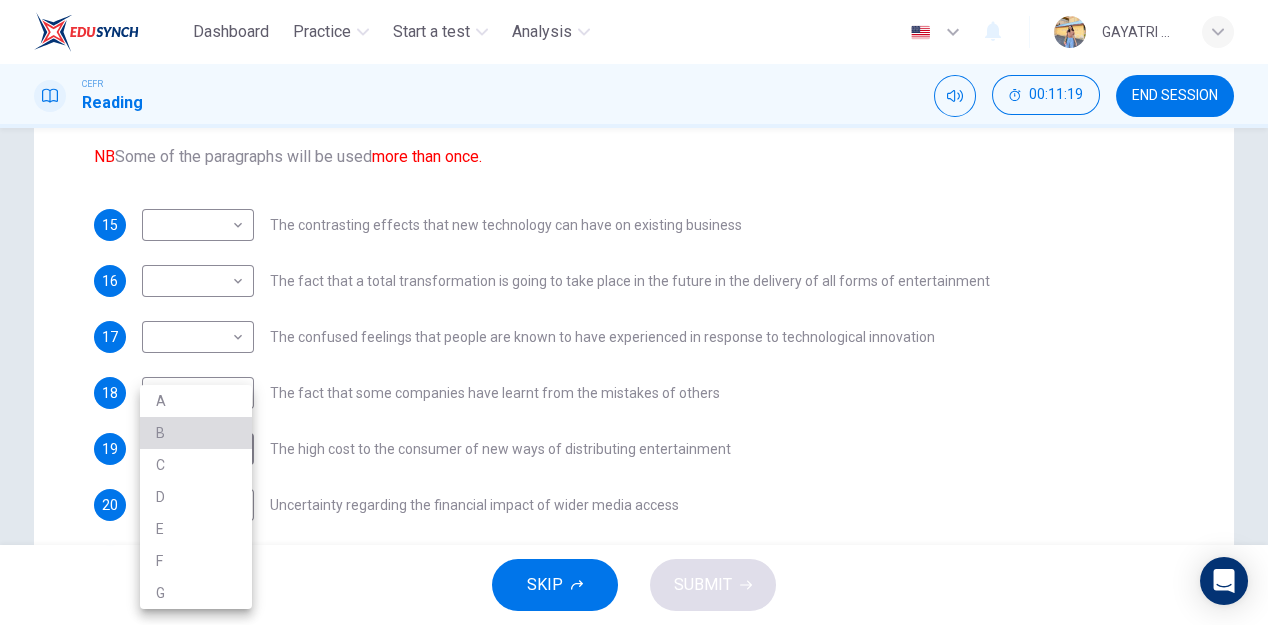 click on "B" at bounding box center [196, 433] 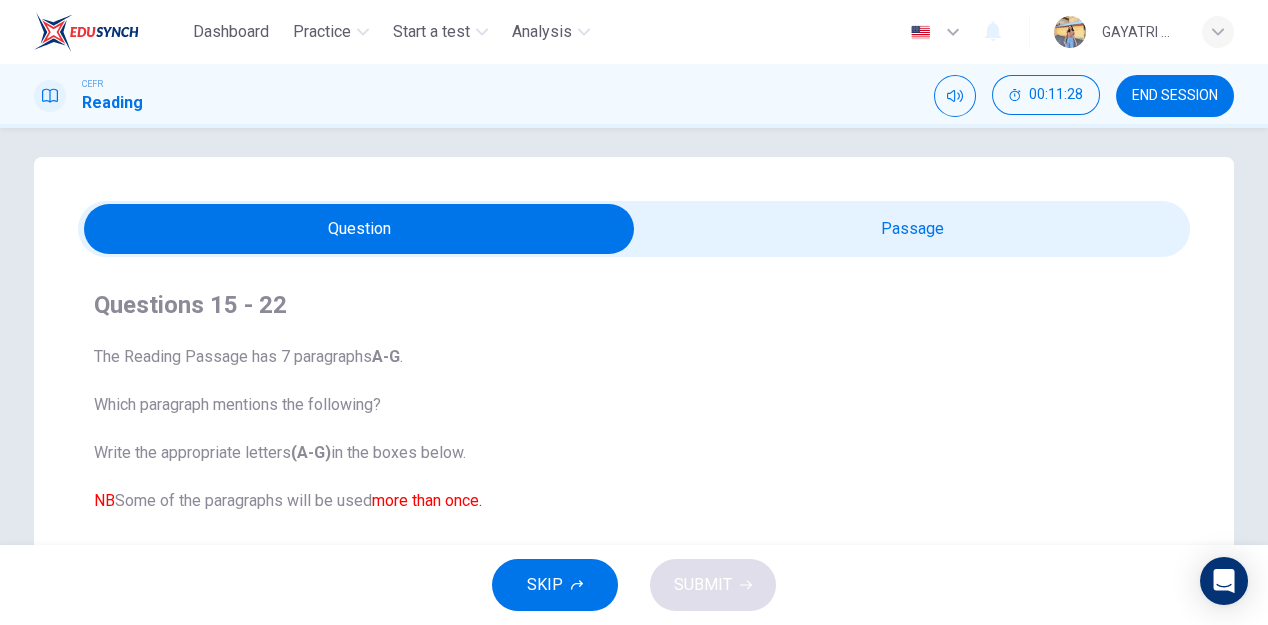 scroll, scrollTop: 0, scrollLeft: 0, axis: both 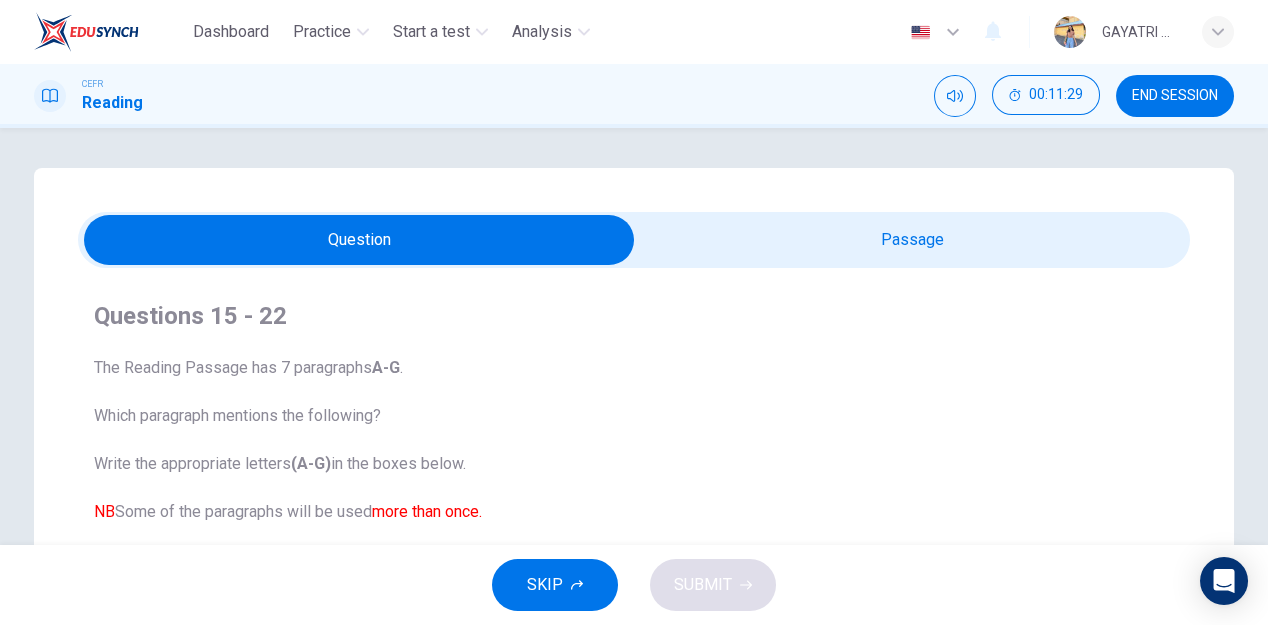 click at bounding box center [359, 240] 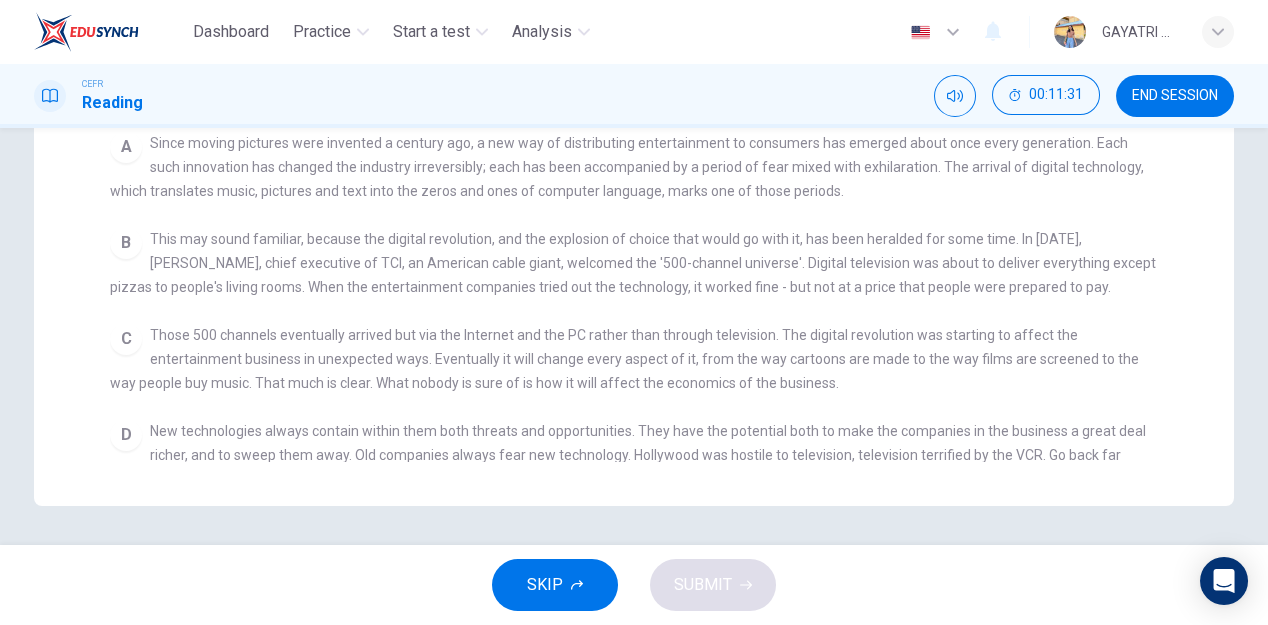 scroll, scrollTop: 558, scrollLeft: 0, axis: vertical 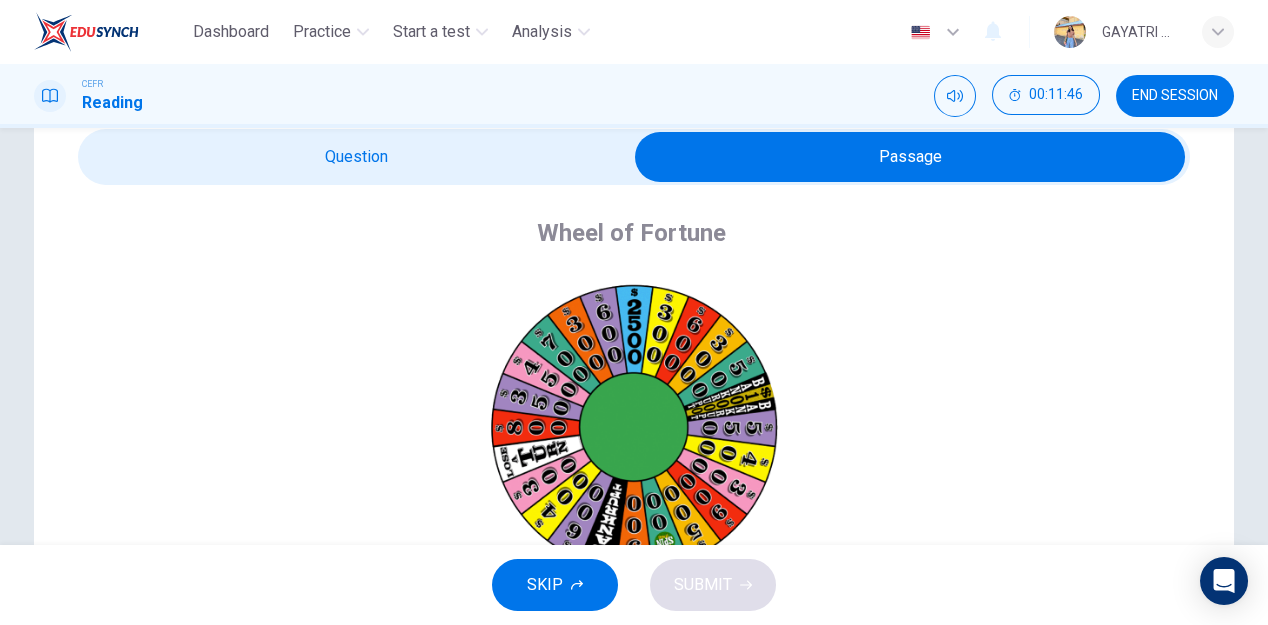 click at bounding box center (910, 157) 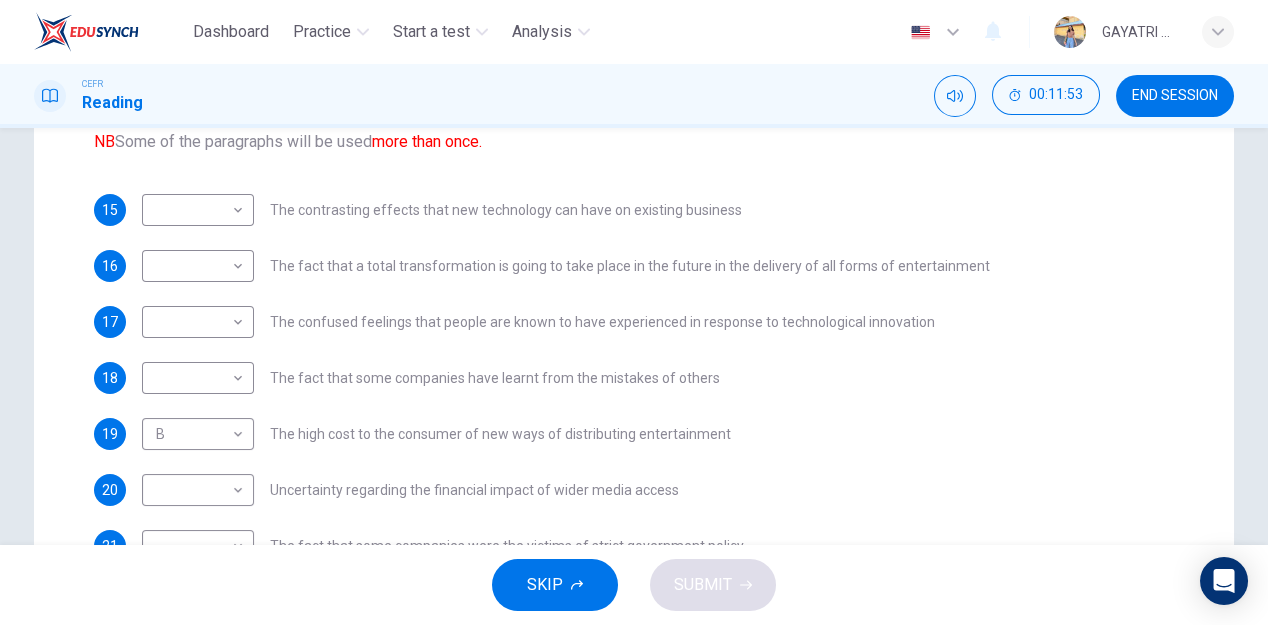 scroll, scrollTop: 373, scrollLeft: 0, axis: vertical 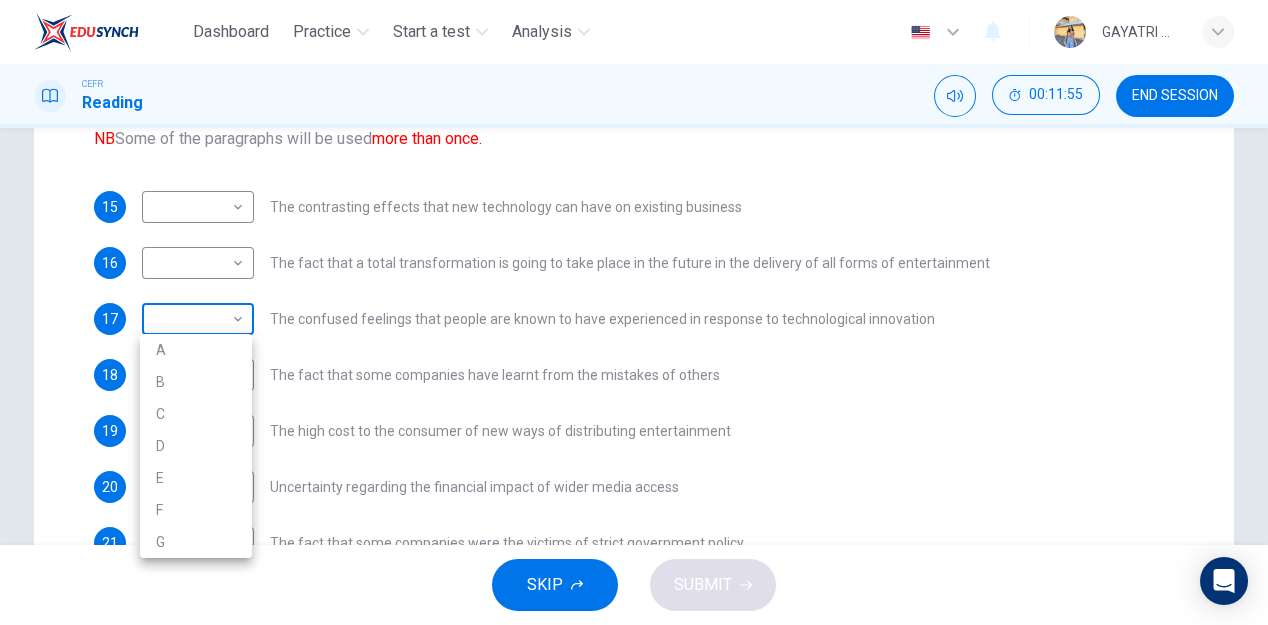 click on "Dashboard Practice Start a test Analysis English en ​ GAYATRI A/P [PERSON_NAME] CEFR Reading 00:11:55 END SESSION Questions 15 - 22 The Reading Passage has 7 paragraphs  A-G .
Which paragraph mentions the following?
Write the appropriate letters  (A-G)  in the boxes below.
NB  Some of the paragraphs will be used  more than once. 15 ​ ​ The contrasting effects that new technology can have on existing business 16 ​ ​ The fact that a total transformation is going to take place in the future in the delivery of all forms of entertainment 17 ​ ​ The confused feelings that people are known to have experienced in response to technological innovation 18 ​ ​ The fact that some companies have learnt from the mistakes of others 19 B B ​ The high cost to the consumer of new ways of distributing entertainment 20 ​ ​ Uncertainty regarding the financial impact of wider media access 21 ​ ​ The fact that some companies were the victims of strict government policy 22 ​ ​ Wheel of Fortune A B C D E F" at bounding box center [634, 312] 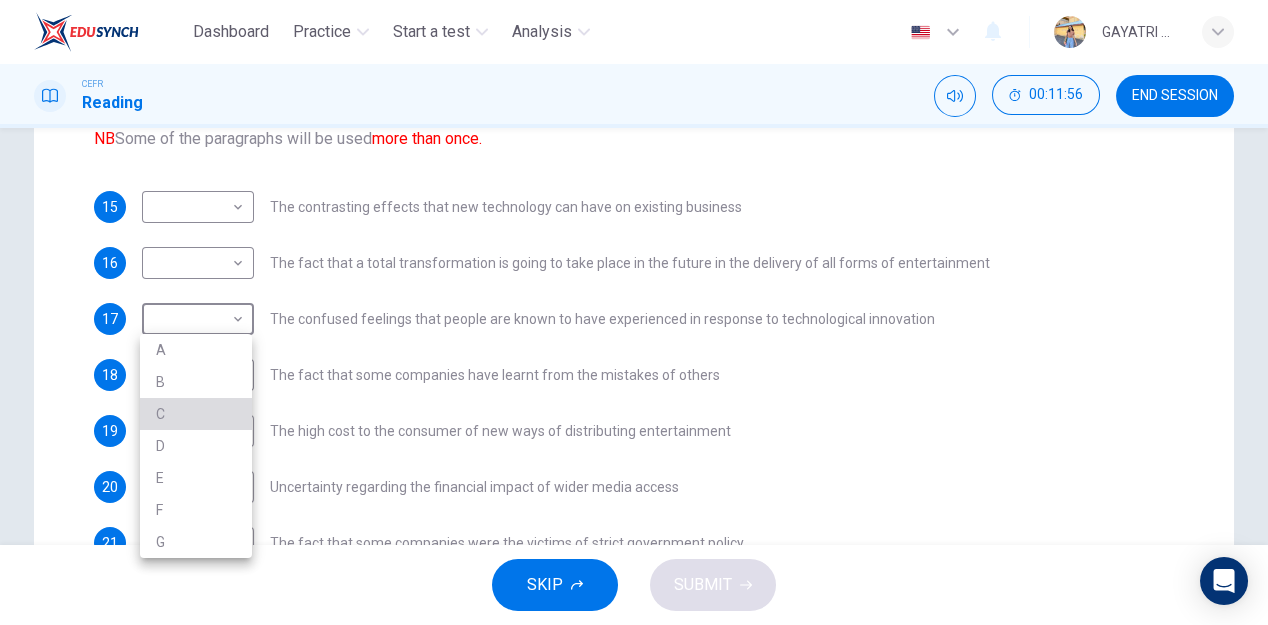 click on "C" at bounding box center [196, 414] 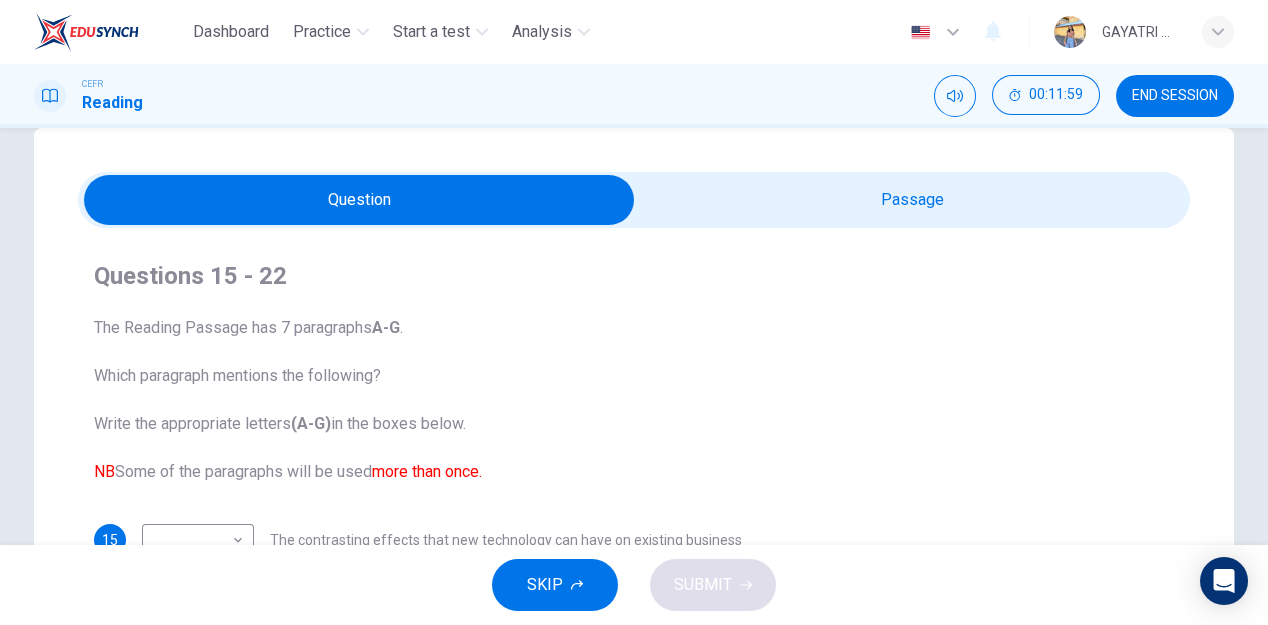scroll, scrollTop: 0, scrollLeft: 0, axis: both 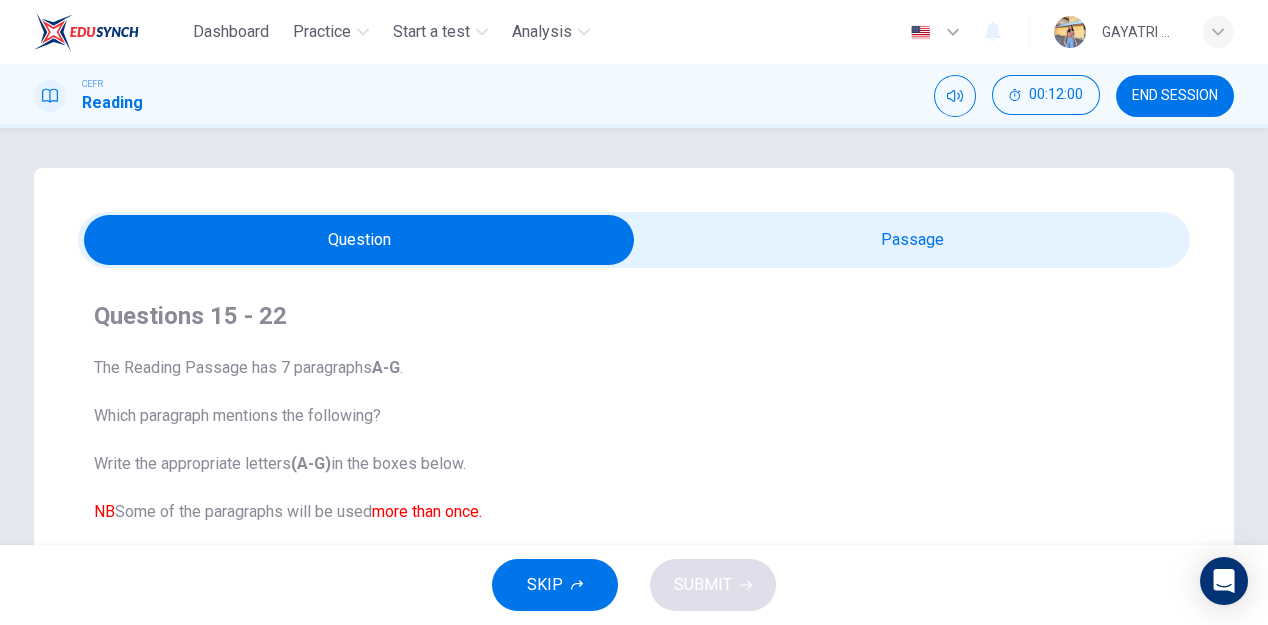 click at bounding box center [359, 240] 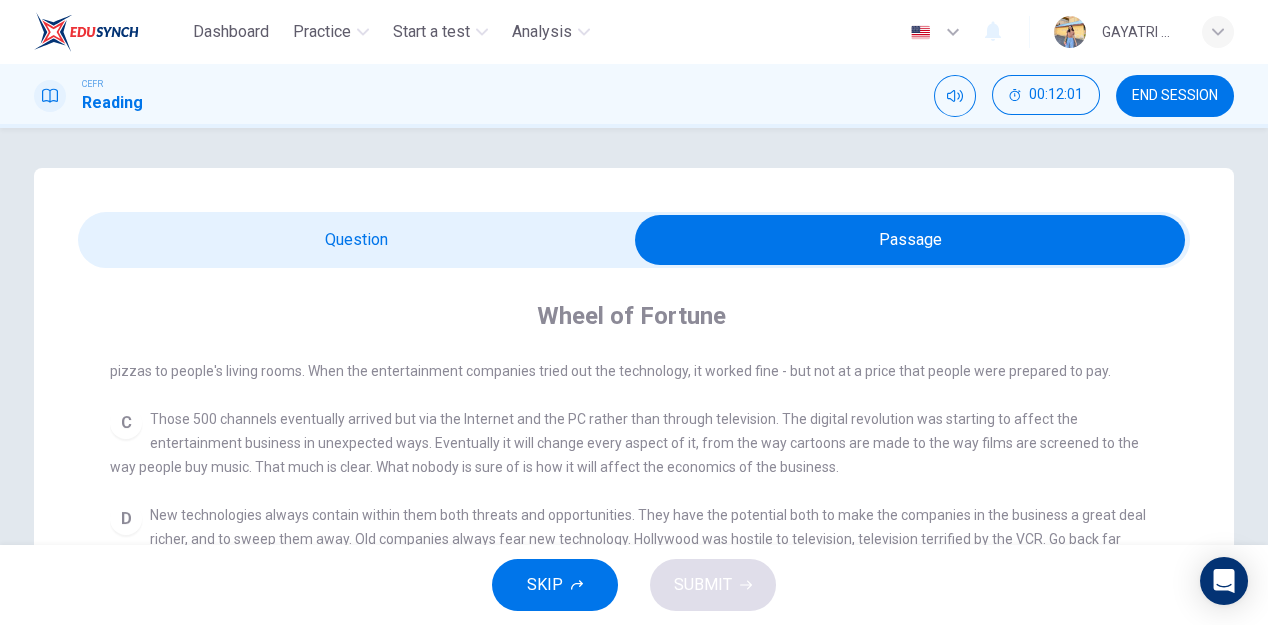 scroll, scrollTop: 610, scrollLeft: 0, axis: vertical 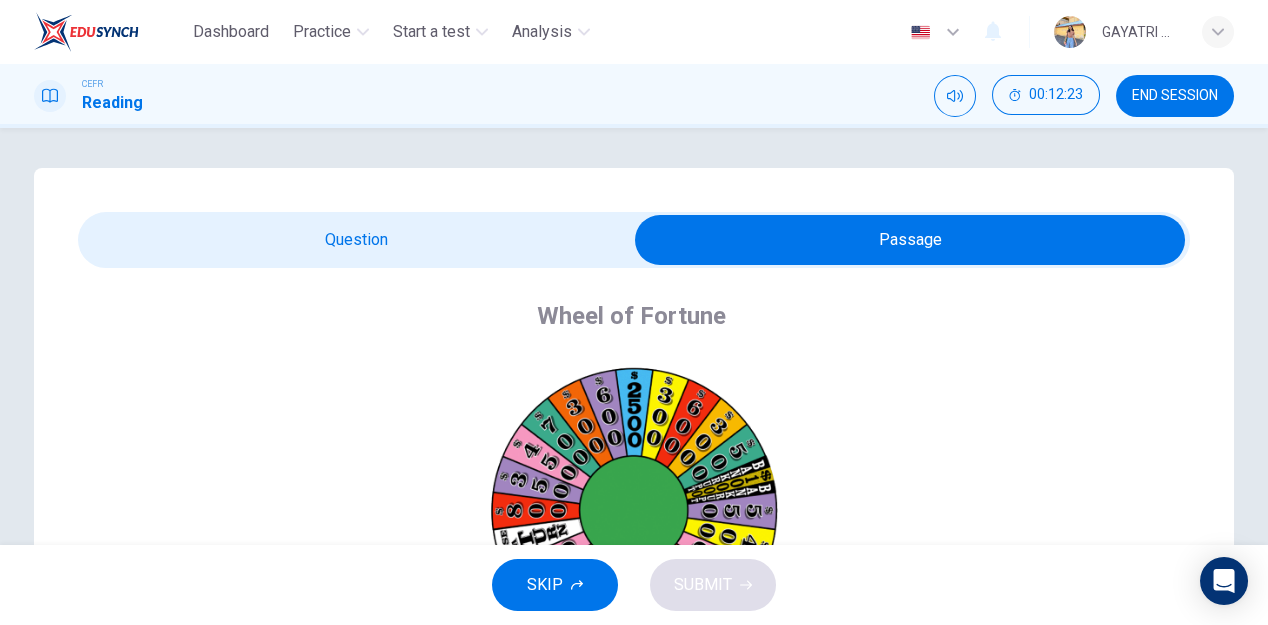 click at bounding box center (910, 240) 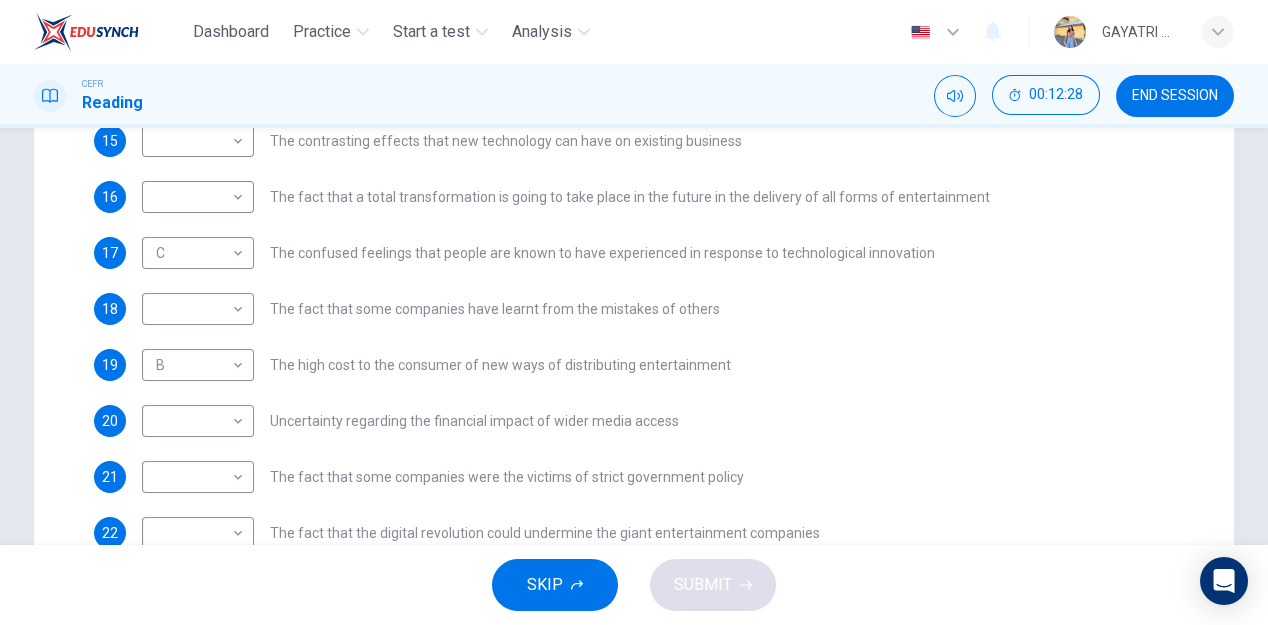 scroll, scrollTop: 460, scrollLeft: 0, axis: vertical 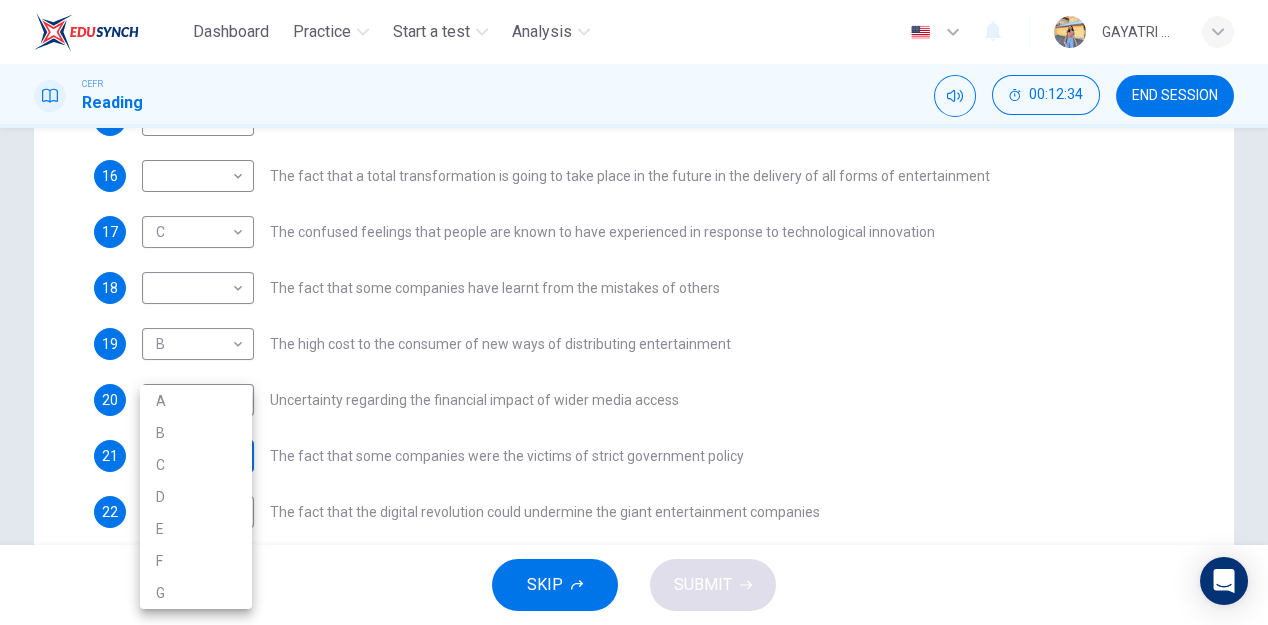 click on "Dashboard Practice Start a test Analysis English en ​ GAYATRI A/P [PERSON_NAME] CEFR Reading 00:12:34 END SESSION Questions 15 - 22 The Reading Passage has 7 paragraphs  A-G .
Which paragraph mentions the following?
Write the appropriate letters  (A-G)  in the boxes below.
NB  Some of the paragraphs will be used  more than once. 15 ​ ​ The contrasting effects that new technology can have on existing business 16 ​ ​ The fact that a total transformation is going to take place in the future in the delivery of all forms of entertainment 17 C C ​ The confused feelings that people are known to have experienced in response to technological innovation 18 ​ ​ The fact that some companies have learnt from the mistakes of others 19 B B ​ The high cost to the consumer of new ways of distributing entertainment 20 ​ ​ Uncertainty regarding the financial impact of wider media access 21 ​ ​ The fact that some companies were the victims of strict government policy 22 ​ ​ Wheel of Fortune A B C D E F" at bounding box center [634, 312] 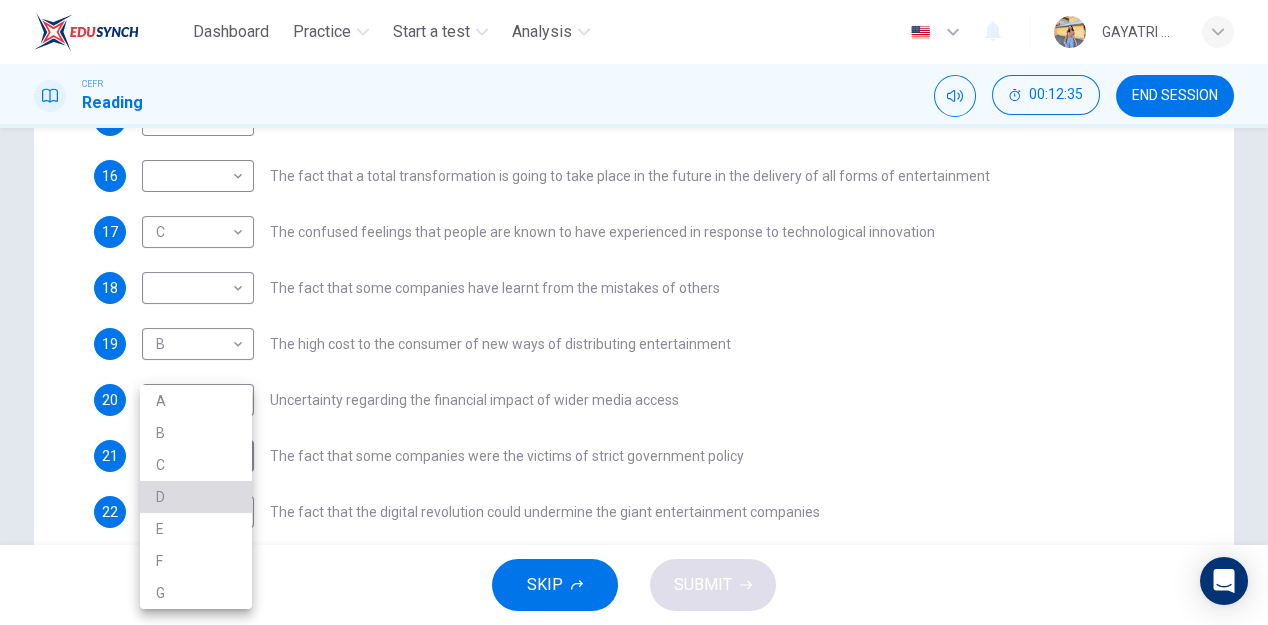 click on "D" at bounding box center [196, 497] 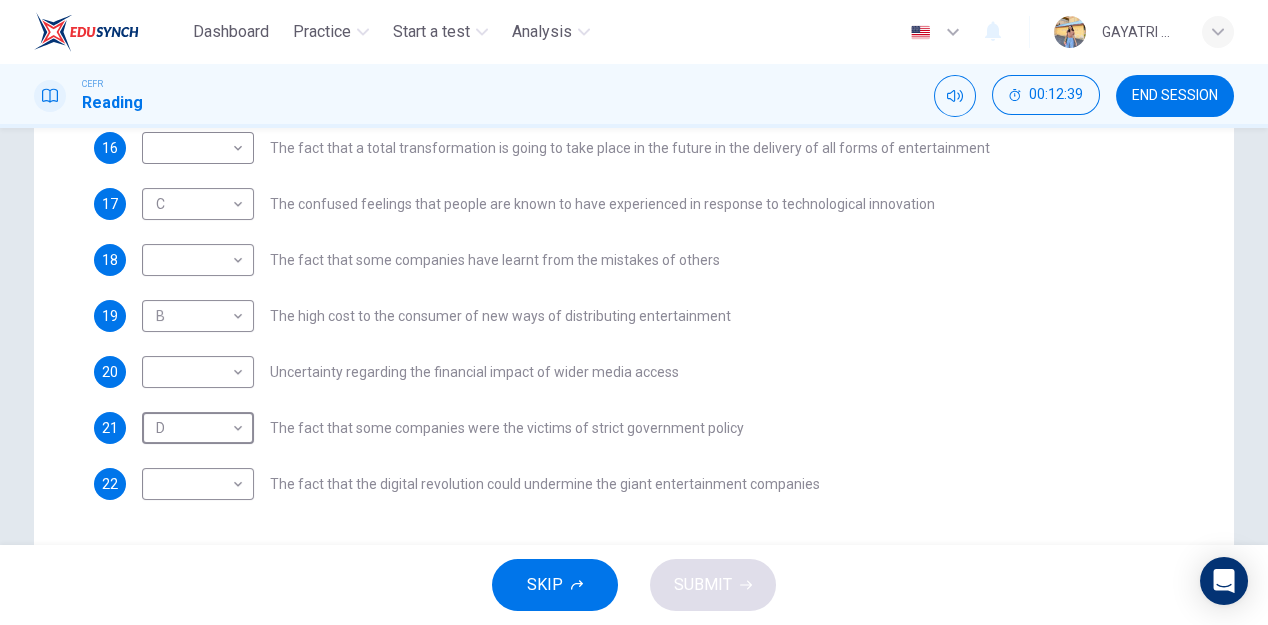 scroll, scrollTop: 490, scrollLeft: 0, axis: vertical 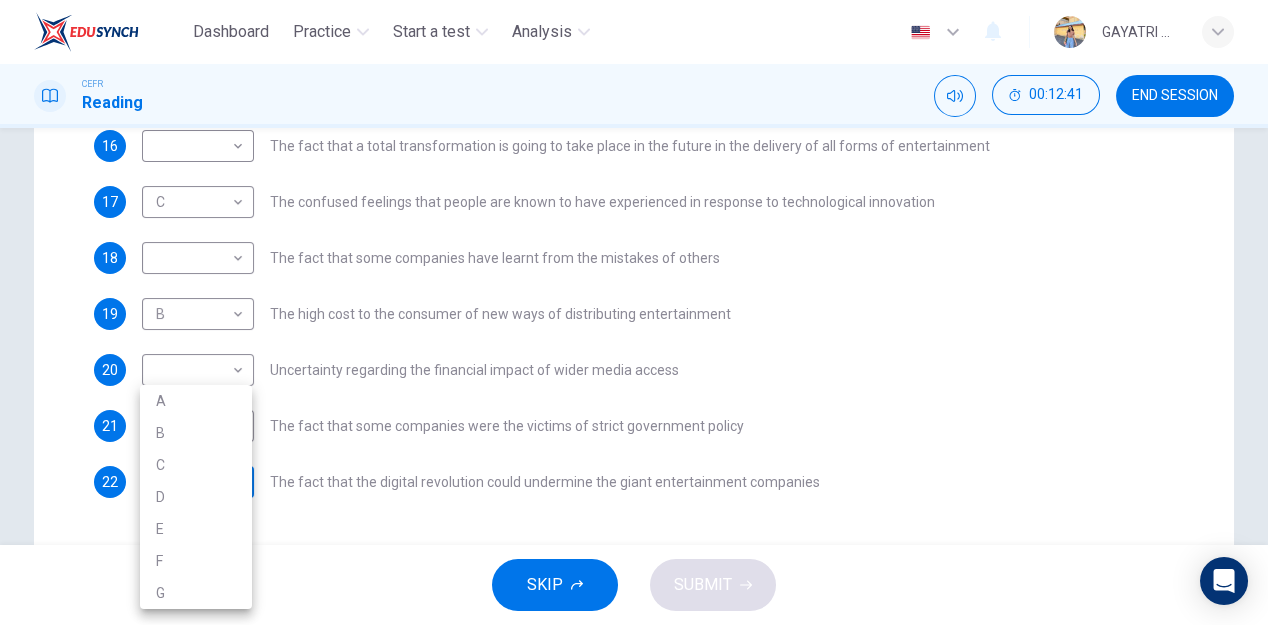 click on "Dashboard Practice Start a test Analysis English en ​ GAYATRI A/P [PERSON_NAME] CEFR Reading 00:12:41 END SESSION Questions 15 - 22 The Reading Passage has 7 paragraphs  A-G .
Which paragraph mentions the following?
Write the appropriate letters  (A-G)  in the boxes below.
NB  Some of the paragraphs will be used  more than once. 15 ​ ​ The contrasting effects that new technology can have on existing business 16 ​ ​ The fact that a total transformation is going to take place in the future in the delivery of all forms of entertainment 17 C C ​ The confused feelings that people are known to have experienced in response to technological innovation 18 ​ ​ The fact that some companies have learnt from the mistakes of others 19 B B ​ The high cost to the consumer of new ways of distributing entertainment 20 ​ ​ Uncertainty regarding the financial impact of wider media access 21 D D ​ The fact that some companies were the victims of strict government policy 22 ​ ​ Wheel of Fortune A B C D E F" at bounding box center [634, 312] 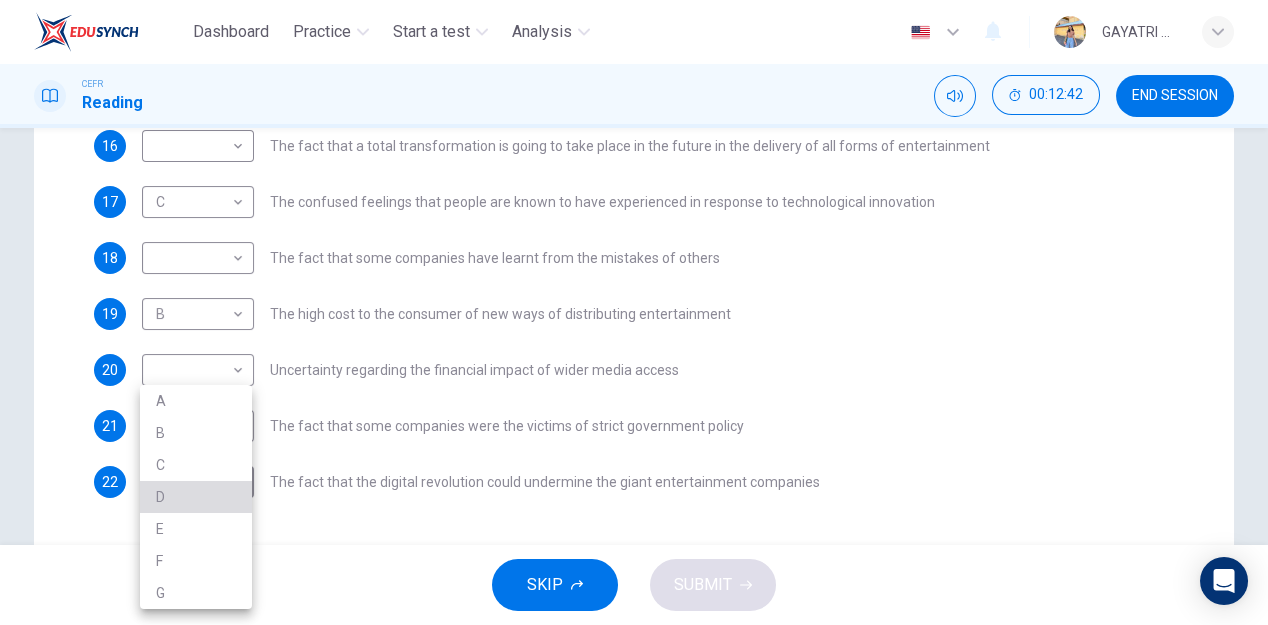click on "D" at bounding box center [196, 497] 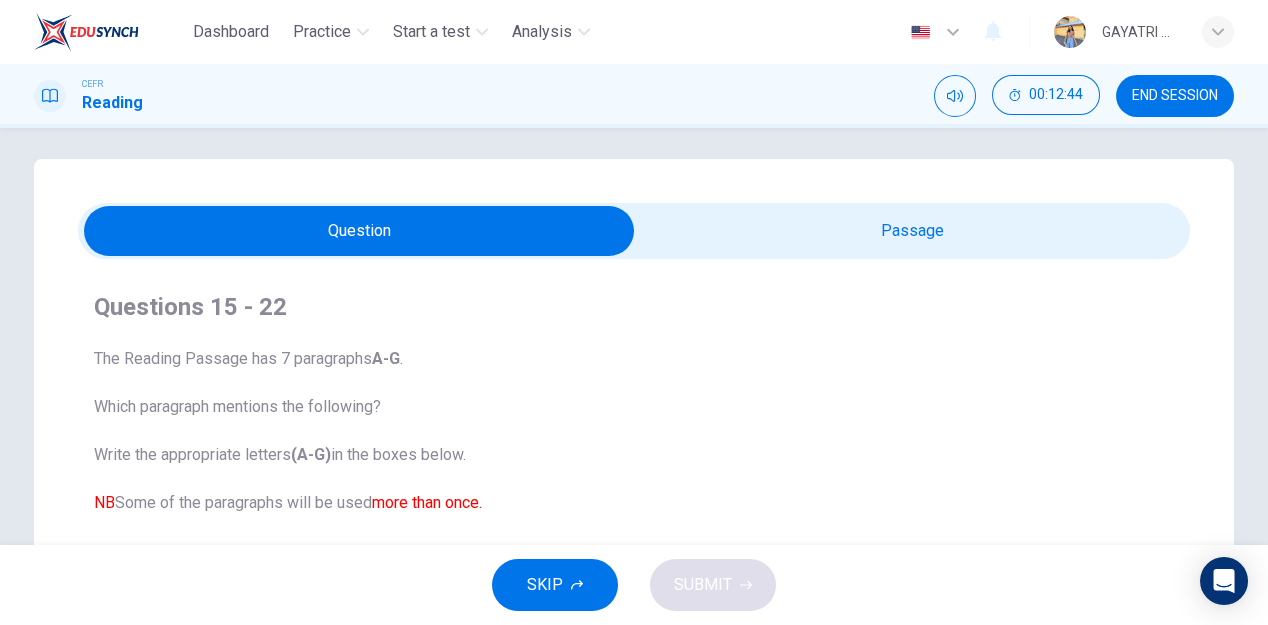 scroll, scrollTop: 0, scrollLeft: 0, axis: both 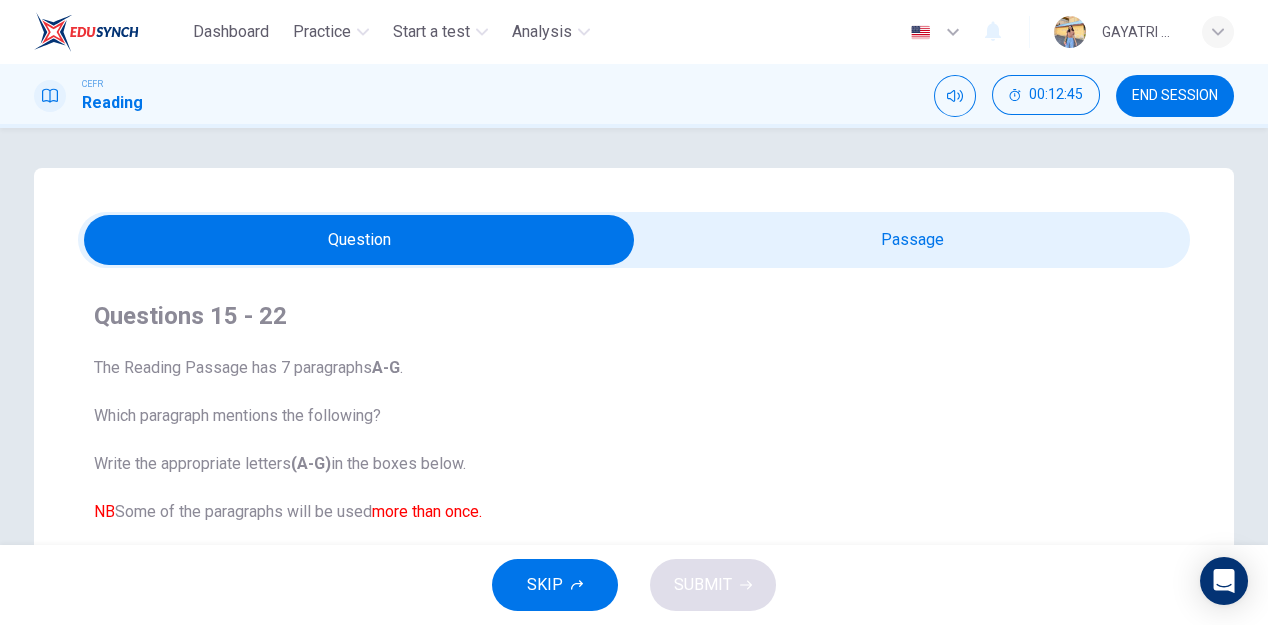 click at bounding box center [359, 240] 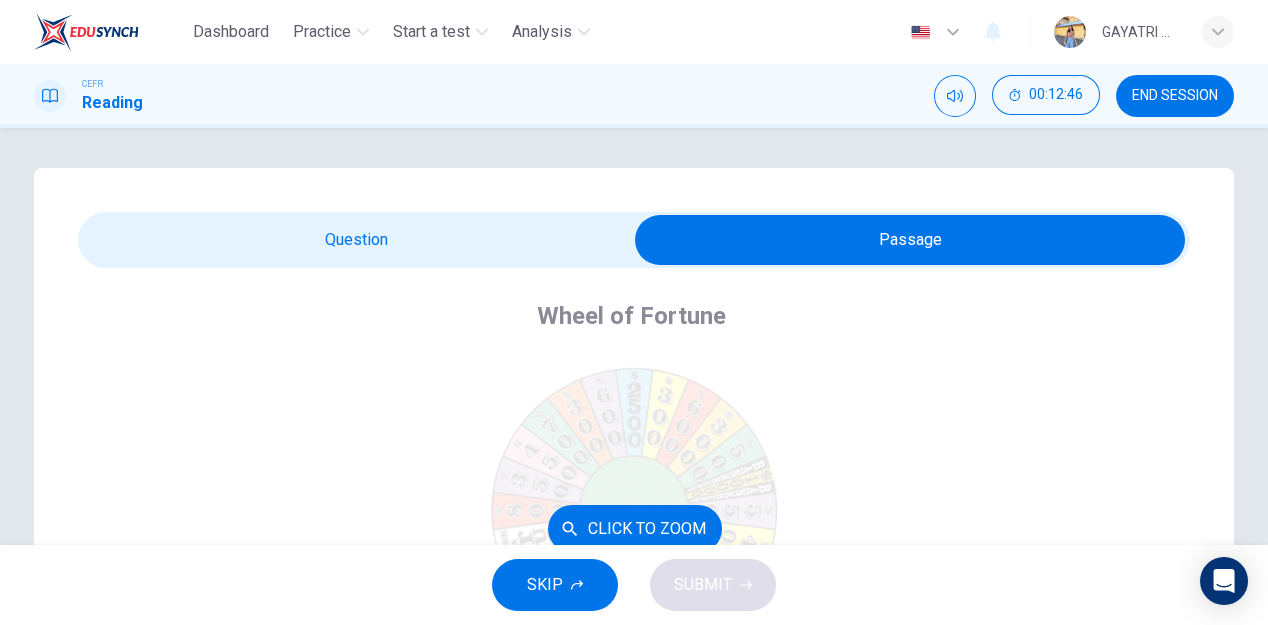 scroll, scrollTop: 610, scrollLeft: 0, axis: vertical 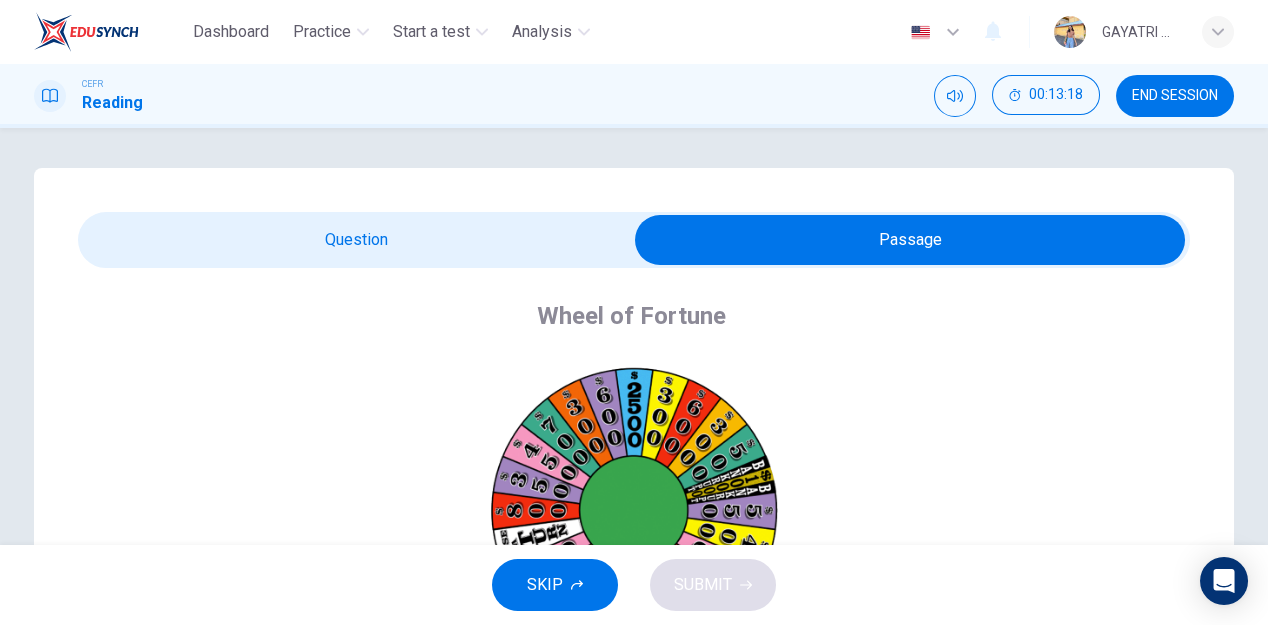 click at bounding box center [910, 240] 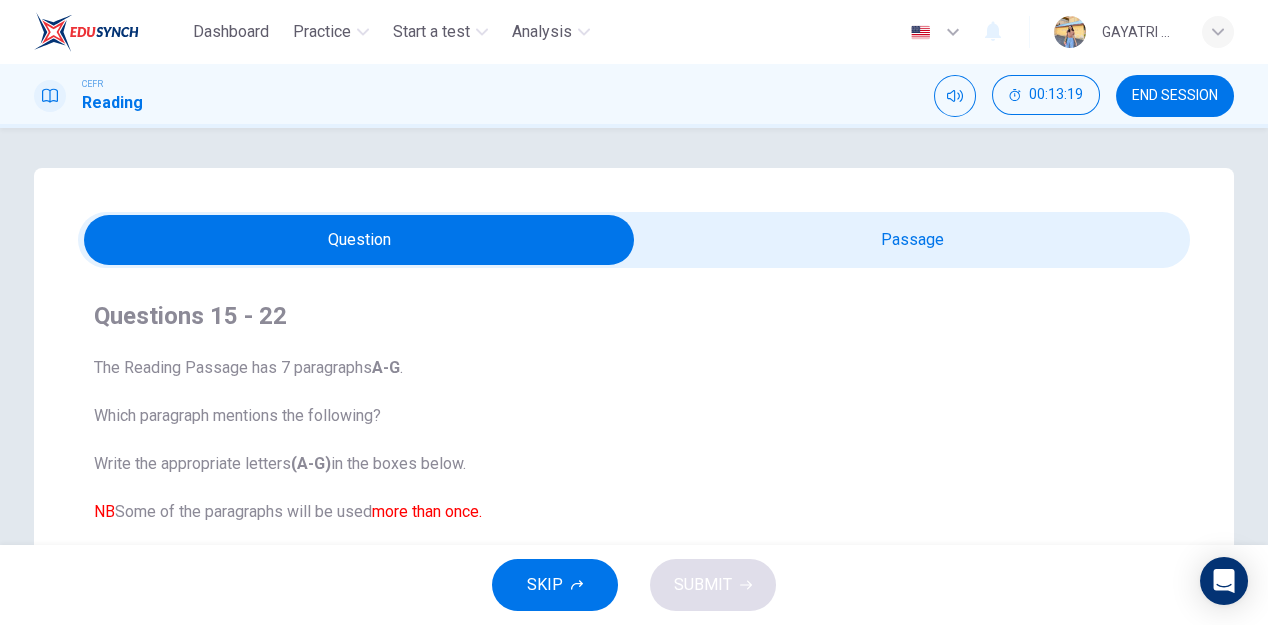 scroll, scrollTop: 558, scrollLeft: 0, axis: vertical 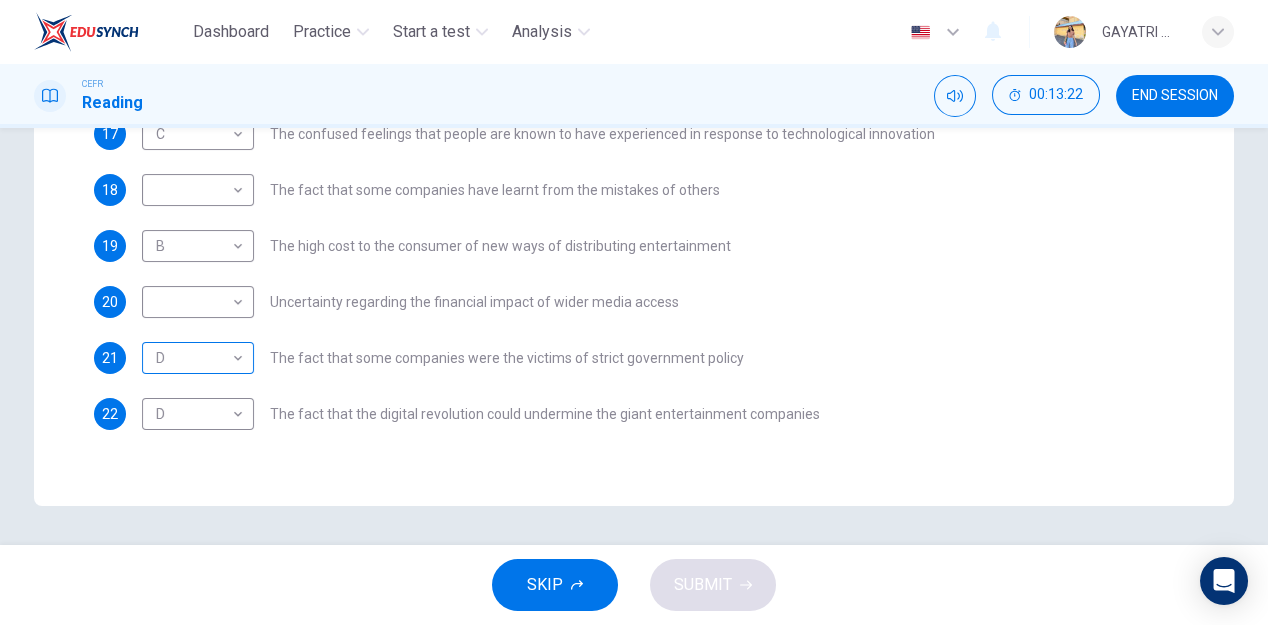 click on "D D ​" at bounding box center [198, 358] 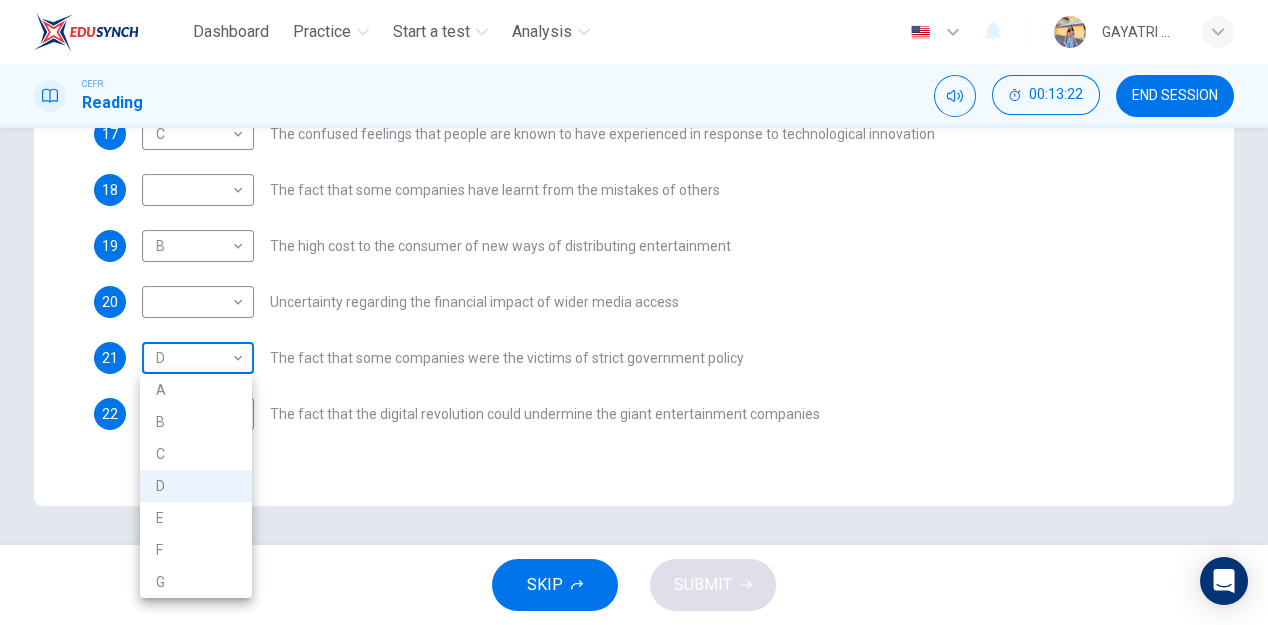 click on "Dashboard Practice Start a test Analysis English en ​ GAYATRI A/P [PERSON_NAME] CEFR Reading 00:13:22 END SESSION Questions 15 - 22 The Reading Passage has 7 paragraphs  A-G .
Which paragraph mentions the following?
Write the appropriate letters  (A-G)  in the boxes below.
NB  Some of the paragraphs will be used  more than once. 15 ​ ​ The contrasting effects that new technology can have on existing business 16 ​ ​ The fact that a total transformation is going to take place in the future in the delivery of all forms of entertainment 17 C C ​ The confused feelings that people are known to have experienced in response to technological innovation 18 ​ ​ The fact that some companies have learnt from the mistakes of others 19 B B ​ The high cost to the consumer of new ways of distributing entertainment 20 ​ ​ Uncertainty regarding the financial impact of wider media access 21 D D ​ The fact that some companies were the victims of strict government policy 22 D D ​ Wheel of Fortune A B C D E F" at bounding box center [634, 312] 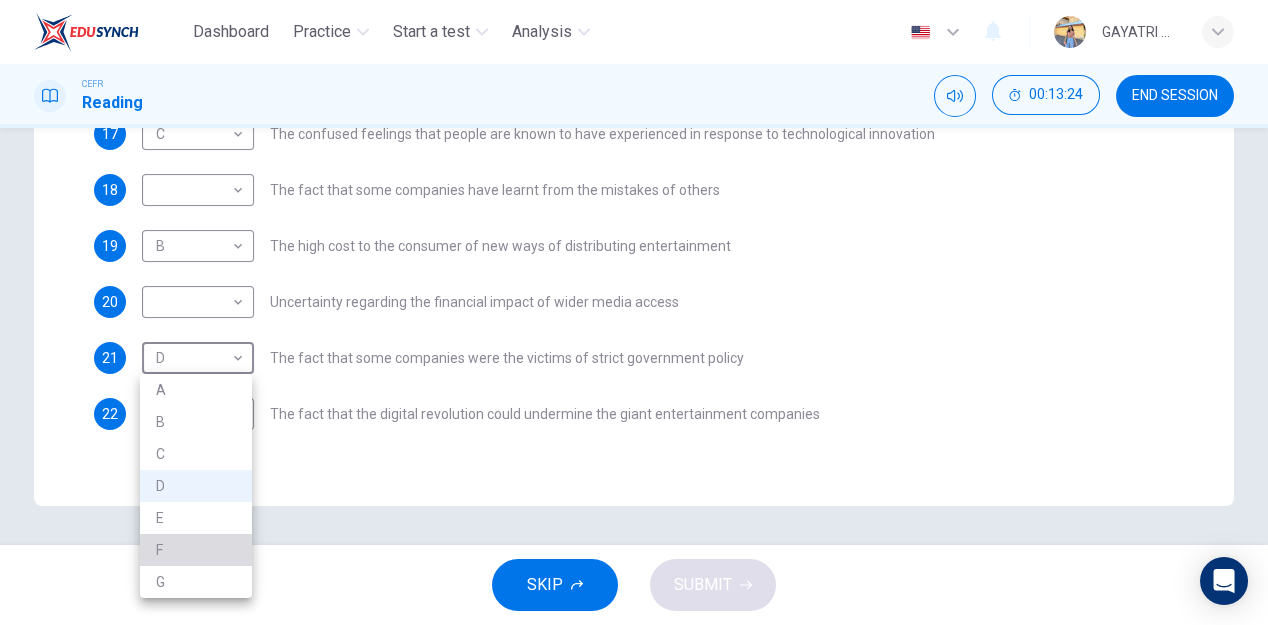 click on "F" at bounding box center [196, 550] 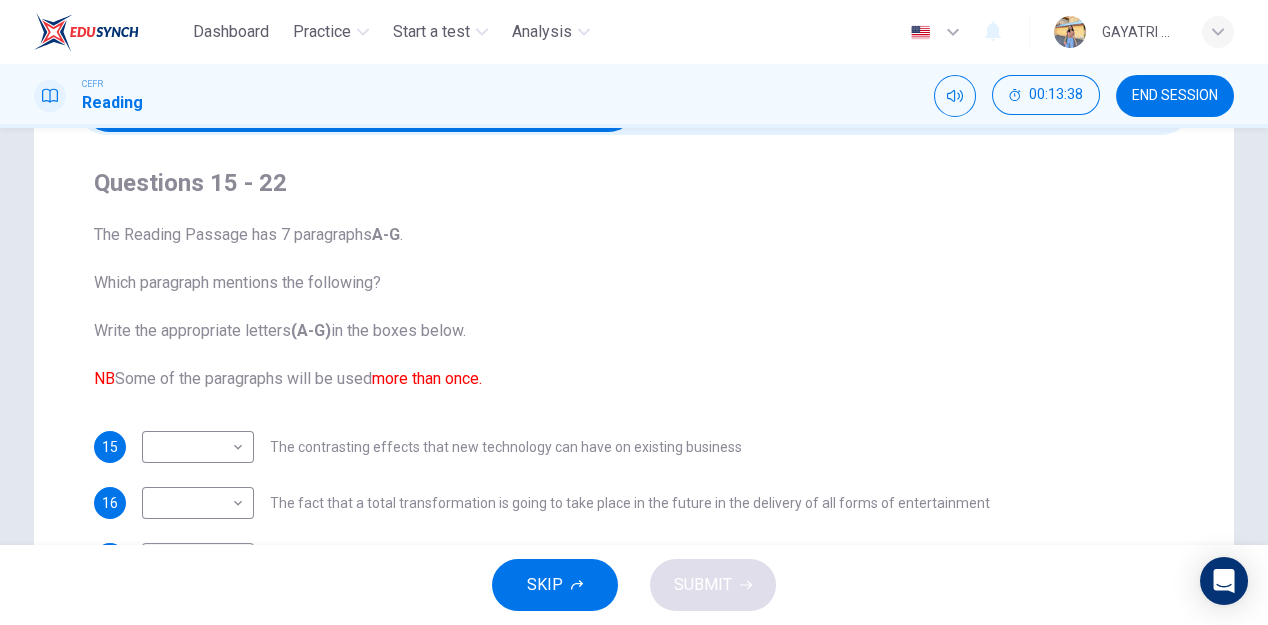 scroll, scrollTop: 83, scrollLeft: 0, axis: vertical 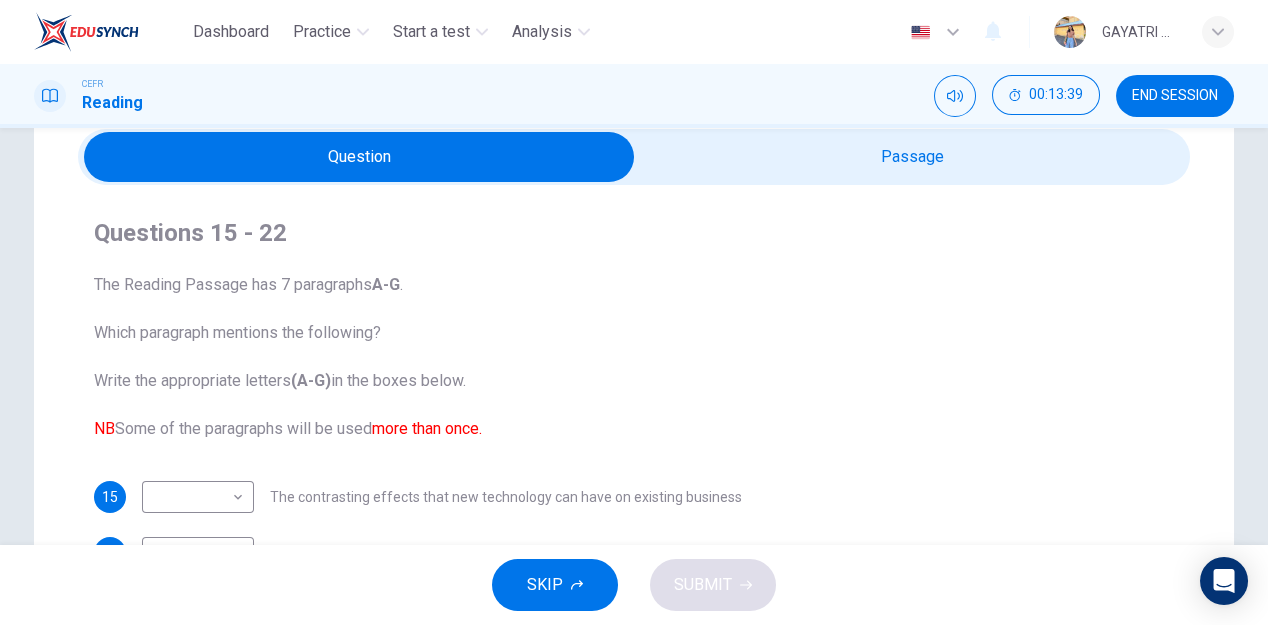 click at bounding box center (359, 157) 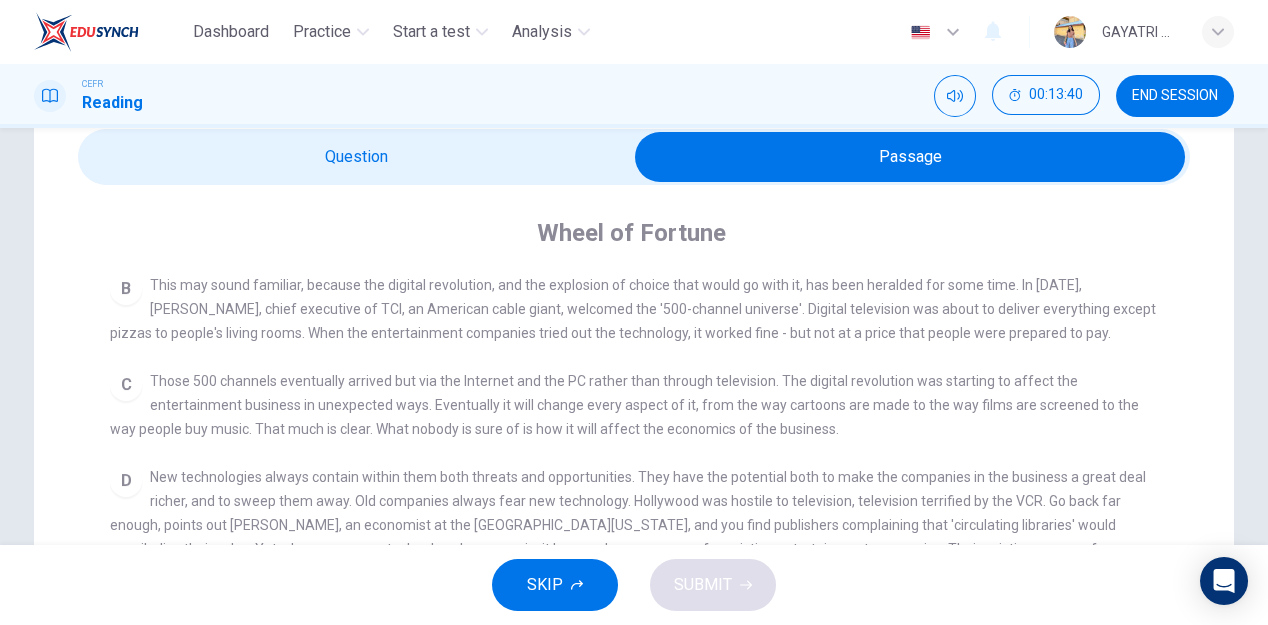 scroll, scrollTop: 610, scrollLeft: 0, axis: vertical 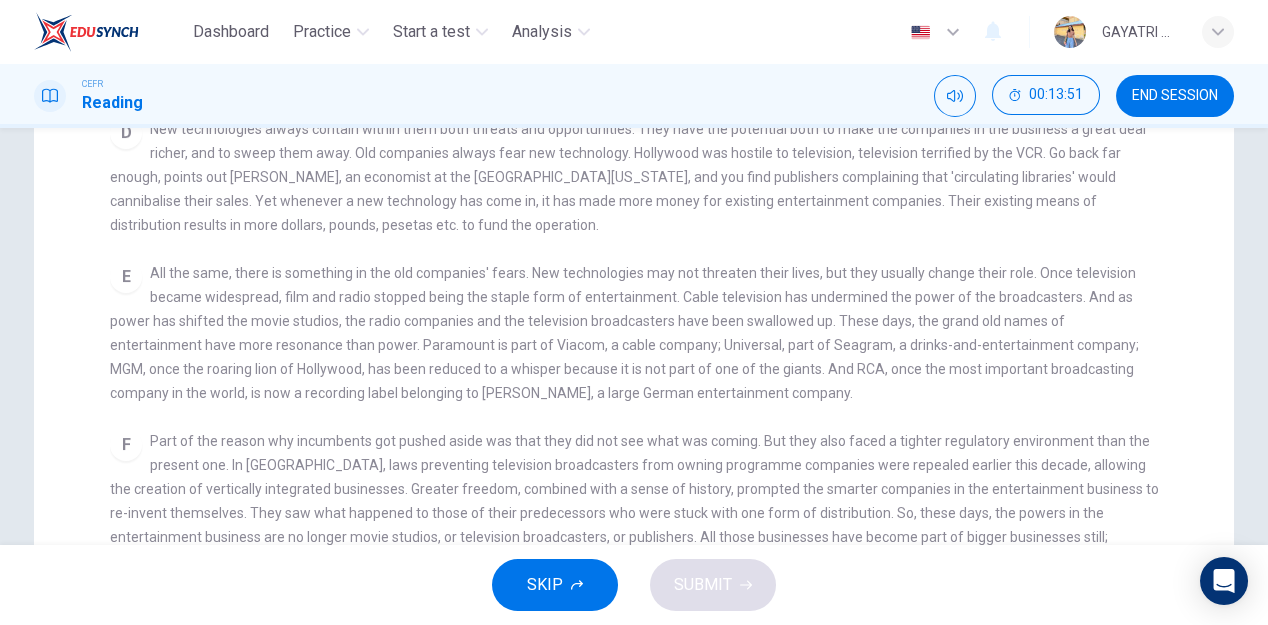 drag, startPoint x: 662, startPoint y: 279, endPoint x: 734, endPoint y: 363, distance: 110.63454 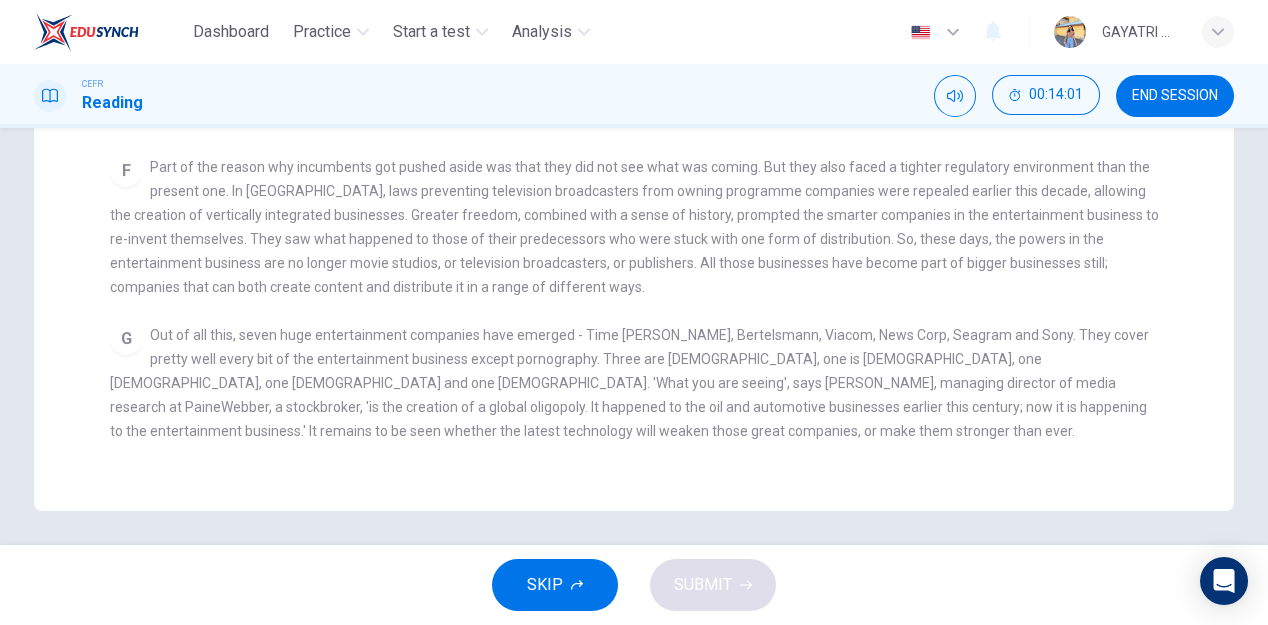 scroll, scrollTop: 609, scrollLeft: 0, axis: vertical 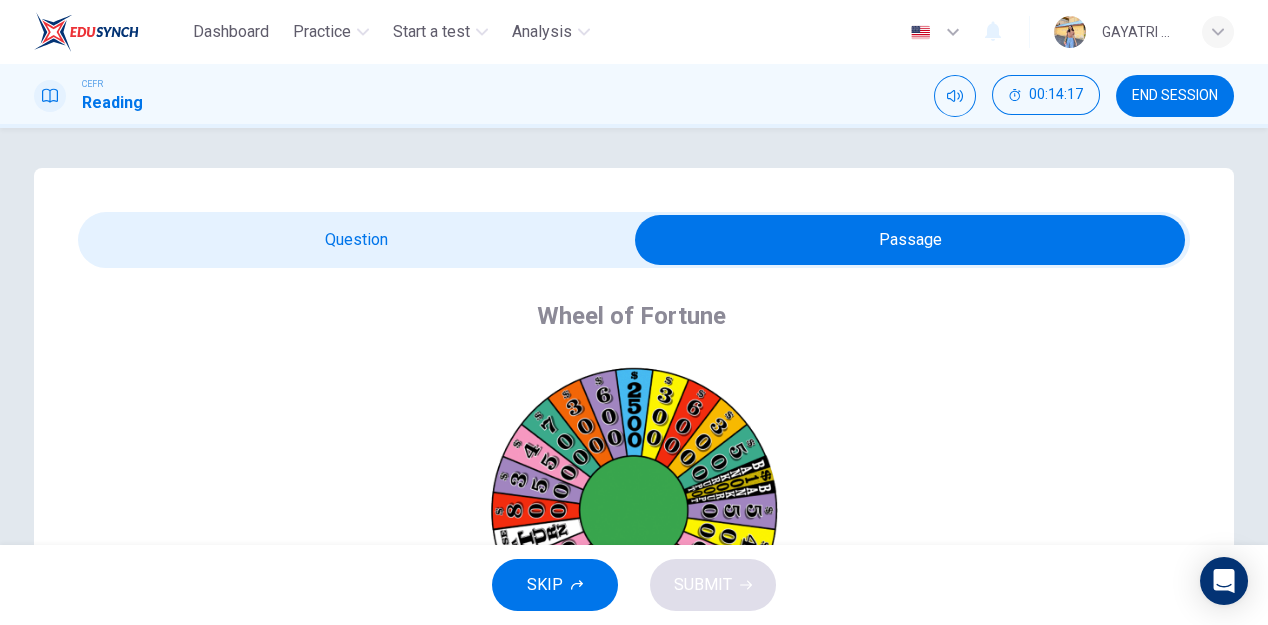 click at bounding box center [910, 240] 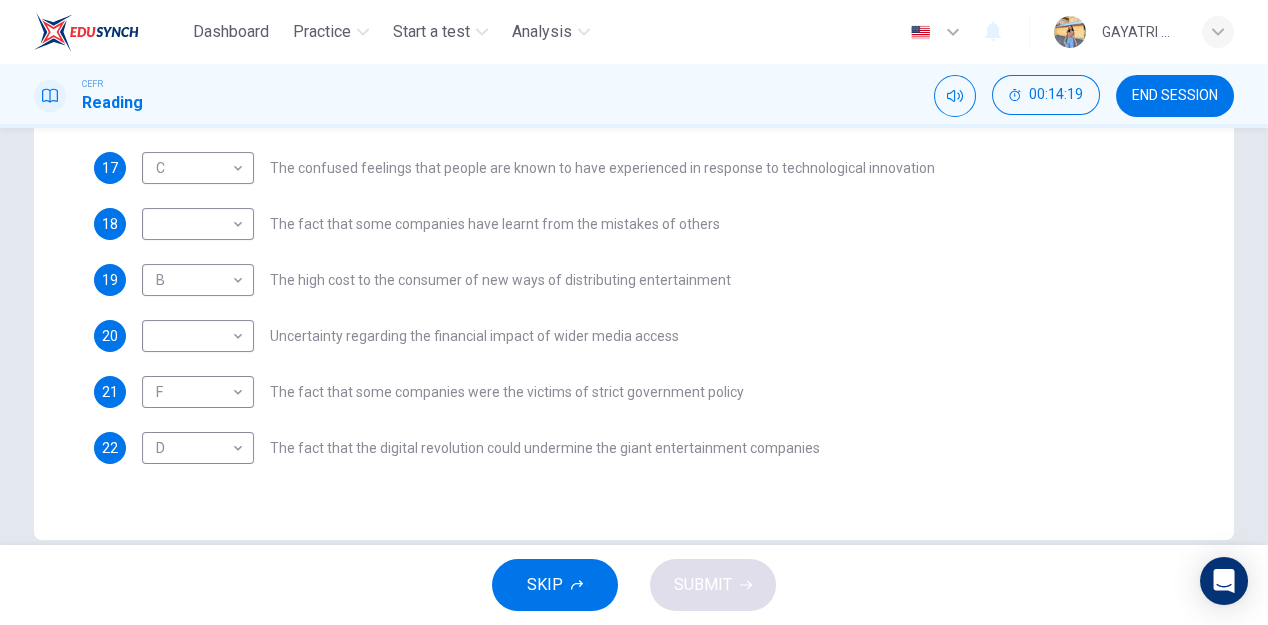 scroll, scrollTop: 524, scrollLeft: 0, axis: vertical 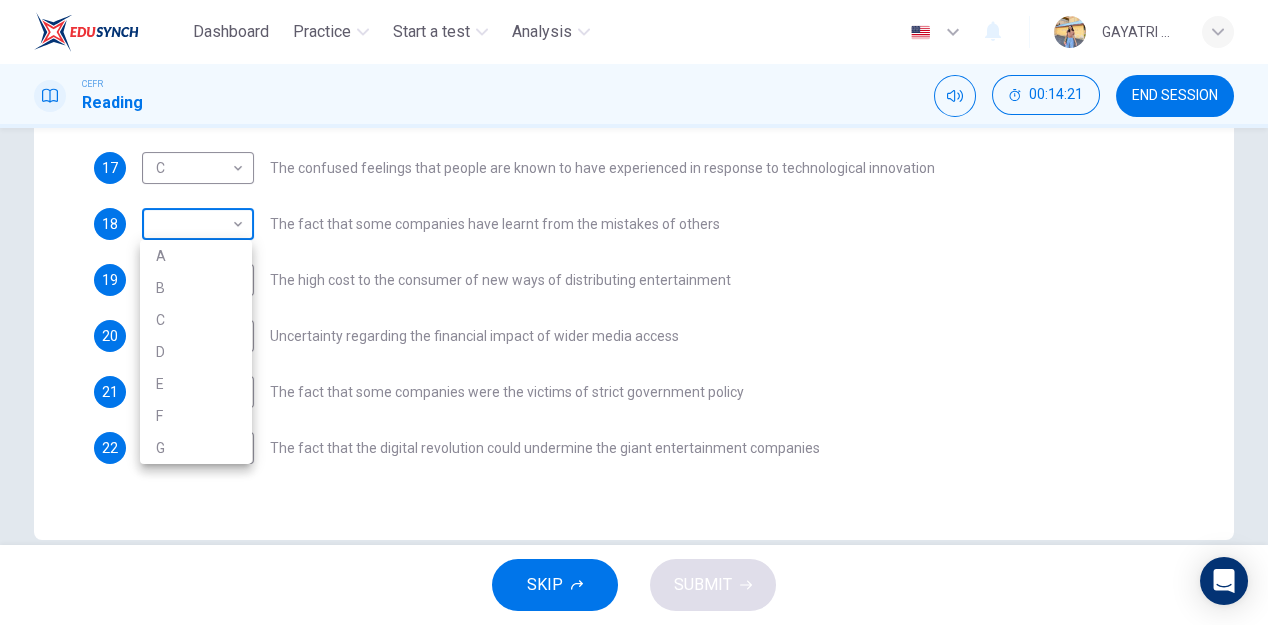 click on "Dashboard Practice Start a test Analysis English en ​ GAYATRI A/P [PERSON_NAME] CEFR Reading 00:14:21 END SESSION Questions 15 - 22 The Reading Passage has 7 paragraphs  A-G .
Which paragraph mentions the following?
Write the appropriate letters  (A-G)  in the boxes below.
NB  Some of the paragraphs will be used  more than once. 15 ​ ​ The contrasting effects that new technology can have on existing business 16 ​ ​ The fact that a total transformation is going to take place in the future in the delivery of all forms of entertainment 17 C C ​ The confused feelings that people are known to have experienced in response to technological innovation 18 ​ ​ The fact that some companies have learnt from the mistakes of others 19 B B ​ The high cost to the consumer of new ways of distributing entertainment 20 ​ ​ Uncertainty regarding the financial impact of wider media access 21 F F ​ The fact that some companies were the victims of strict government policy 22 D D ​ Wheel of Fortune A B C D E F" at bounding box center [634, 312] 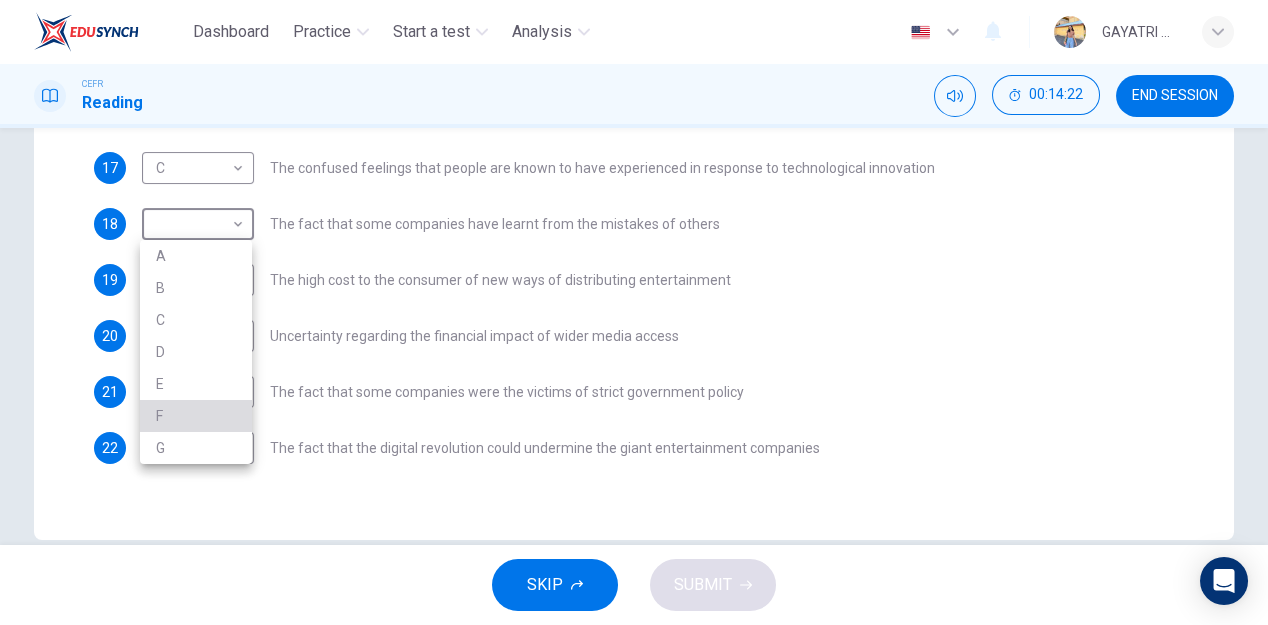 click on "F" at bounding box center (196, 416) 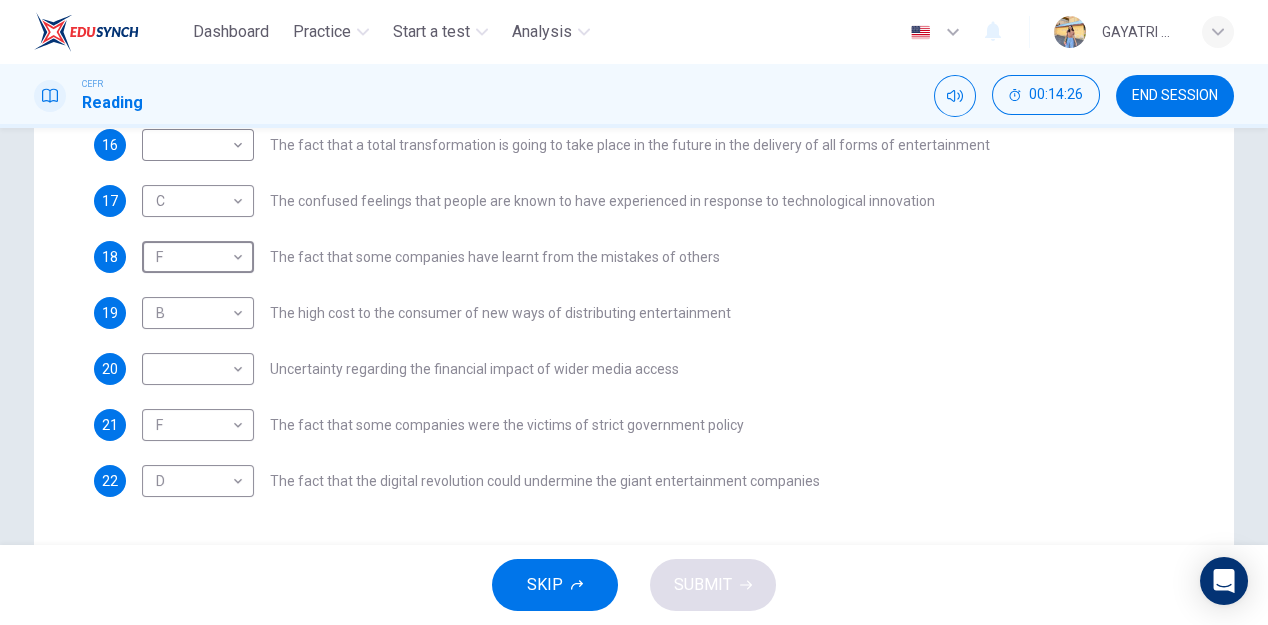 scroll, scrollTop: 0, scrollLeft: 0, axis: both 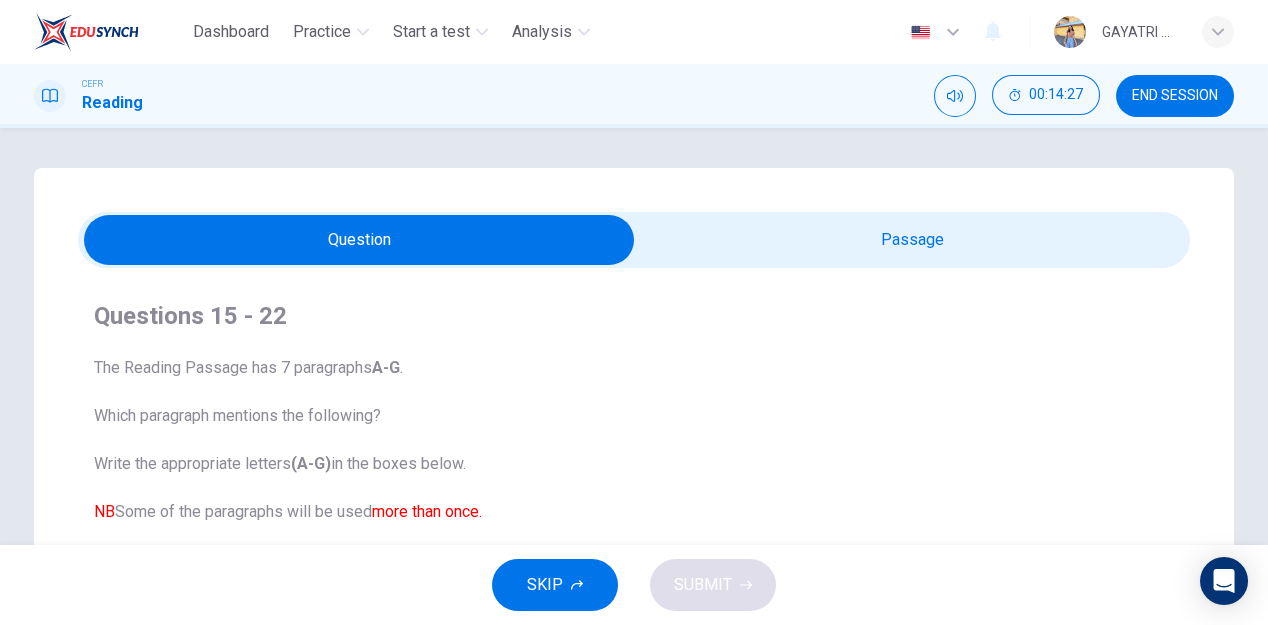 click at bounding box center [359, 240] 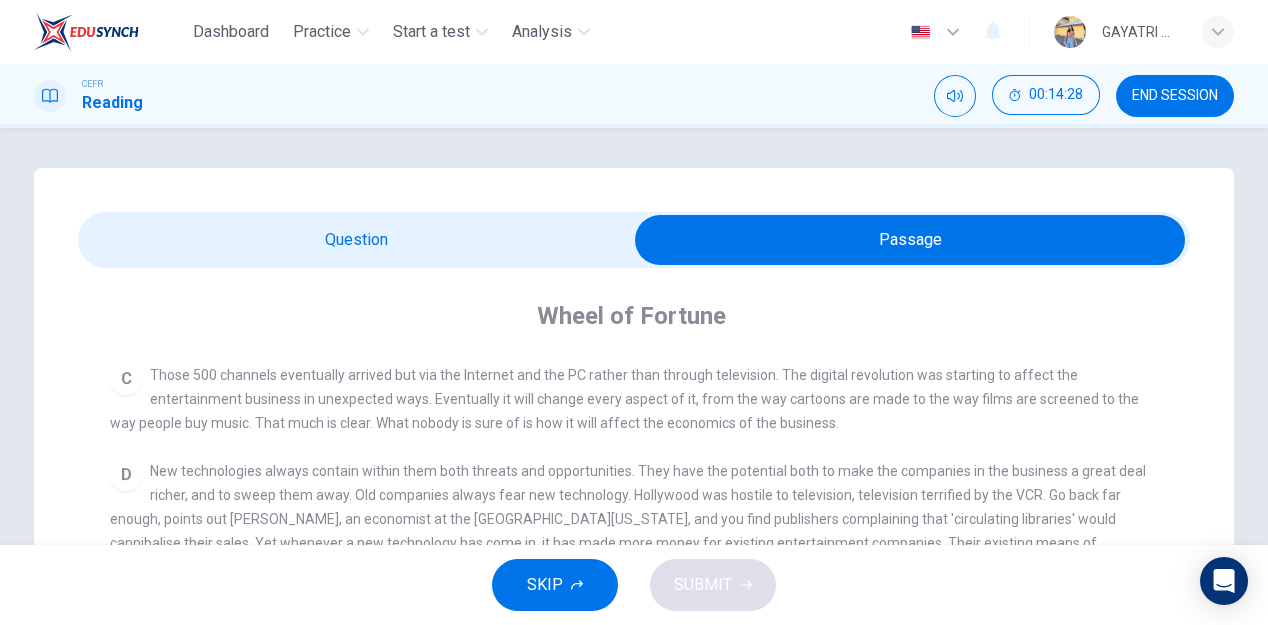 scroll, scrollTop: 610, scrollLeft: 0, axis: vertical 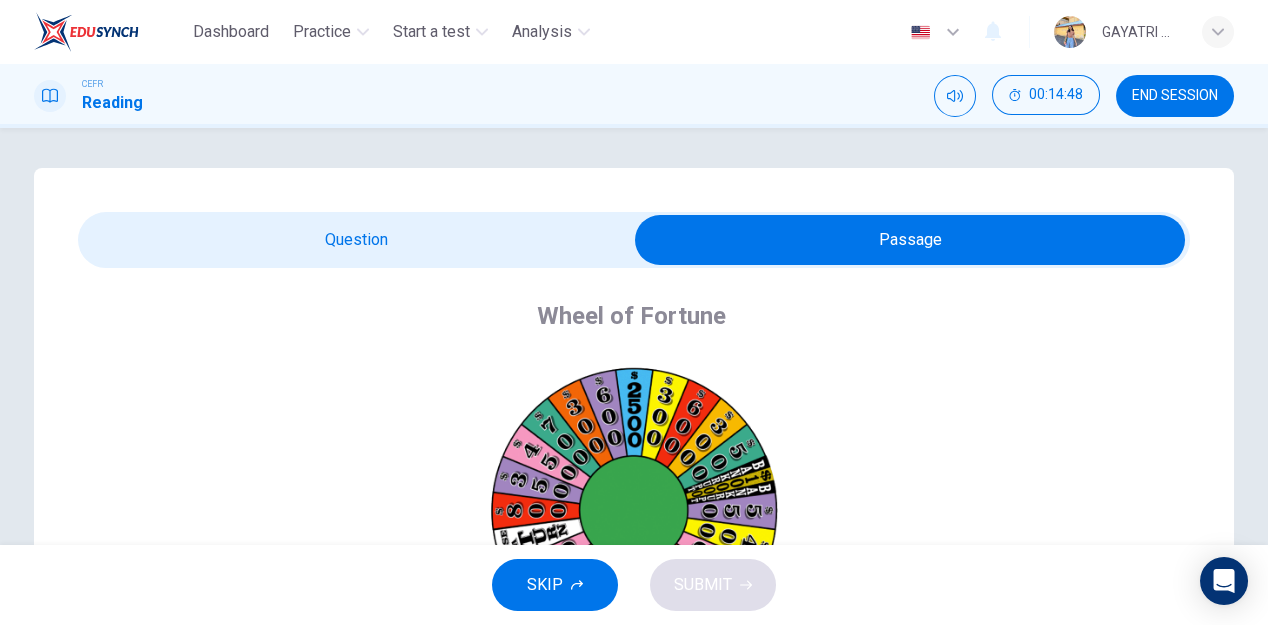 click at bounding box center [910, 240] 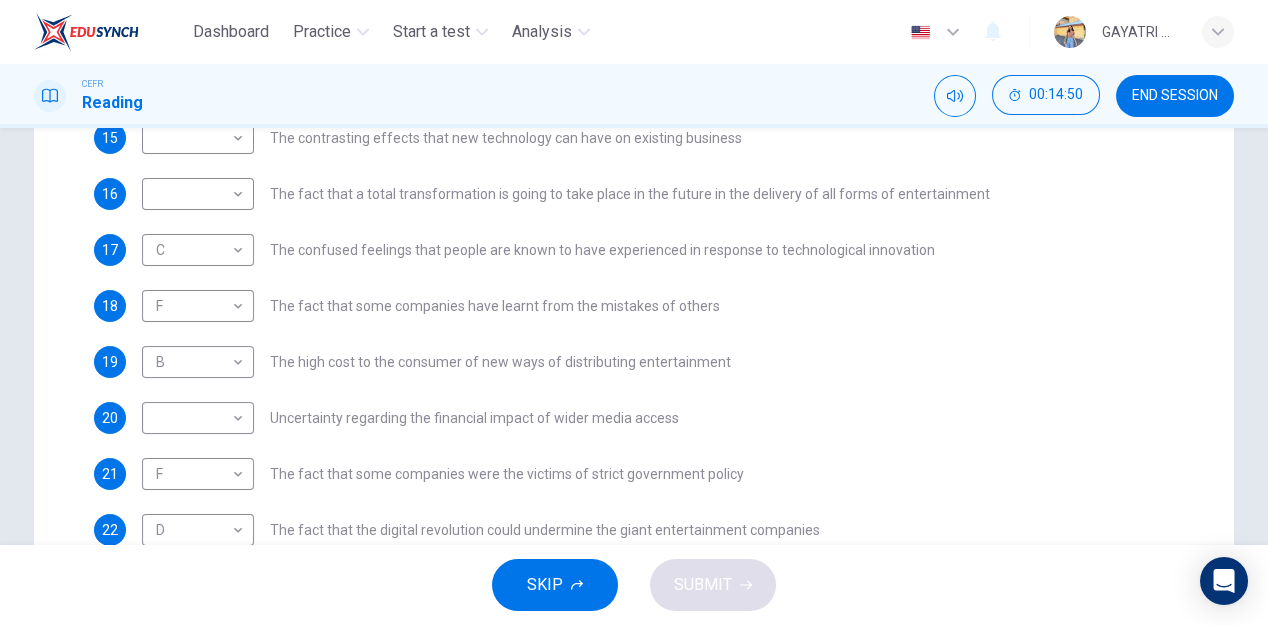 scroll, scrollTop: 434, scrollLeft: 0, axis: vertical 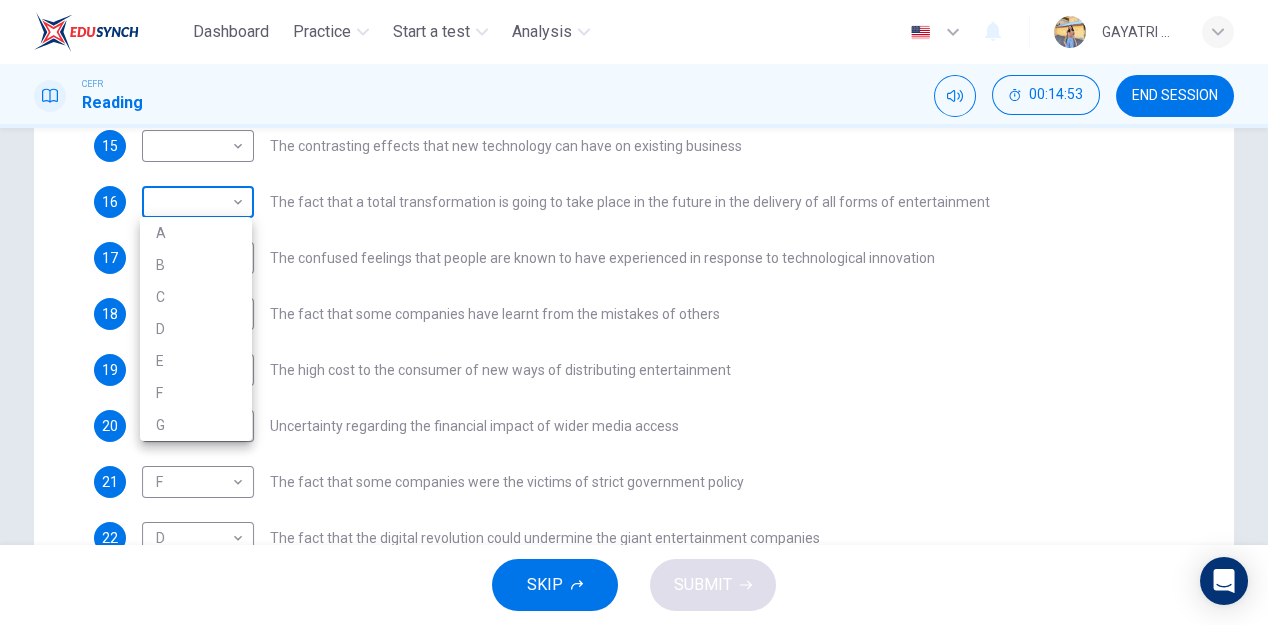 click on "Dashboard Practice Start a test Analysis English en ​ GAYATRI A/P [PERSON_NAME] CEFR Reading 00:14:53 END SESSION Questions 15 - 22 The Reading Passage has 7 paragraphs  A-G .
Which paragraph mentions the following?
Write the appropriate letters  (A-G)  in the boxes below.
NB  Some of the paragraphs will be used  more than once. 15 ​ ​ The contrasting effects that new technology can have on existing business 16 ​ ​ The fact that a total transformation is going to take place in the future in the delivery of all forms of entertainment 17 C C ​ The confused feelings that people are known to have experienced in response to technological innovation 18 F F ​ The fact that some companies have learnt from the mistakes of others 19 B B ​ The high cost to the consumer of new ways of distributing entertainment 20 ​ ​ Uncertainty regarding the financial impact of wider media access 21 F F ​ The fact that some companies were the victims of strict government policy 22 D D ​ Wheel of Fortune A B C D E F" at bounding box center (634, 312) 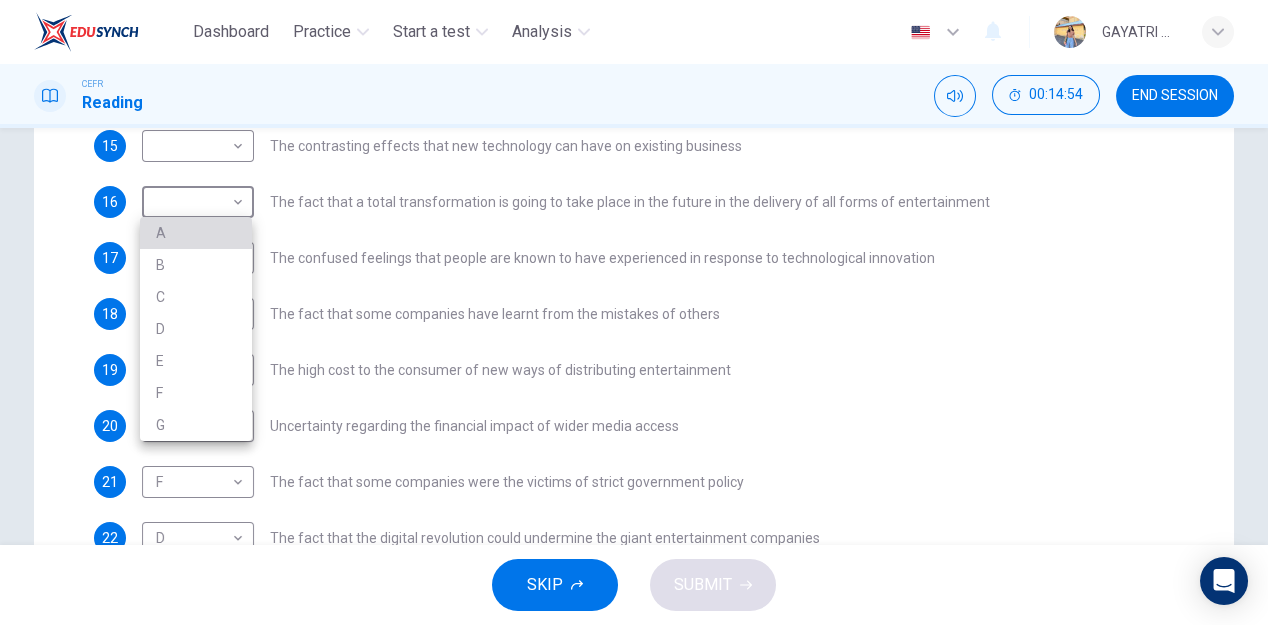 click on "A" at bounding box center (196, 233) 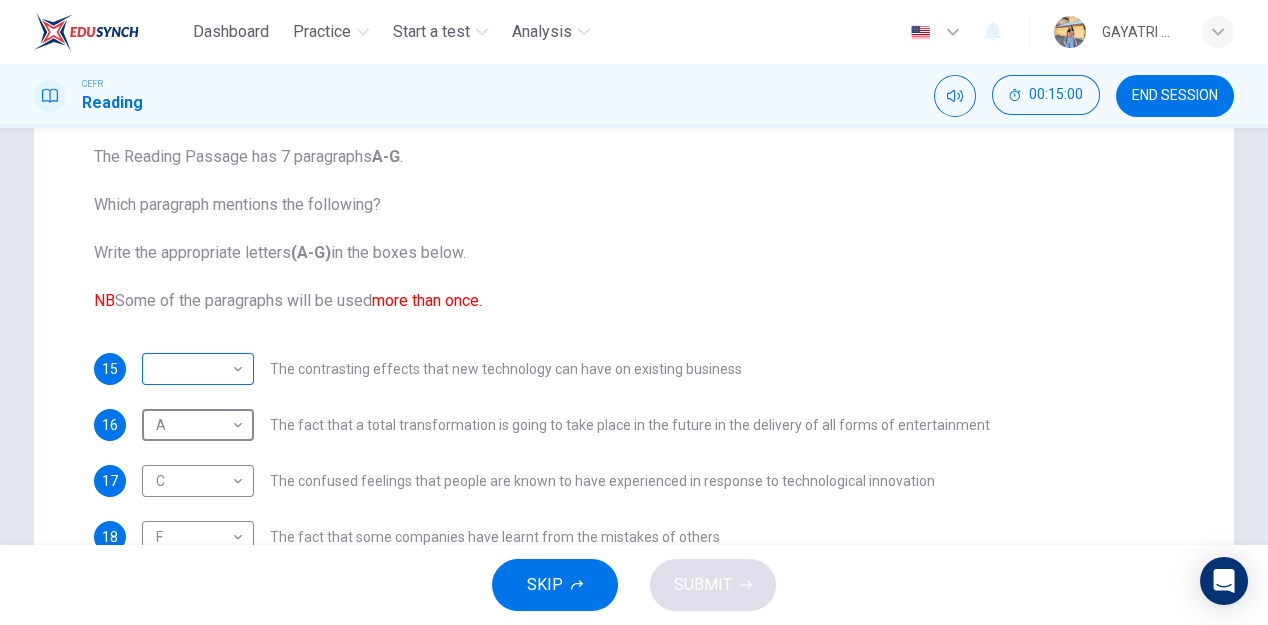 scroll, scrollTop: 210, scrollLeft: 0, axis: vertical 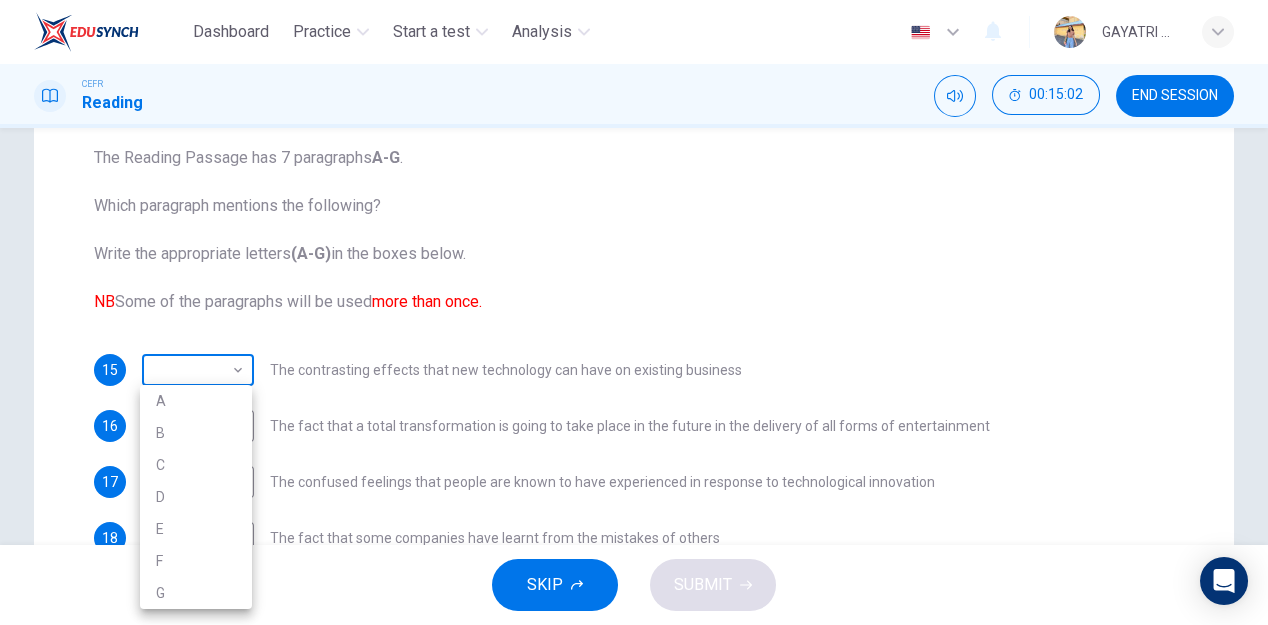 click on "Dashboard Practice Start a test Analysis English en ​ GAYATRI A/P [PERSON_NAME] CEFR Reading 00:15:02 END SESSION Questions 15 - 22 The Reading Passage has 7 paragraphs  A-G .
Which paragraph mentions the following?
Write the appropriate letters  (A-G)  in the boxes below.
NB  Some of the paragraphs will be used  more than once. 15 ​ ​ The contrasting effects that new technology can have on existing business 16 A A ​ The fact that a total transformation is going to take place in the future in the delivery of all forms of entertainment 17 C C ​ The confused feelings that people are known to have experienced in response to technological innovation 18 F F ​ The fact that some companies have learnt from the mistakes of others 19 B B ​ The high cost to the consumer of new ways of distributing entertainment 20 ​ ​ Uncertainty regarding the financial impact of wider media access 21 F F ​ The fact that some companies were the victims of strict government policy 22 D D ​ Wheel of Fortune A B C D E F" at bounding box center [634, 312] 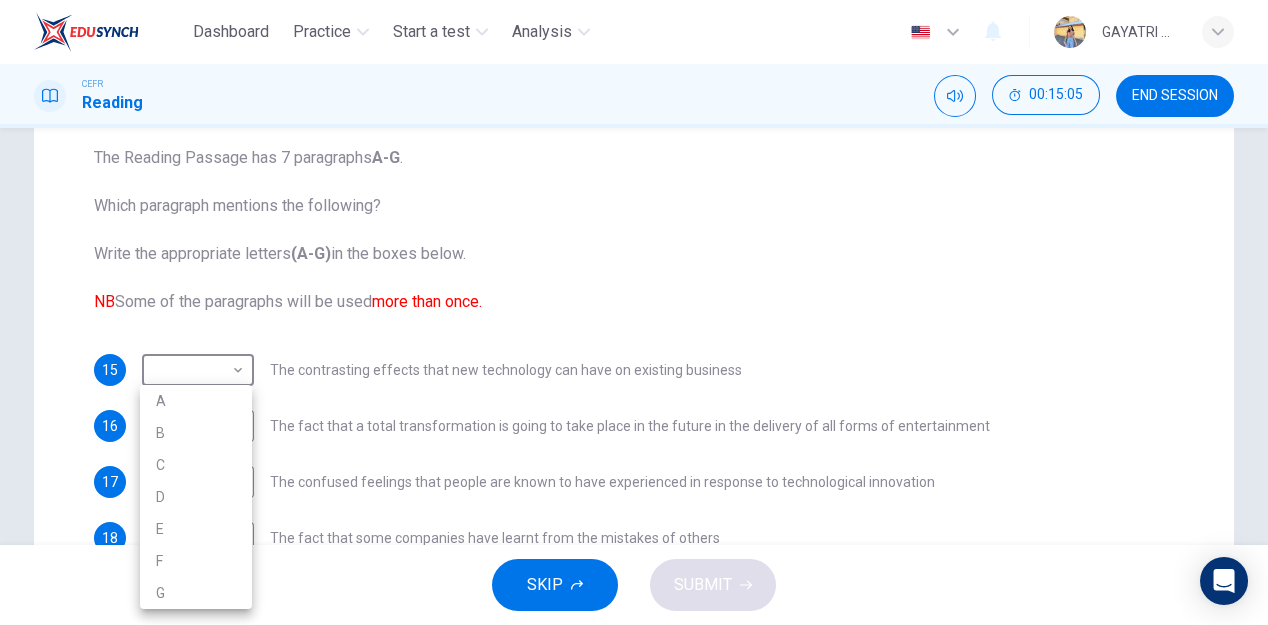 click at bounding box center (634, 312) 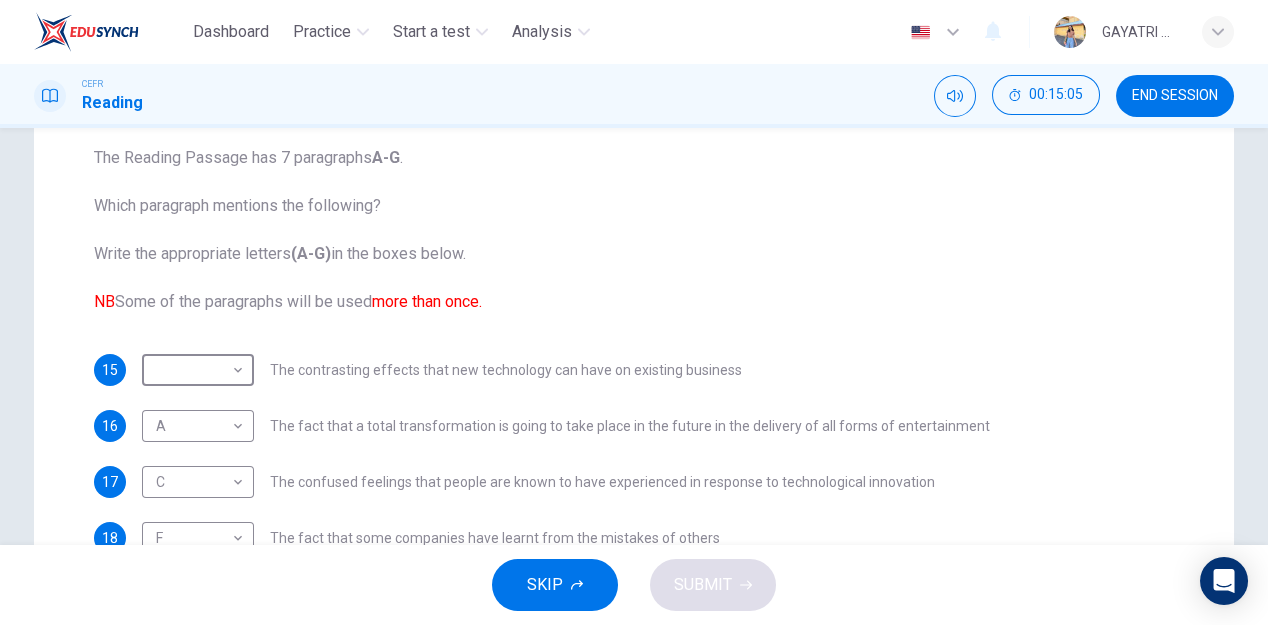 scroll, scrollTop: 0, scrollLeft: 0, axis: both 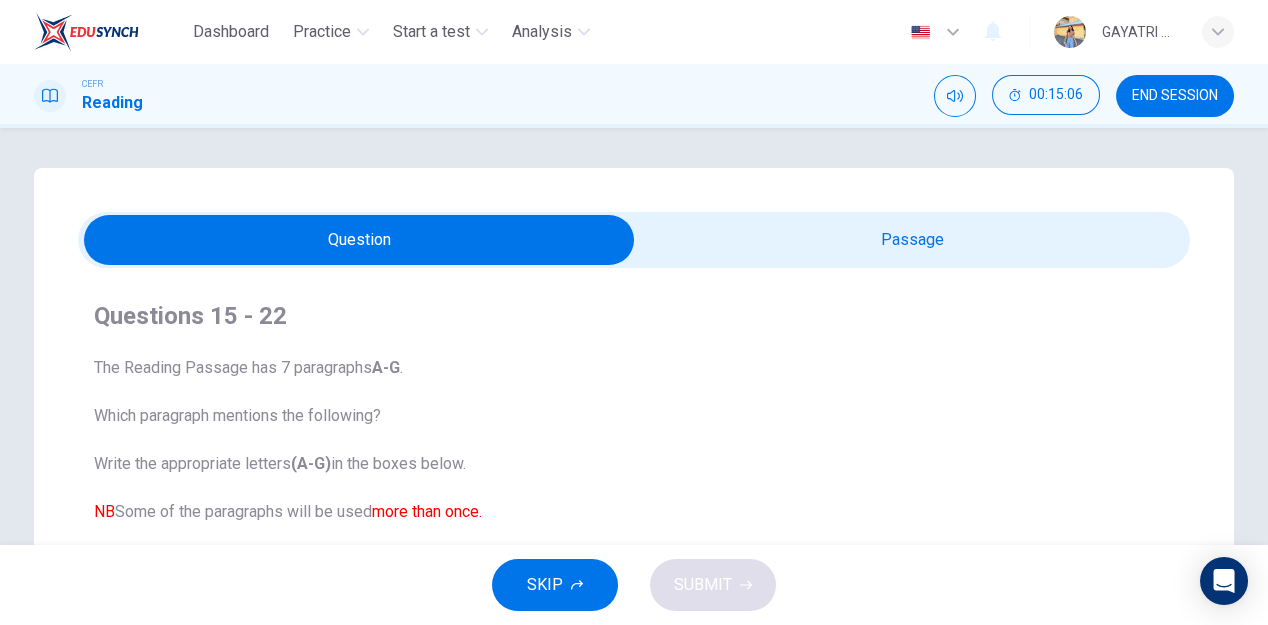 click at bounding box center [359, 240] 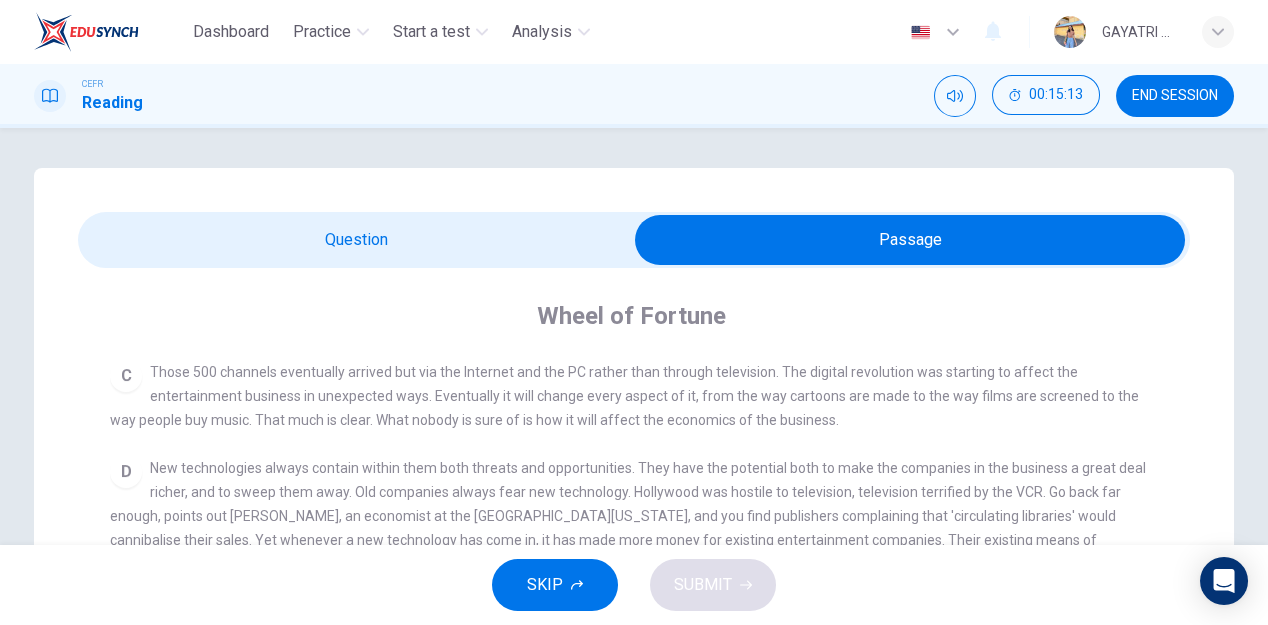 scroll, scrollTop: 610, scrollLeft: 0, axis: vertical 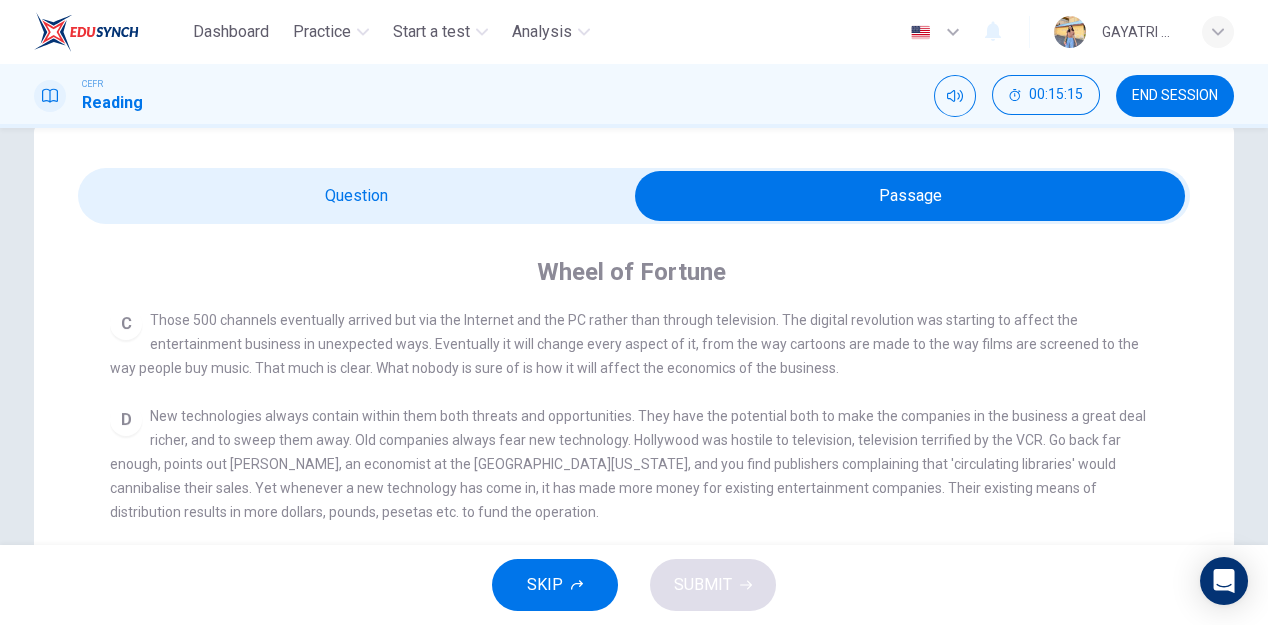 click at bounding box center (910, 196) 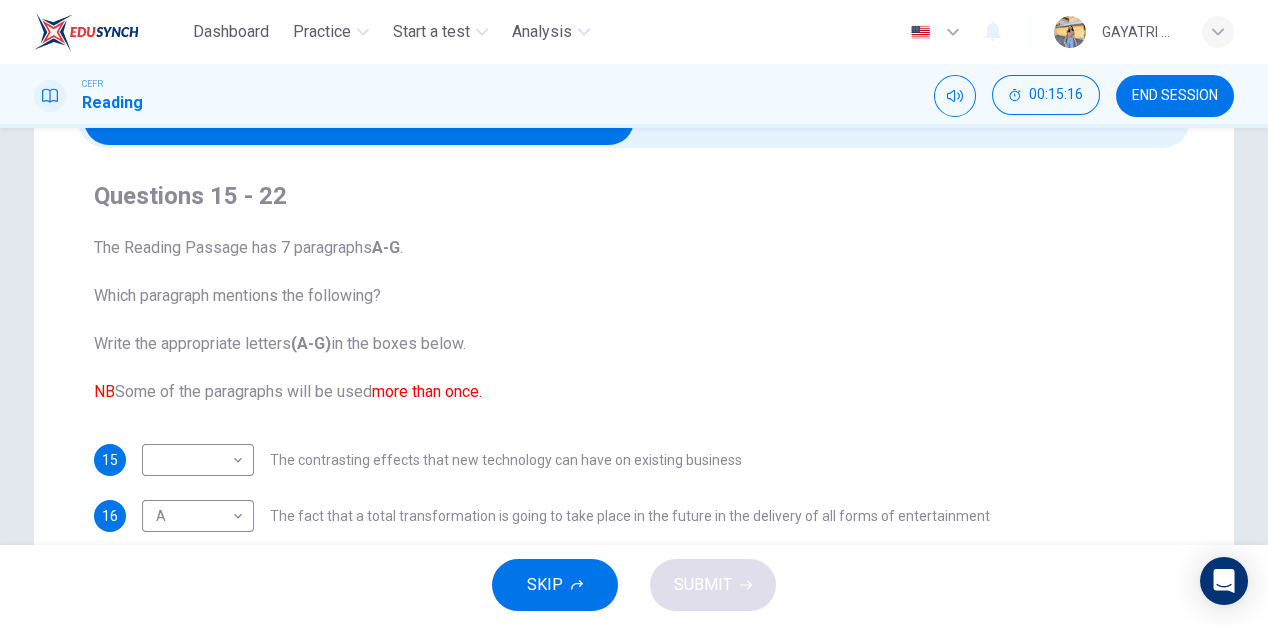 scroll, scrollTop: 127, scrollLeft: 0, axis: vertical 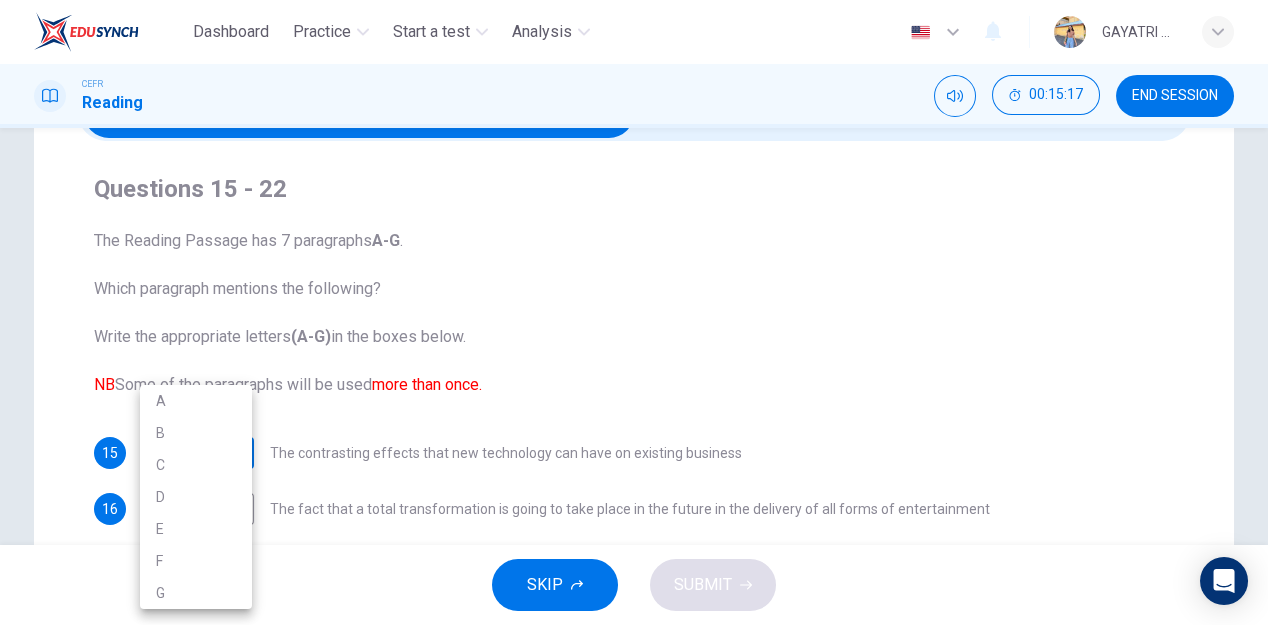 click on "Dashboard Practice Start a test Analysis English en ​ GAYATRI A/P [PERSON_NAME] CEFR Reading 00:15:17 END SESSION Questions 15 - 22 The Reading Passage has 7 paragraphs  A-G .
Which paragraph mentions the following?
Write the appropriate letters  (A-G)  in the boxes below.
NB  Some of the paragraphs will be used  more than once. 15 ​ ​ The contrasting effects that new technology can have on existing business 16 A A ​ The fact that a total transformation is going to take place in the future in the delivery of all forms of entertainment 17 C C ​ The confused feelings that people are known to have experienced in response to technological innovation 18 F F ​ The fact that some companies have learnt from the mistakes of others 19 B B ​ The high cost to the consumer of new ways of distributing entertainment 20 ​ ​ Uncertainty regarding the financial impact of wider media access 21 F F ​ The fact that some companies were the victims of strict government policy 22 D D ​ Wheel of Fortune A B C D E F" at bounding box center [634, 312] 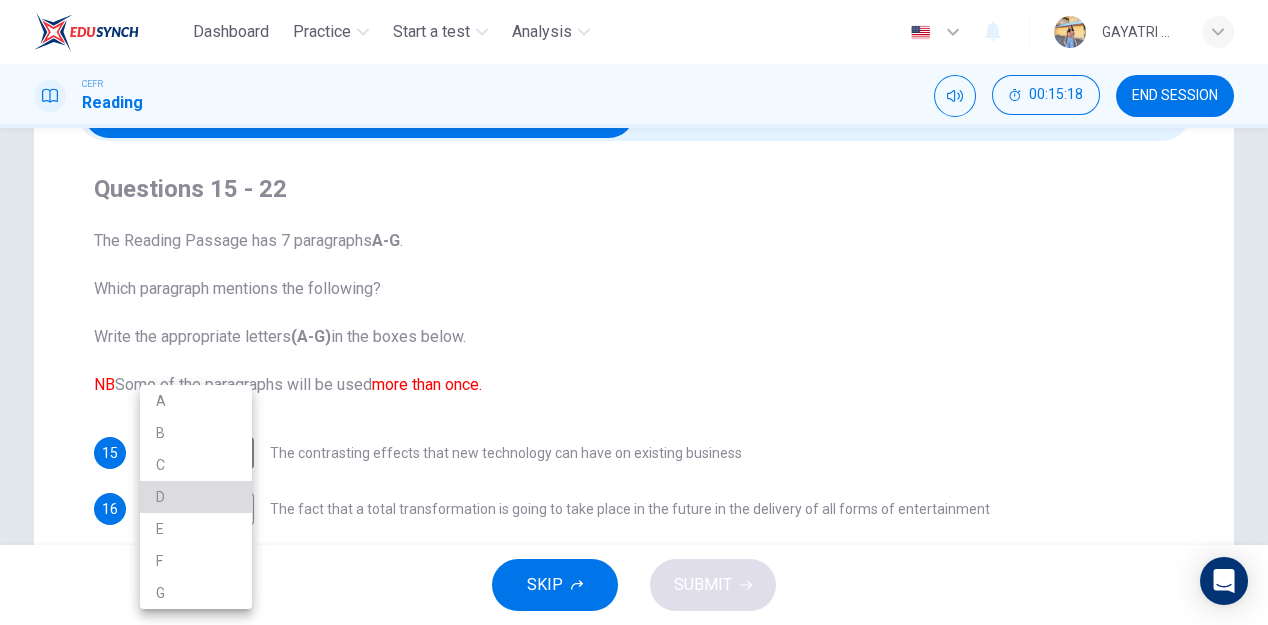 click on "D" at bounding box center (196, 497) 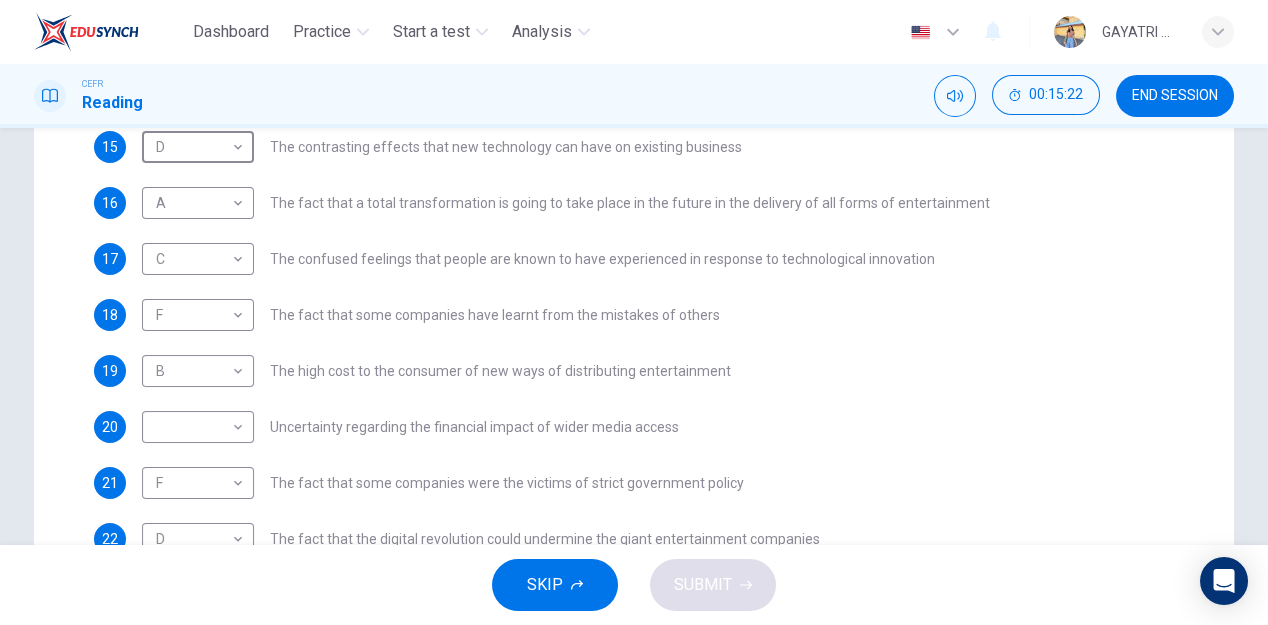 scroll, scrollTop: 470, scrollLeft: 0, axis: vertical 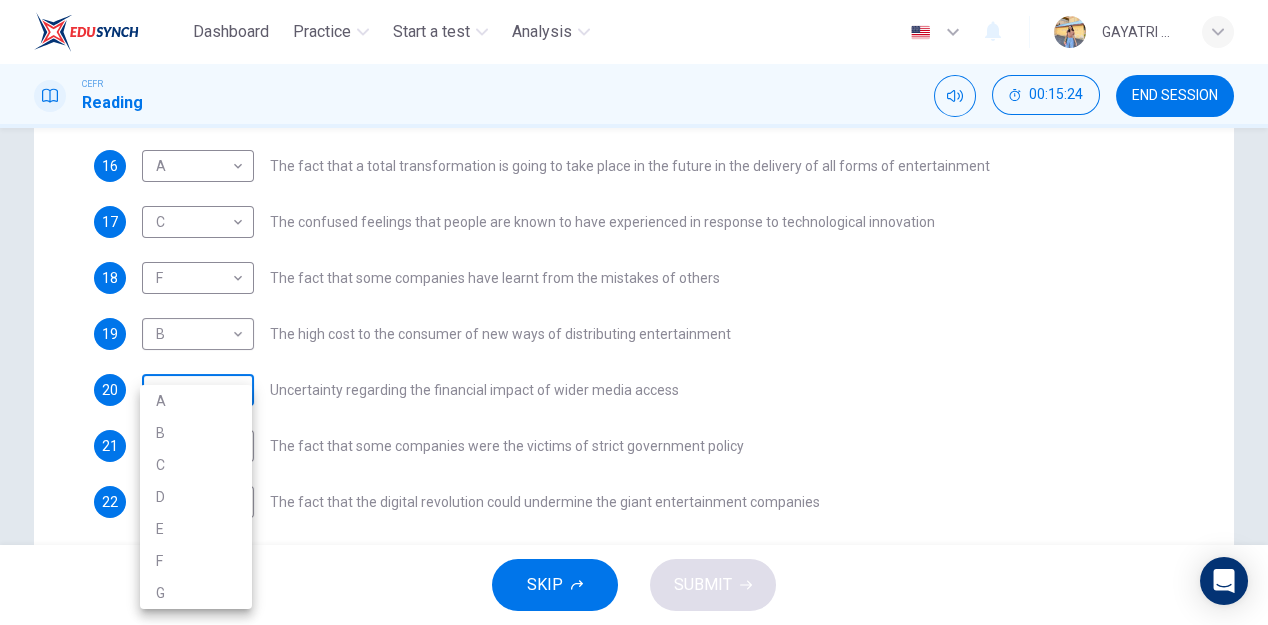 click on "Dashboard Practice Start a test Analysis English en ​ GAYATRI A/P [PERSON_NAME] CEFR Reading 00:15:24 END SESSION Questions 15 - 22 The Reading Passage has 7 paragraphs  A-G .
Which paragraph mentions the following?
Write the appropriate letters  (A-G)  in the boxes below.
NB  Some of the paragraphs will be used  more than once. 15 D D ​ The contrasting effects that new technology can have on existing business 16 A A ​ The fact that a total transformation is going to take place in the future in the delivery of all forms of entertainment 17 C C ​ The confused feelings that people are known to have experienced in response to technological innovation 18 F F ​ The fact that some companies have learnt from the mistakes of others 19 B B ​ The high cost to the consumer of new ways of distributing entertainment 20 ​ ​ Uncertainty regarding the financial impact of wider media access 21 F F ​ The fact that some companies were the victims of strict government policy 22 D D ​ Wheel of Fortune A B C D E F" at bounding box center (634, 312) 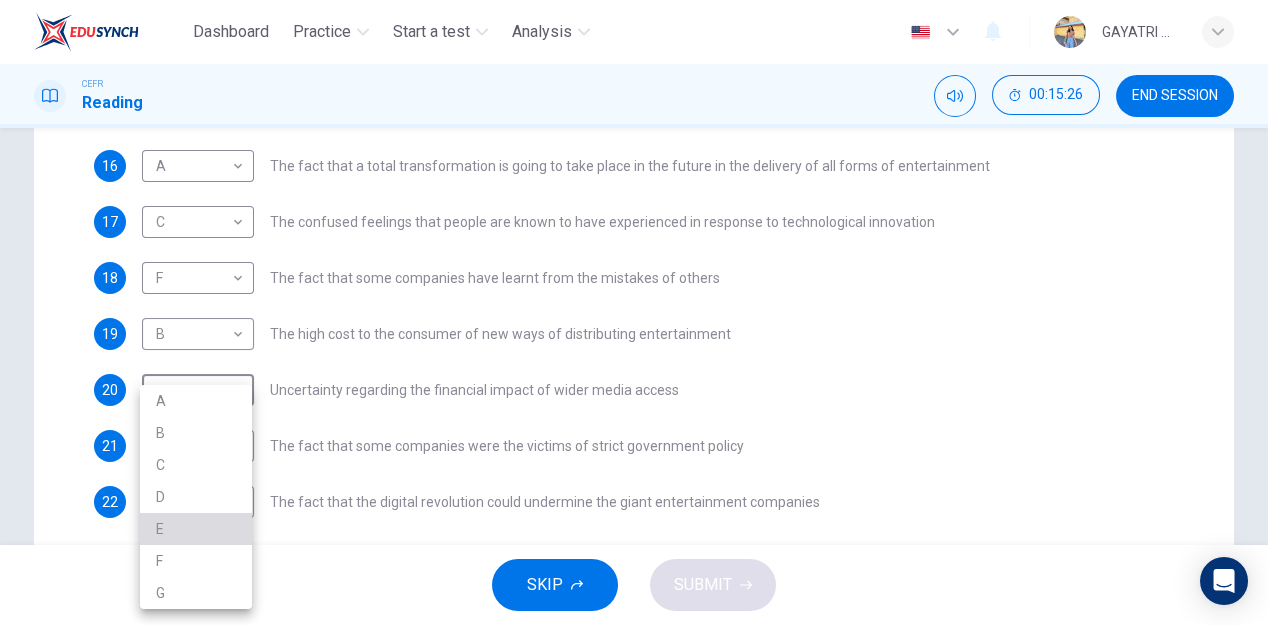 click on "E" at bounding box center (196, 529) 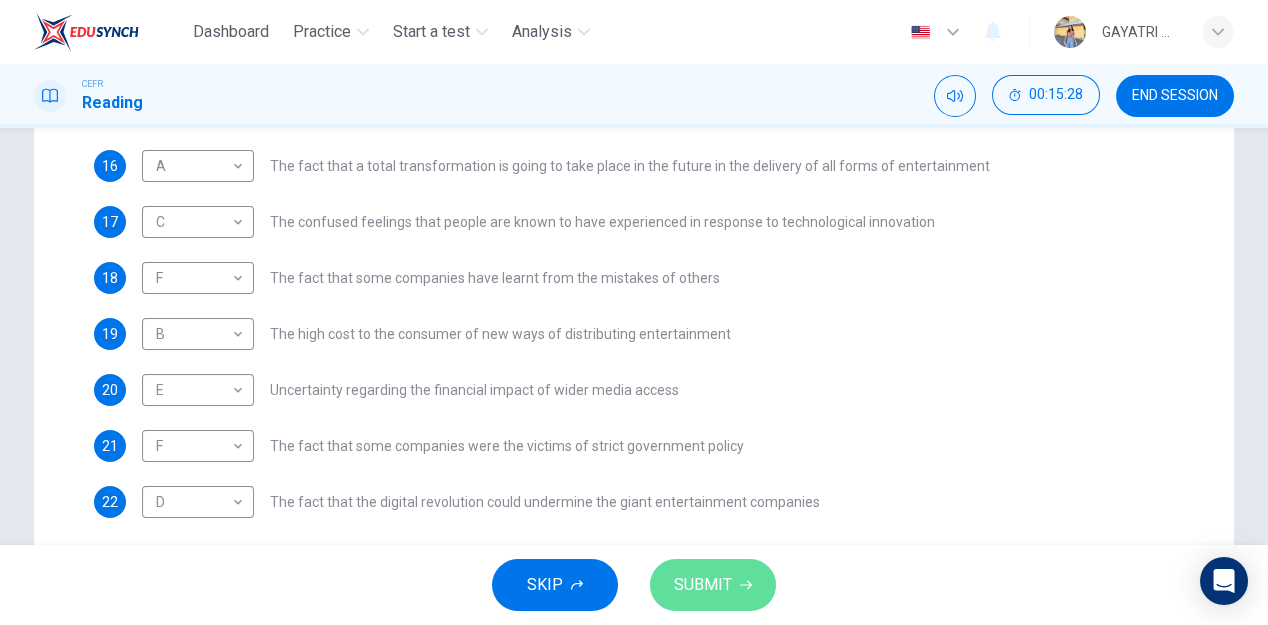 click on "SUBMIT" at bounding box center [703, 585] 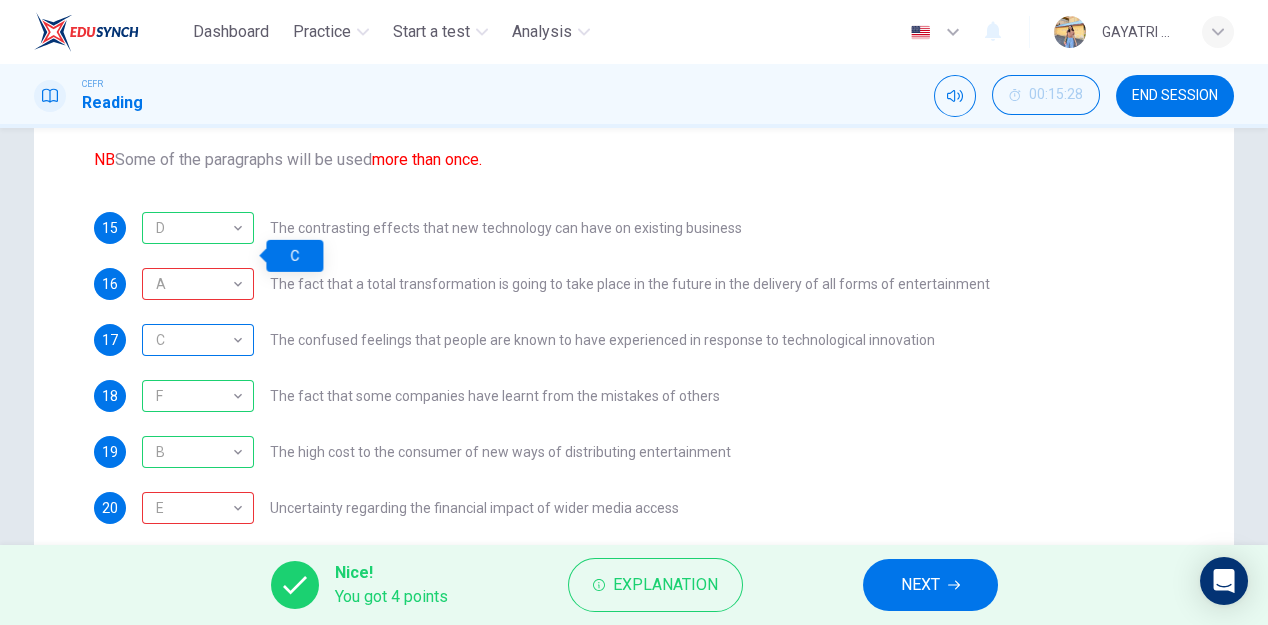 scroll, scrollTop: 558, scrollLeft: 0, axis: vertical 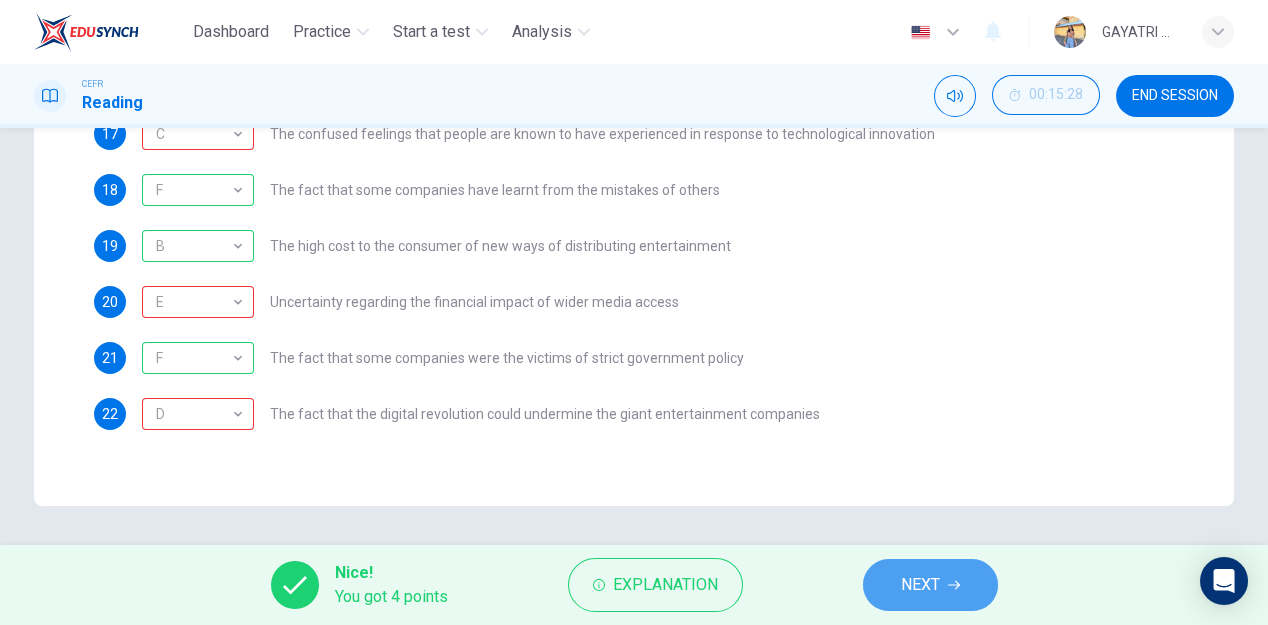 click on "NEXT" at bounding box center (930, 585) 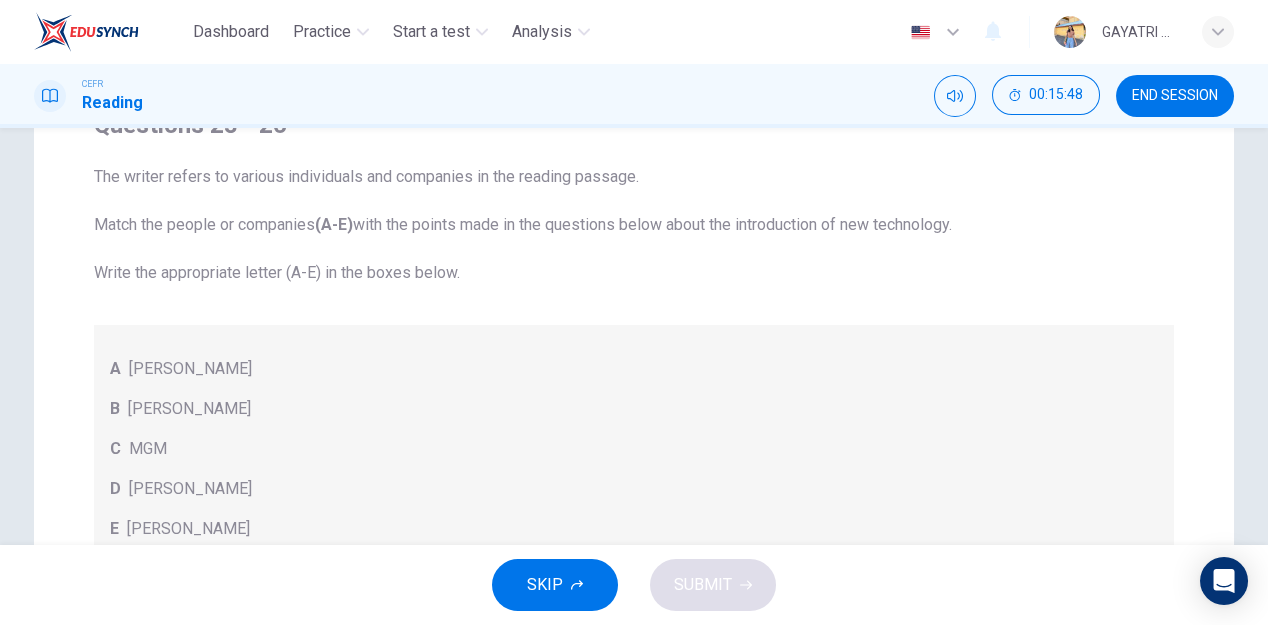 scroll, scrollTop: 0, scrollLeft: 0, axis: both 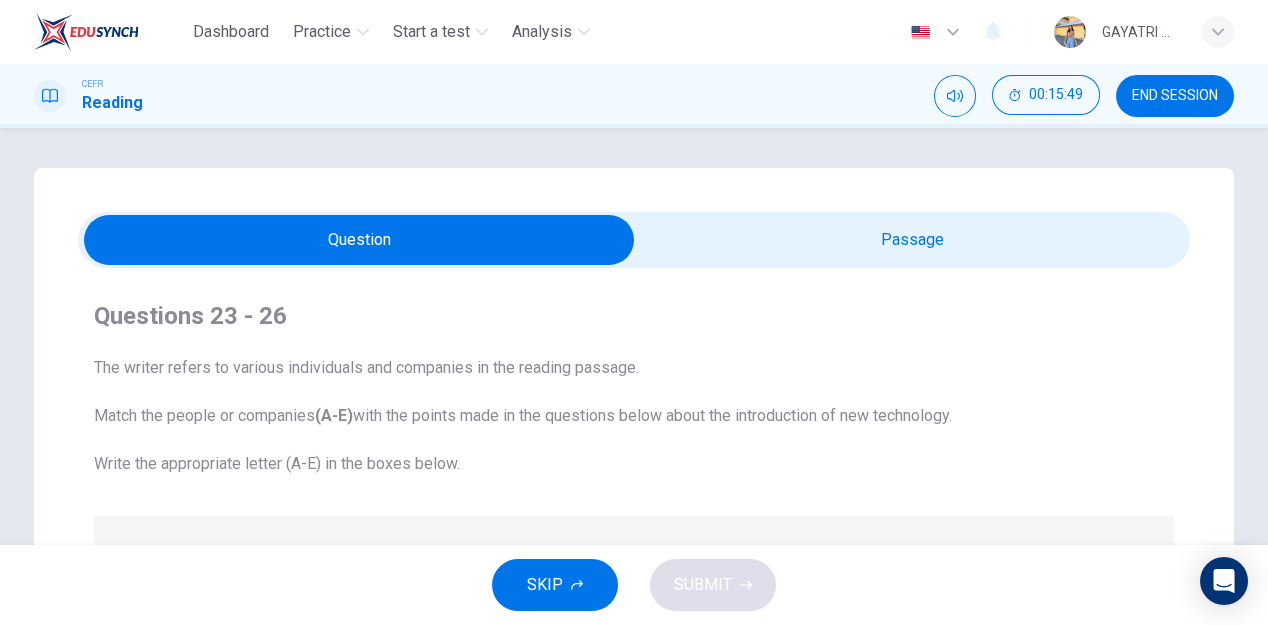 click at bounding box center [359, 240] 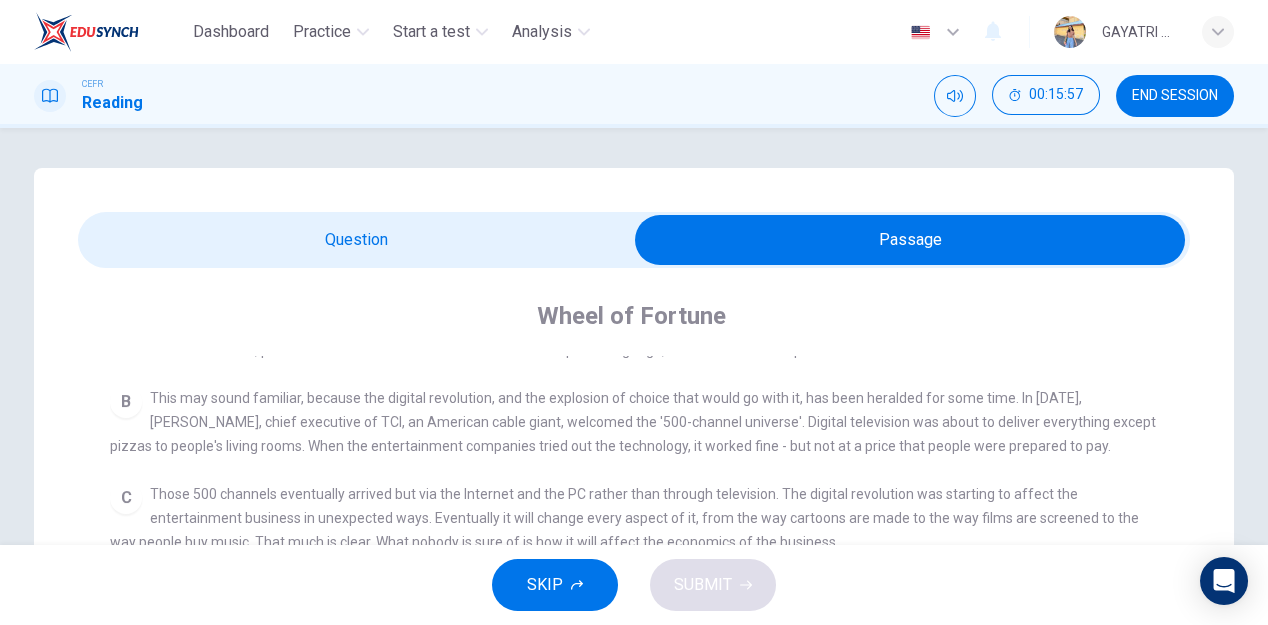 scroll, scrollTop: 453, scrollLeft: 0, axis: vertical 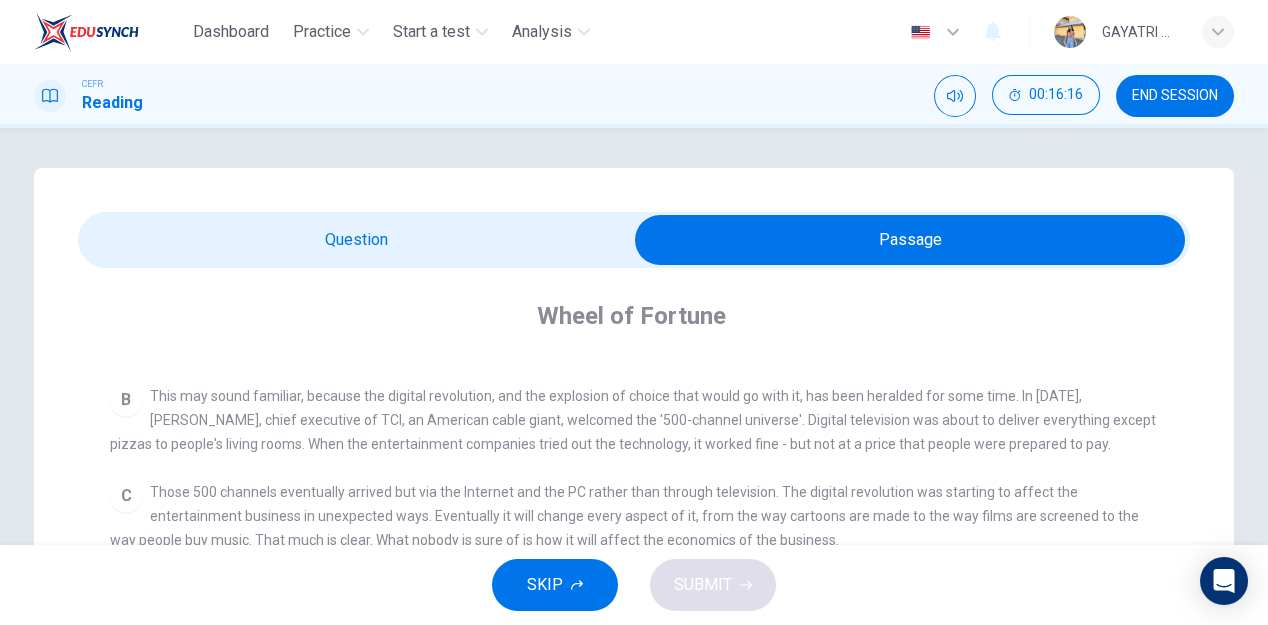 click at bounding box center (910, 240) 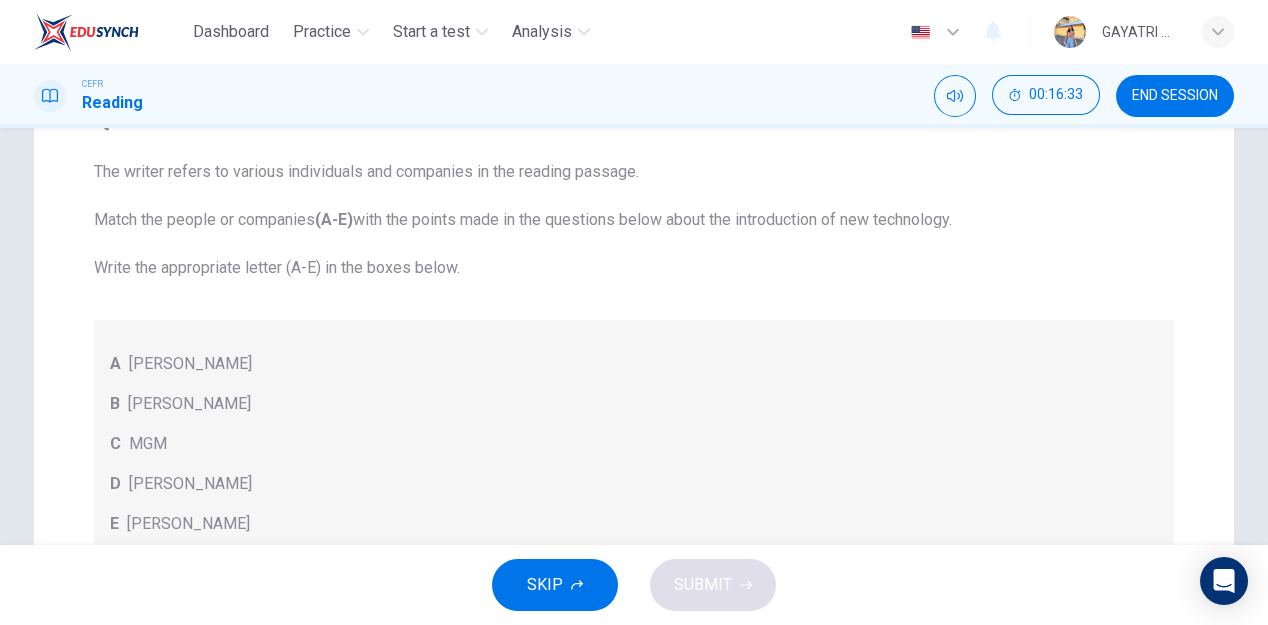 scroll, scrollTop: 0, scrollLeft: 0, axis: both 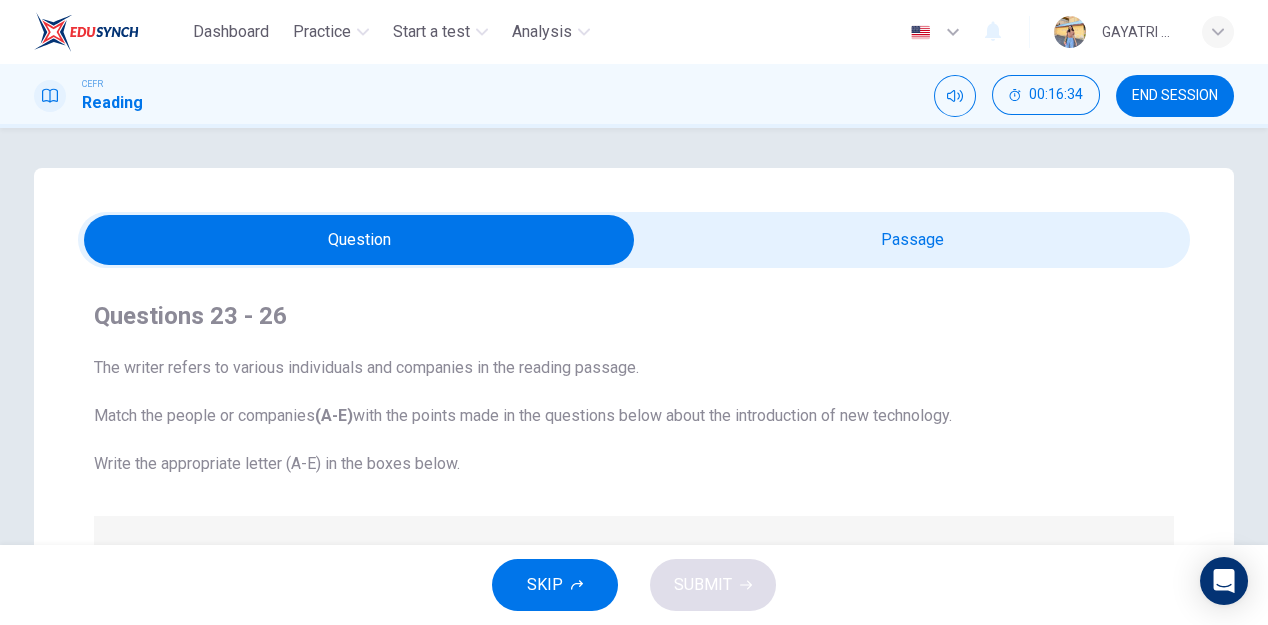 click at bounding box center [359, 240] 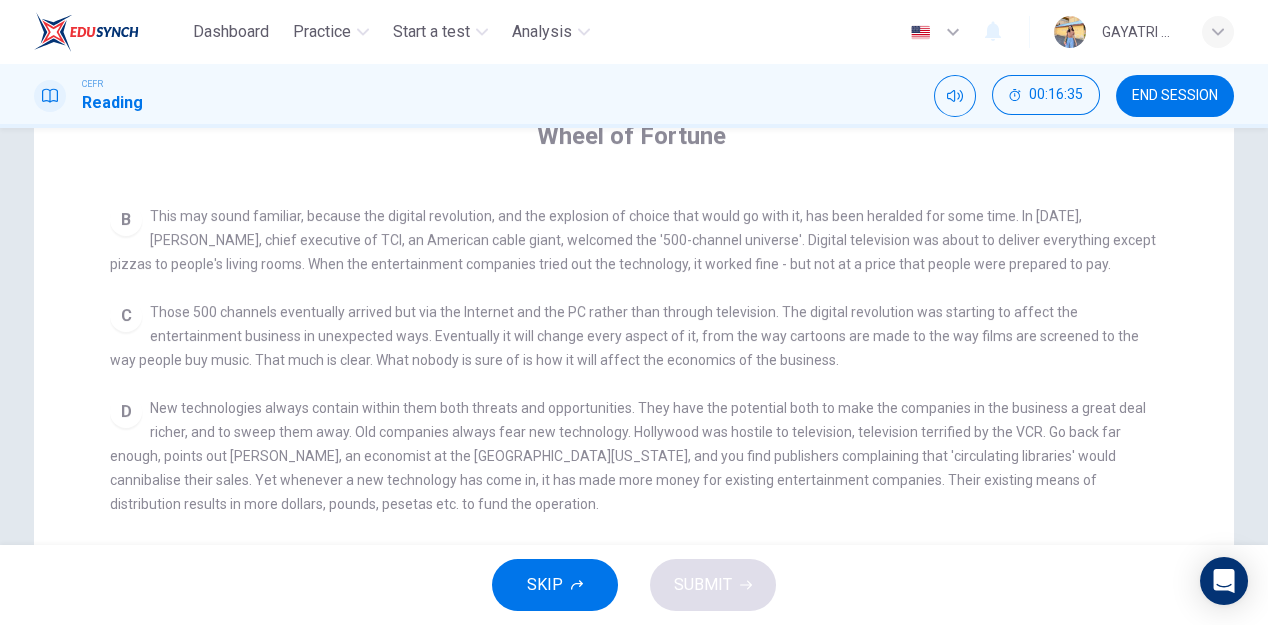 scroll, scrollTop: 192, scrollLeft: 0, axis: vertical 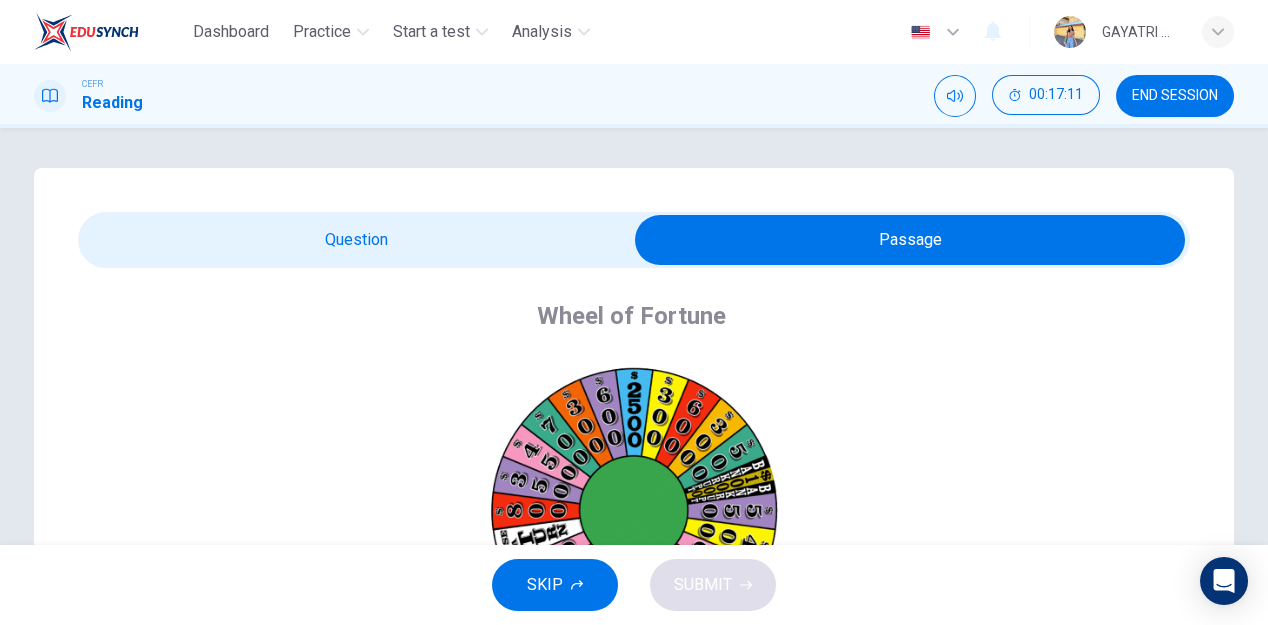 click at bounding box center (910, 240) 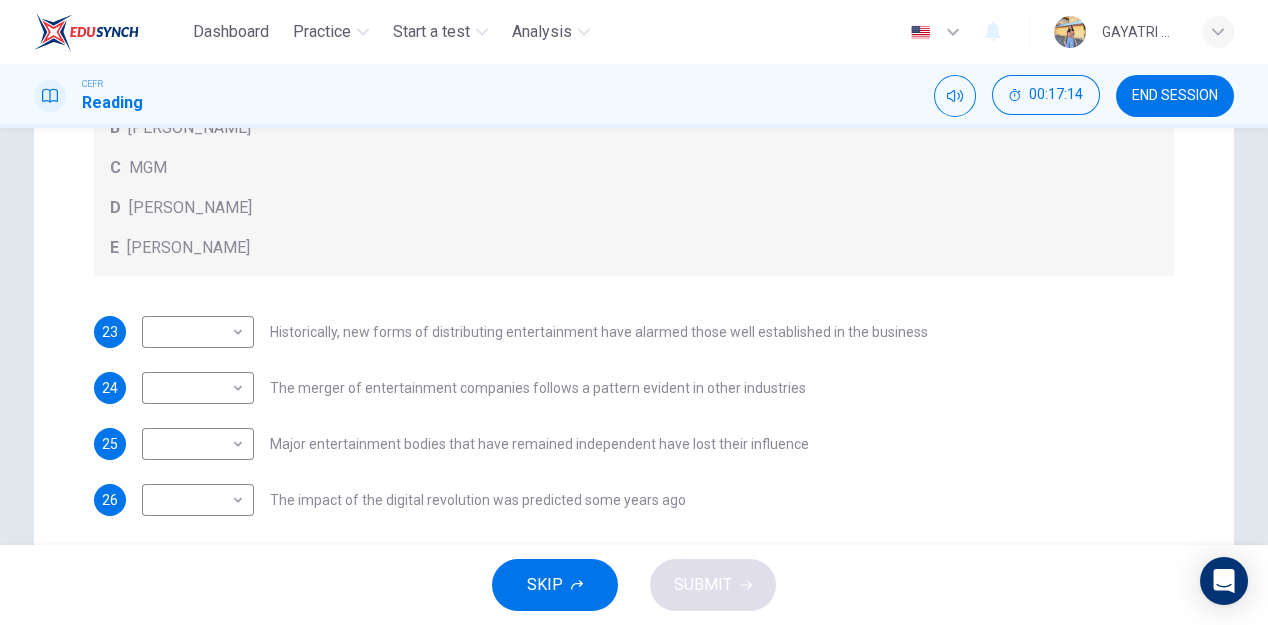 scroll, scrollTop: 473, scrollLeft: 0, axis: vertical 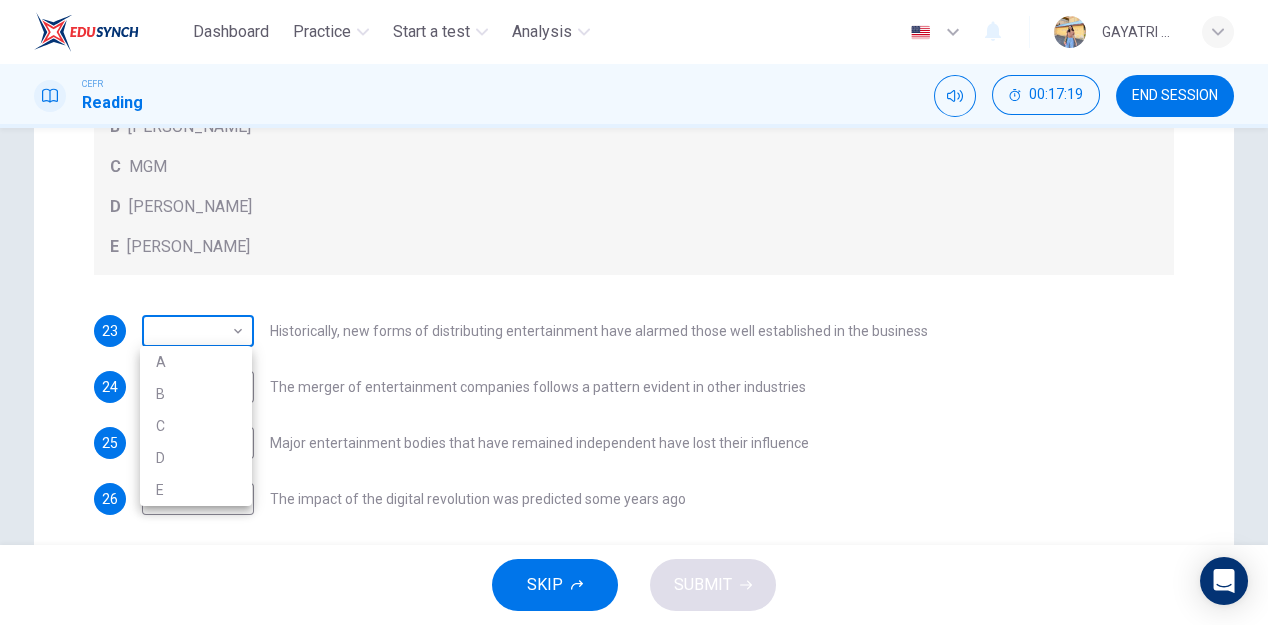 click on "Dashboard Practice Start a test Analysis English en ​ GAYATRI A/P [PERSON_NAME] CEFR Reading 00:17:19 END SESSION Questions 23 - 26 The writer refers to various individuals and companies in the reading passage.
Match the people or companies  (A-E)  with the points made in the questions below about the introduction of new technology.
Write the appropriate letter (A-E) in the boxes below. A [PERSON_NAME] B [PERSON_NAME] C MGM D [PERSON_NAME] E [PERSON_NAME] 23 ​ ​ Historically, new forms of distributing entertainment have alarmed those well established in the business 24 ​ ​ The merger of entertainment companies follows a pattern evident in other industries 25 ​ ​ Major entertainment bodies that have remained independent have lost their influence 26 ​ ​ The impact of the digital revolution was predicted some years ago Wheel of Fortune CLICK TO ZOOM Click to Zoom A B C D E F G SKIP SUBMIT EduSynch - Online Language Proficiency Testing
Dashboard Practice Start a test Analysis Notifications 2025" at bounding box center (634, 312) 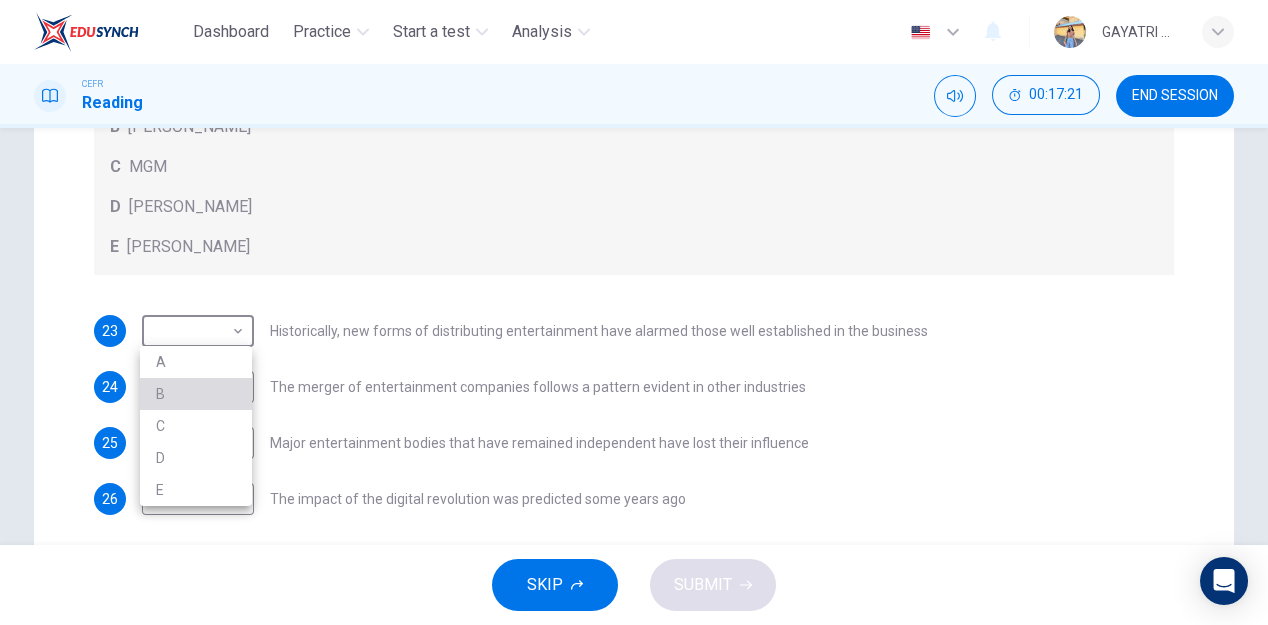 click on "B" at bounding box center (196, 394) 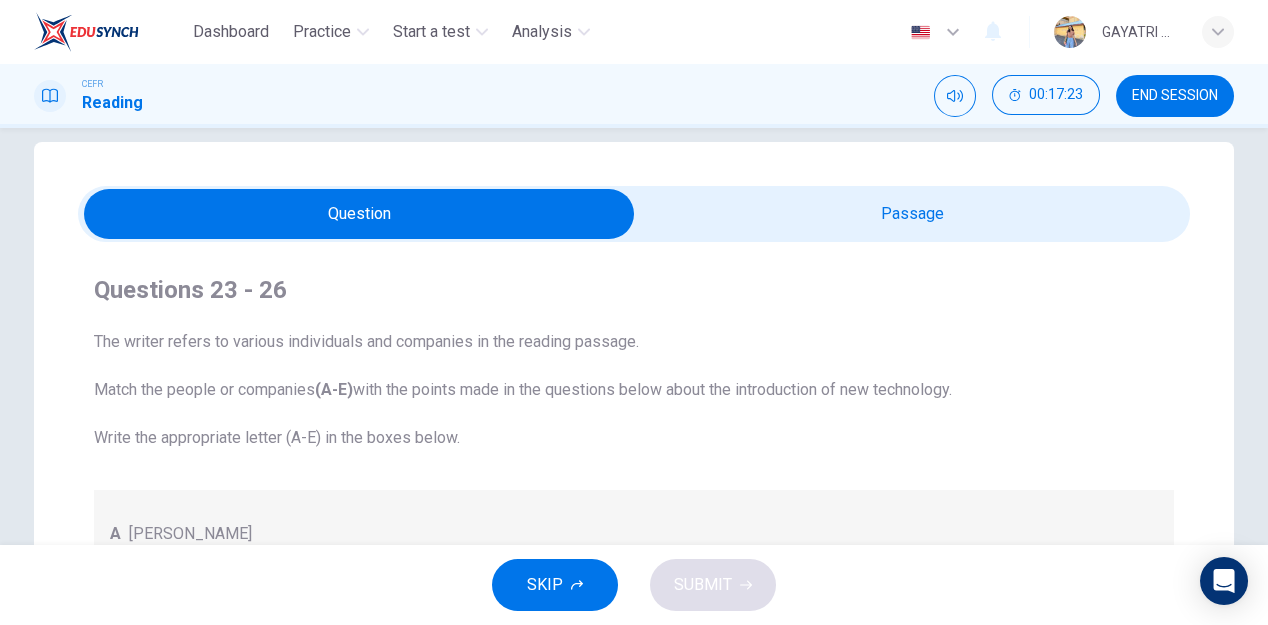 scroll, scrollTop: 0, scrollLeft: 0, axis: both 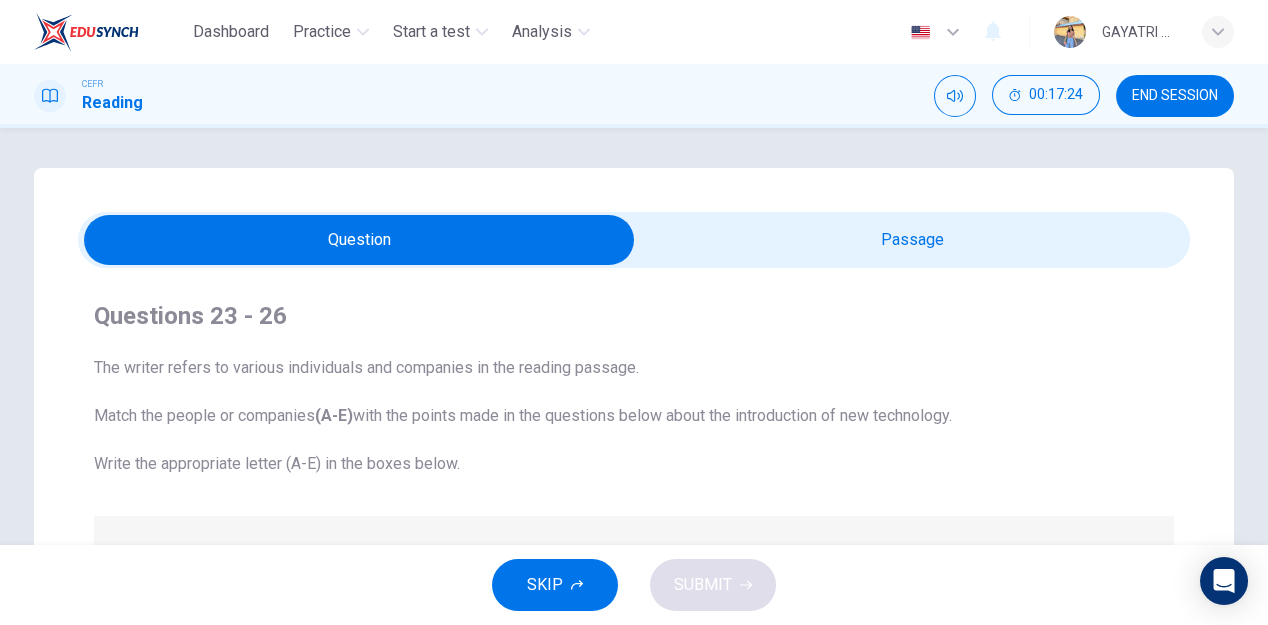 click at bounding box center [359, 240] 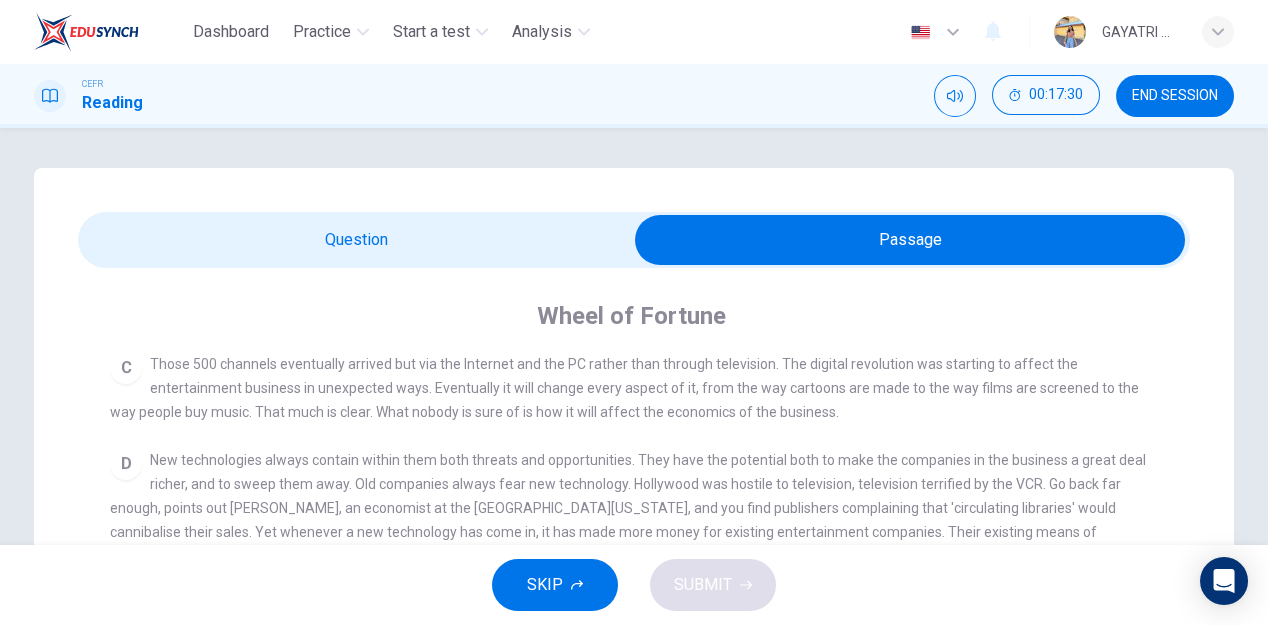 scroll, scrollTop: 610, scrollLeft: 0, axis: vertical 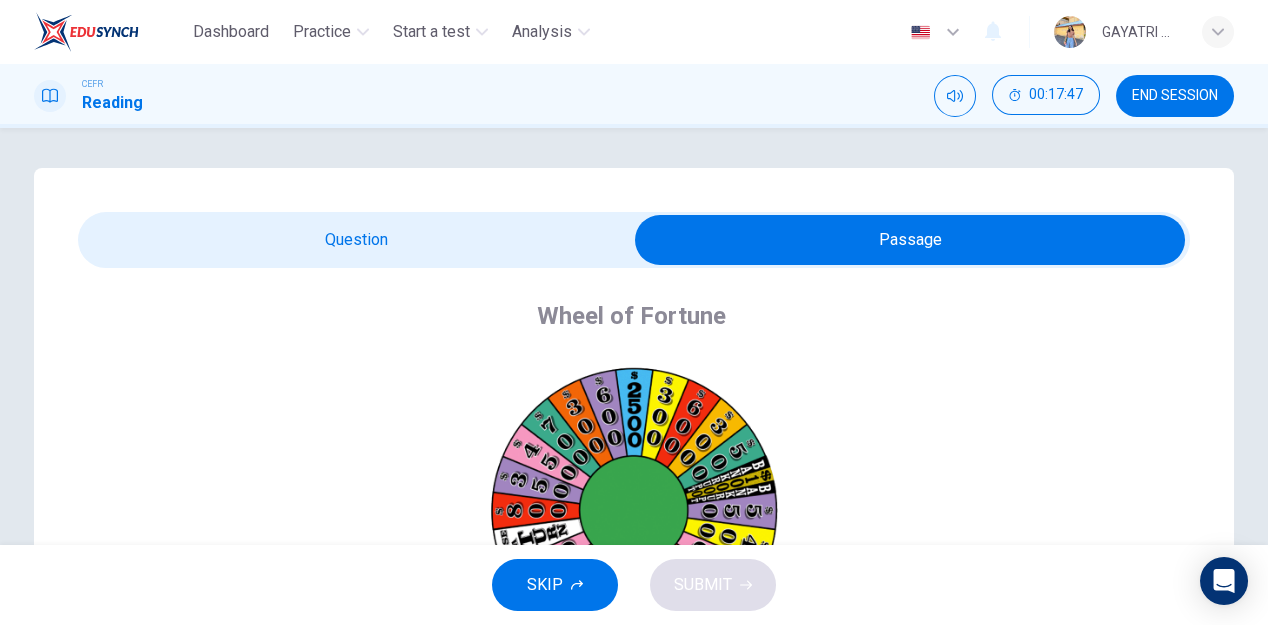 click at bounding box center [910, 240] 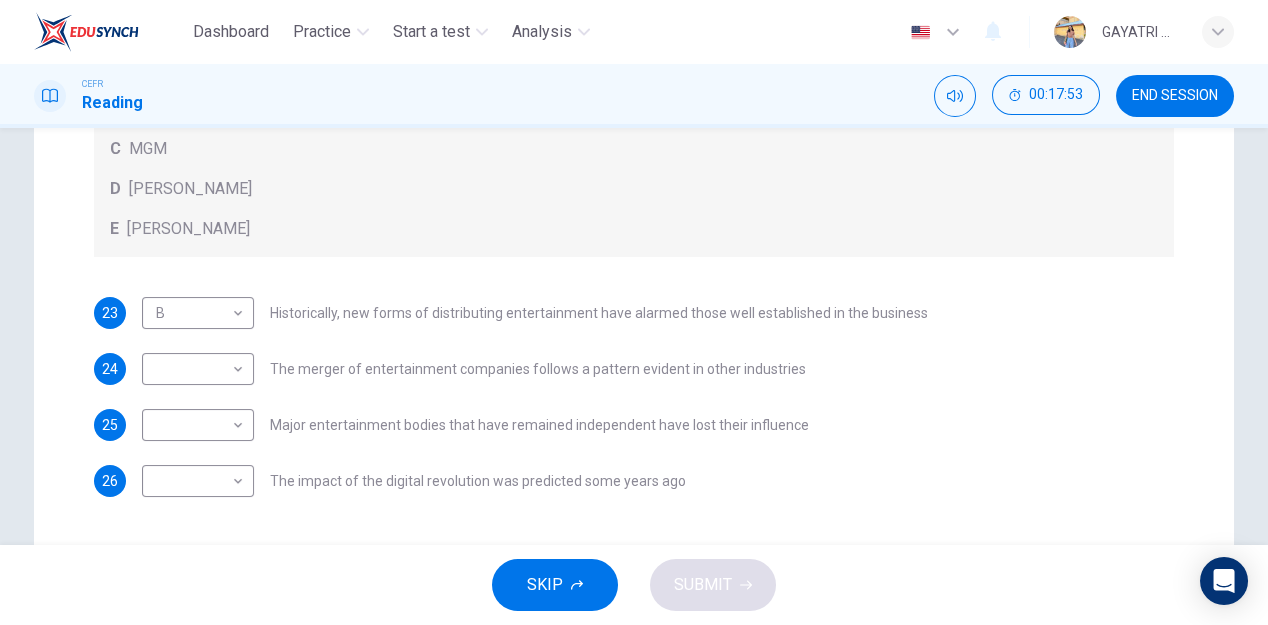 scroll, scrollTop: 497, scrollLeft: 0, axis: vertical 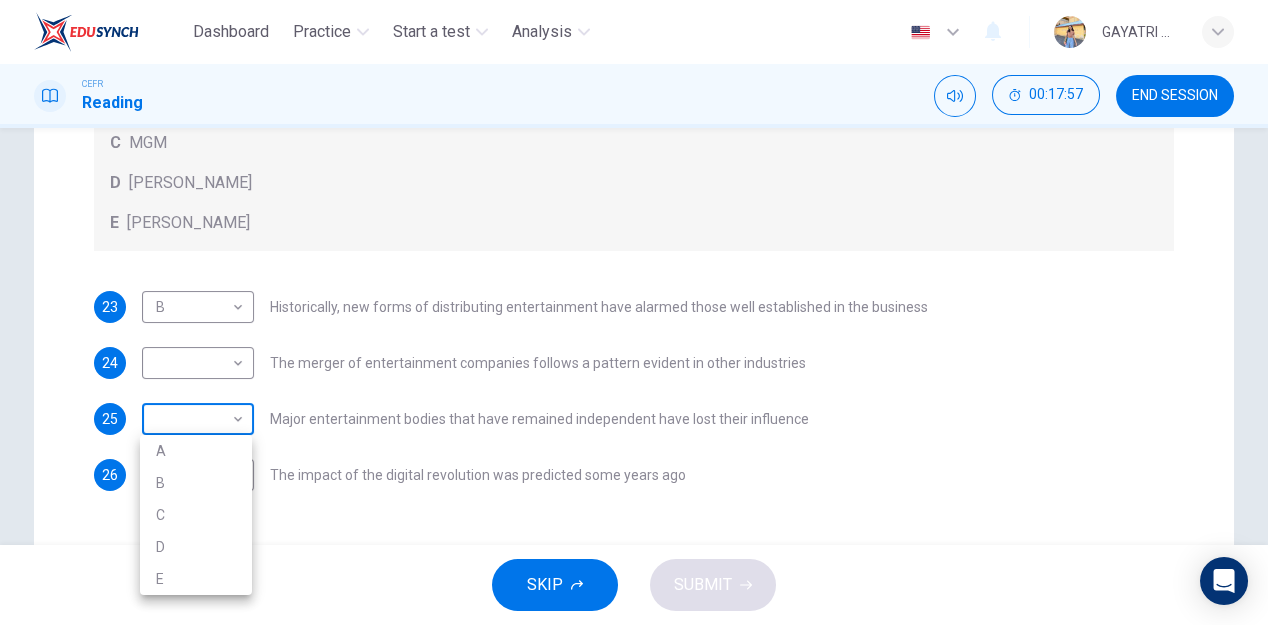 click on "Dashboard Practice Start a test Analysis English en ​ GAYATRI A/P [PERSON_NAME] CEFR Reading 00:17:57 END SESSION Questions 23 - 26 The writer refers to various individuals and companies in the reading passage.
Match the people or companies  (A-E)  with the points made in the questions below about the introduction of new technology.
Write the appropriate letter (A-E) in the boxes below. A [PERSON_NAME] B [PERSON_NAME] C MGM D [PERSON_NAME] E [PERSON_NAME] 23 B B ​ Historically, new forms of distributing entertainment have alarmed those well established in the business 24 ​ ​ The merger of entertainment companies follows a pattern evident in other industries 25 ​ ​ Major entertainment bodies that have remained independent have lost their influence 26 ​ ​ The impact of the digital revolution was predicted some years ago Wheel of Fortune CLICK TO ZOOM Click to Zoom A B C D E F G SKIP SUBMIT EduSynch - Online Language Proficiency Testing
Dashboard Practice Start a test Analysis Notifications 2025" at bounding box center (634, 312) 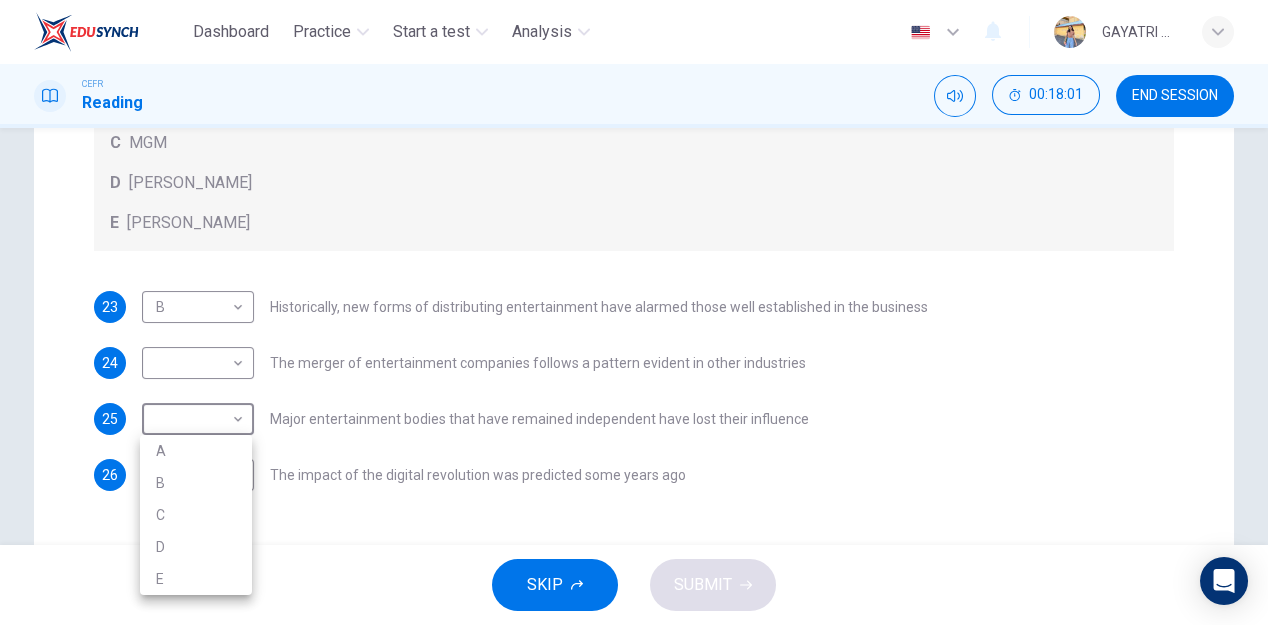 click at bounding box center [634, 312] 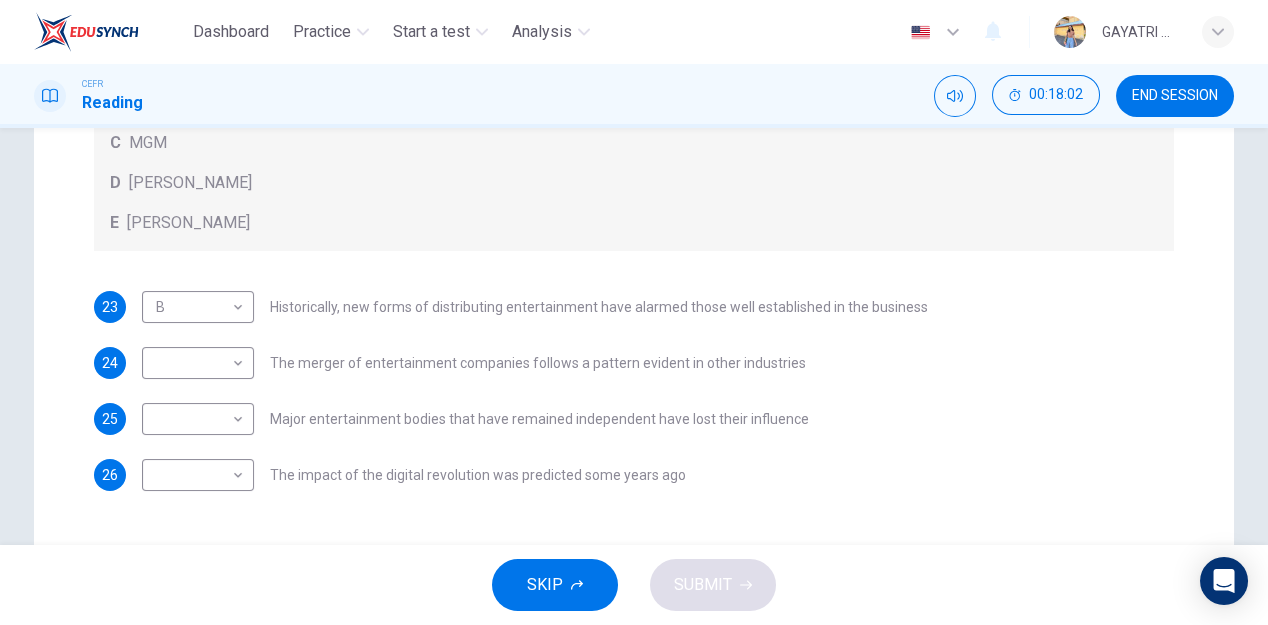 click on "Questions 23 - 26 The writer refers to various individuals and companies in the reading passage.
Match the people or companies  (A-E)  with the points made in the questions below about the introduction of new technology.
Write the appropriate letter (A-E) in the boxes below. A [PERSON_NAME] B [PERSON_NAME] C MGM D [PERSON_NAME] E [PERSON_NAME] 23 B B ​ Historically, new forms of distributing entertainment have alarmed those well established in the business 24 ​ ​ The merger of entertainment companies follows a pattern evident in other industries 25 ​ ​ Major entertainment bodies that have remained independent have lost their influence 26 ​ ​ The impact of the digital revolution was predicted some years ago" at bounding box center (634, 147) 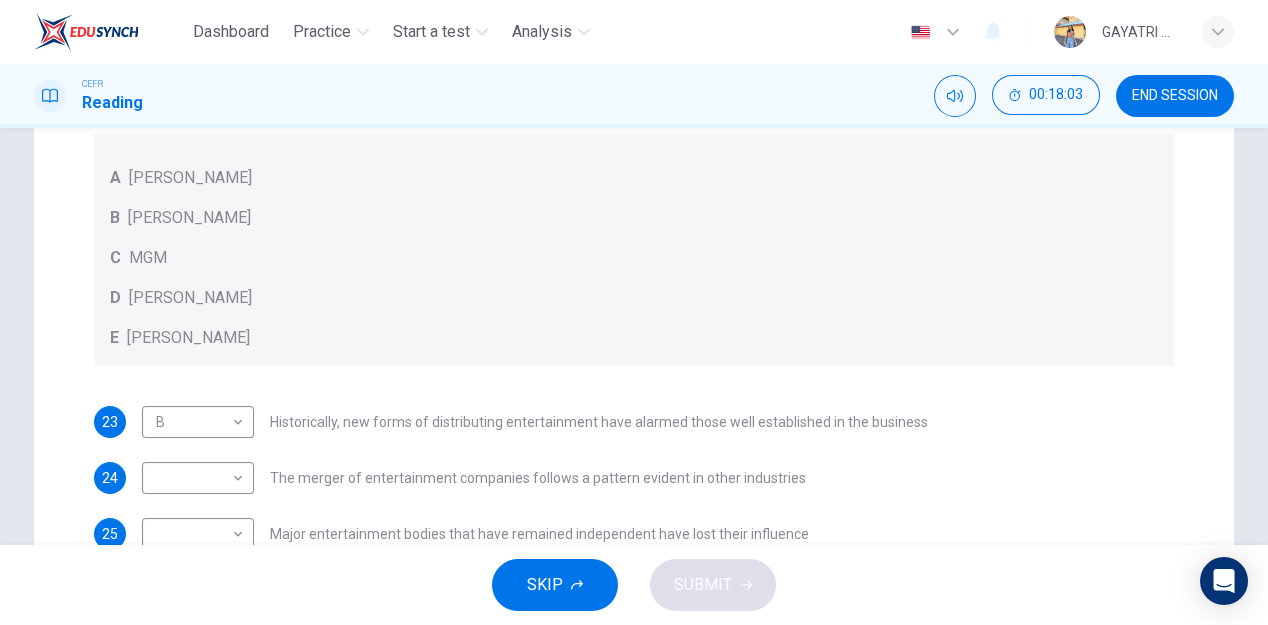 scroll, scrollTop: 529, scrollLeft: 0, axis: vertical 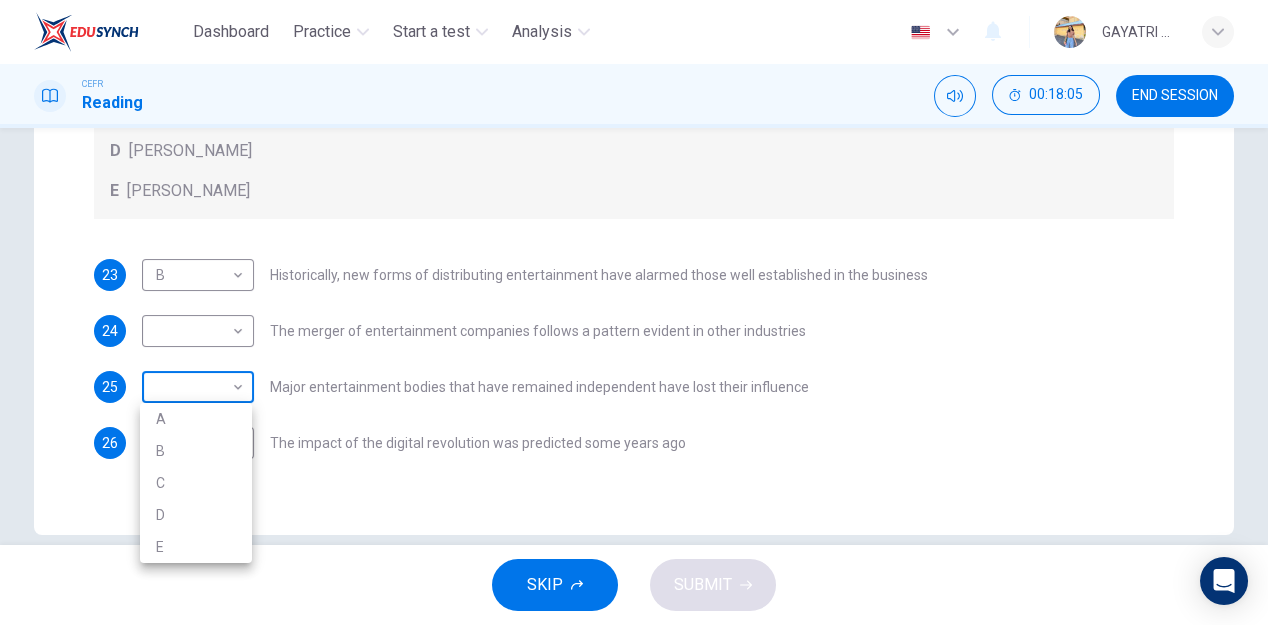 click on "Dashboard Practice Start a test Analysis English en ​ GAYATRI A/P [PERSON_NAME] CEFR Reading 00:18:05 END SESSION Questions 23 - 26 The writer refers to various individuals and companies in the reading passage.
Match the people or companies  (A-E)  with the points made in the questions below about the introduction of new technology.
Write the appropriate letter (A-E) in the boxes below. A [PERSON_NAME] B [PERSON_NAME] C MGM D [PERSON_NAME] E [PERSON_NAME] 23 B B ​ Historically, new forms of distributing entertainment have alarmed those well established in the business 24 ​ ​ The merger of entertainment companies follows a pattern evident in other industries 25 ​ ​ Major entertainment bodies that have remained independent have lost their influence 26 ​ ​ The impact of the digital revolution was predicted some years ago Wheel of Fortune CLICK TO ZOOM Click to Zoom A B C D E F G SKIP SUBMIT EduSynch - Online Language Proficiency Testing
Dashboard Practice Start a test Analysis Notifications 2025" at bounding box center (634, 312) 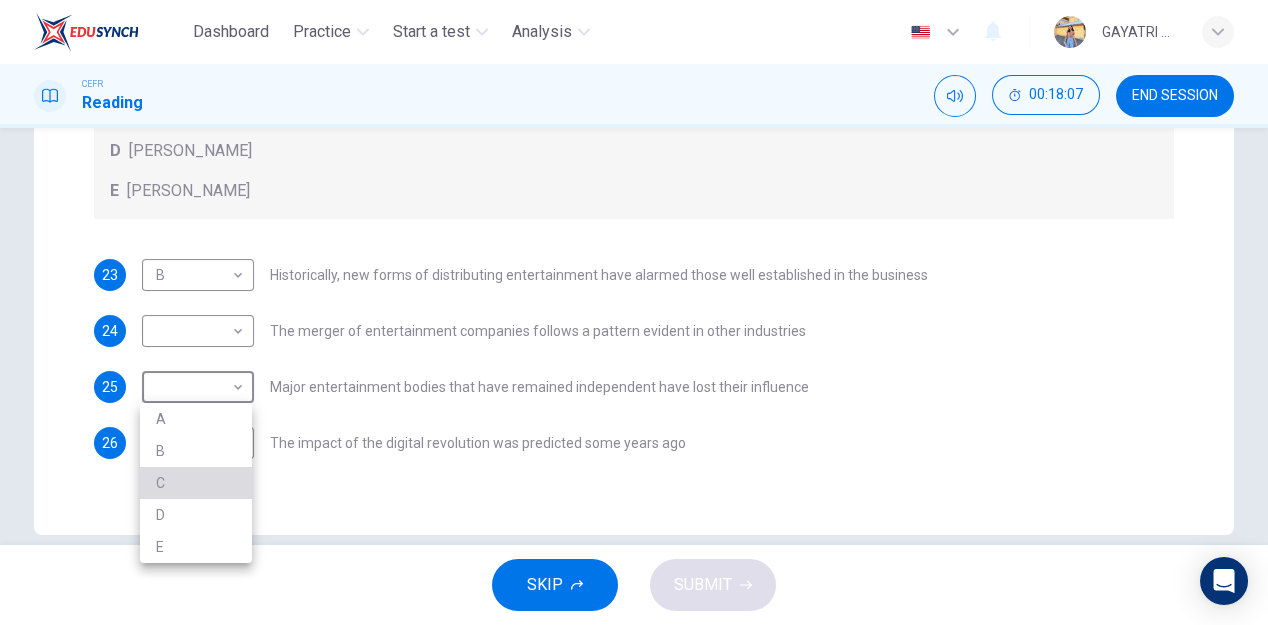 click on "C" at bounding box center (196, 483) 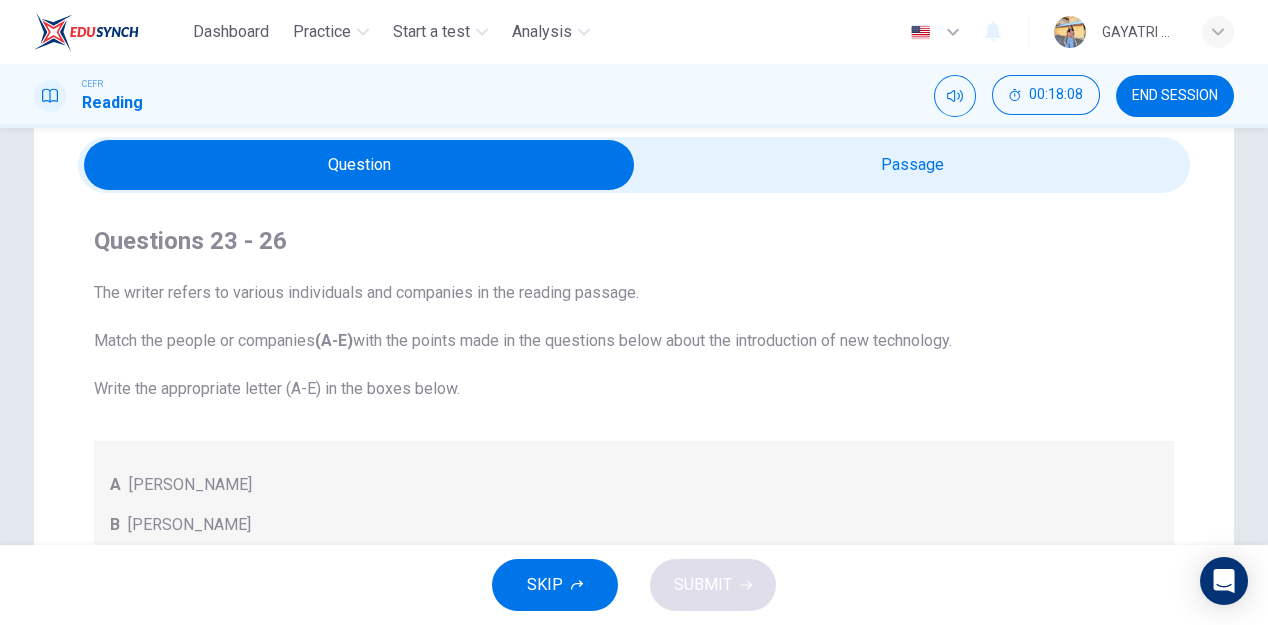 scroll, scrollTop: 64, scrollLeft: 0, axis: vertical 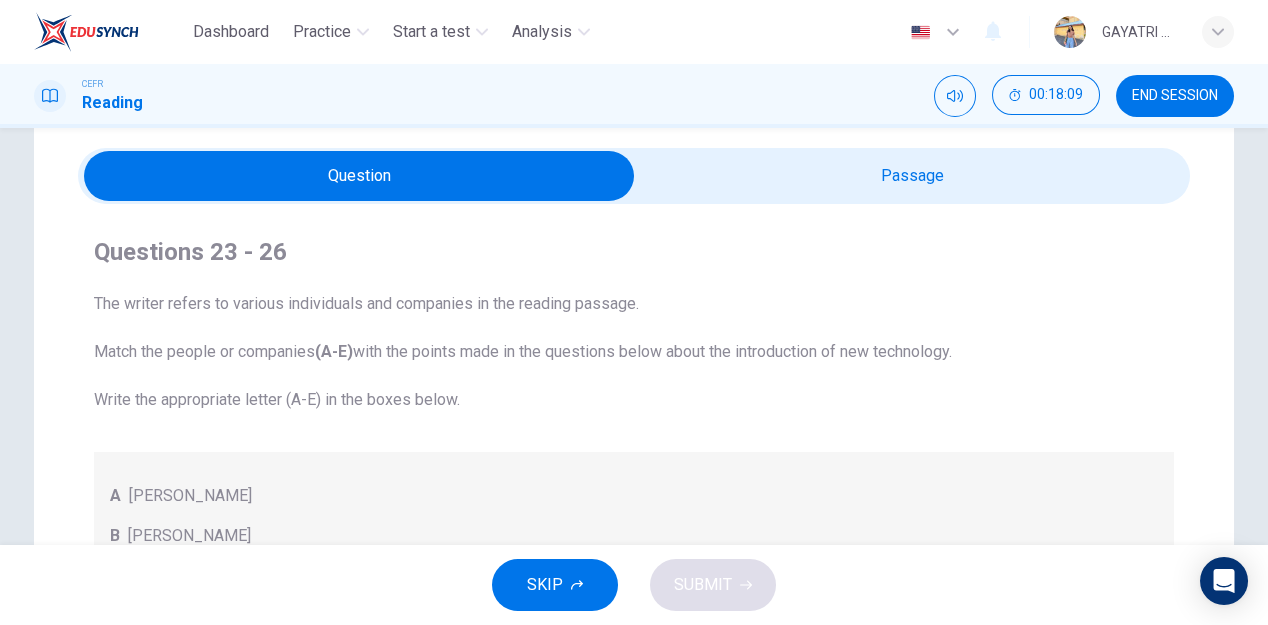 click at bounding box center (359, 176) 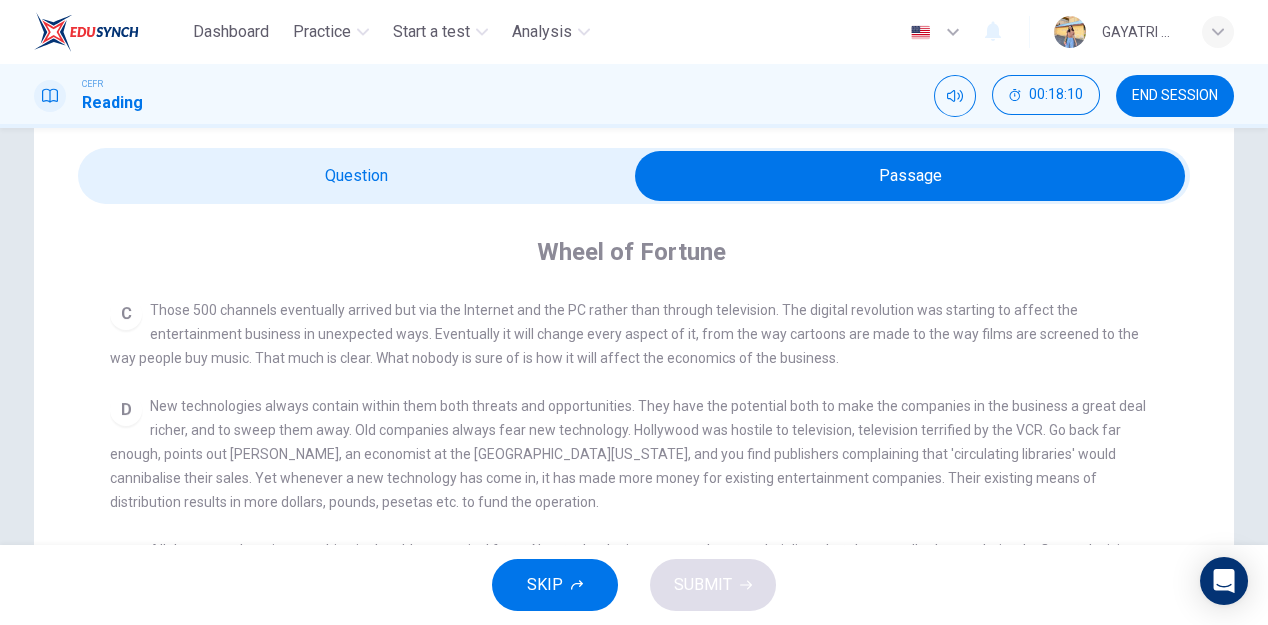 scroll, scrollTop: 610, scrollLeft: 0, axis: vertical 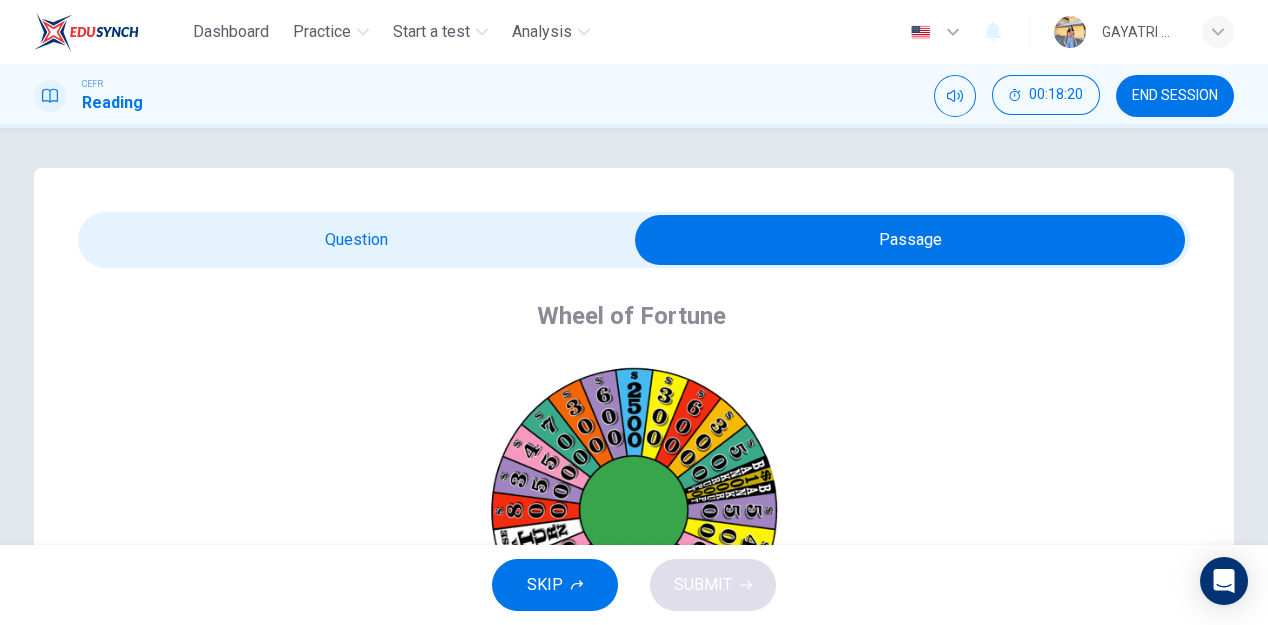 click at bounding box center (910, 240) 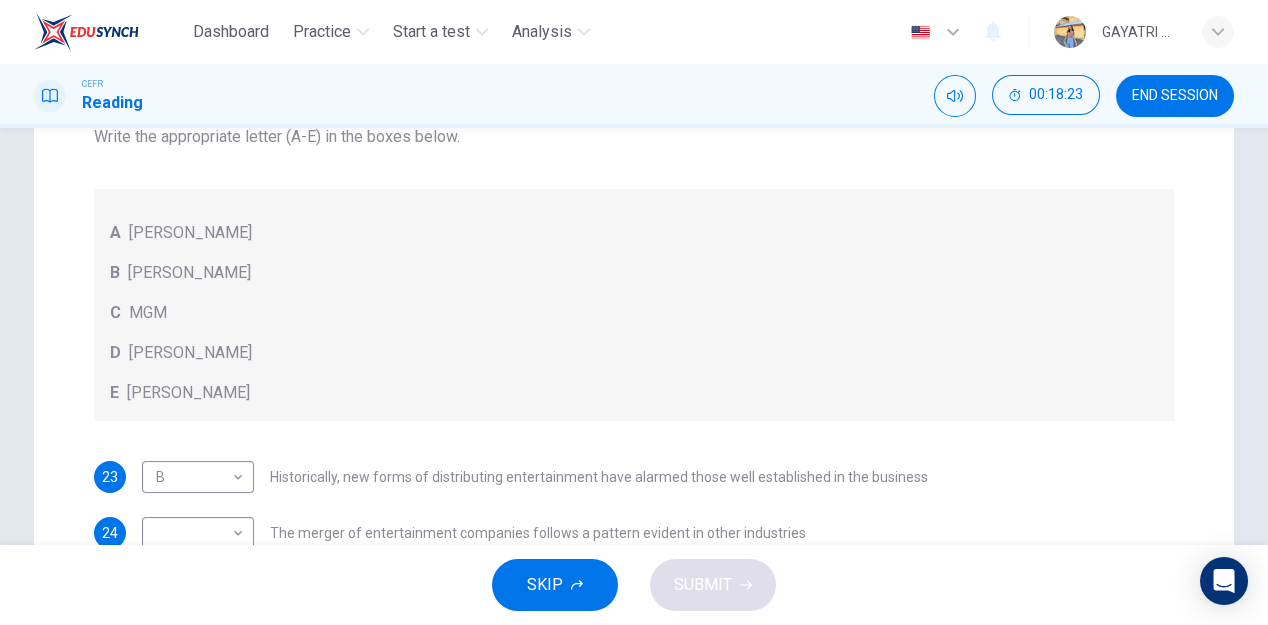 scroll, scrollTop: 0, scrollLeft: 0, axis: both 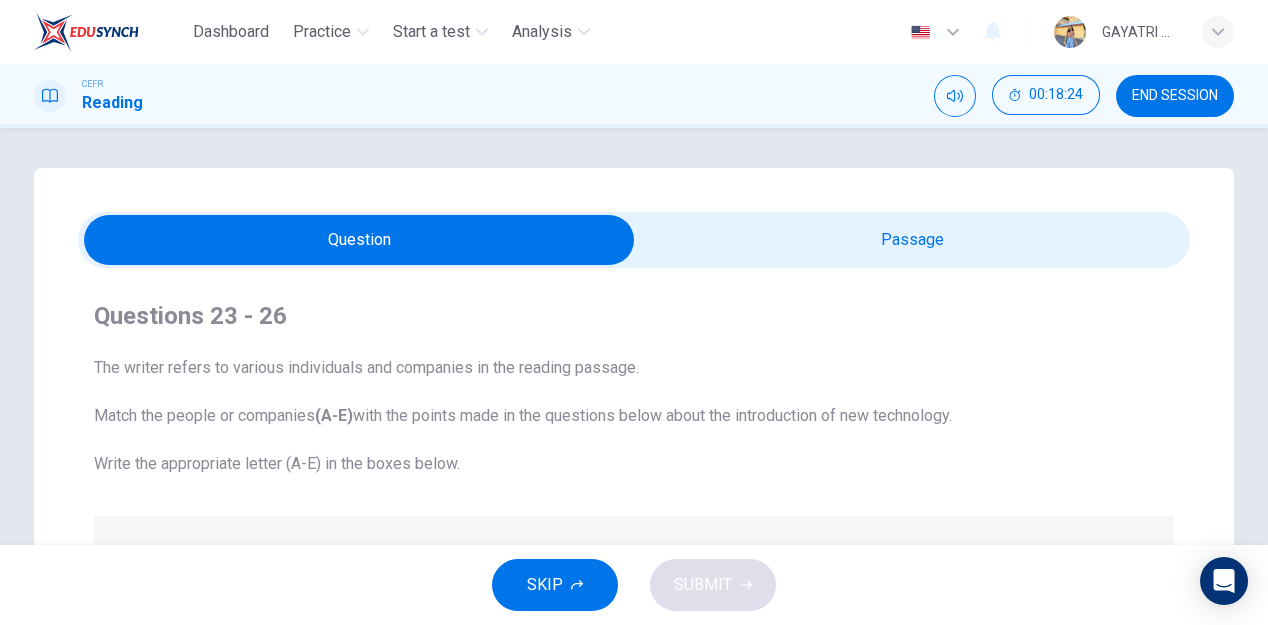 click at bounding box center (359, 240) 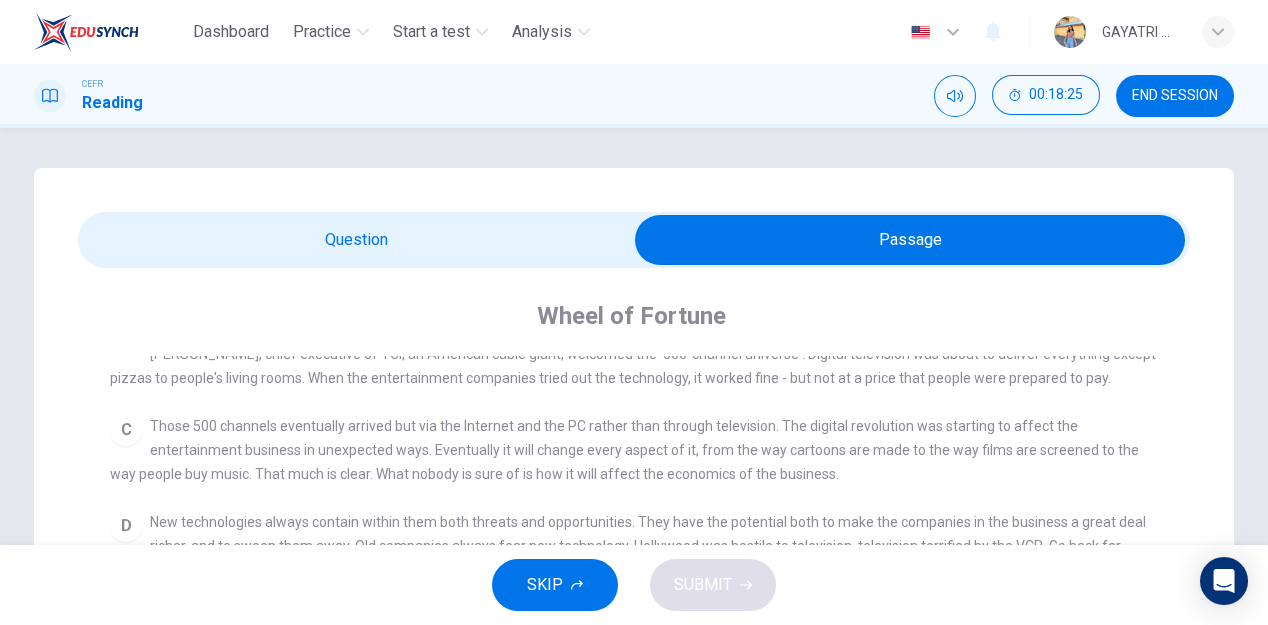 scroll, scrollTop: 610, scrollLeft: 0, axis: vertical 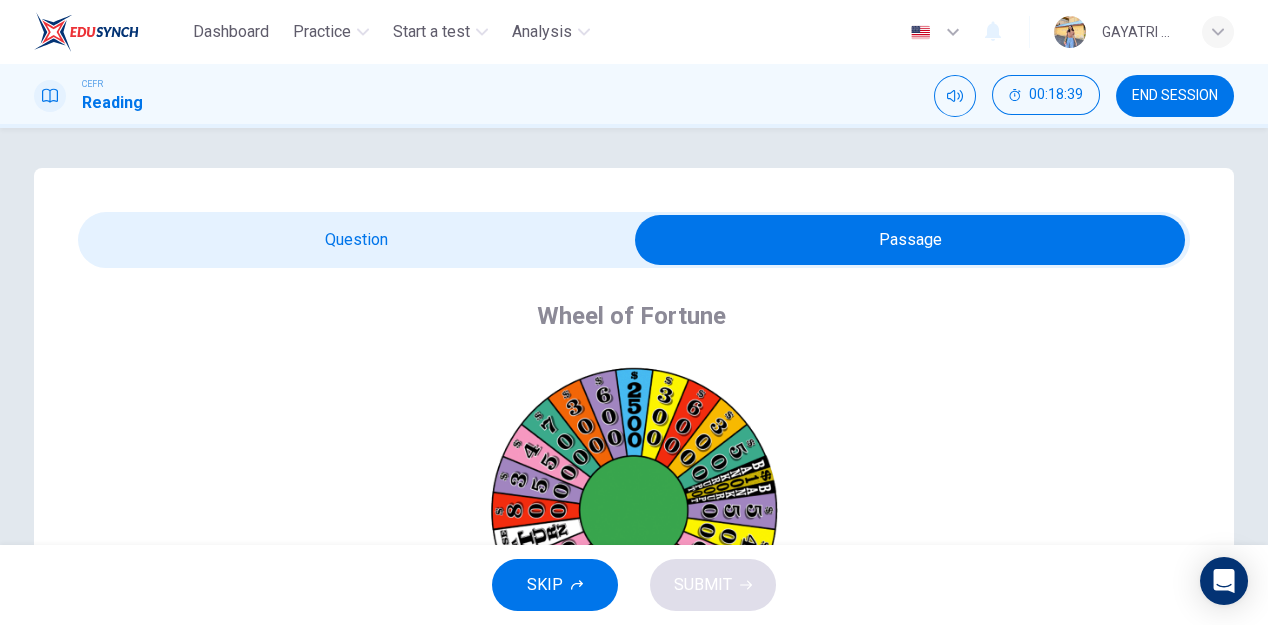 click at bounding box center [910, 240] 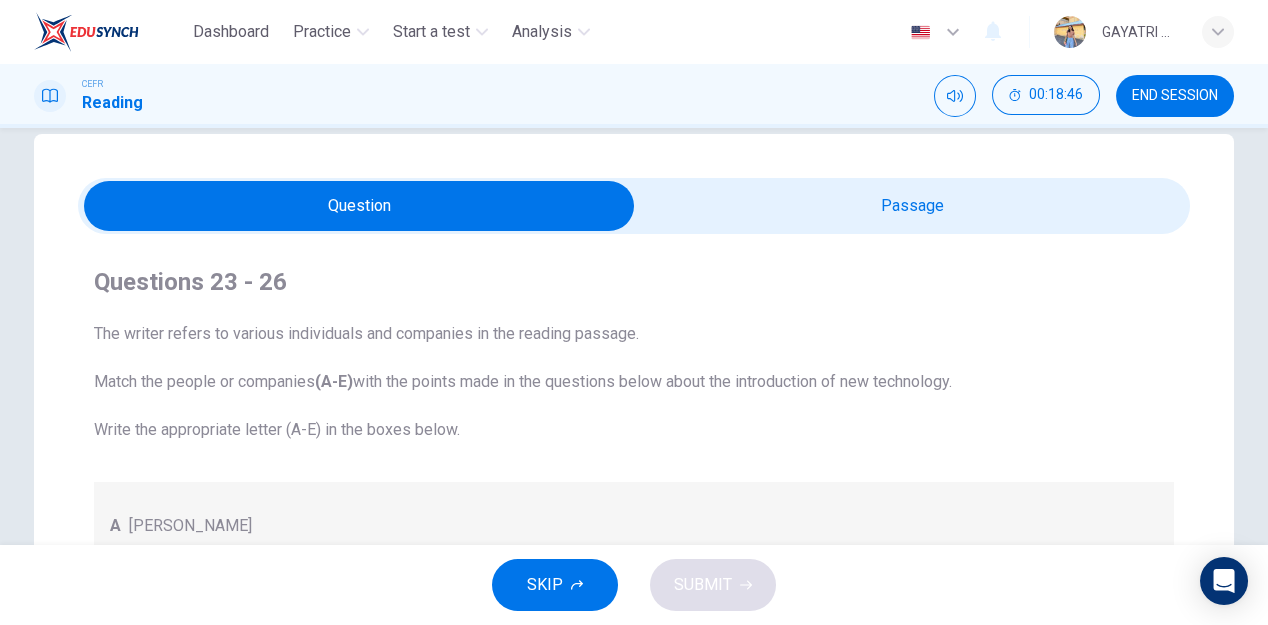 scroll, scrollTop: 0, scrollLeft: 0, axis: both 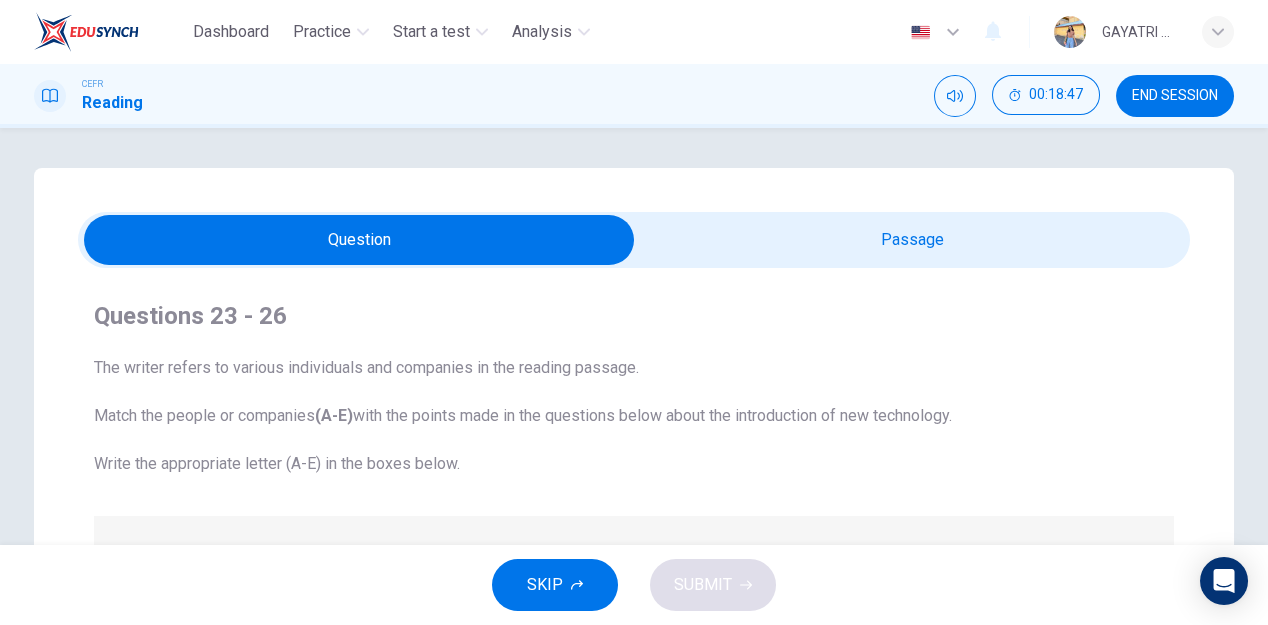 click at bounding box center [359, 240] 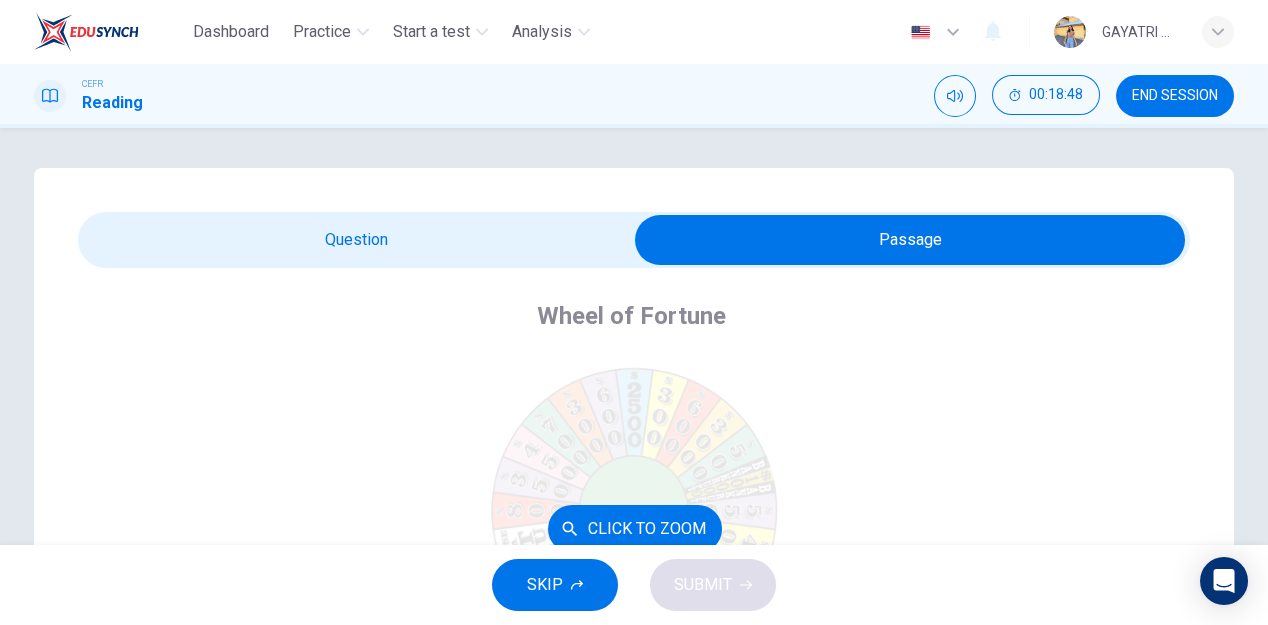scroll, scrollTop: 610, scrollLeft: 0, axis: vertical 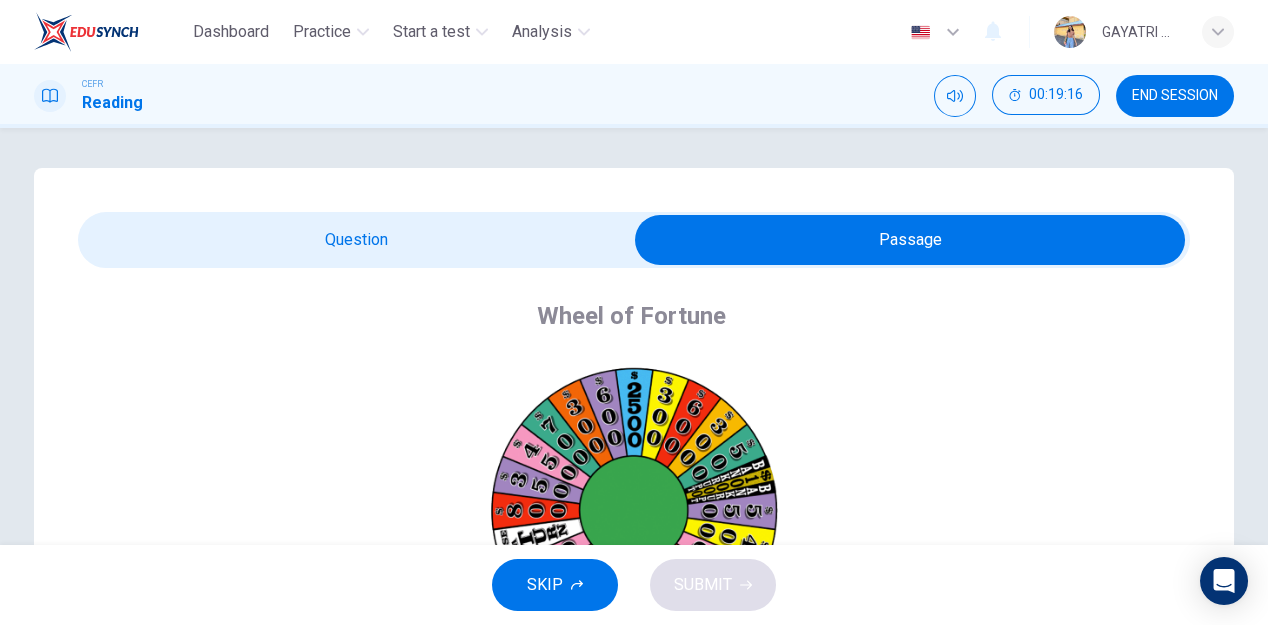 click at bounding box center (910, 240) 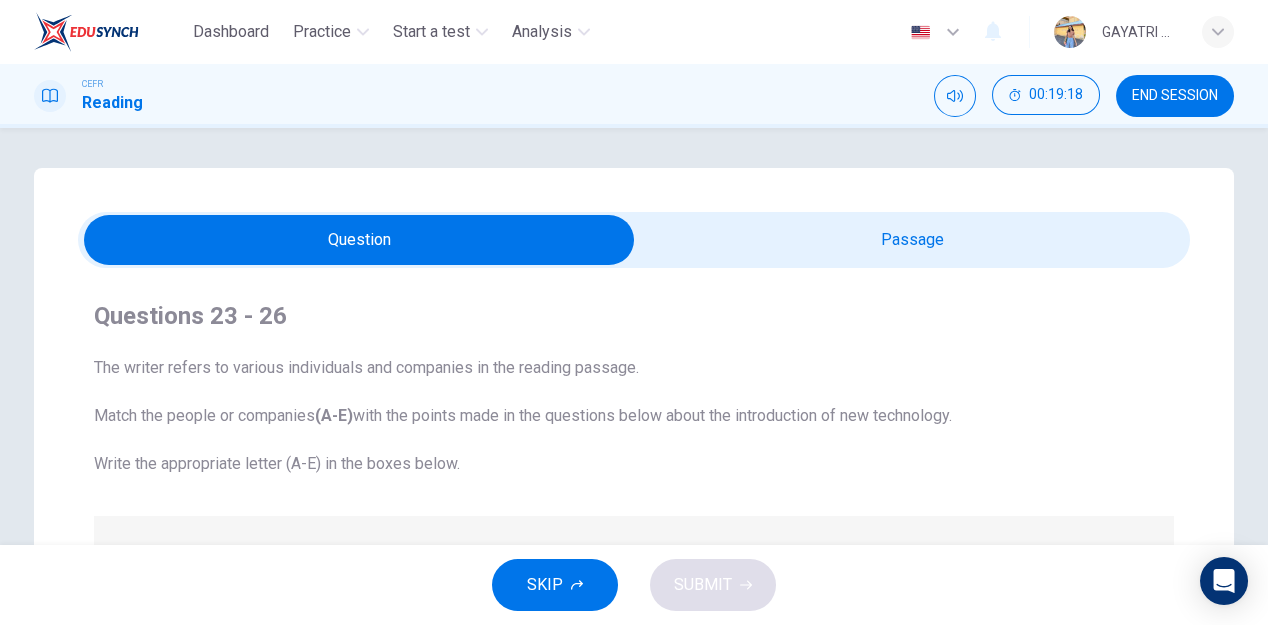 scroll, scrollTop: 558, scrollLeft: 0, axis: vertical 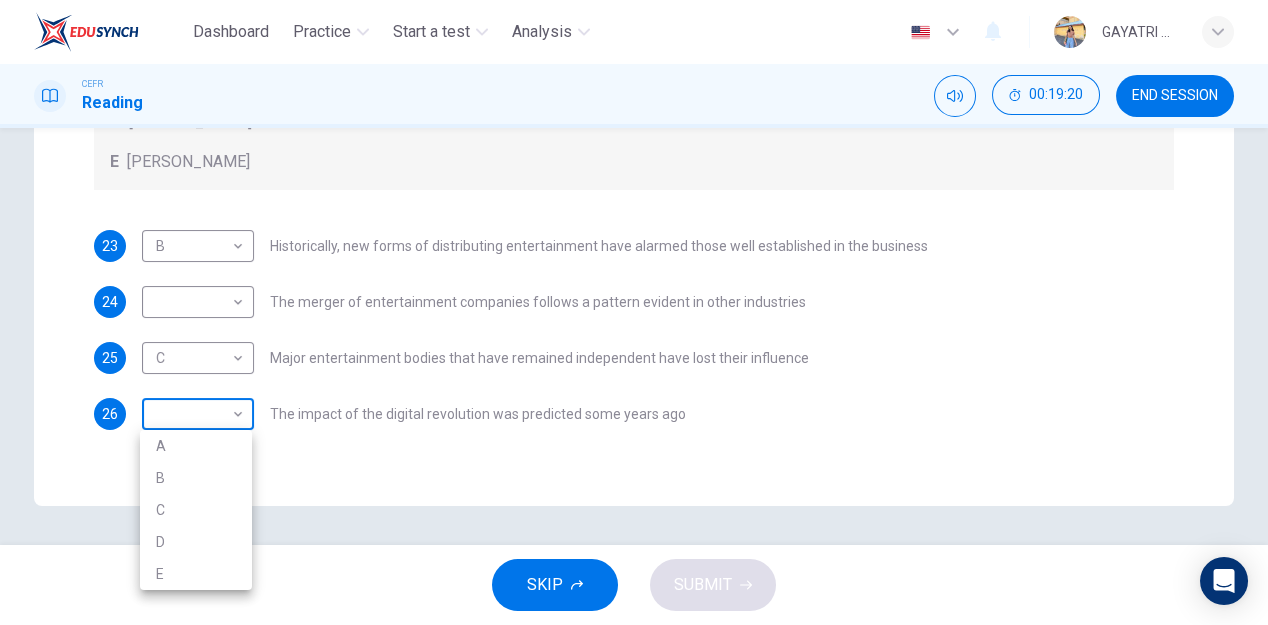 click on "Dashboard Practice Start a test Analysis English en ​ GAYATRI A/P [PERSON_NAME] CEFR Reading 00:19:20 END SESSION Questions 23 - 26 The writer refers to various individuals and companies in the reading passage.
Match the people or companies  (A-E)  with the points made in the questions below about the introduction of new technology.
Write the appropriate letter (A-E) in the boxes below. A [PERSON_NAME] B [PERSON_NAME] C MGM D [PERSON_NAME] E [PERSON_NAME] 23 B B ​ Historically, new forms of distributing entertainment have alarmed those well established in the business 24 ​ ​ The merger of entertainment companies follows a pattern evident in other industries 25 C C ​ Major entertainment bodies that have remained independent have lost their influence 26 ​ ​ The impact of the digital revolution was predicted some years ago Wheel of Fortune CLICK TO ZOOM Click to Zoom A B C D E F G SKIP SUBMIT EduSynch - Online Language Proficiency Testing
Dashboard Practice Start a test Analysis Notifications 2025" at bounding box center (634, 312) 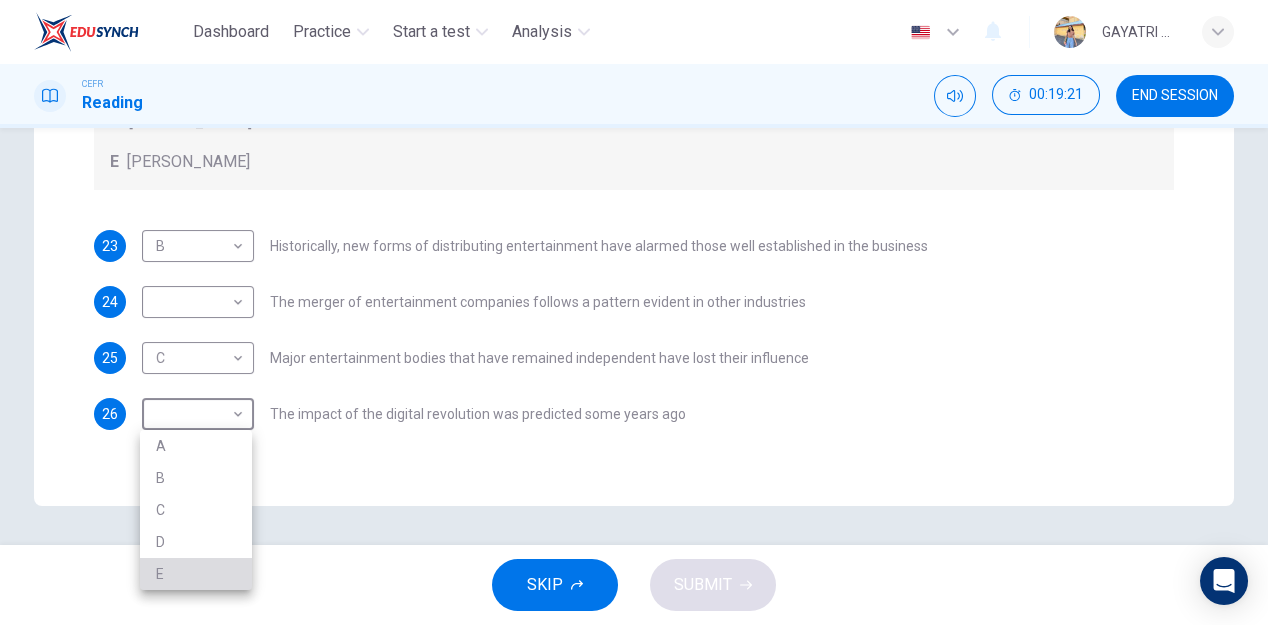click on "E" at bounding box center [196, 574] 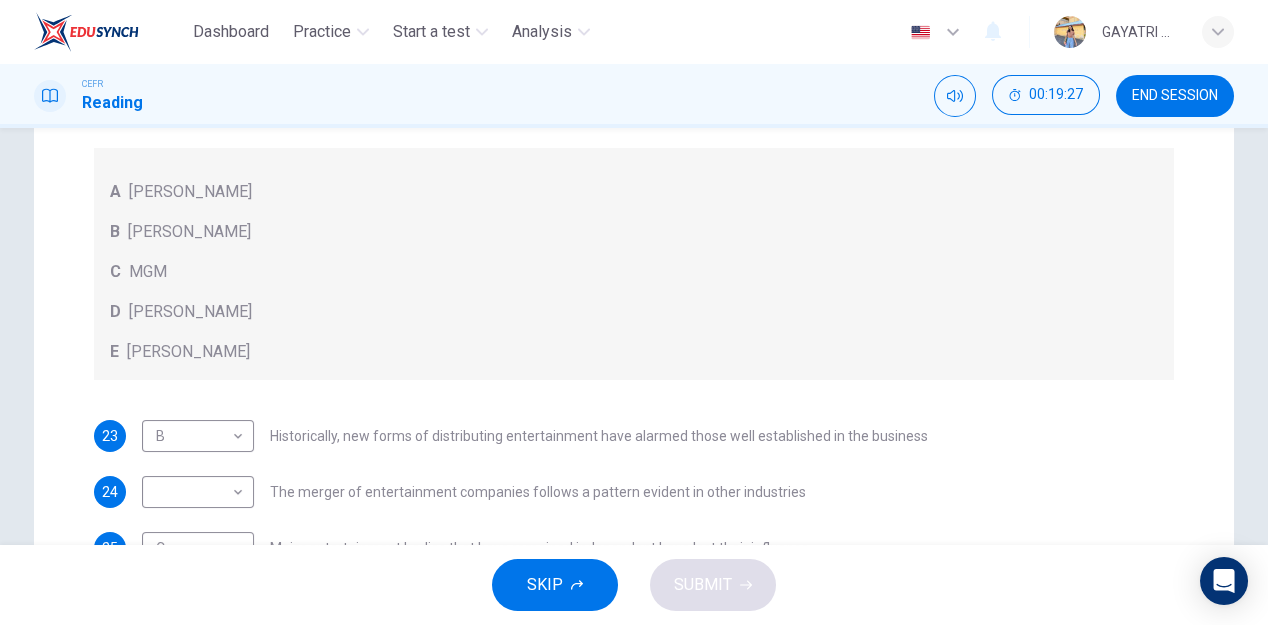 scroll, scrollTop: 369, scrollLeft: 0, axis: vertical 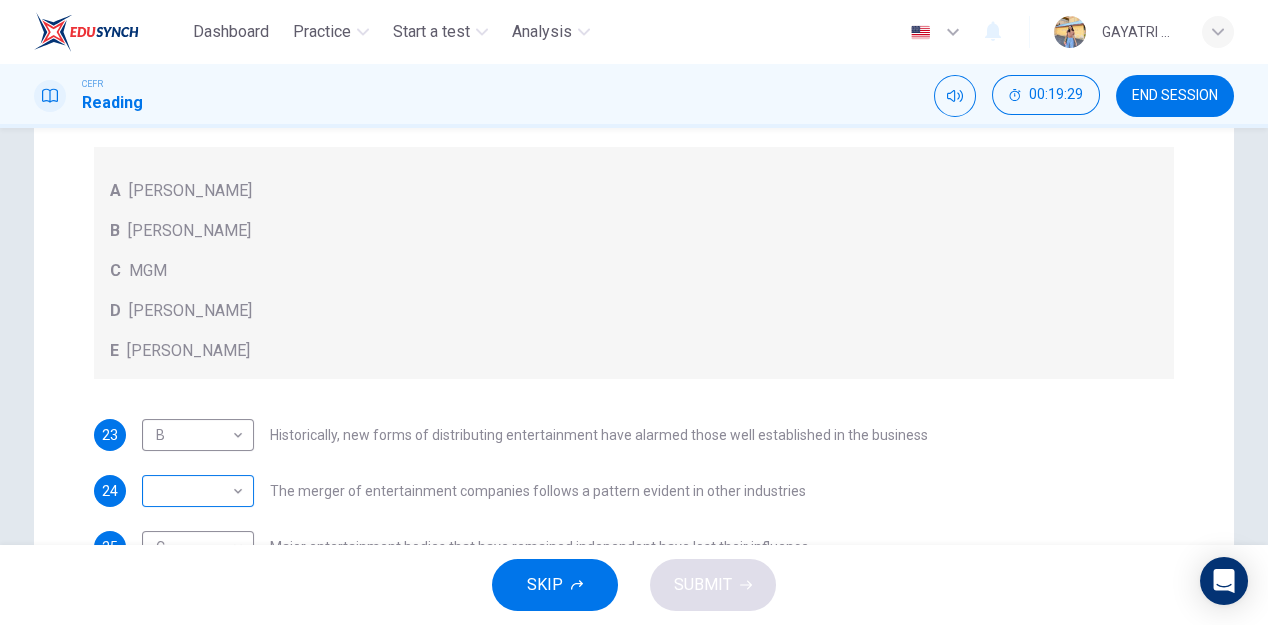 click on "Dashboard Practice Start a test Analysis English en ​ GAYATRI A/P [PERSON_NAME] CEFR Reading 00:19:29 END SESSION Questions 23 - 26 The writer refers to various individuals and companies in the reading passage.
Match the people or companies  (A-E)  with the points made in the questions below about the introduction of new technology.
Write the appropriate letter (A-E) in the boxes below. A [PERSON_NAME] B [PERSON_NAME] C MGM D [PERSON_NAME] E [PERSON_NAME] 23 B B ​ Historically, new forms of distributing entertainment have alarmed those well established in the business 24 ​ ​ The merger of entertainment companies follows a pattern evident in other industries 25 C C ​ Major entertainment bodies that have remained independent have lost their influence 26 E E ​ The impact of the digital revolution was predicted some years ago Wheel of Fortune CLICK TO ZOOM Click to Zoom A B C D E F G SKIP SUBMIT EduSynch - Online Language Proficiency Testing
Dashboard Practice Start a test Analysis Notifications 2025" at bounding box center (634, 312) 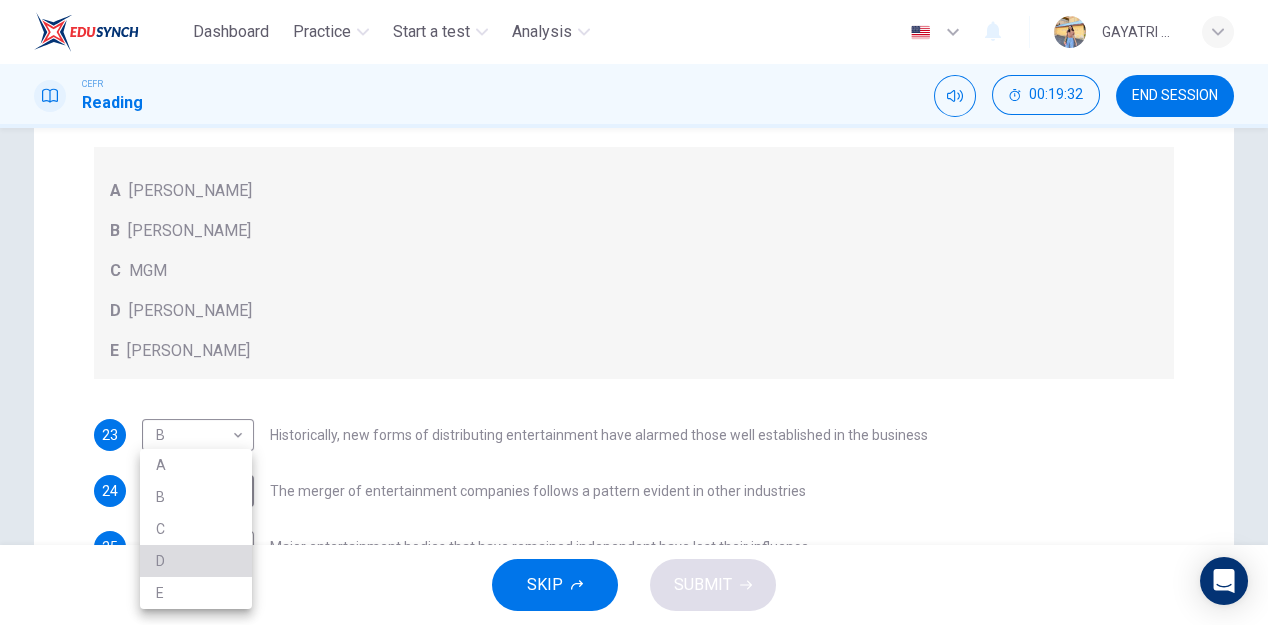 click on "D" at bounding box center (196, 561) 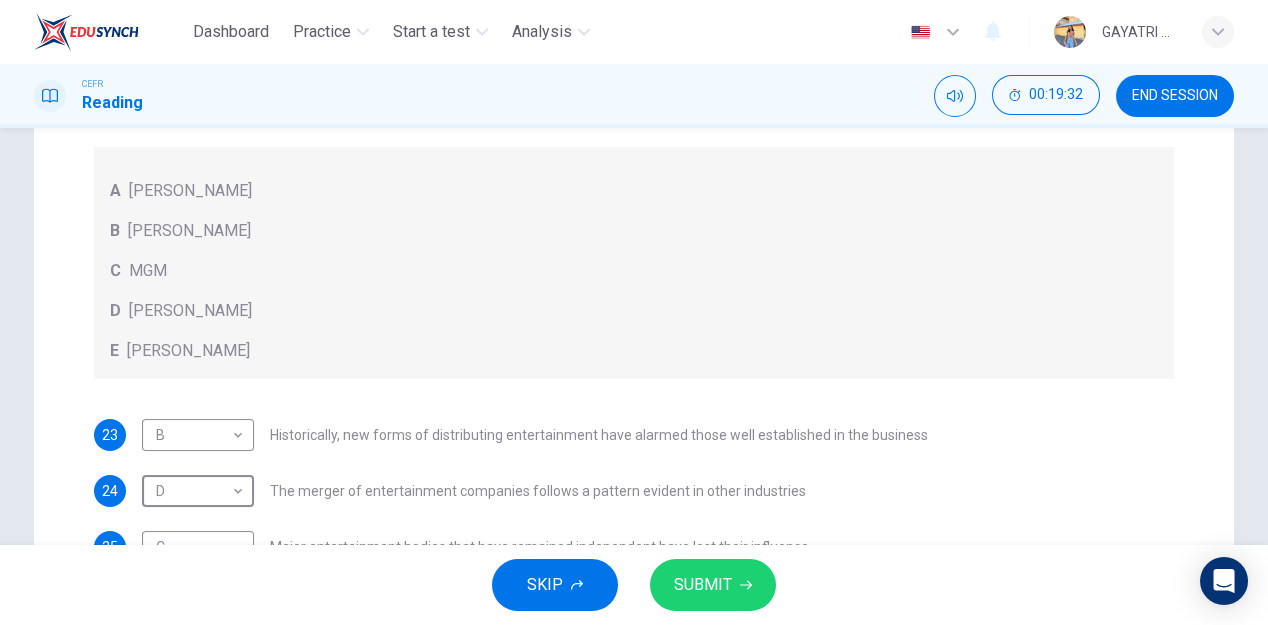 scroll, scrollTop: 558, scrollLeft: 0, axis: vertical 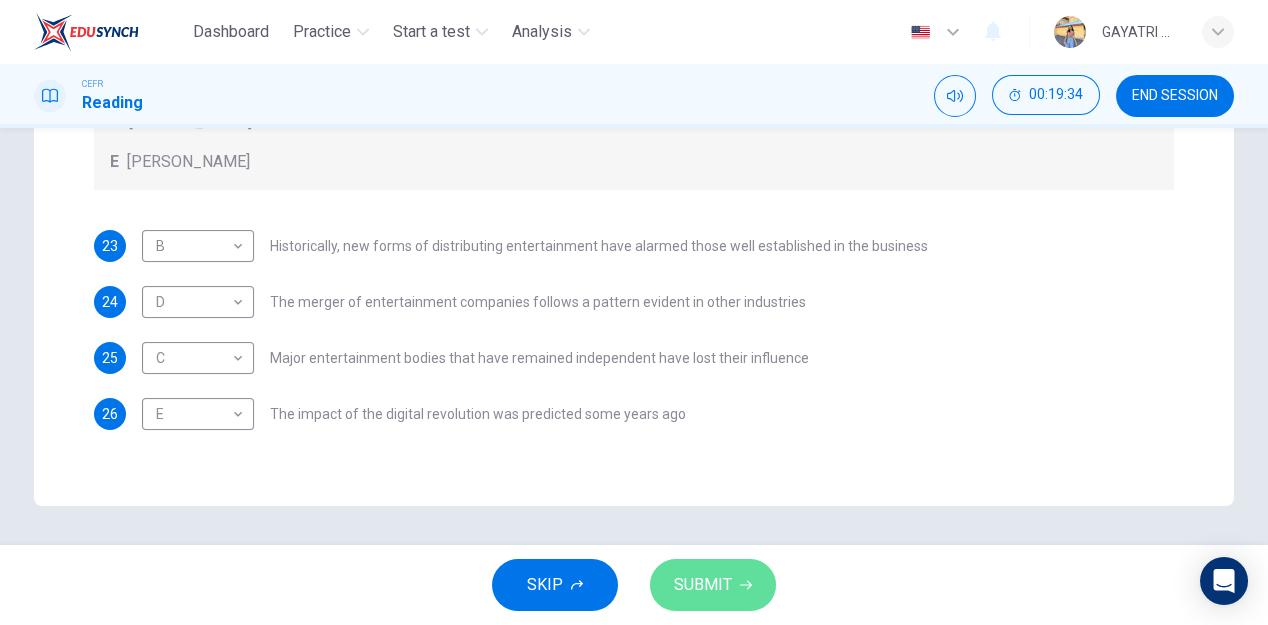 click on "SUBMIT" at bounding box center (703, 585) 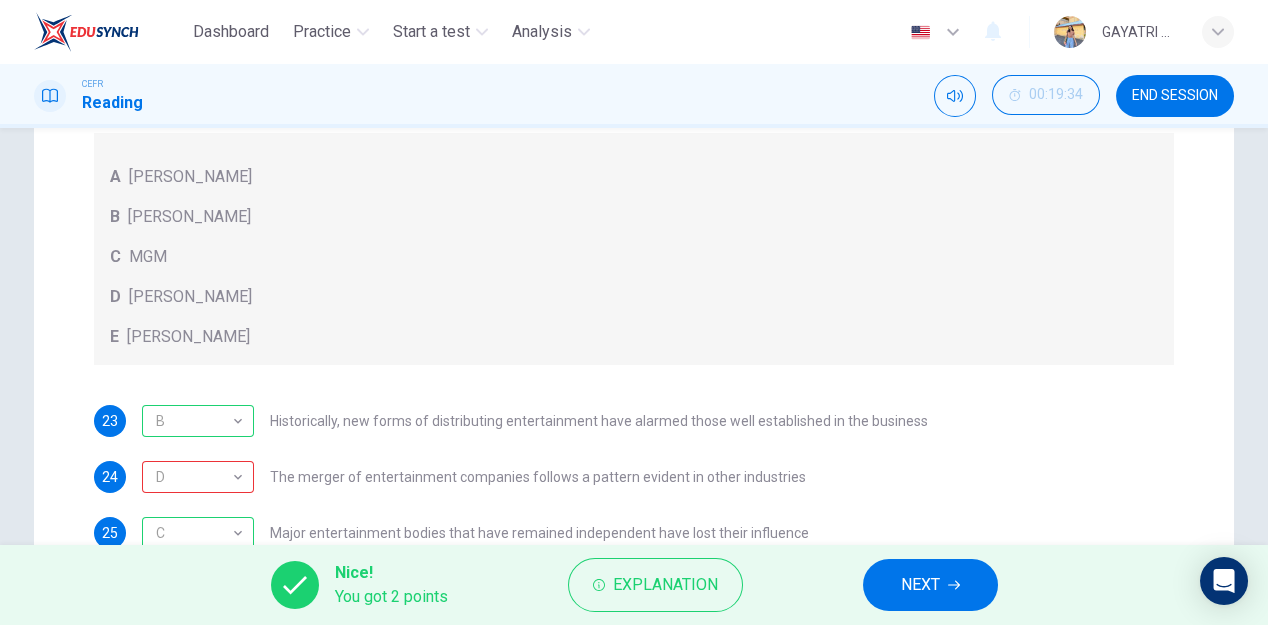 scroll, scrollTop: 558, scrollLeft: 0, axis: vertical 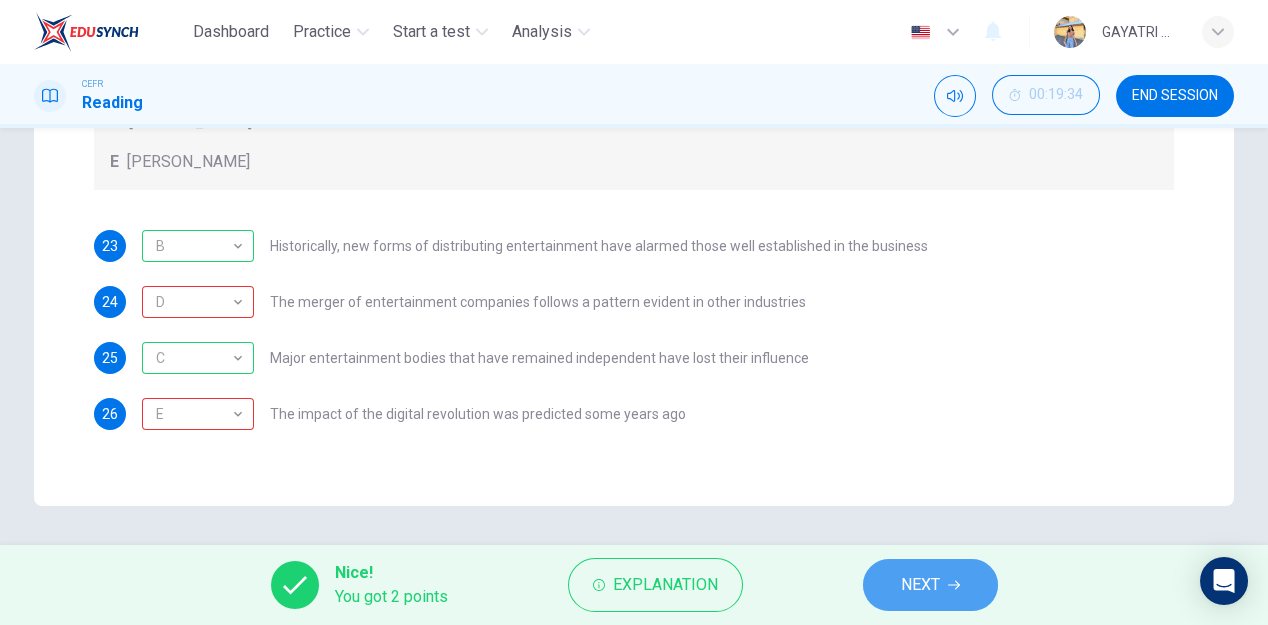 click on "NEXT" at bounding box center (920, 585) 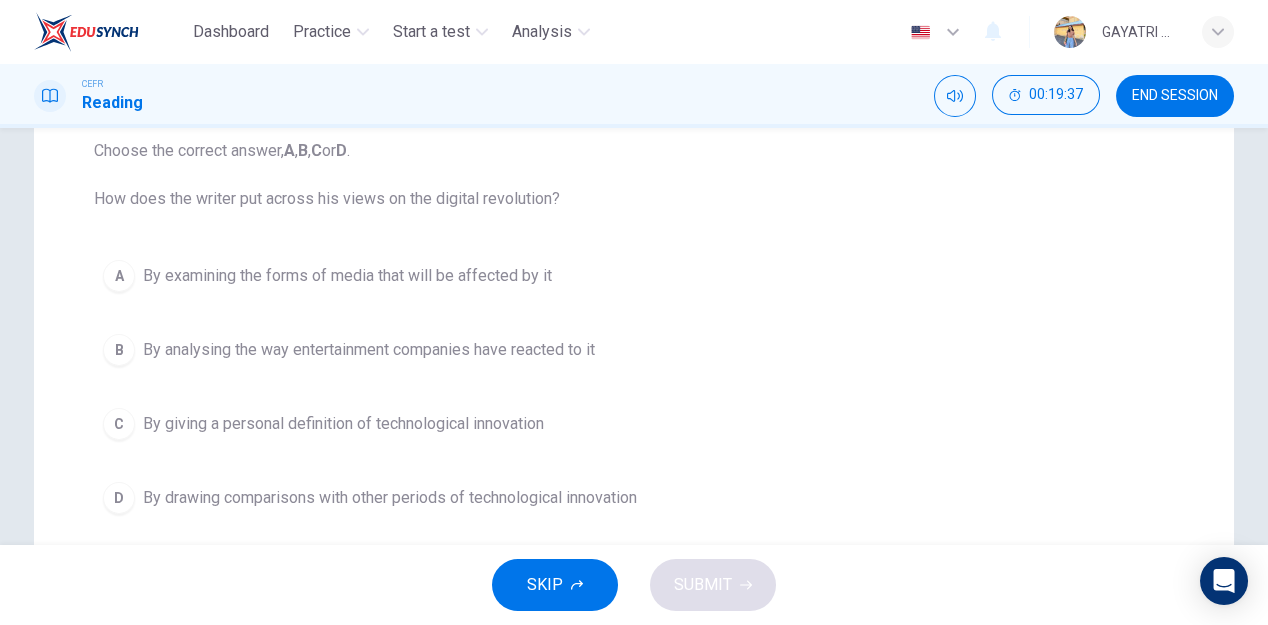 scroll, scrollTop: 100, scrollLeft: 0, axis: vertical 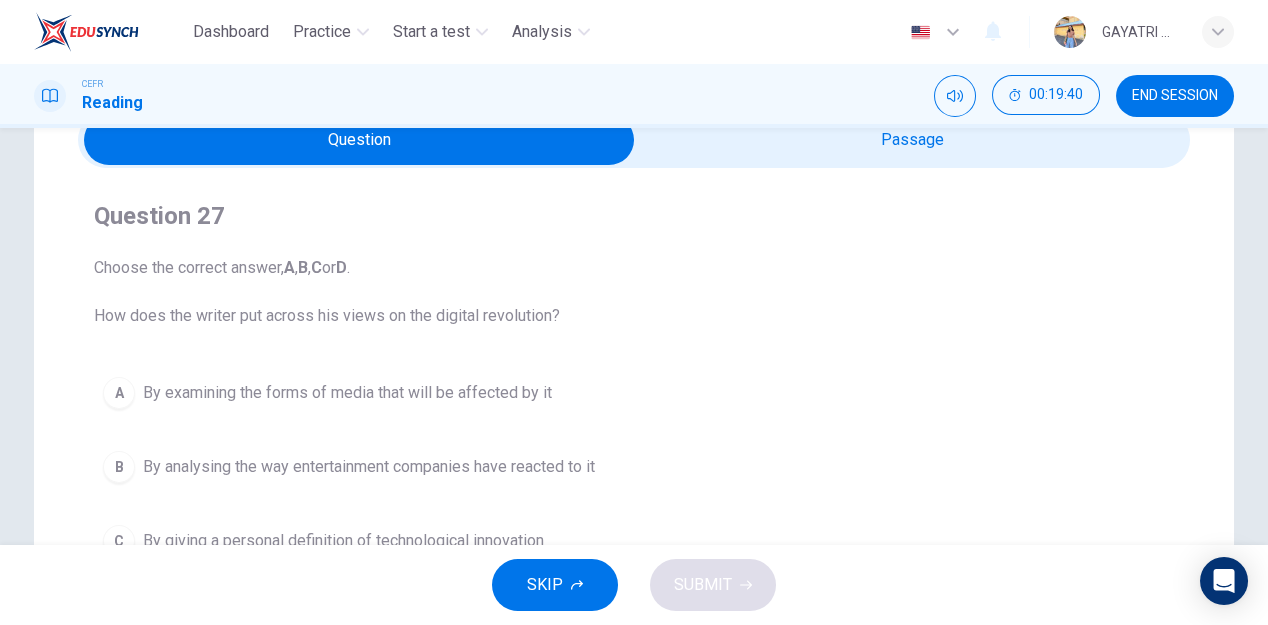 click at bounding box center [359, 140] 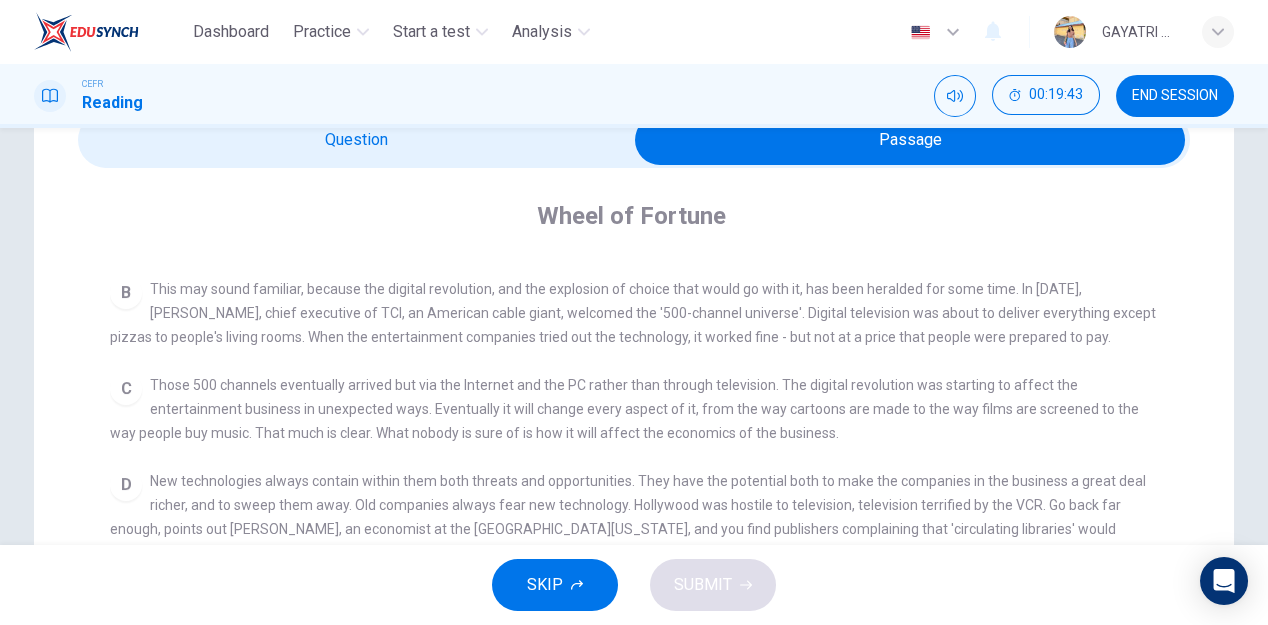 scroll, scrollTop: 610, scrollLeft: 0, axis: vertical 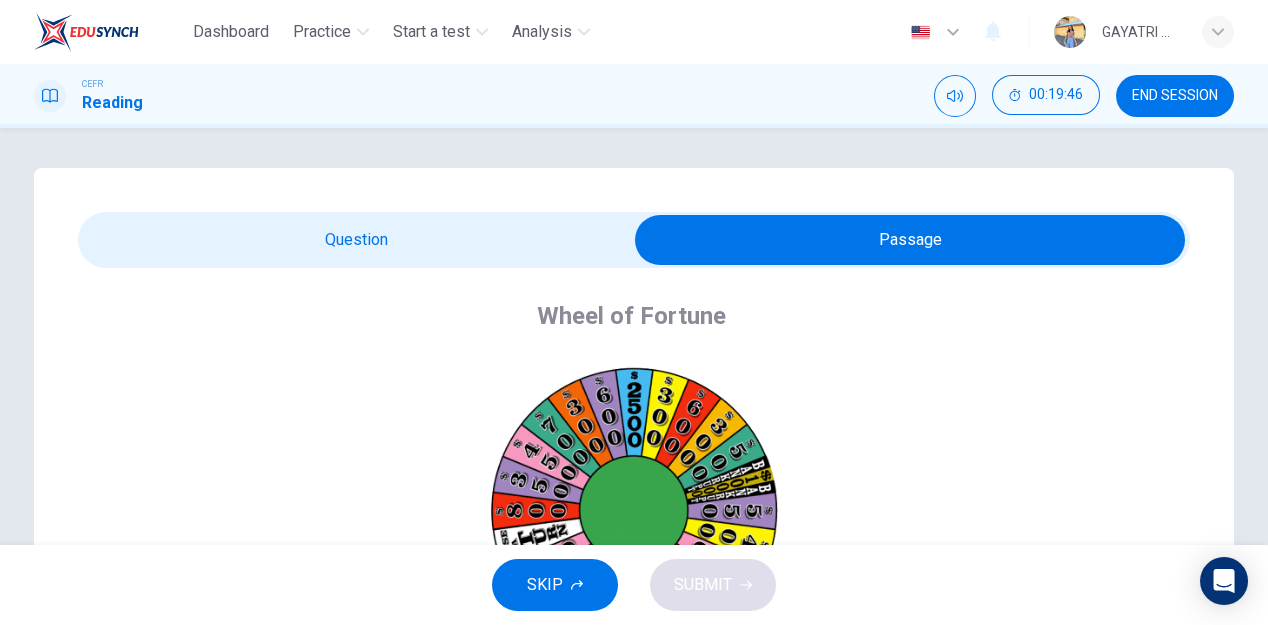 click at bounding box center (910, 240) 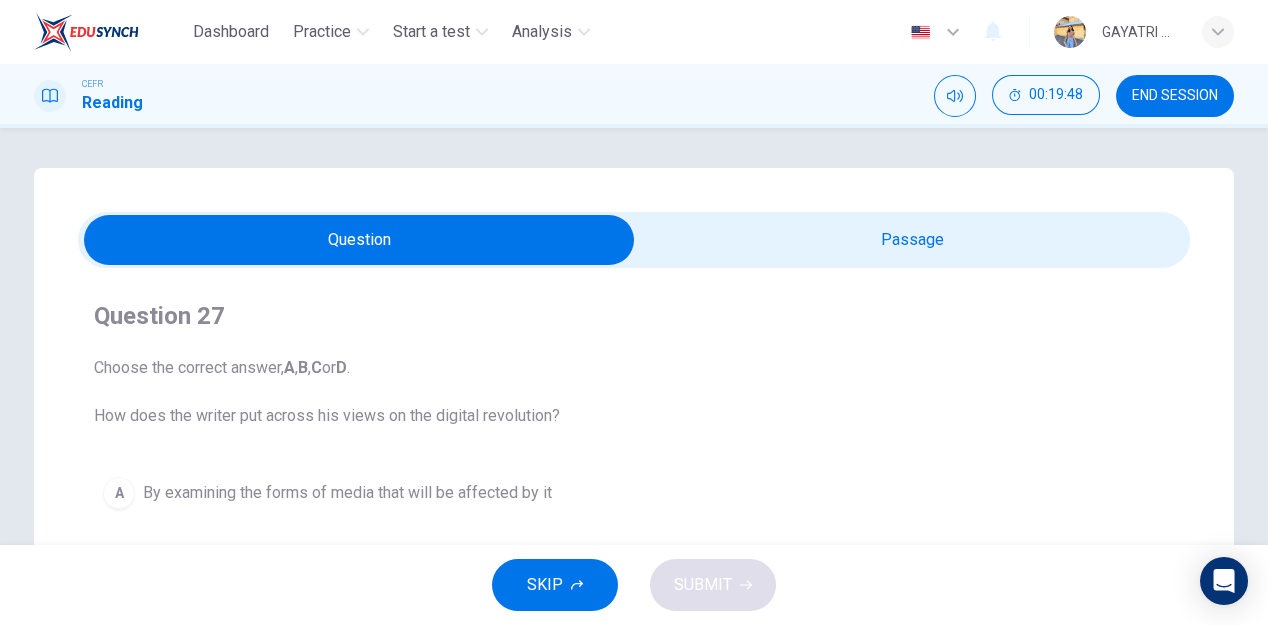 scroll, scrollTop: 246, scrollLeft: 0, axis: vertical 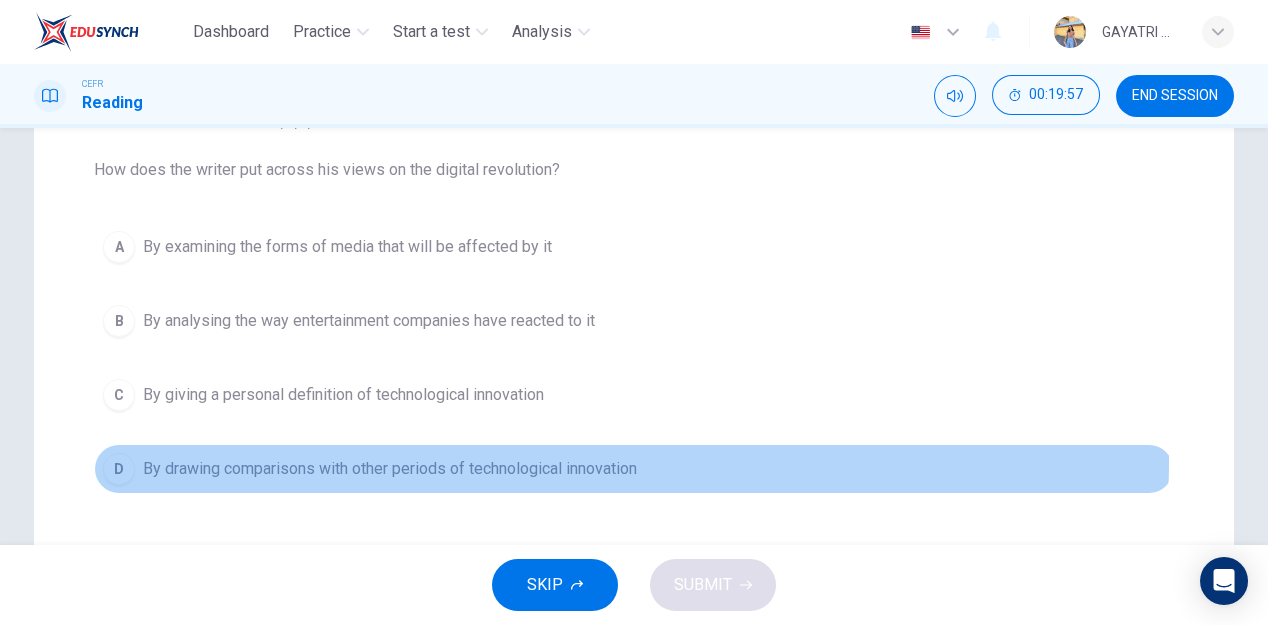 click on "By drawing comparisons with other periods of technological innovation" at bounding box center [390, 469] 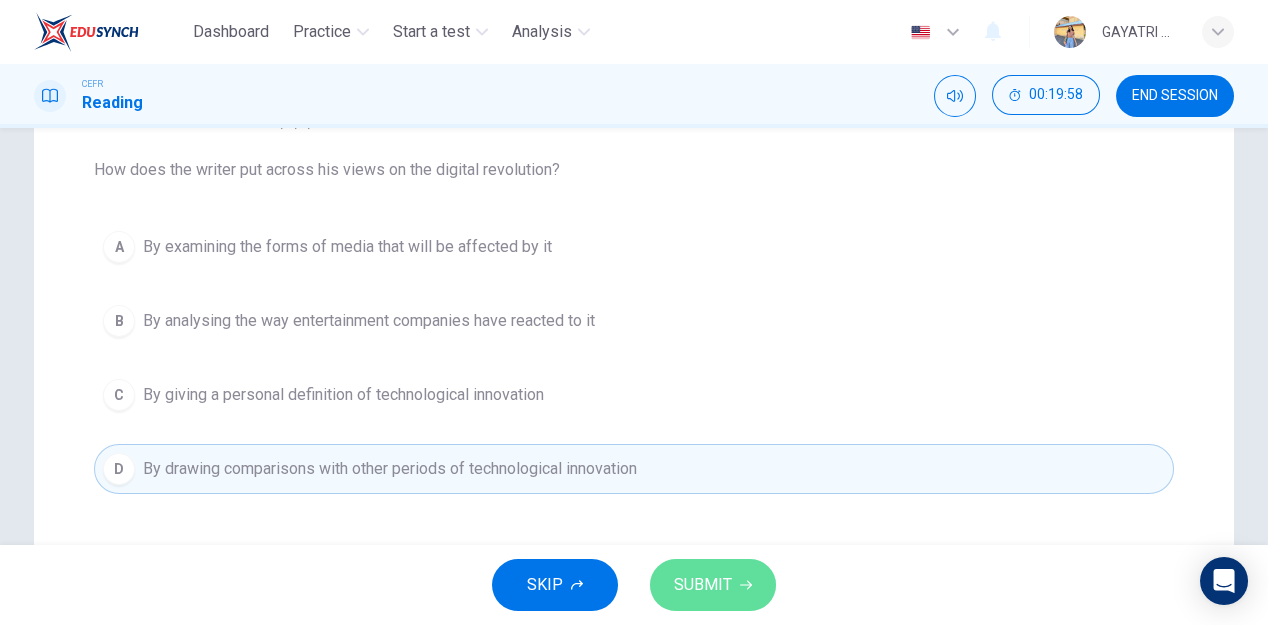 click on "SUBMIT" at bounding box center [703, 585] 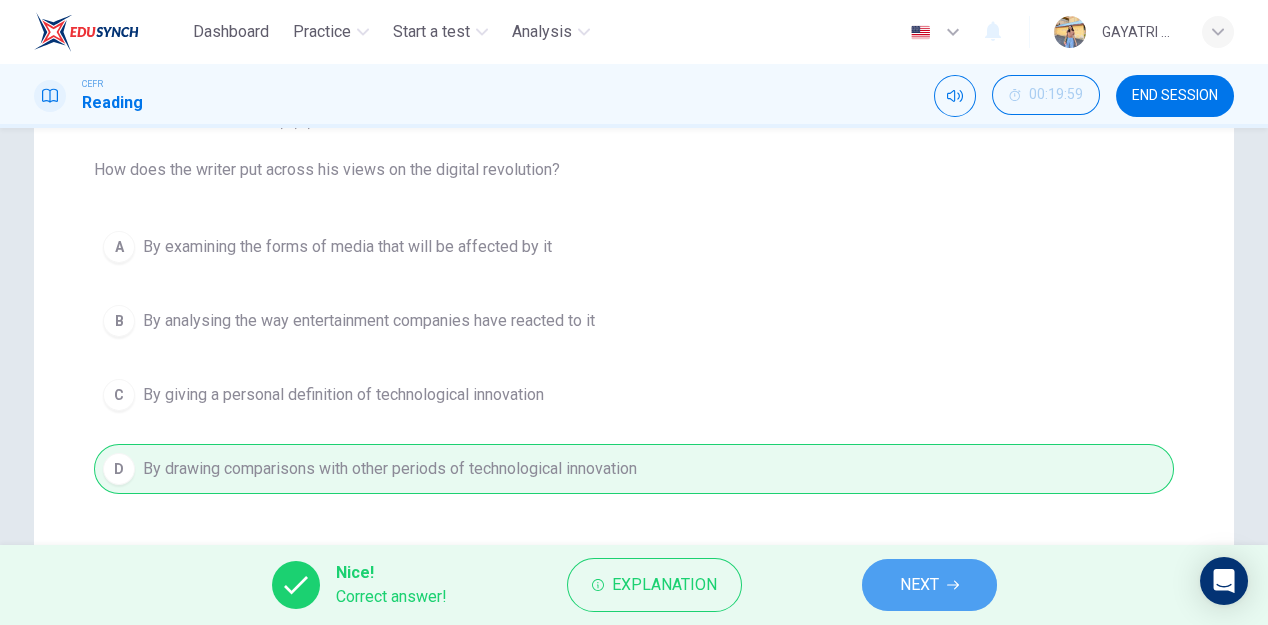 click on "NEXT" at bounding box center [929, 585] 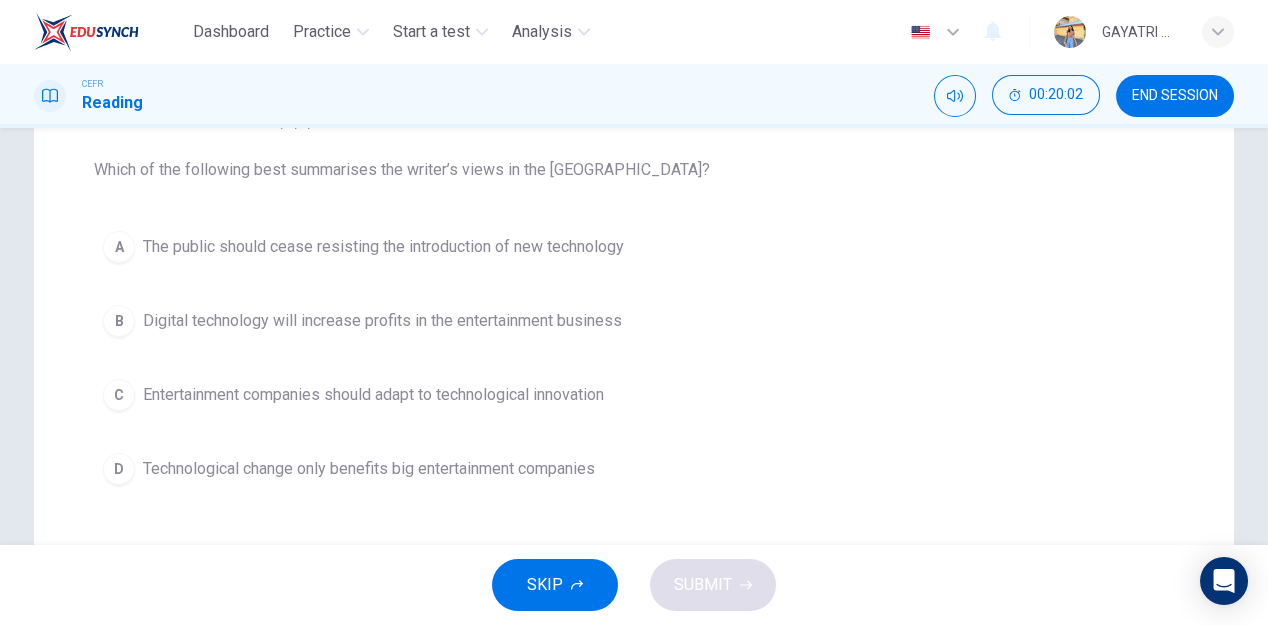 scroll, scrollTop: 0, scrollLeft: 0, axis: both 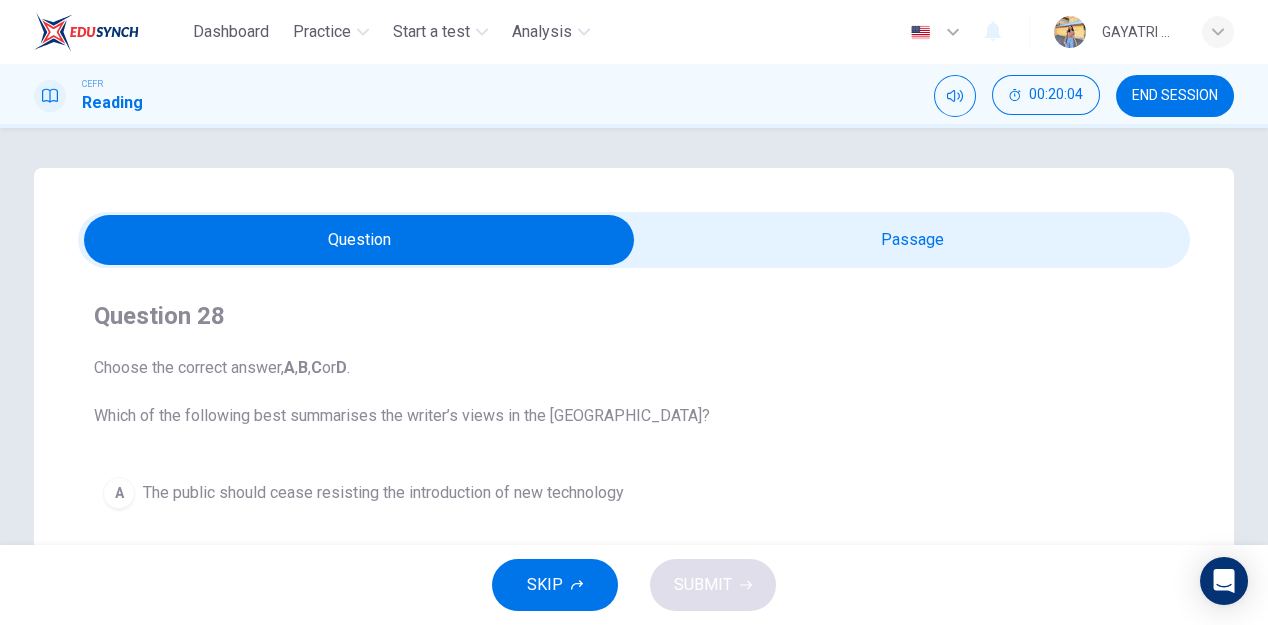 click at bounding box center [359, 240] 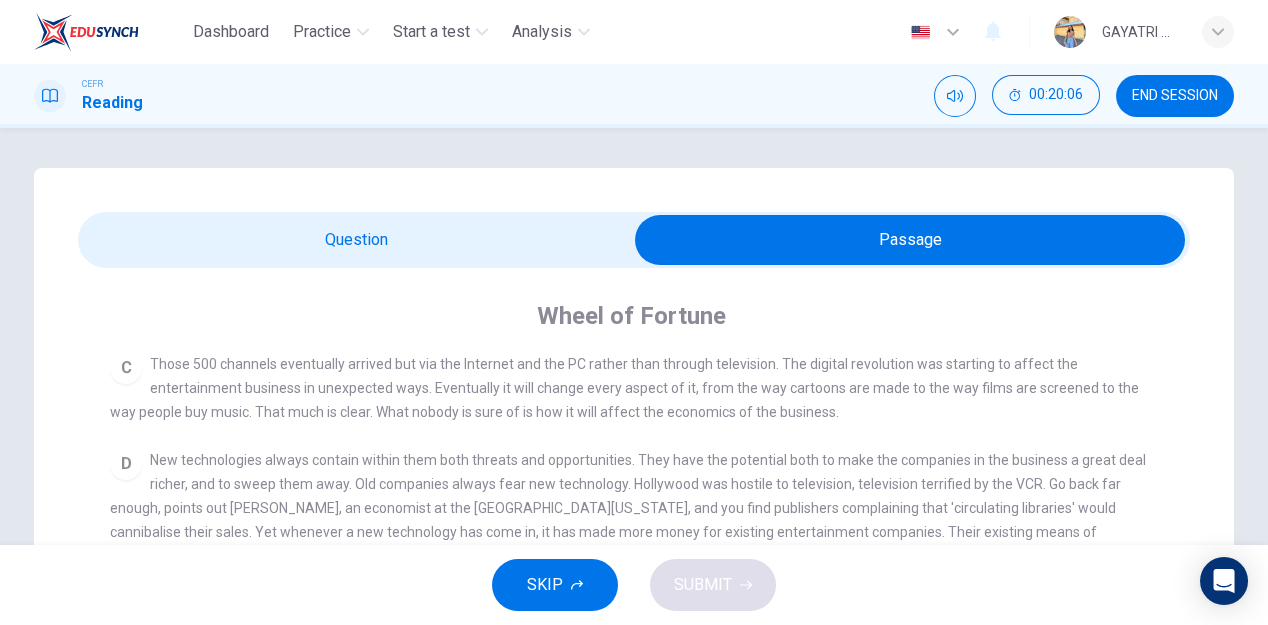 scroll, scrollTop: 610, scrollLeft: 0, axis: vertical 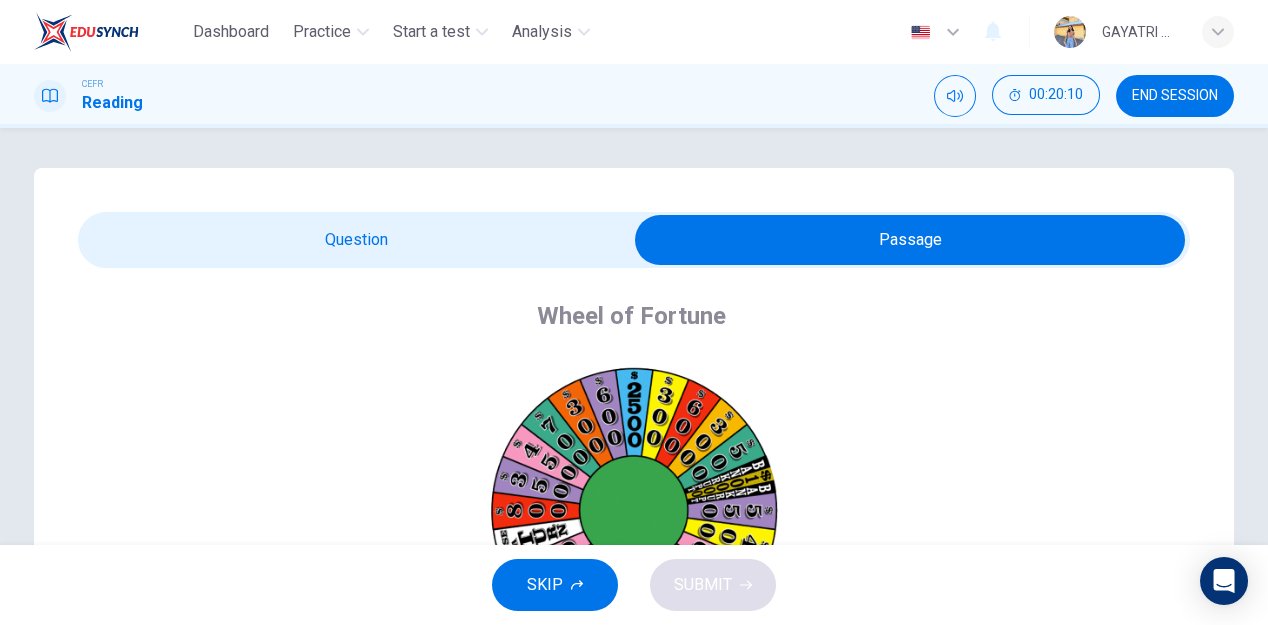 click at bounding box center [910, 240] 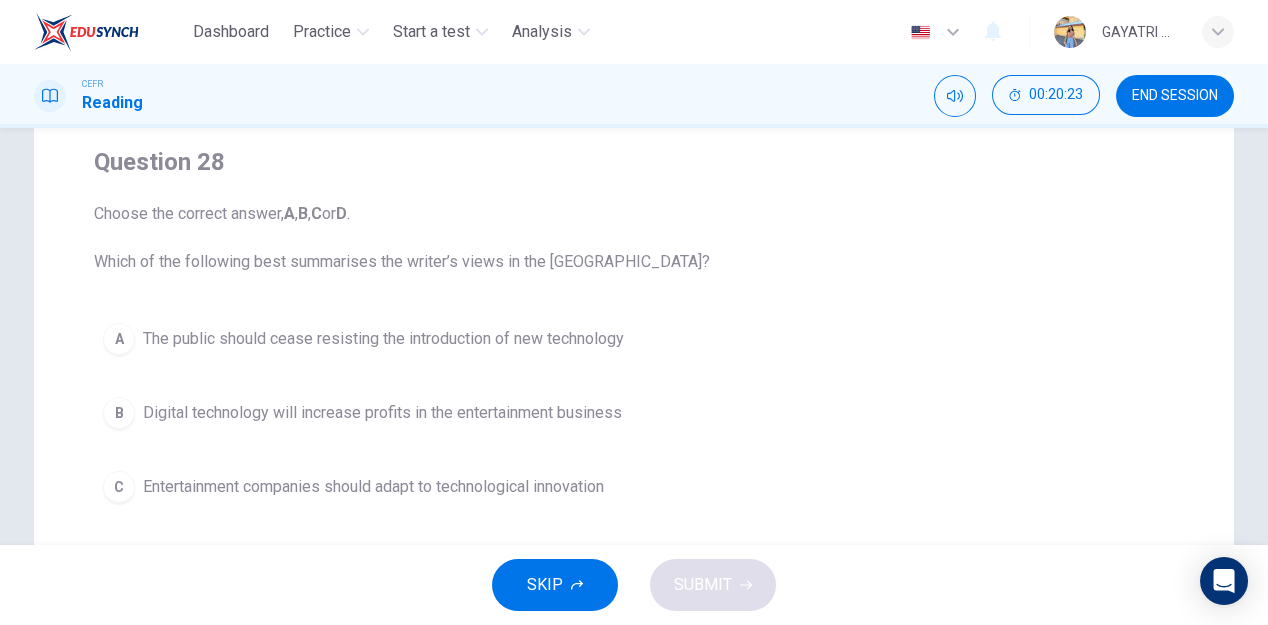 scroll, scrollTop: 33, scrollLeft: 0, axis: vertical 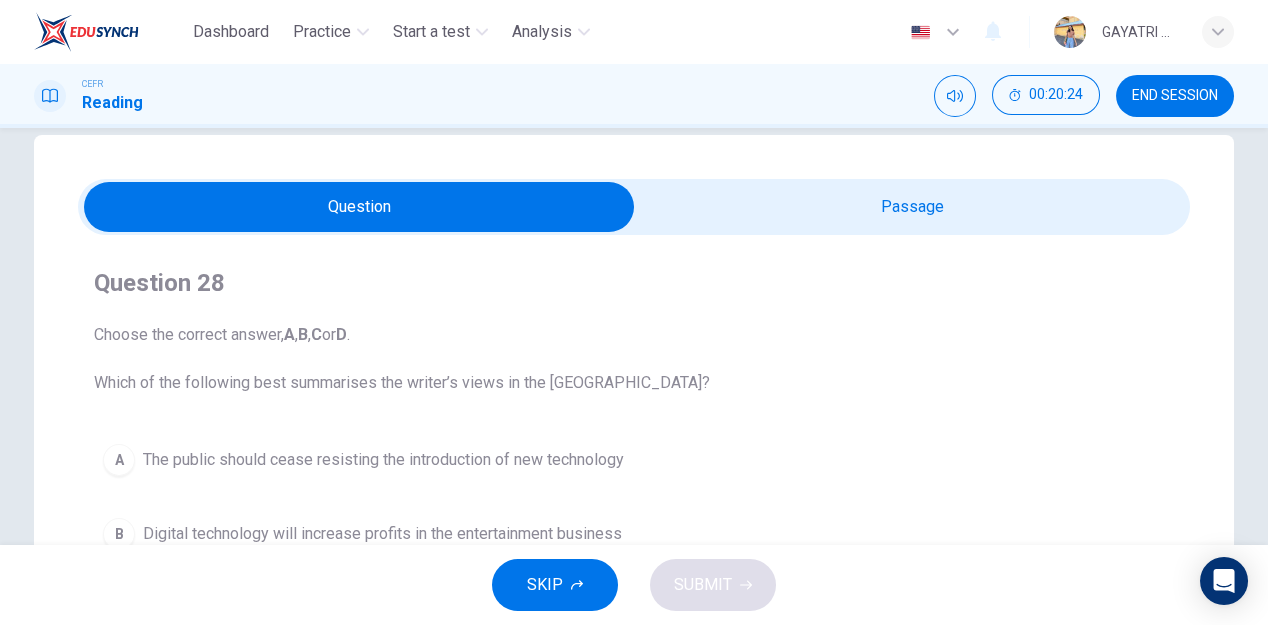 click at bounding box center [359, 207] 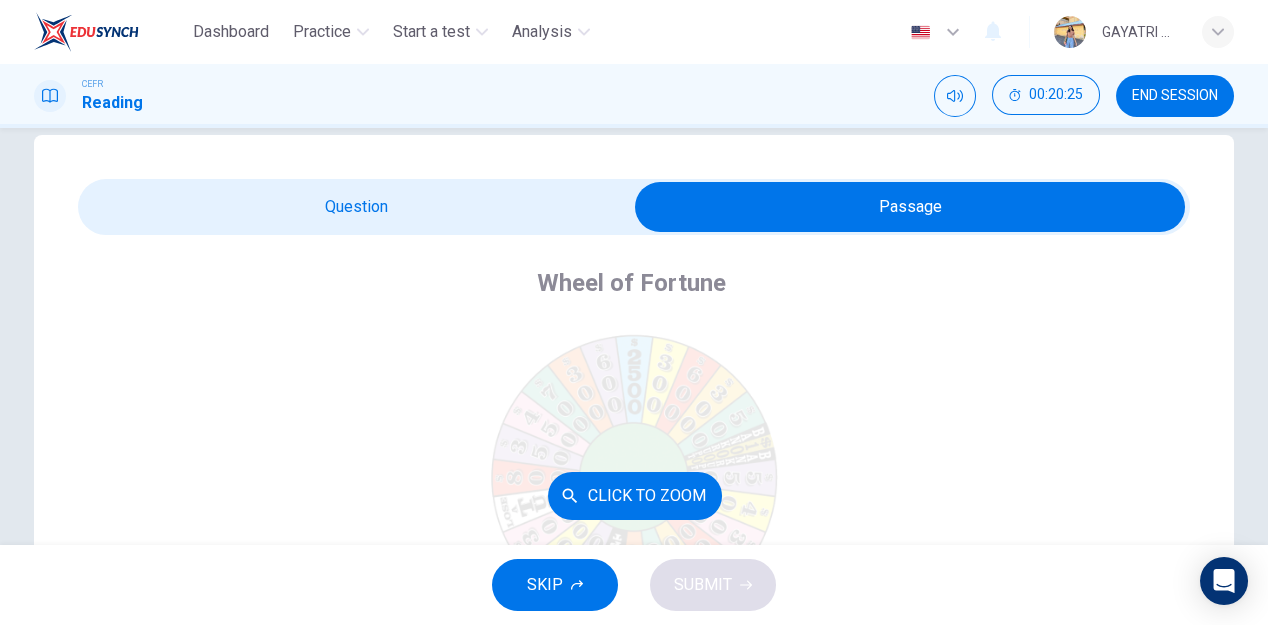 scroll, scrollTop: 610, scrollLeft: 0, axis: vertical 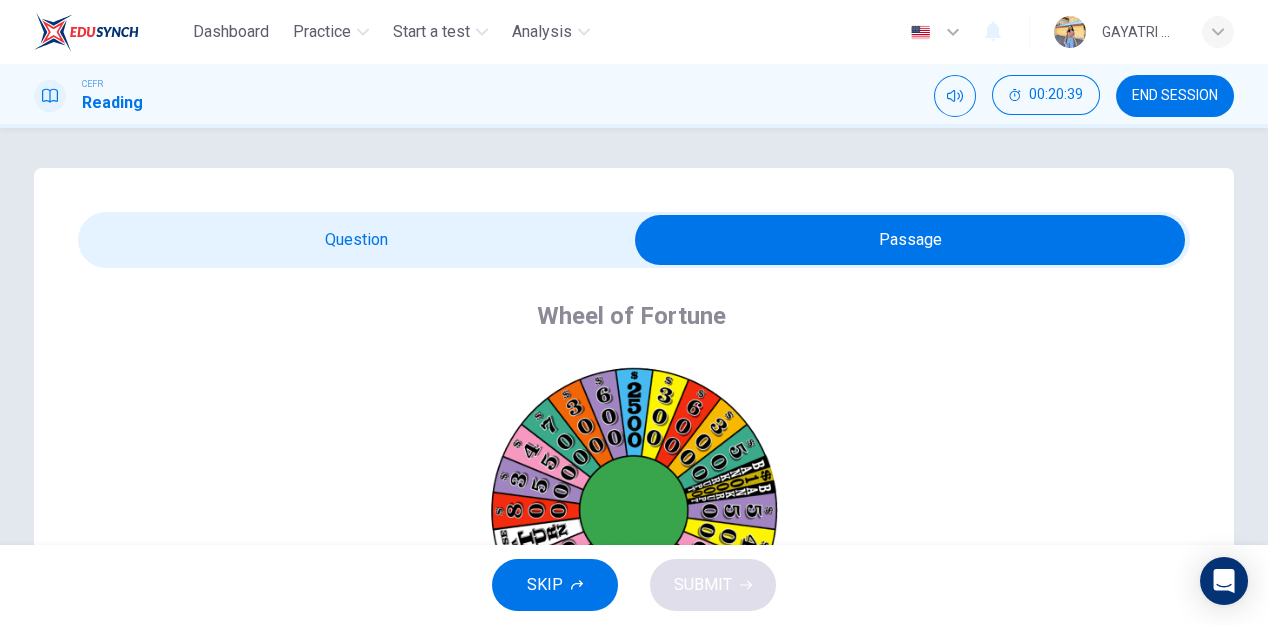 click at bounding box center [910, 240] 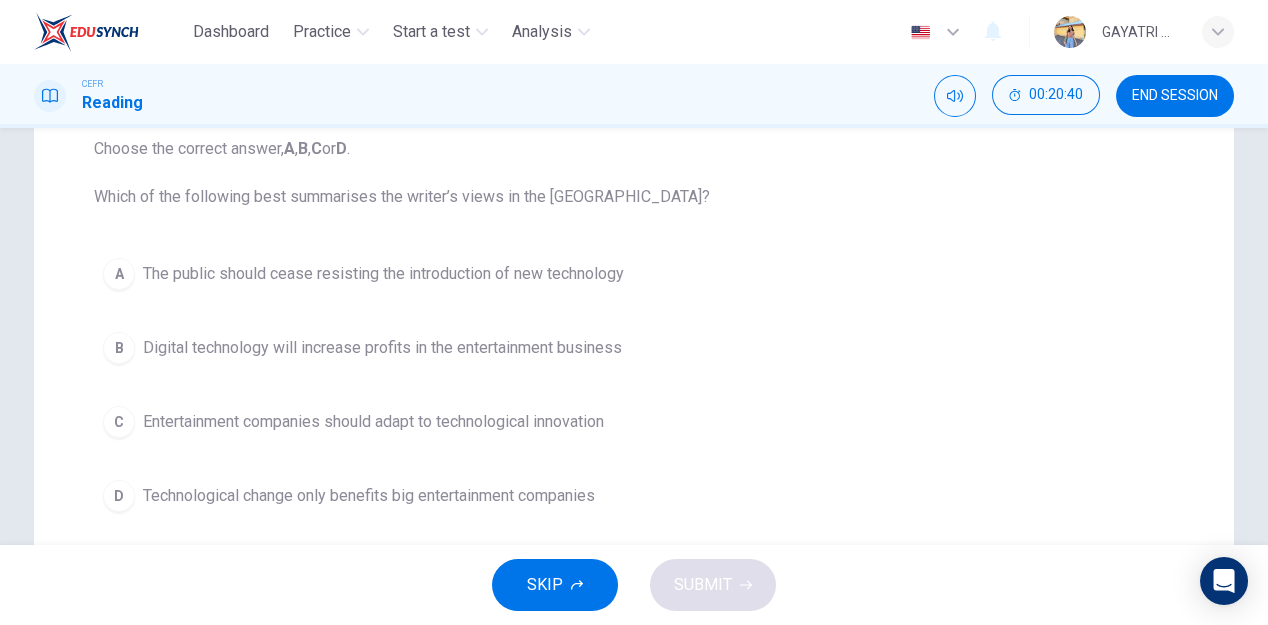 scroll, scrollTop: 223, scrollLeft: 0, axis: vertical 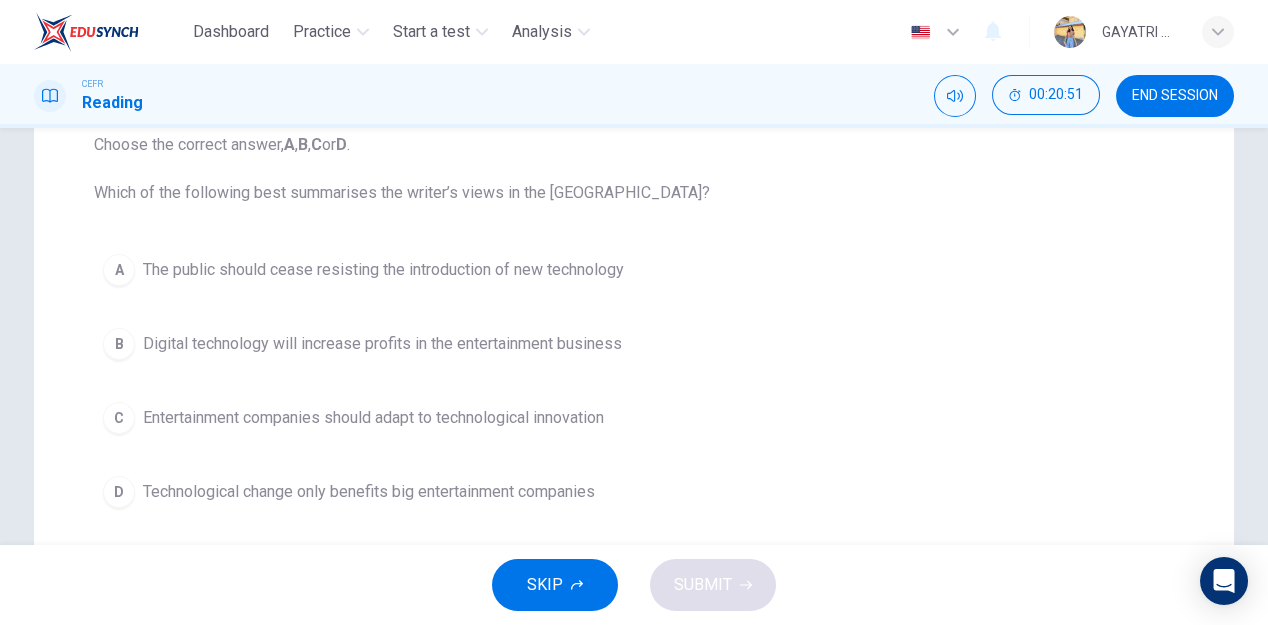 click on "Entertainment companies should adapt to technological innovation" at bounding box center (373, 418) 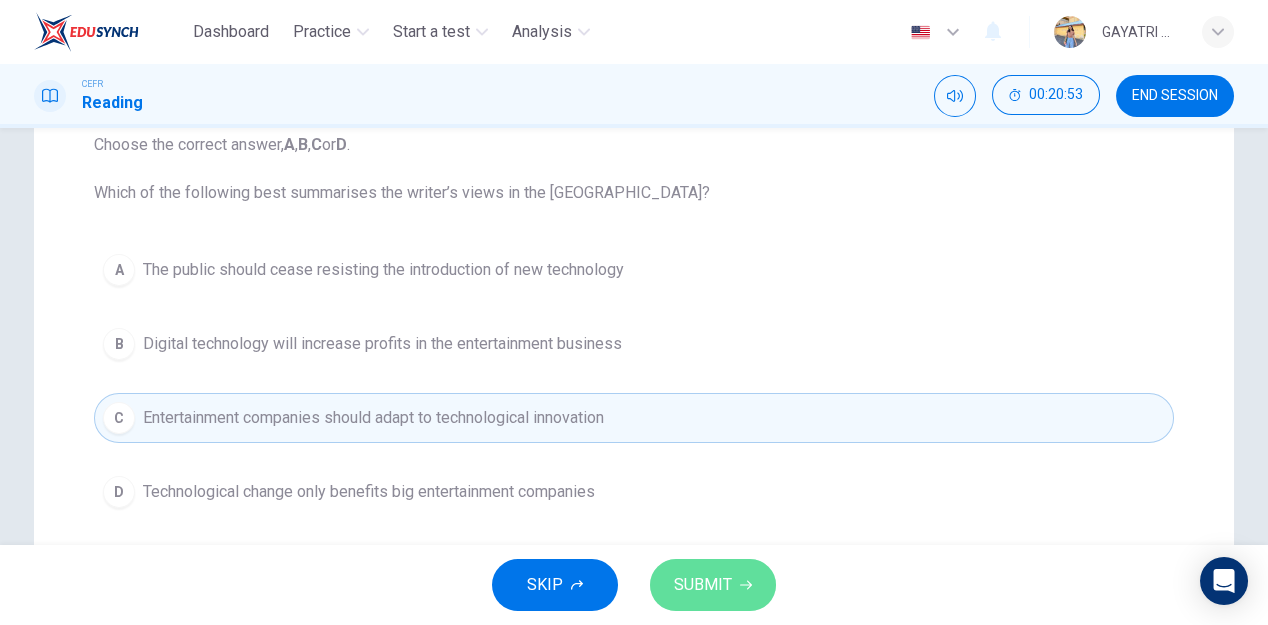 click on "SUBMIT" at bounding box center [703, 585] 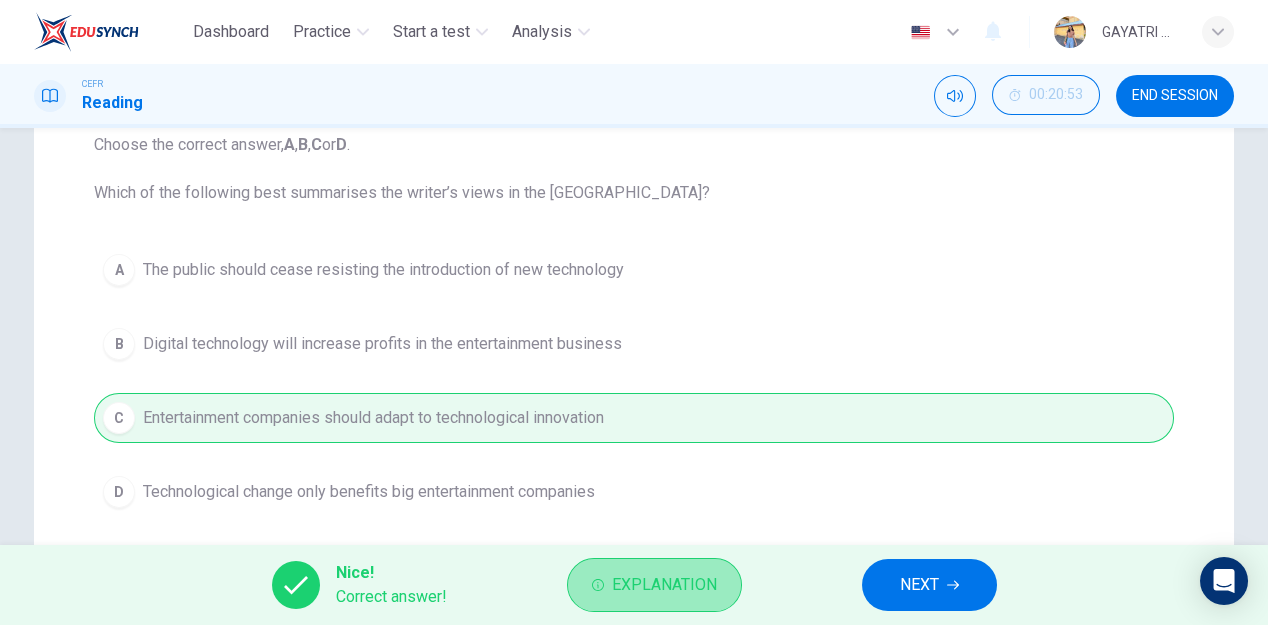click on "Explanation" at bounding box center [664, 585] 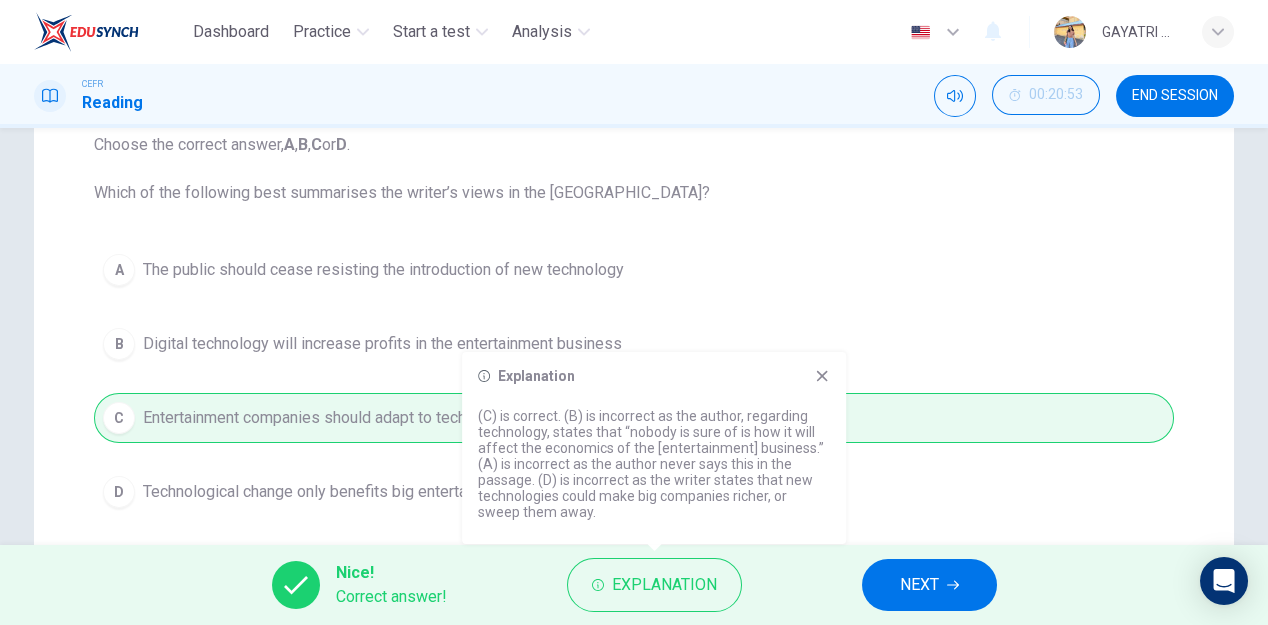 click 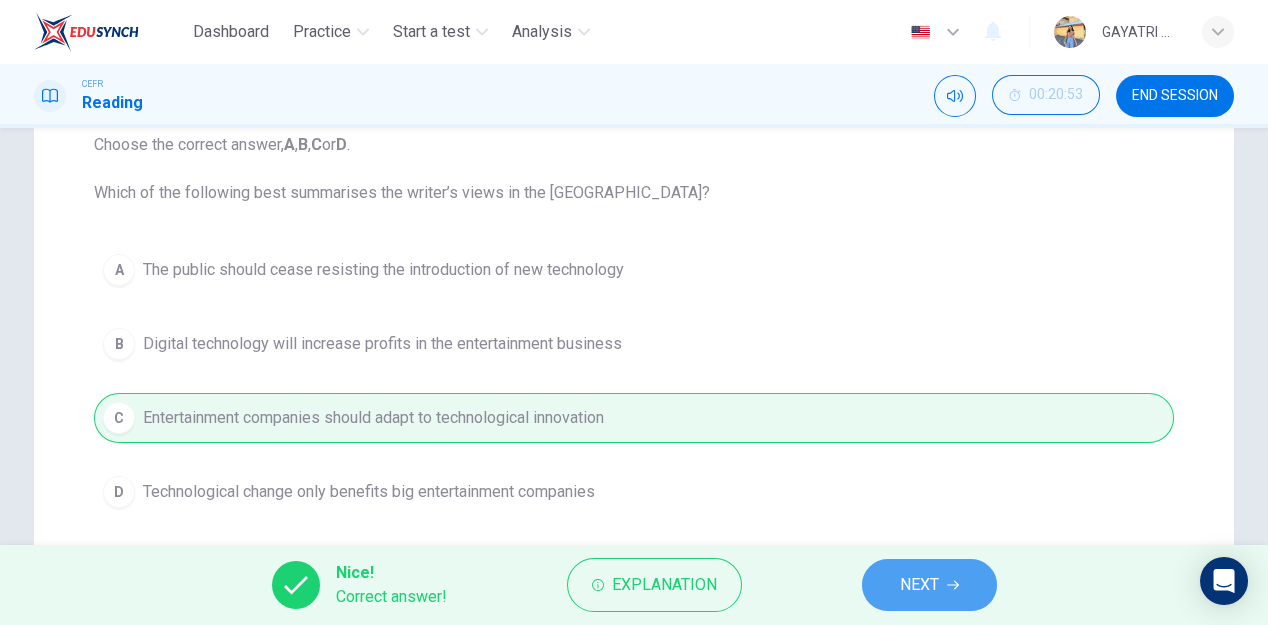 click on "NEXT" at bounding box center (919, 585) 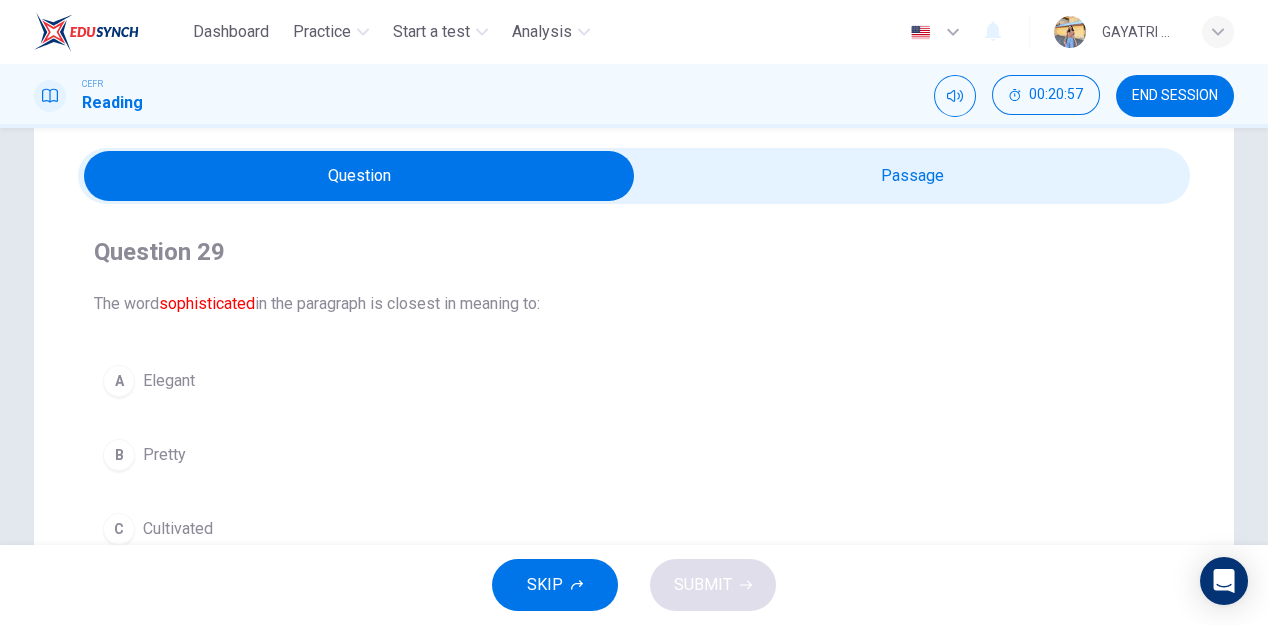 scroll, scrollTop: 36, scrollLeft: 0, axis: vertical 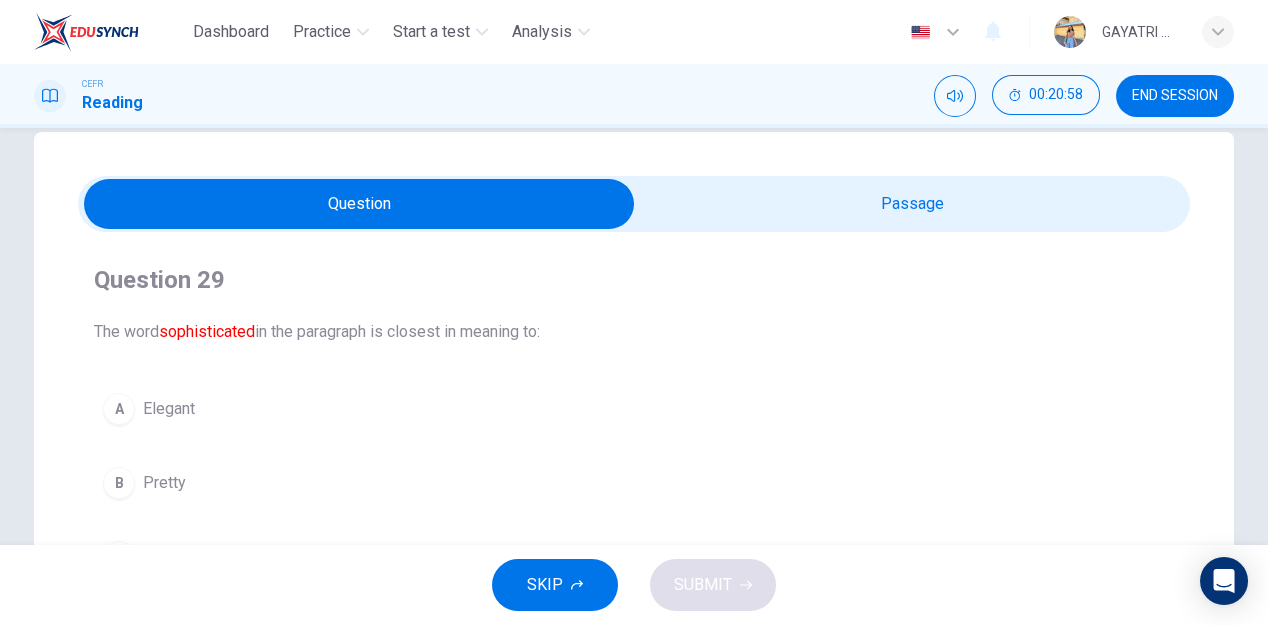 click at bounding box center (359, 204) 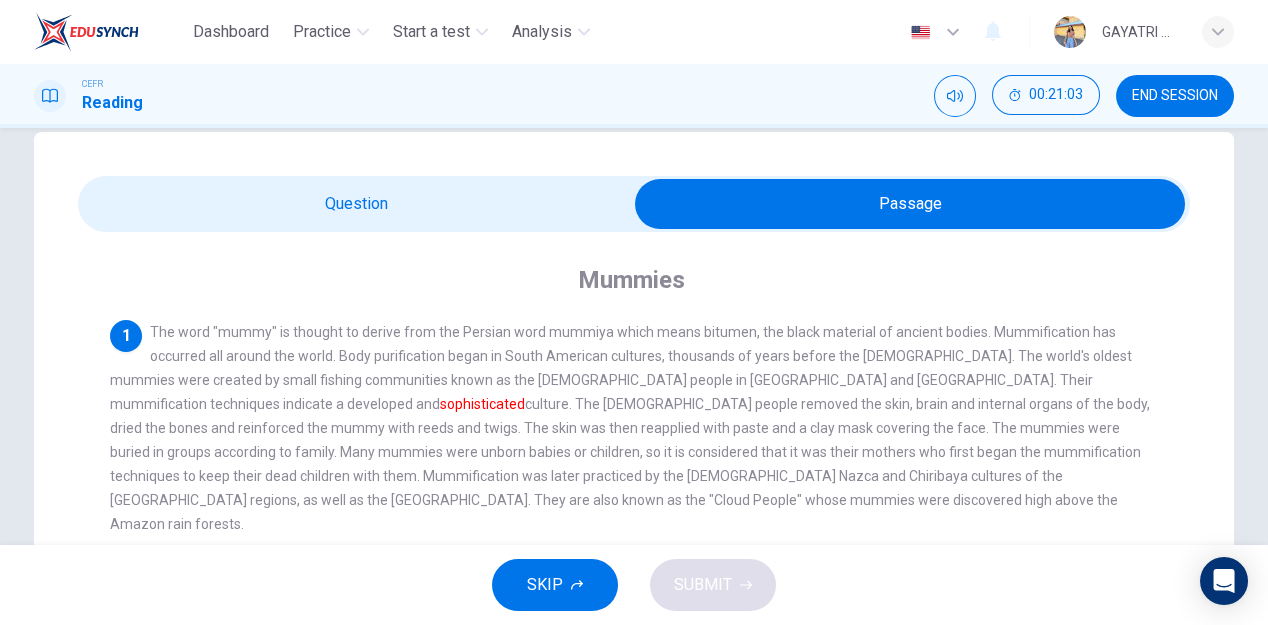 click at bounding box center [910, 204] 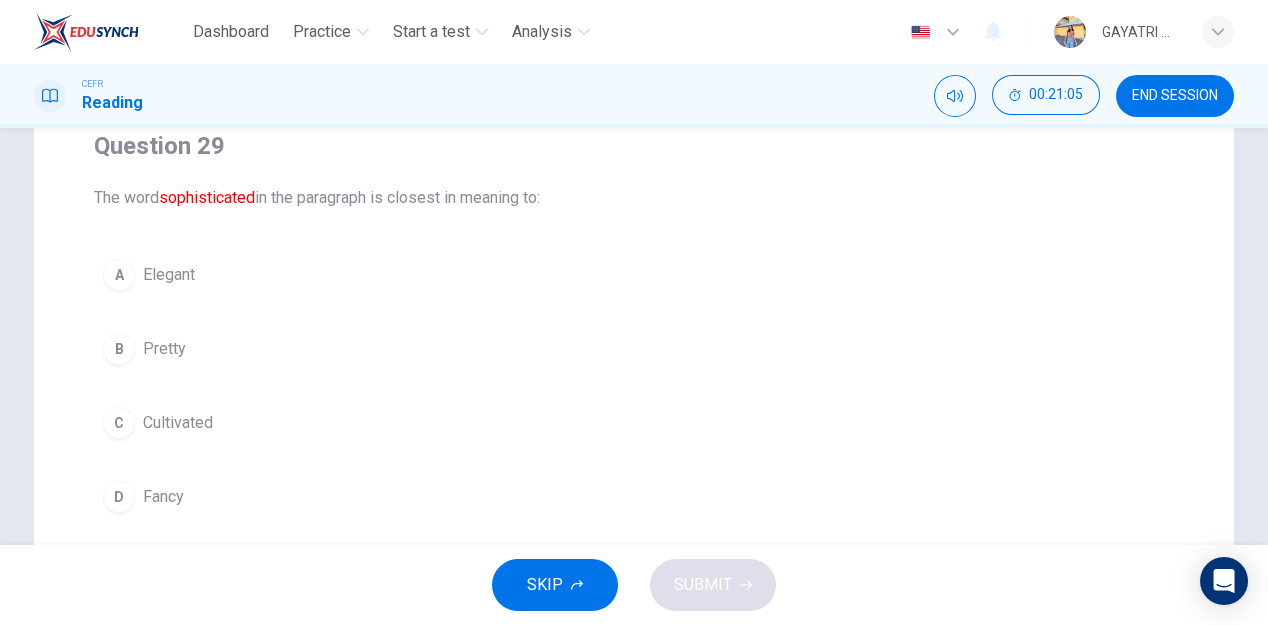 scroll, scrollTop: 172, scrollLeft: 0, axis: vertical 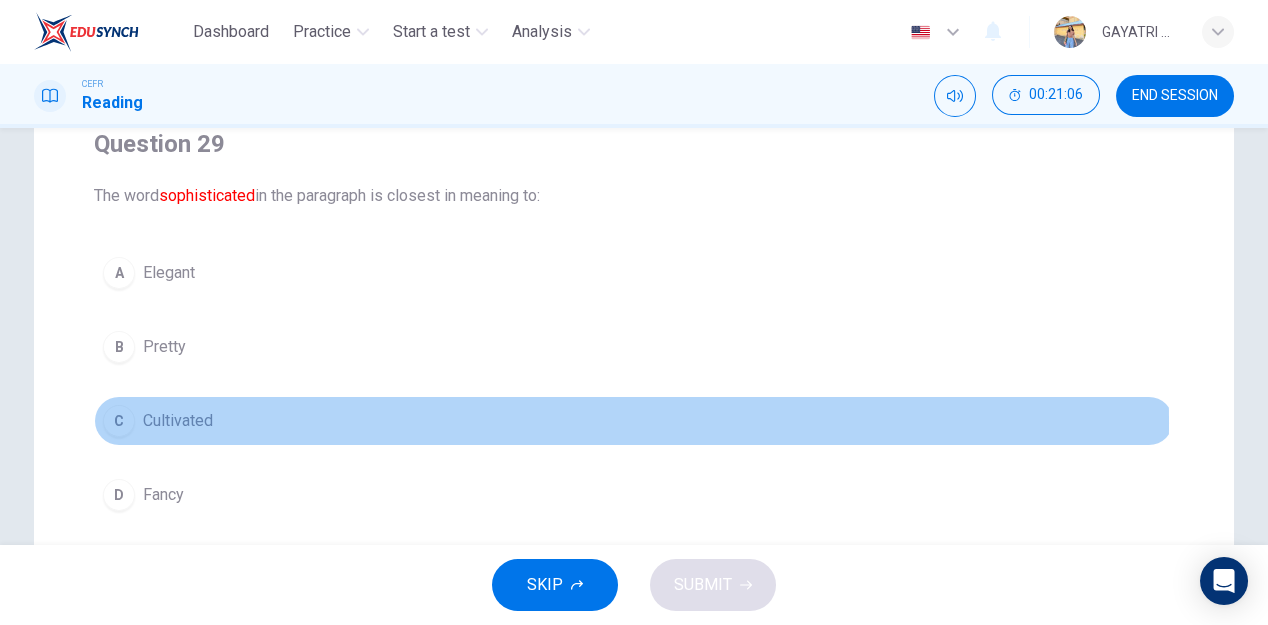 click on "C Cultivated" at bounding box center (634, 421) 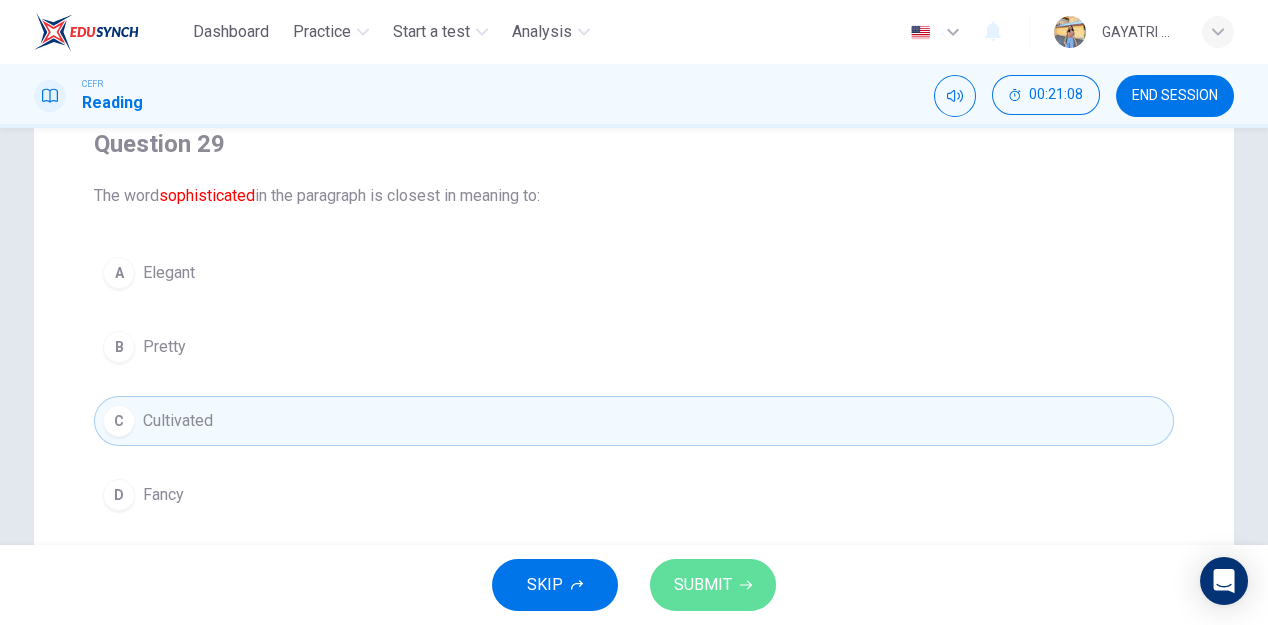 click on "SUBMIT" at bounding box center (703, 585) 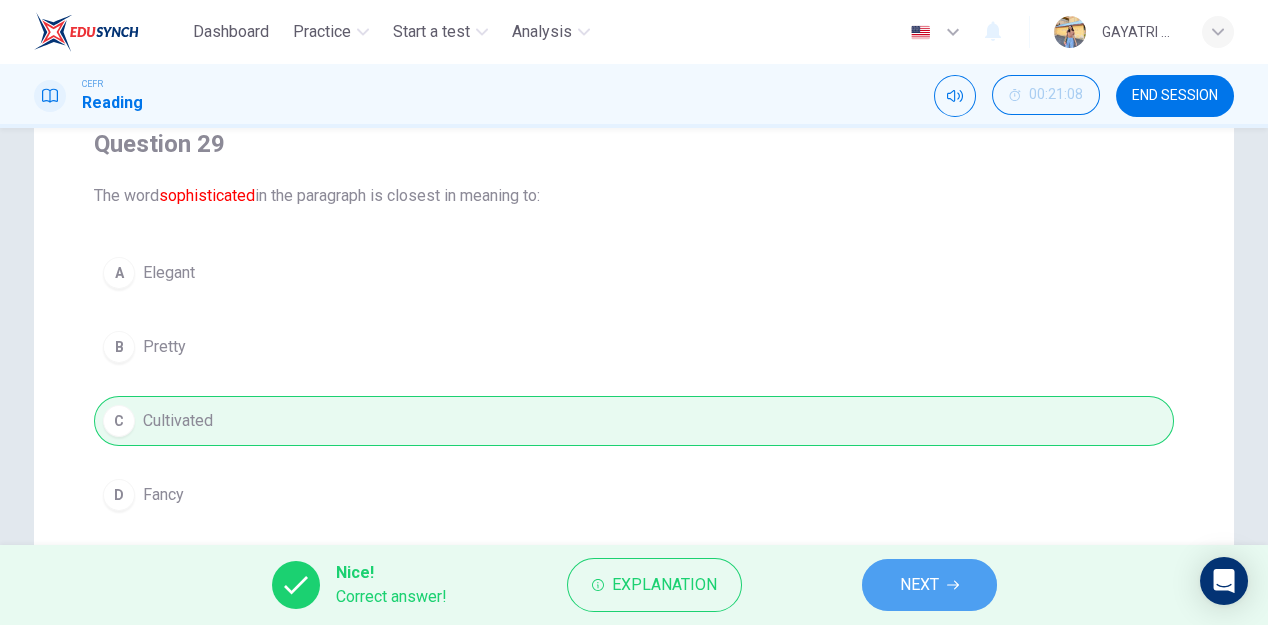 click on "NEXT" at bounding box center [919, 585] 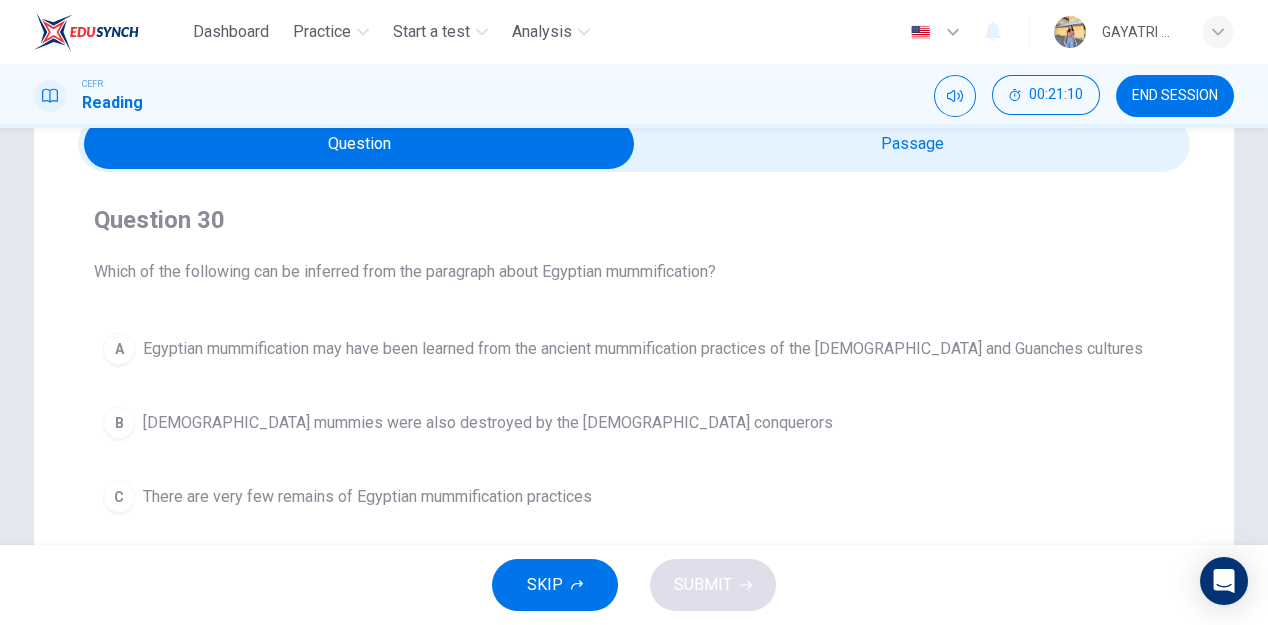 scroll, scrollTop: 95, scrollLeft: 0, axis: vertical 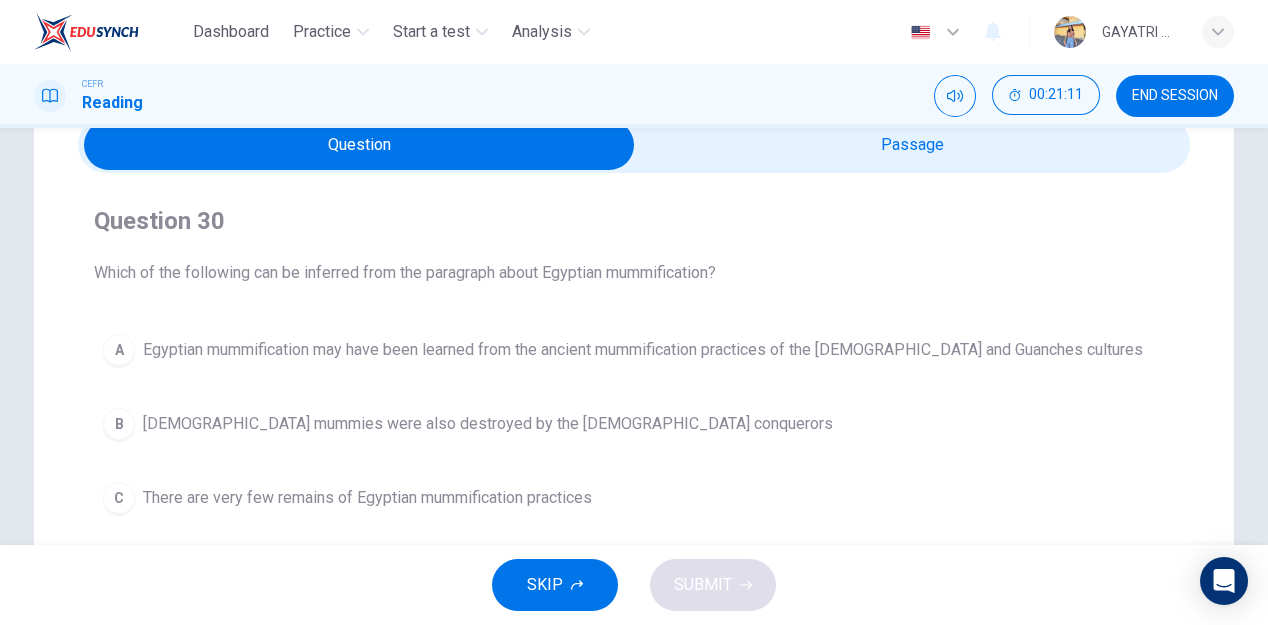 click at bounding box center (359, 145) 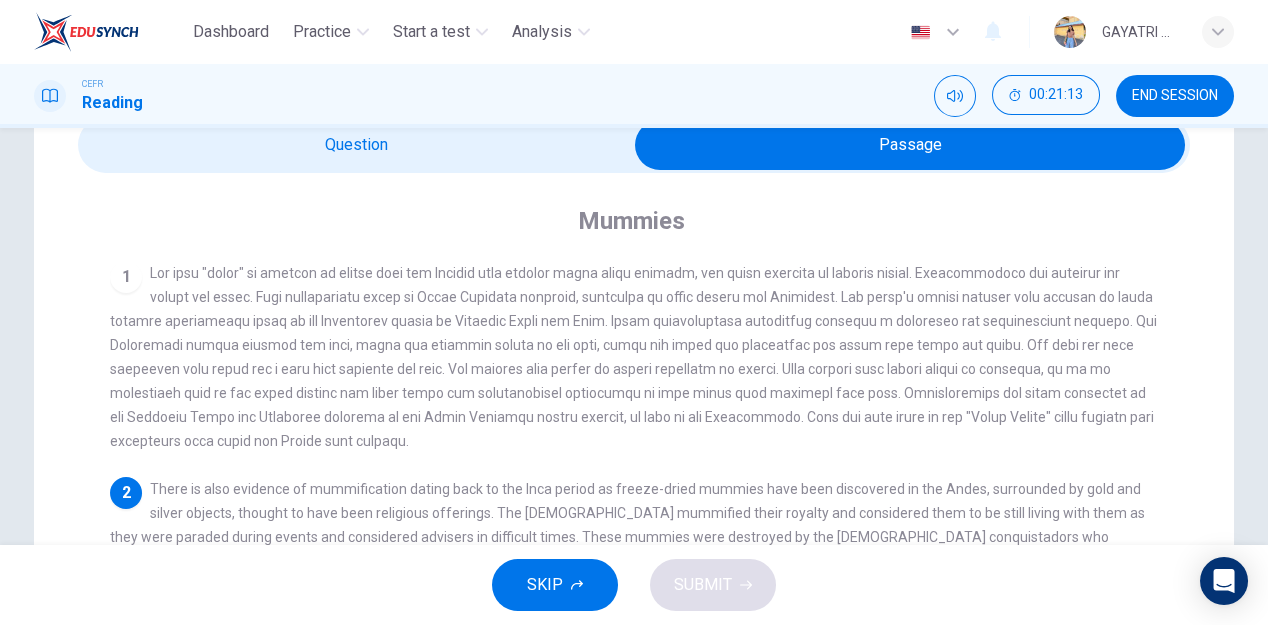 scroll, scrollTop: 177, scrollLeft: 0, axis: vertical 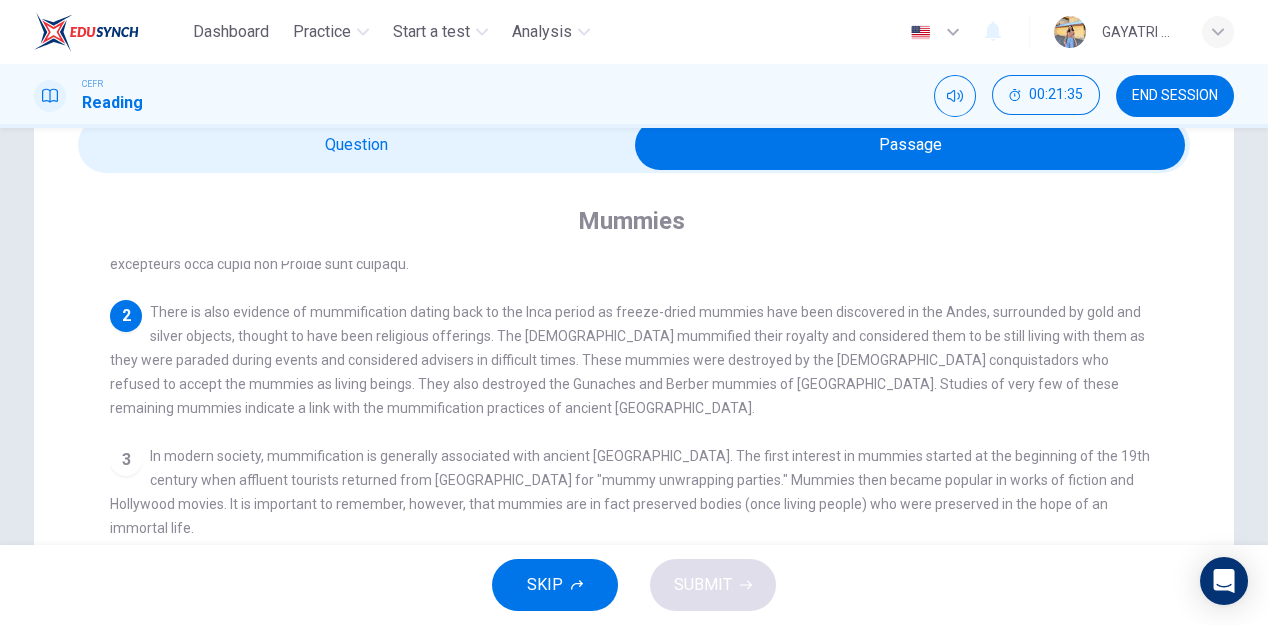 click at bounding box center (634, 145) 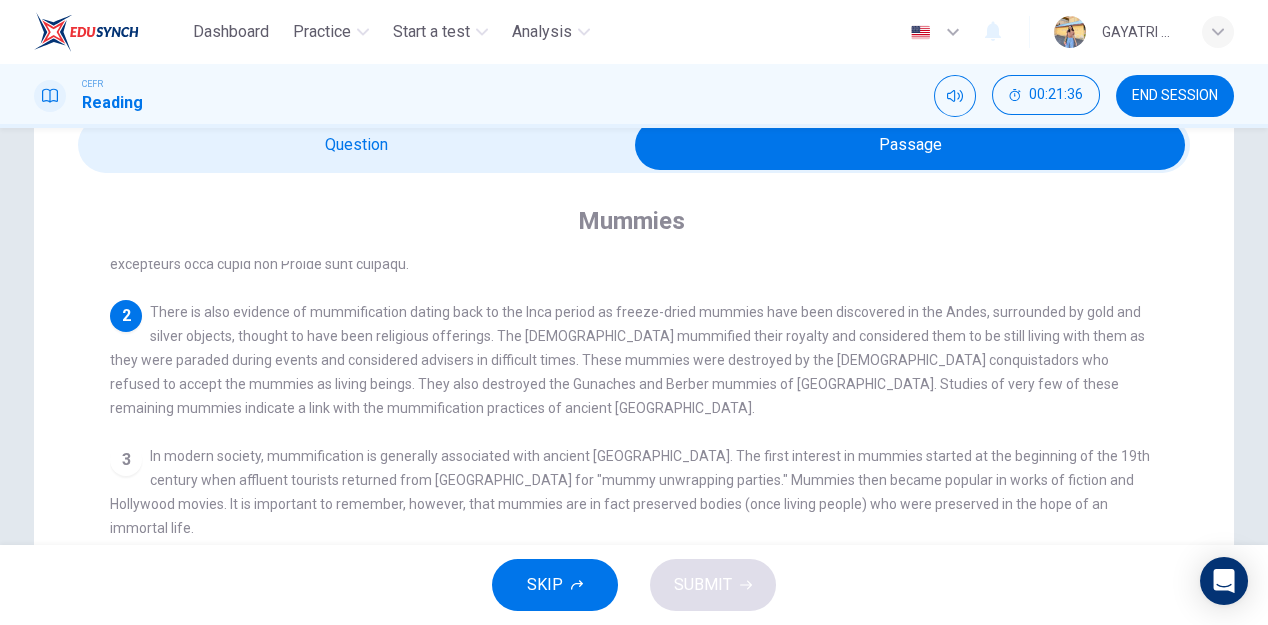 click at bounding box center [910, 145] 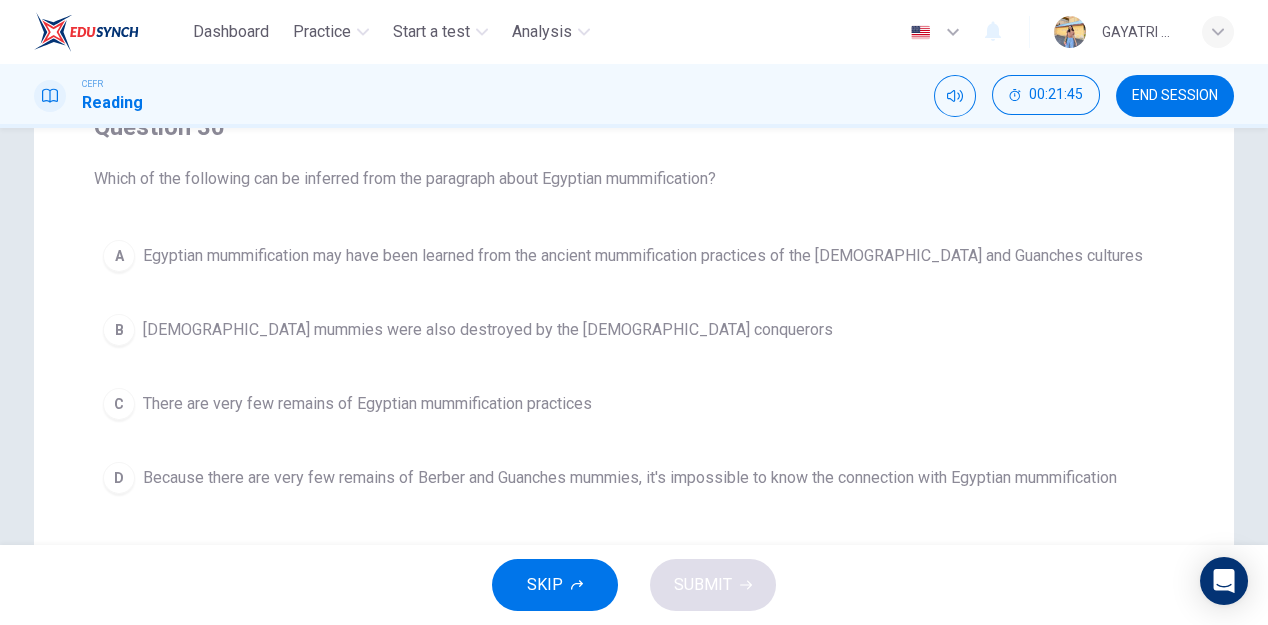 scroll, scrollTop: 0, scrollLeft: 0, axis: both 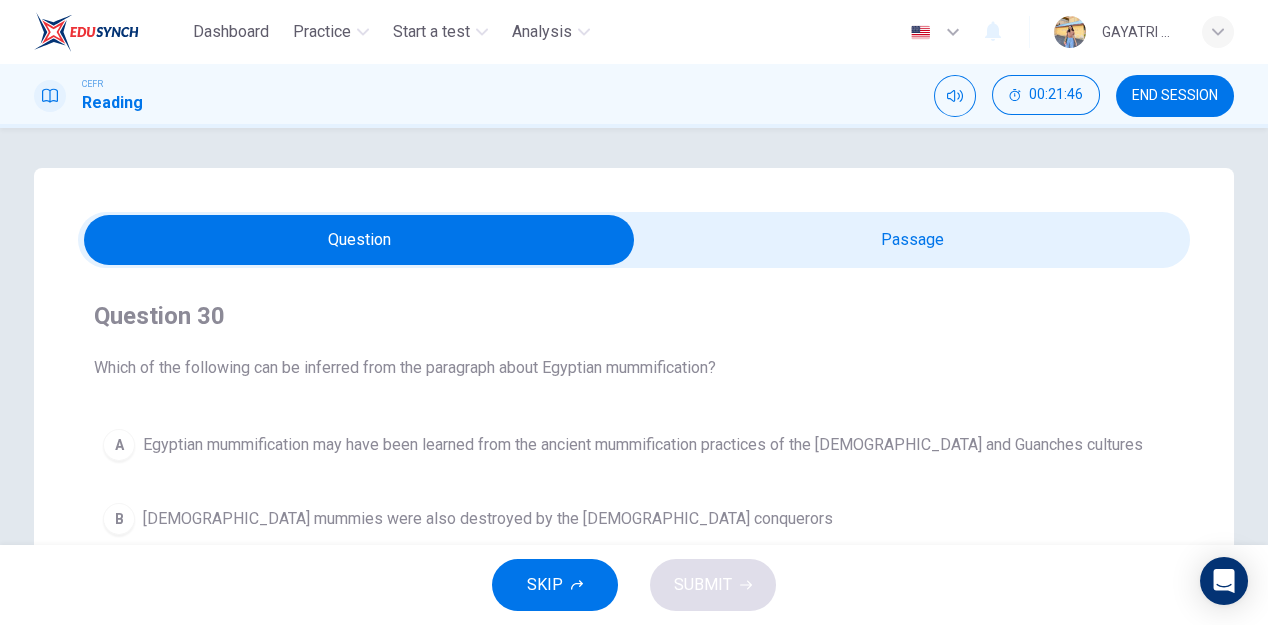 click at bounding box center [359, 240] 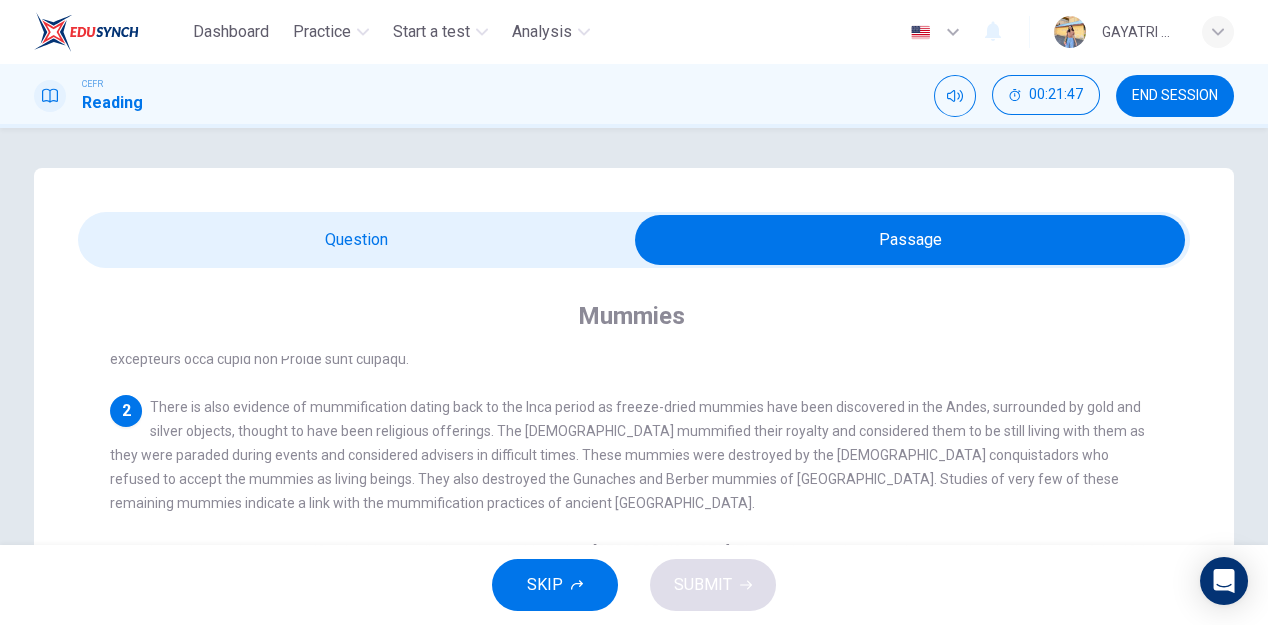 click at bounding box center (910, 240) 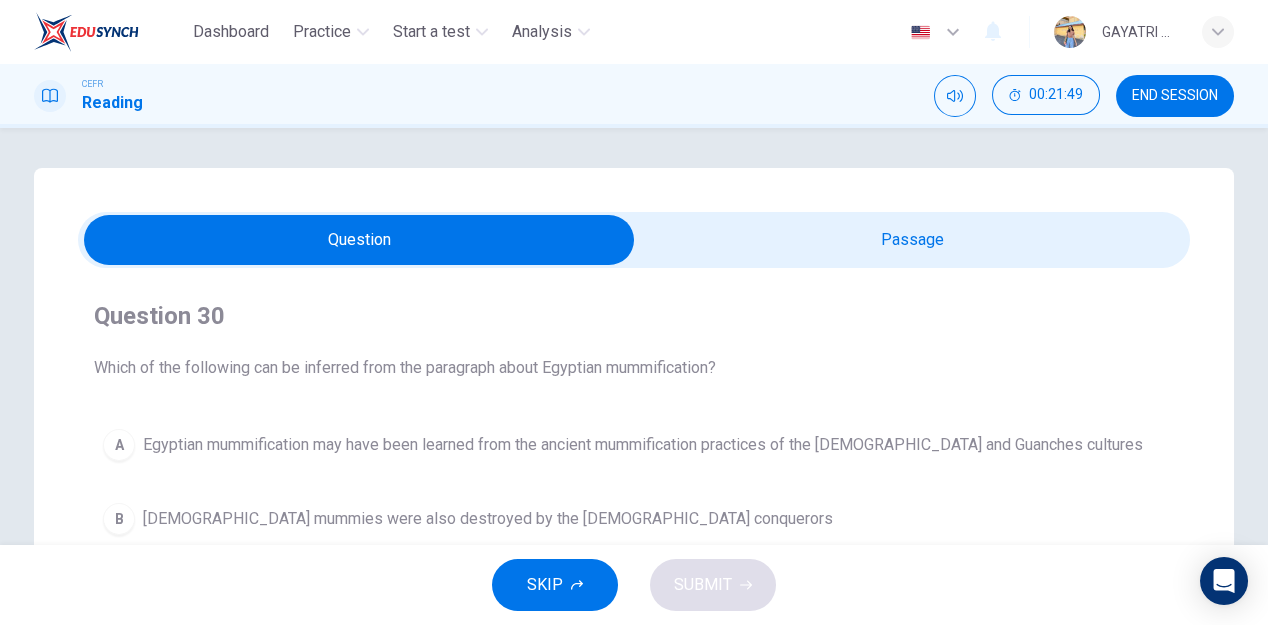 click at bounding box center [359, 240] 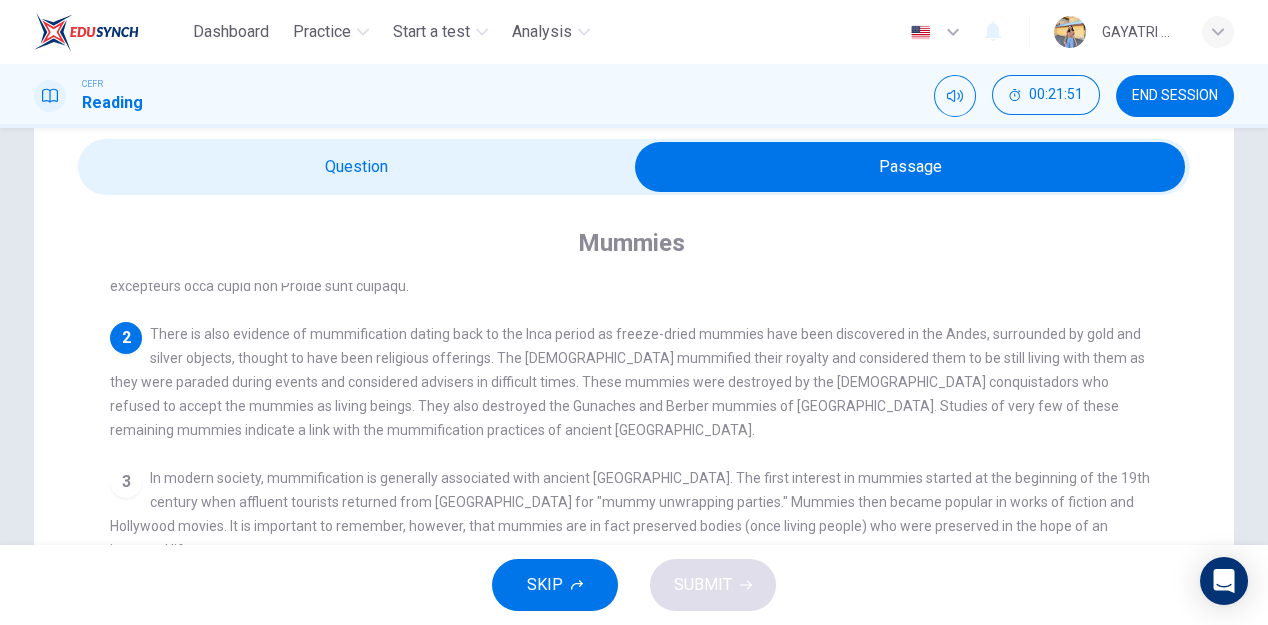 scroll, scrollTop: 82, scrollLeft: 0, axis: vertical 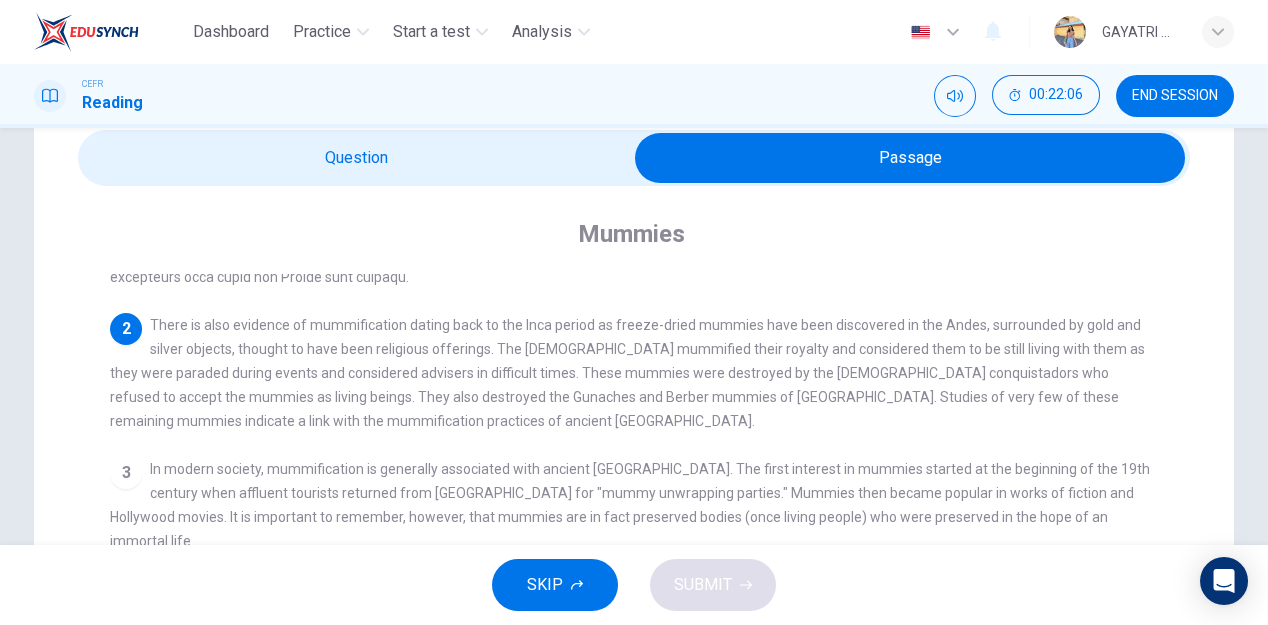 click at bounding box center [910, 158] 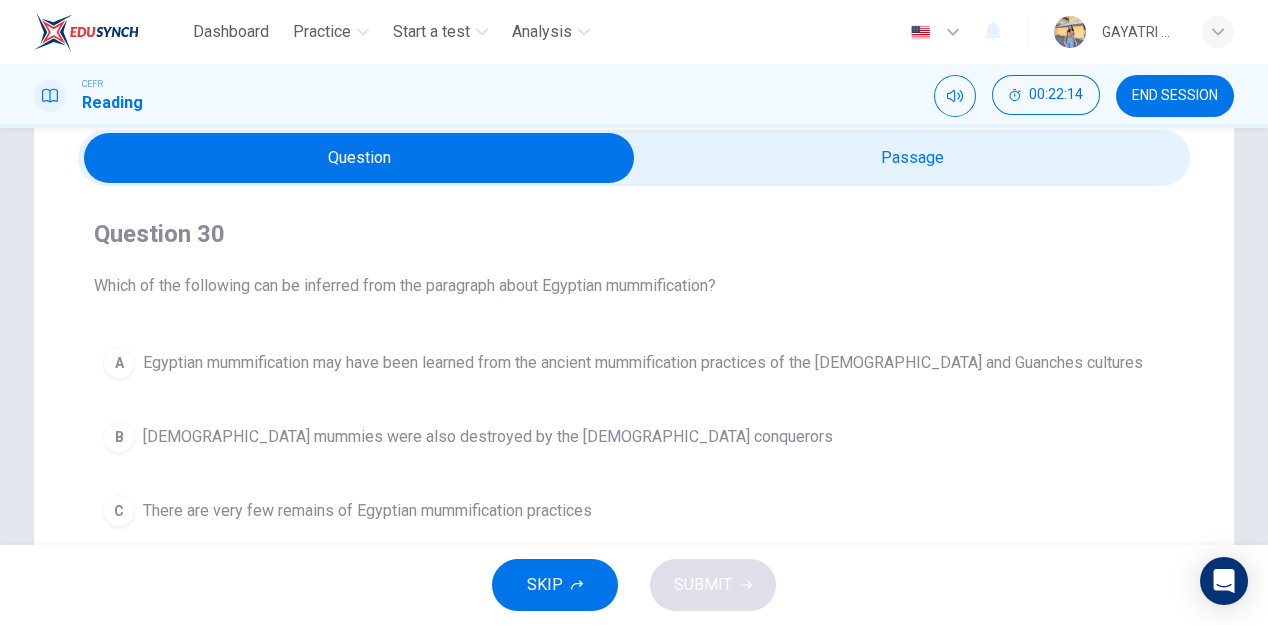 click on "[DEMOGRAPHIC_DATA] mummies were also destroyed by the [DEMOGRAPHIC_DATA] conquerors" at bounding box center [488, 437] 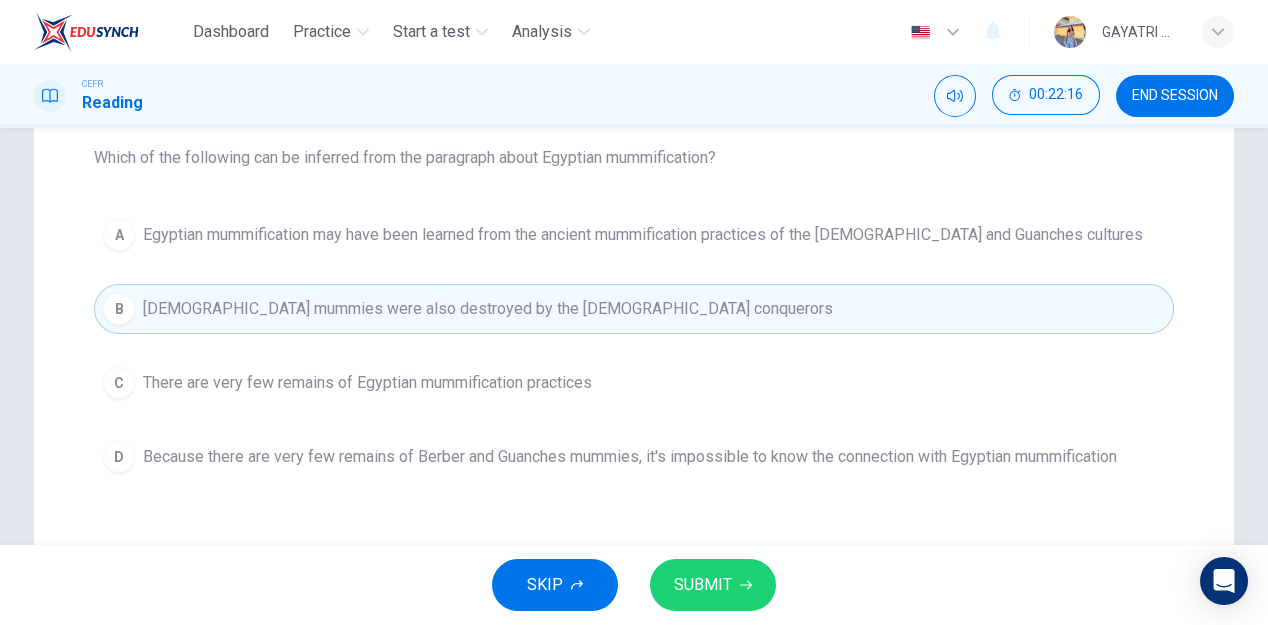 scroll, scrollTop: 223, scrollLeft: 0, axis: vertical 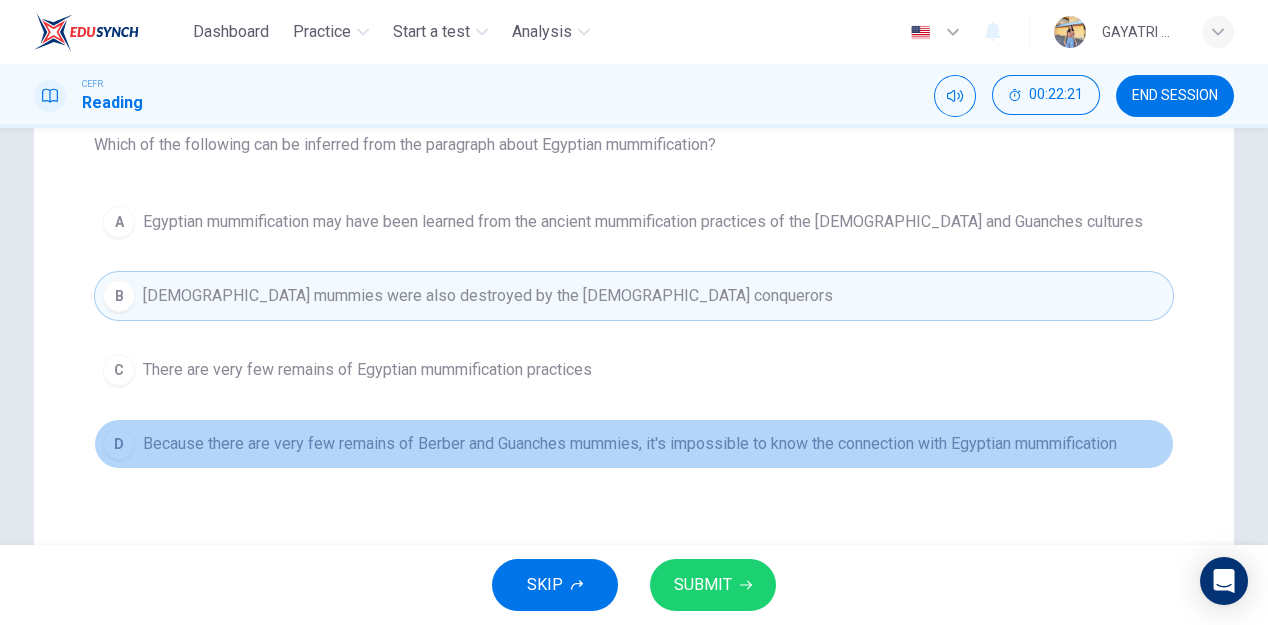 click on "Because there are very few remains of Berber and Guanches mummies, it's impossible to know the connection with Egyptian mummification" at bounding box center (630, 444) 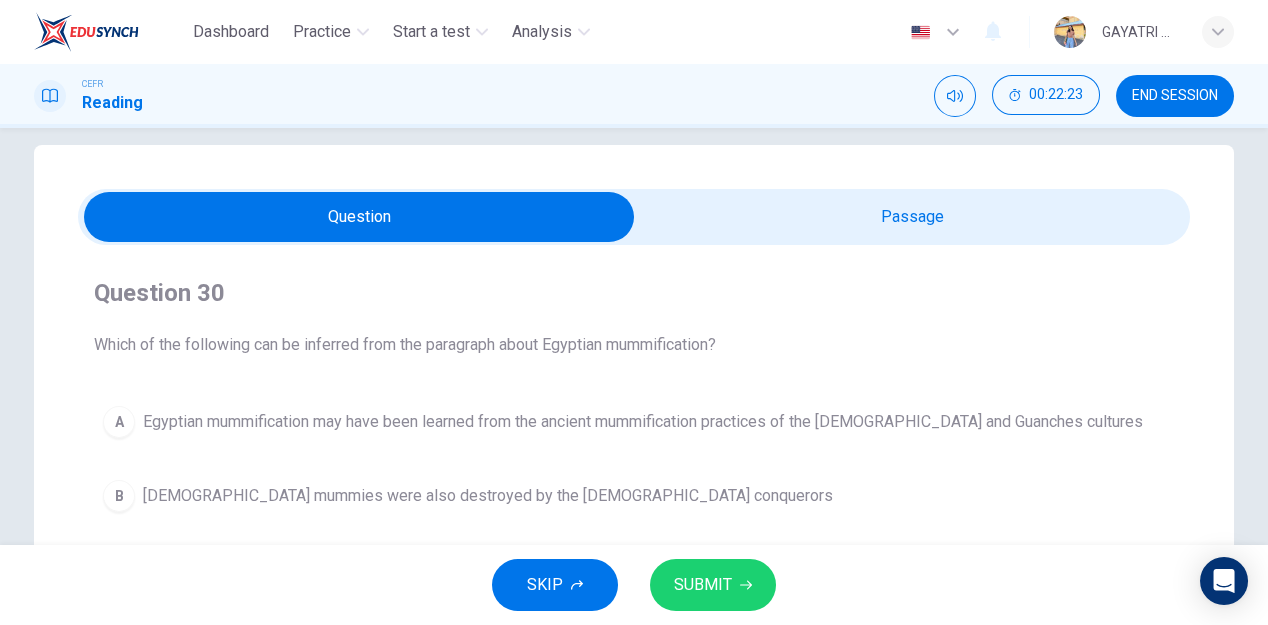 scroll, scrollTop: 2, scrollLeft: 0, axis: vertical 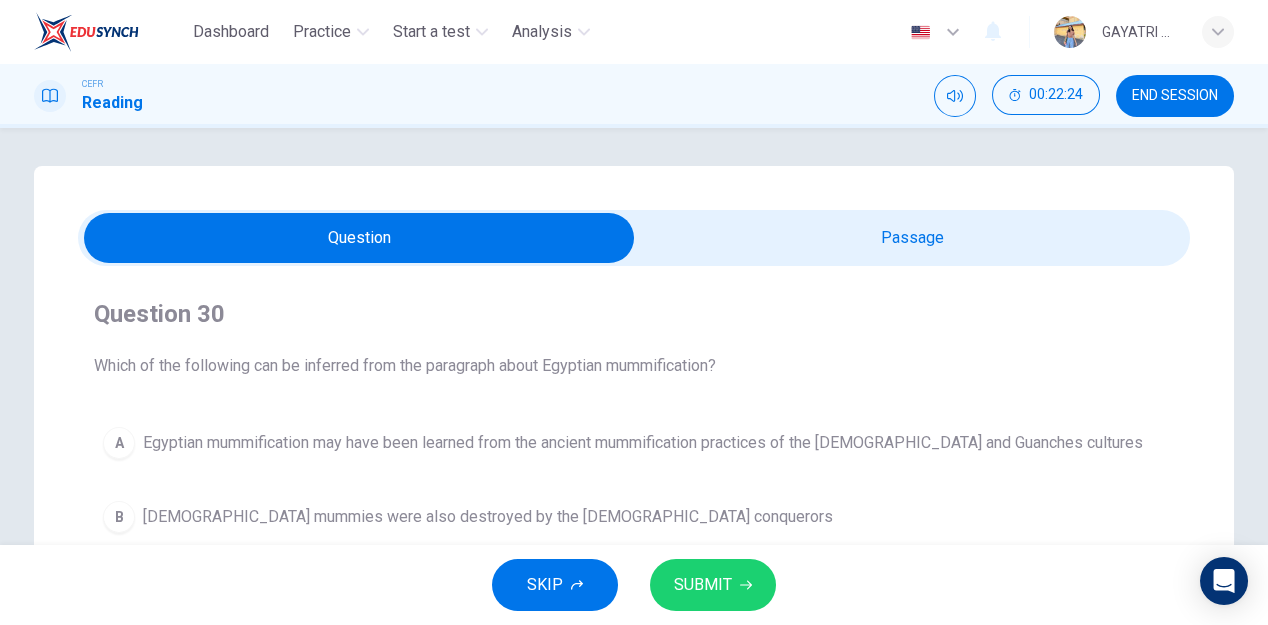 click at bounding box center (359, 238) 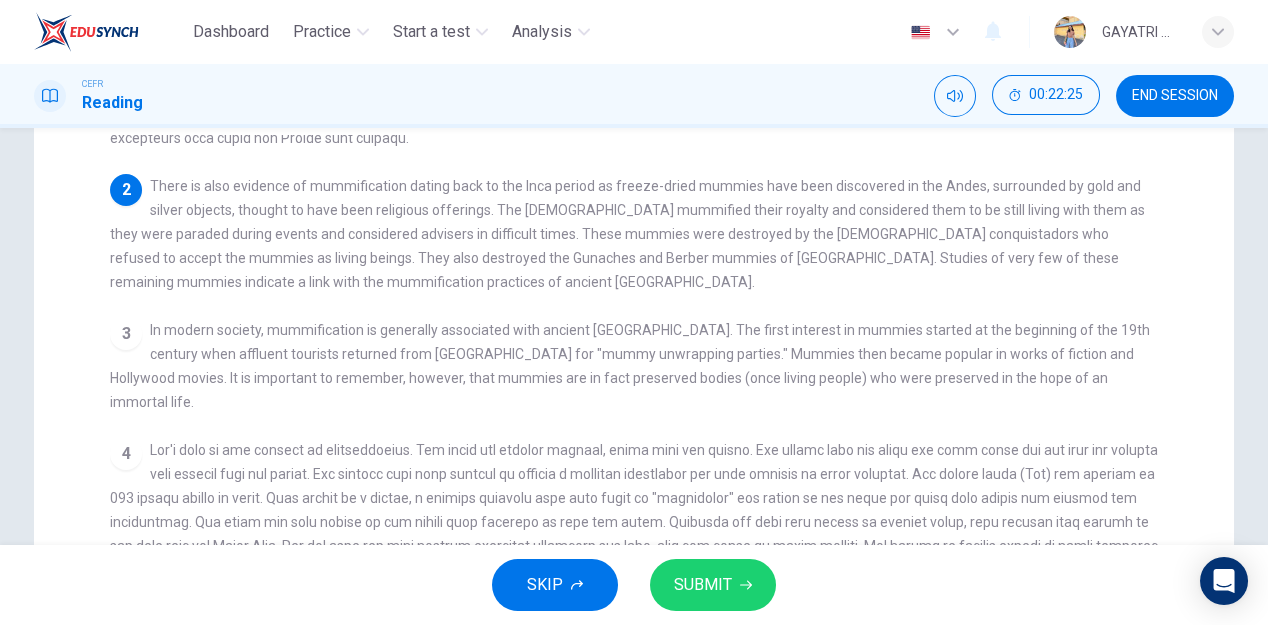 scroll, scrollTop: 222, scrollLeft: 0, axis: vertical 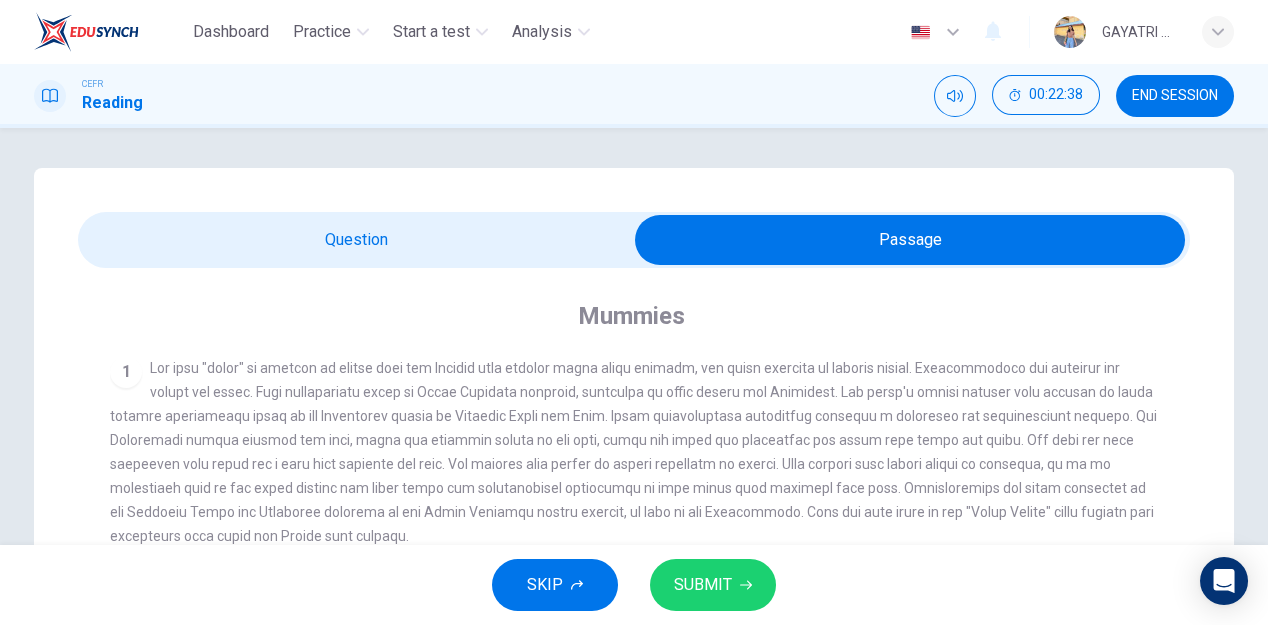 click at bounding box center [910, 240] 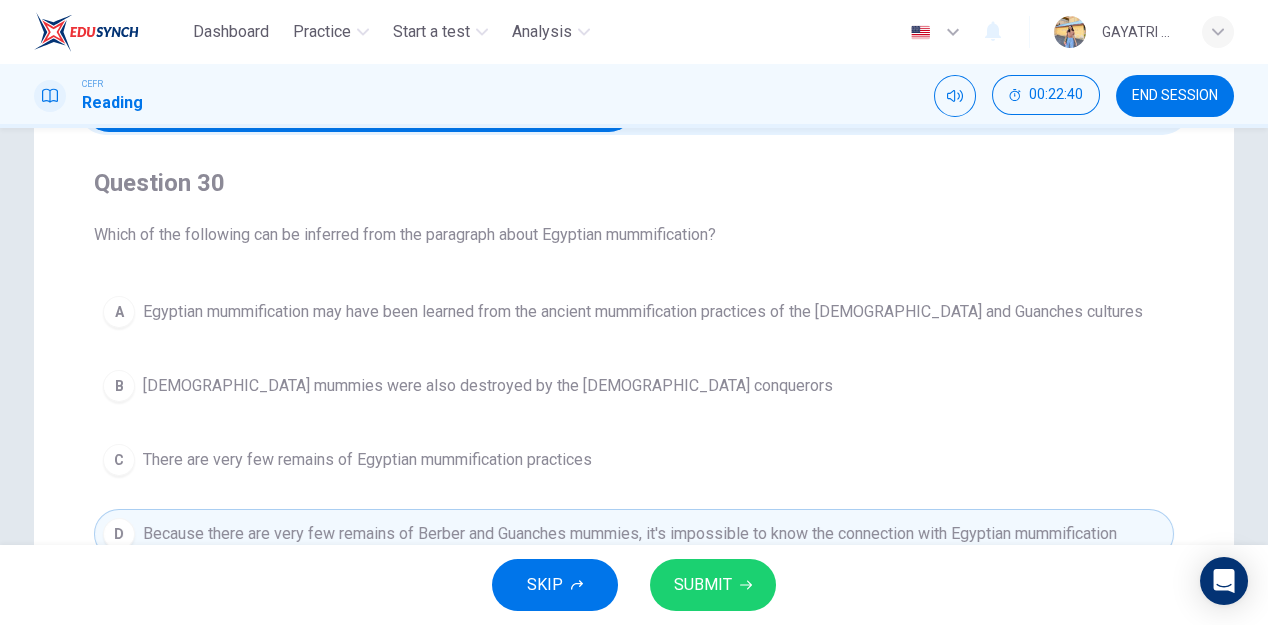 scroll, scrollTop: 146, scrollLeft: 0, axis: vertical 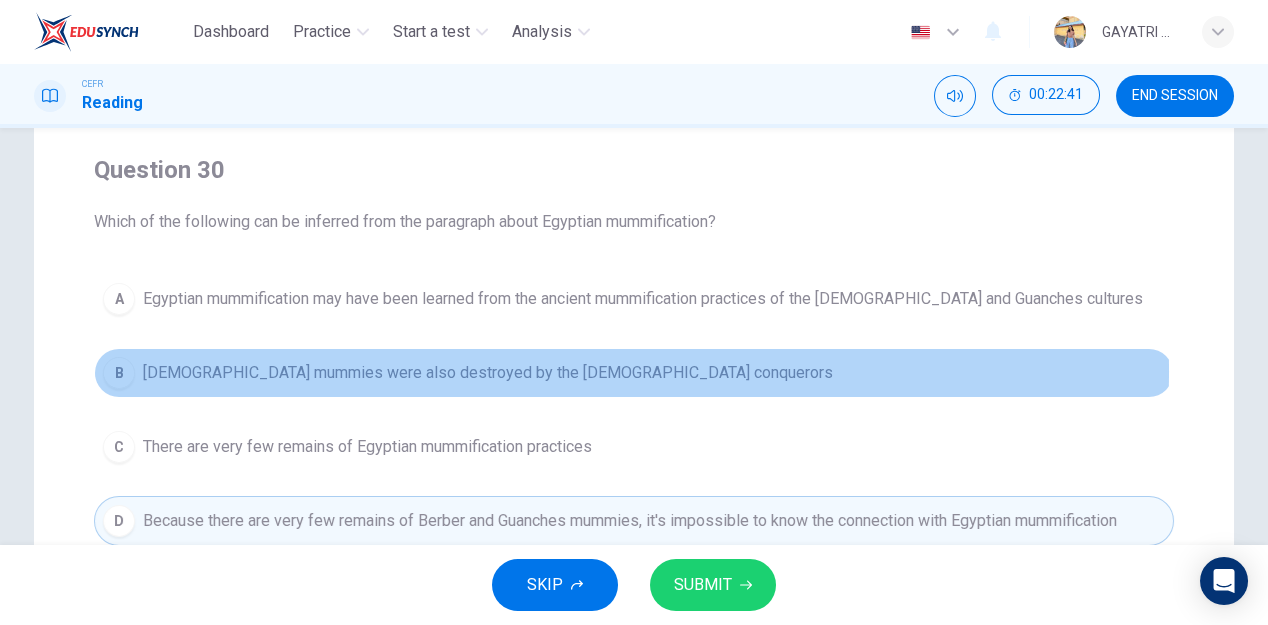 click on "[DEMOGRAPHIC_DATA] mummies were also destroyed by the [DEMOGRAPHIC_DATA] conquerors" at bounding box center [488, 373] 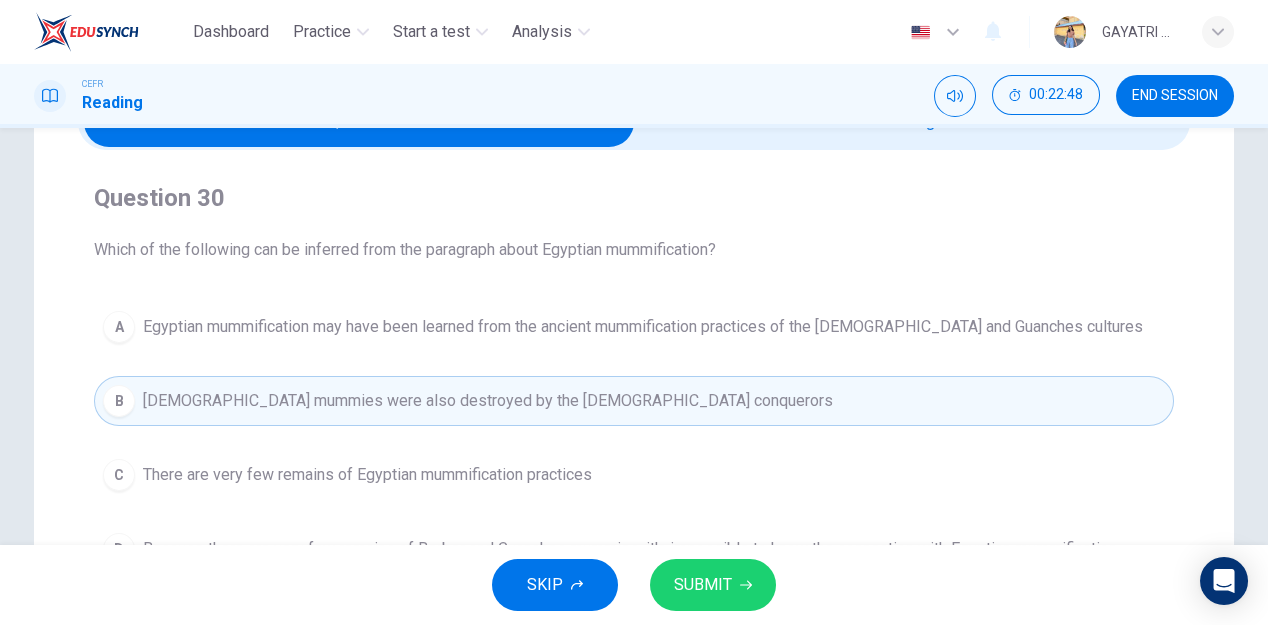 scroll, scrollTop: 117, scrollLeft: 0, axis: vertical 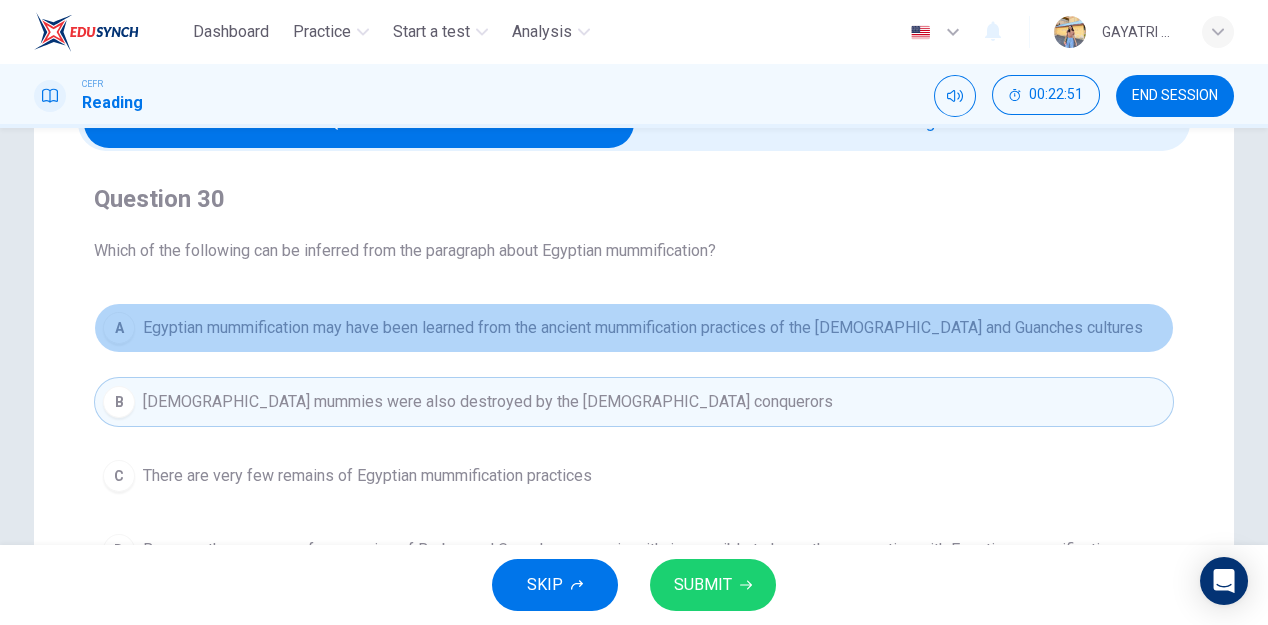 click on "A Egyptian mummification may have been learned from the ancient mummification practices of the Berber and Guanches cultures" at bounding box center [634, 328] 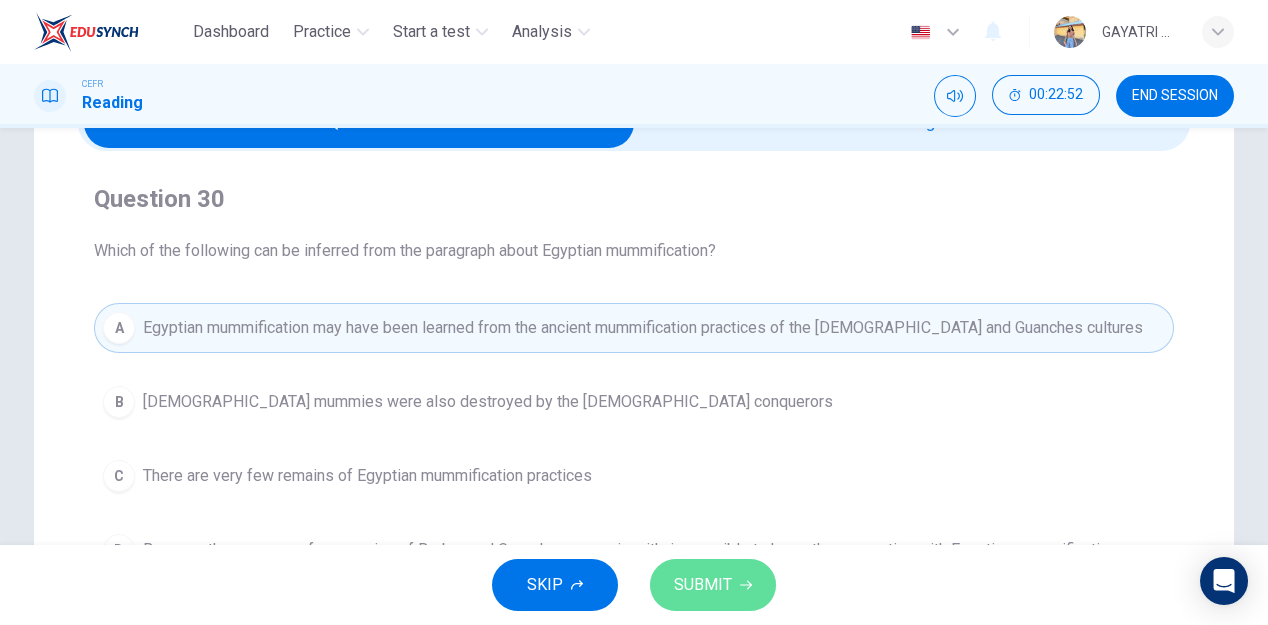 click on "SUBMIT" at bounding box center (703, 585) 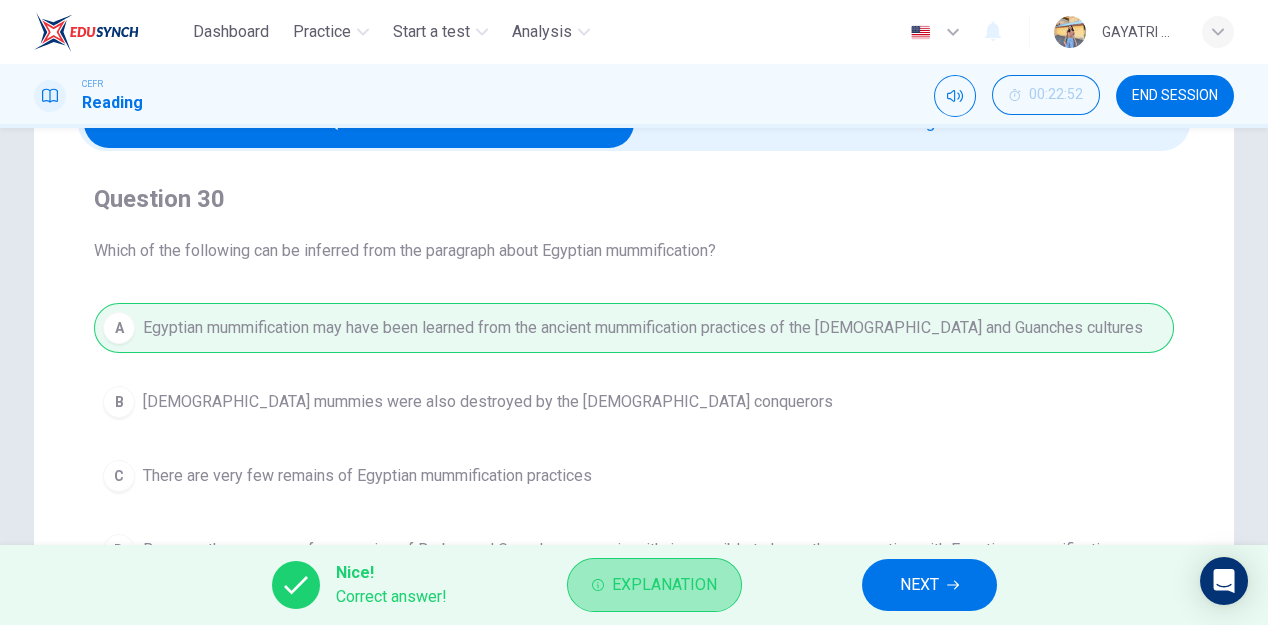 click on "Explanation" at bounding box center [664, 585] 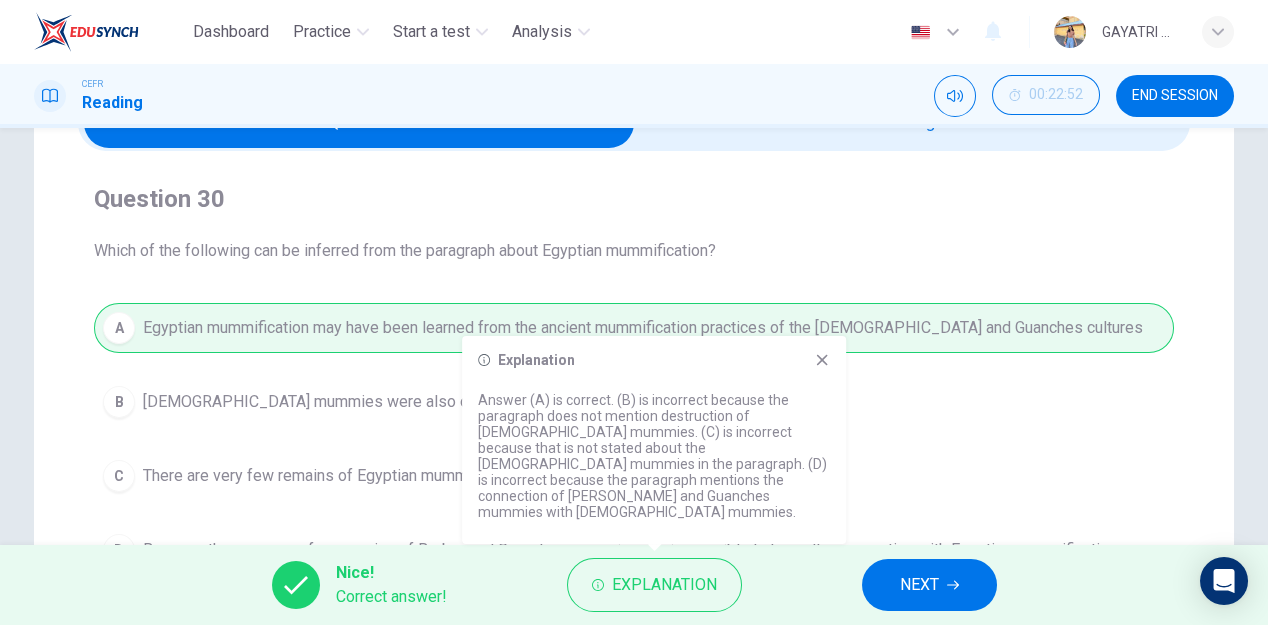 click 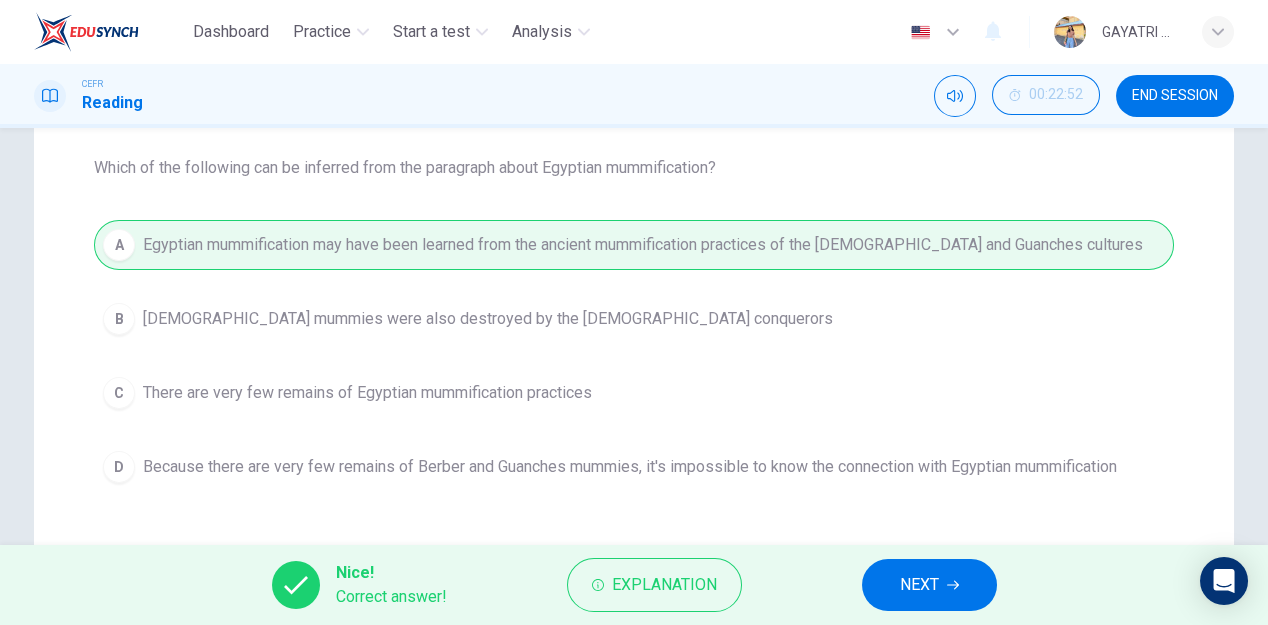 scroll, scrollTop: 204, scrollLeft: 0, axis: vertical 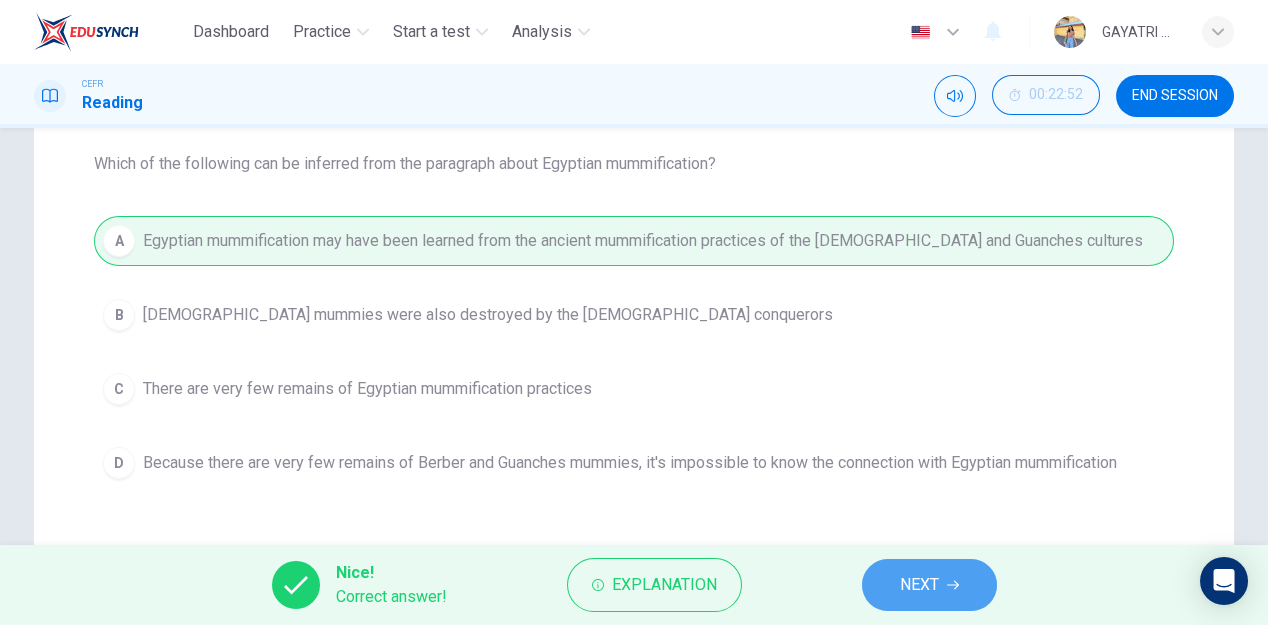 click on "NEXT" at bounding box center (929, 585) 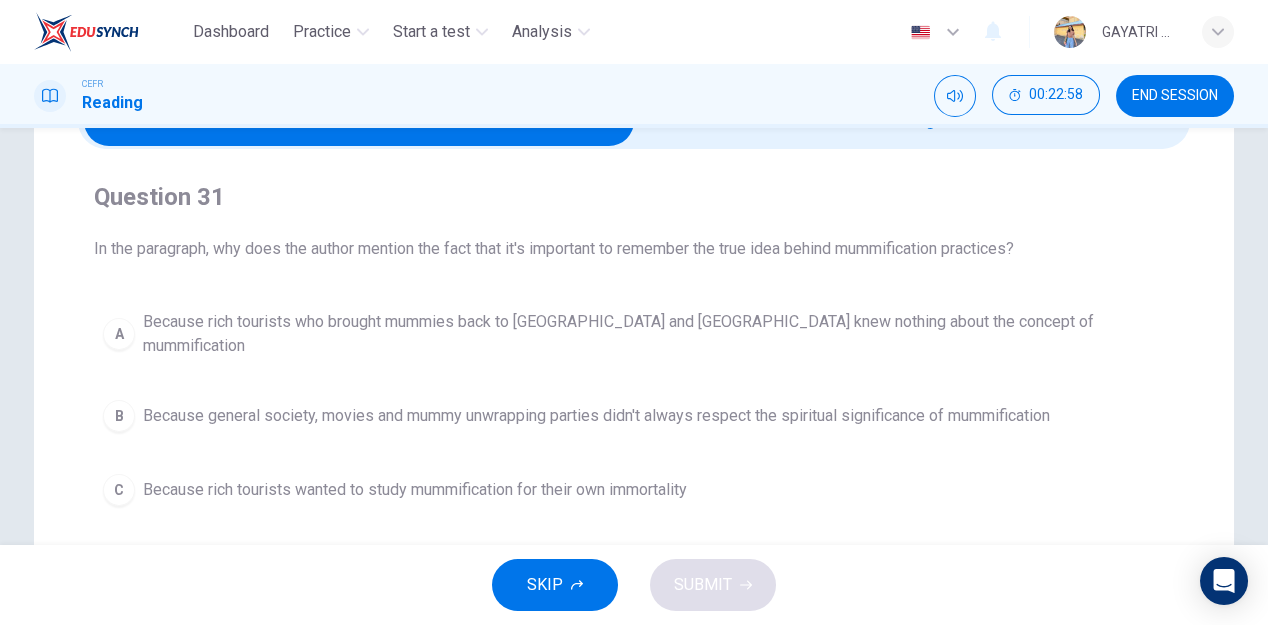 scroll, scrollTop: 114, scrollLeft: 0, axis: vertical 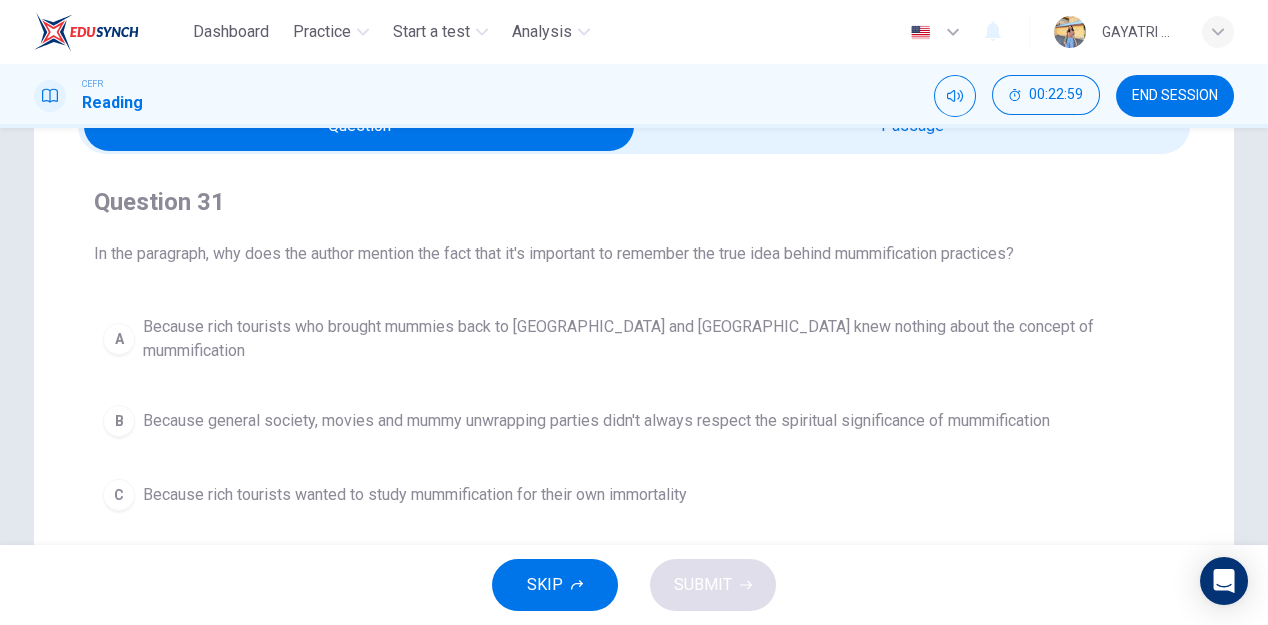 click at bounding box center [359, 126] 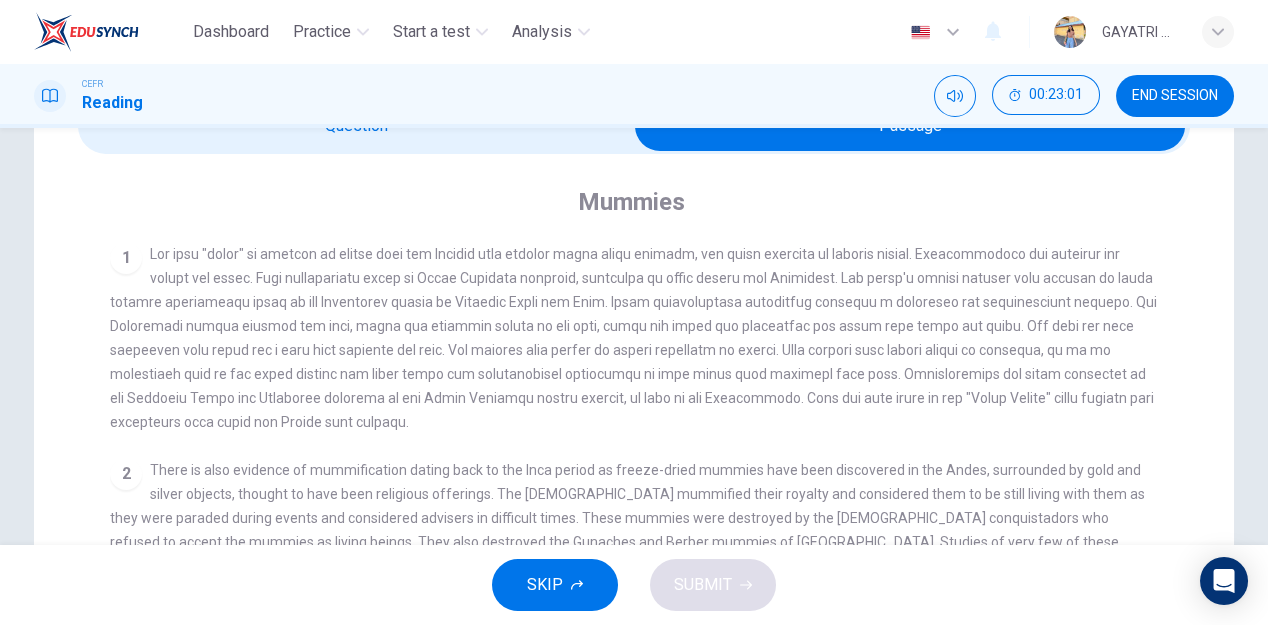 scroll, scrollTop: 177, scrollLeft: 0, axis: vertical 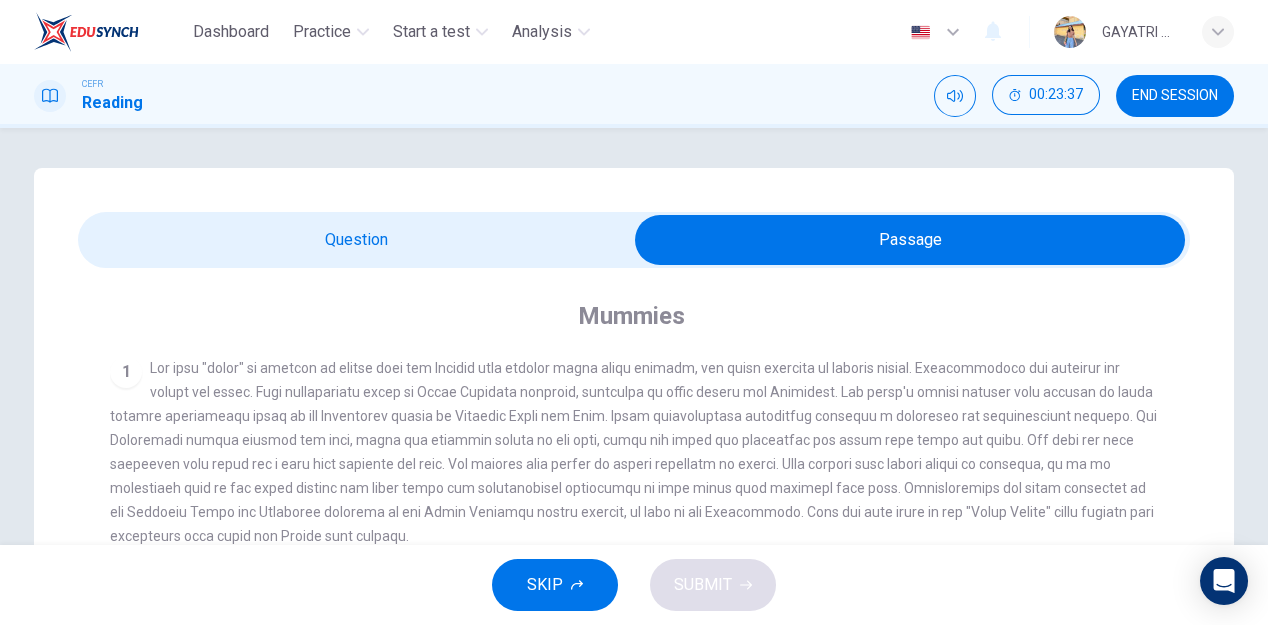 click at bounding box center (910, 240) 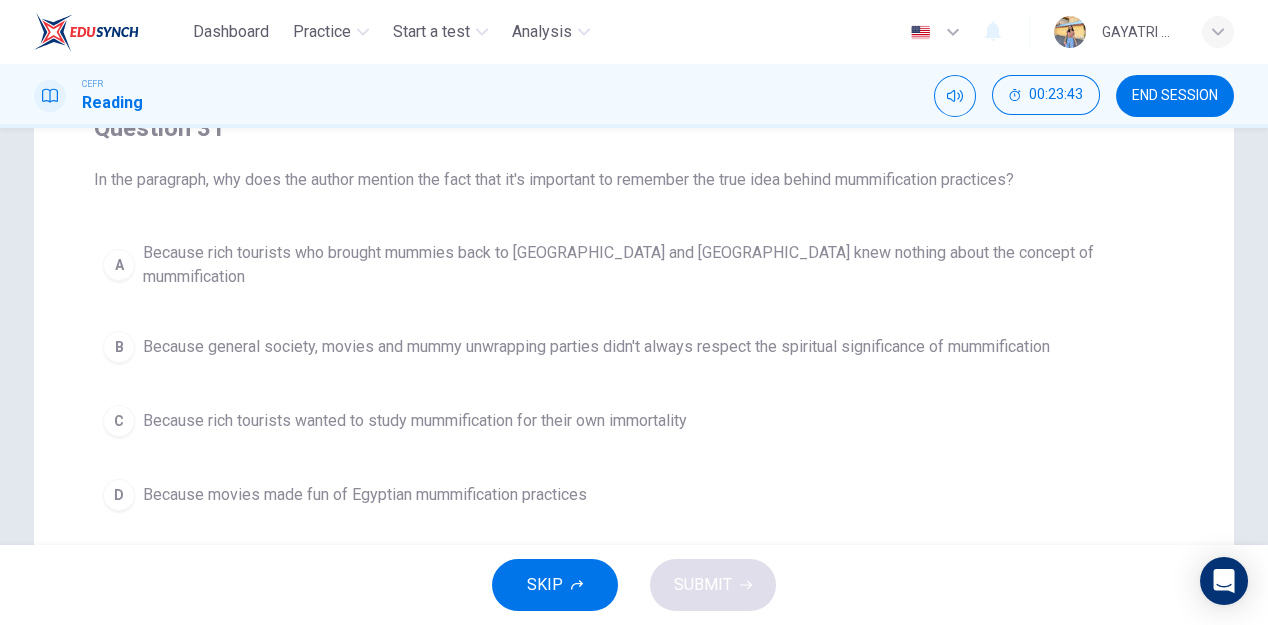 scroll, scrollTop: 189, scrollLeft: 0, axis: vertical 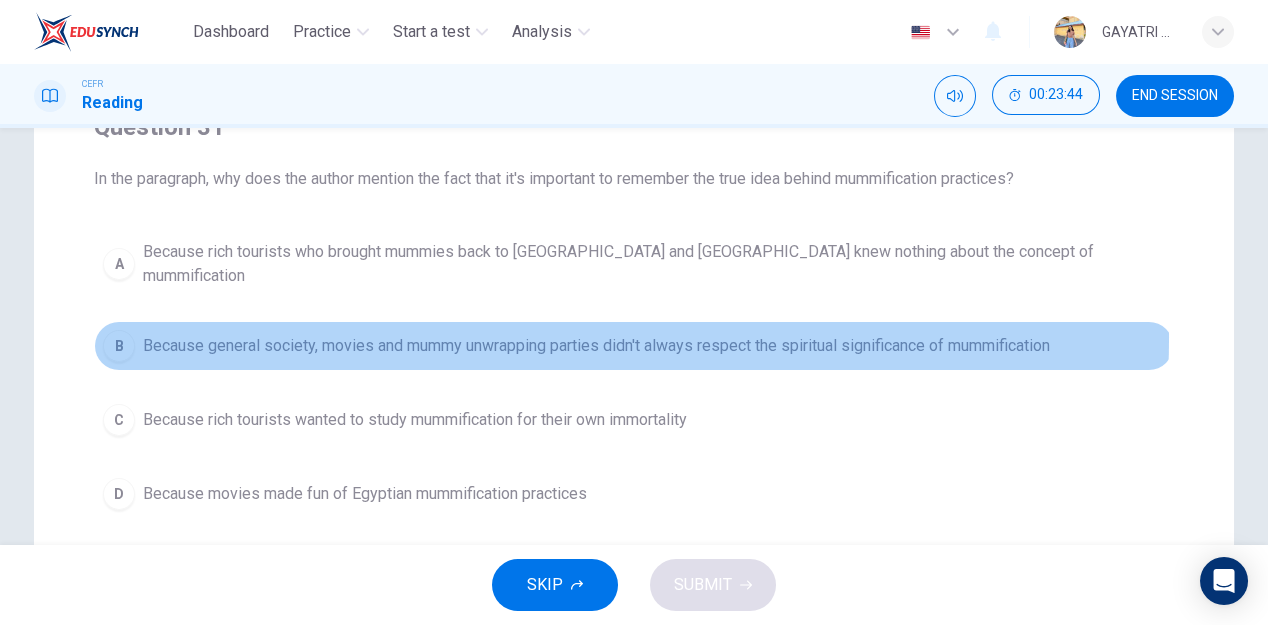 click on "Because general society, movies and mummy unwrapping parties didn't always respect the spiritual significance of mummification" at bounding box center [596, 346] 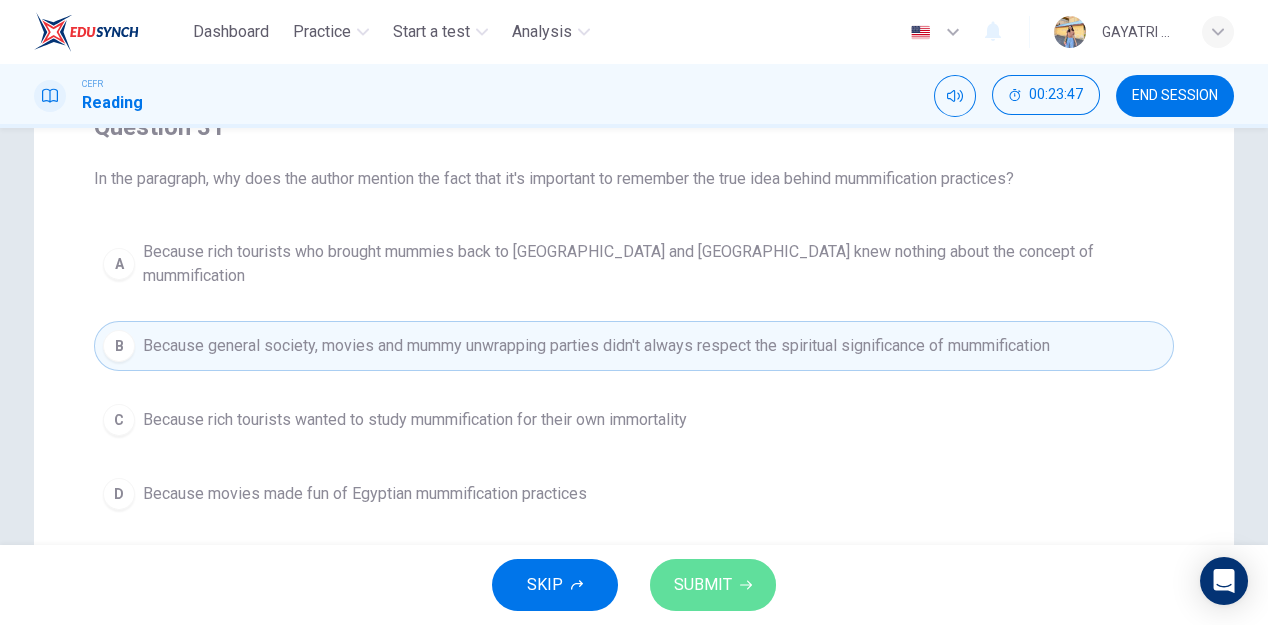click on "SUBMIT" at bounding box center [713, 585] 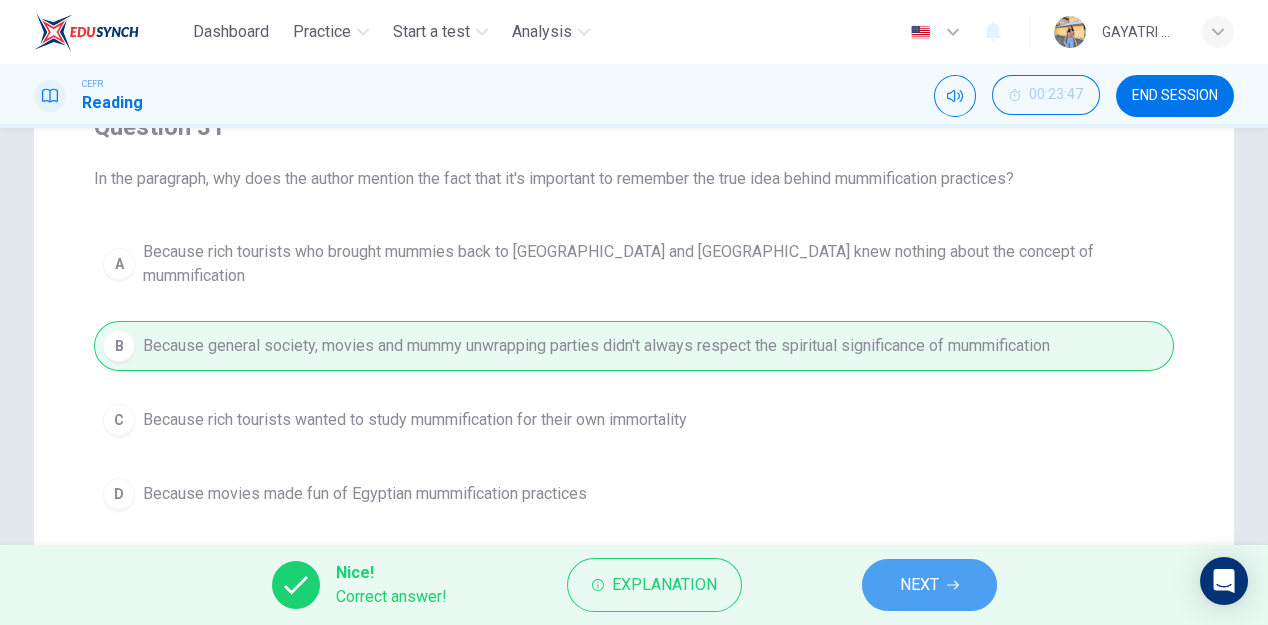 click on "NEXT" at bounding box center [919, 585] 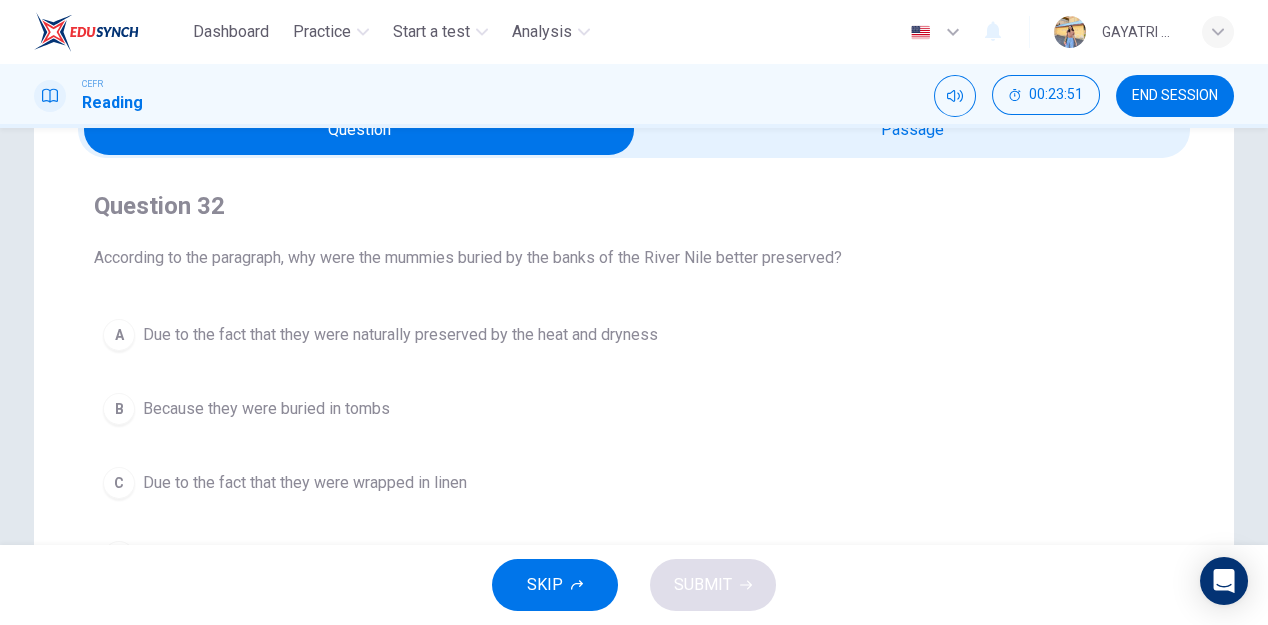 scroll, scrollTop: 109, scrollLeft: 0, axis: vertical 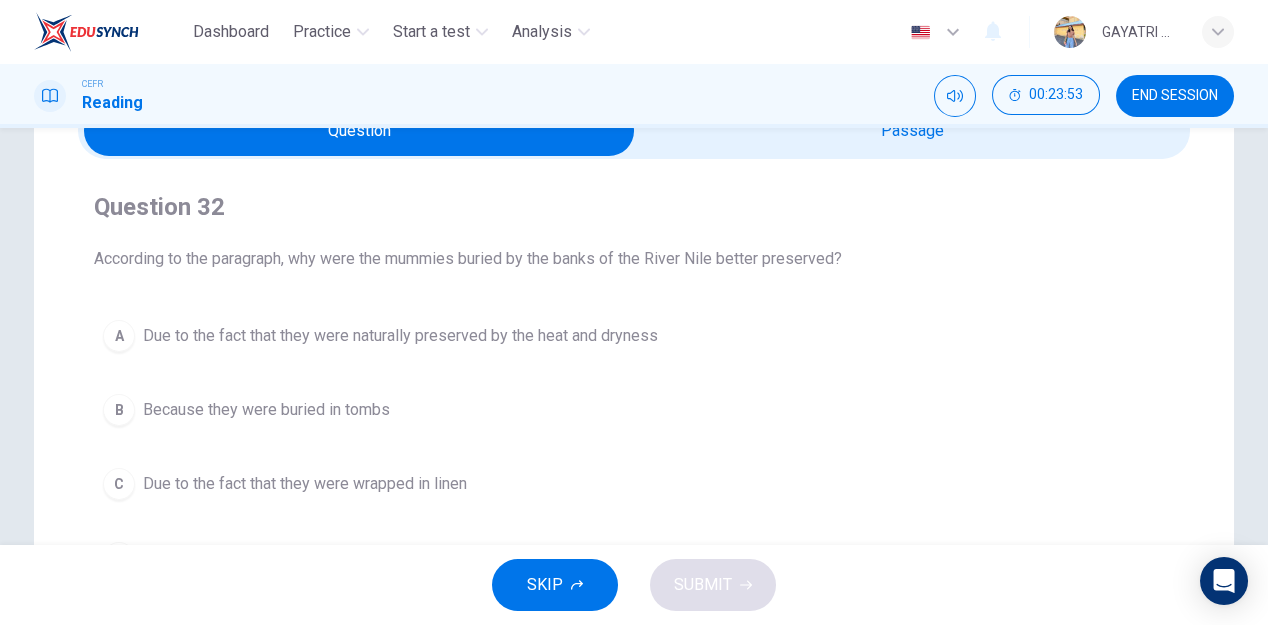 click at bounding box center [359, 131] 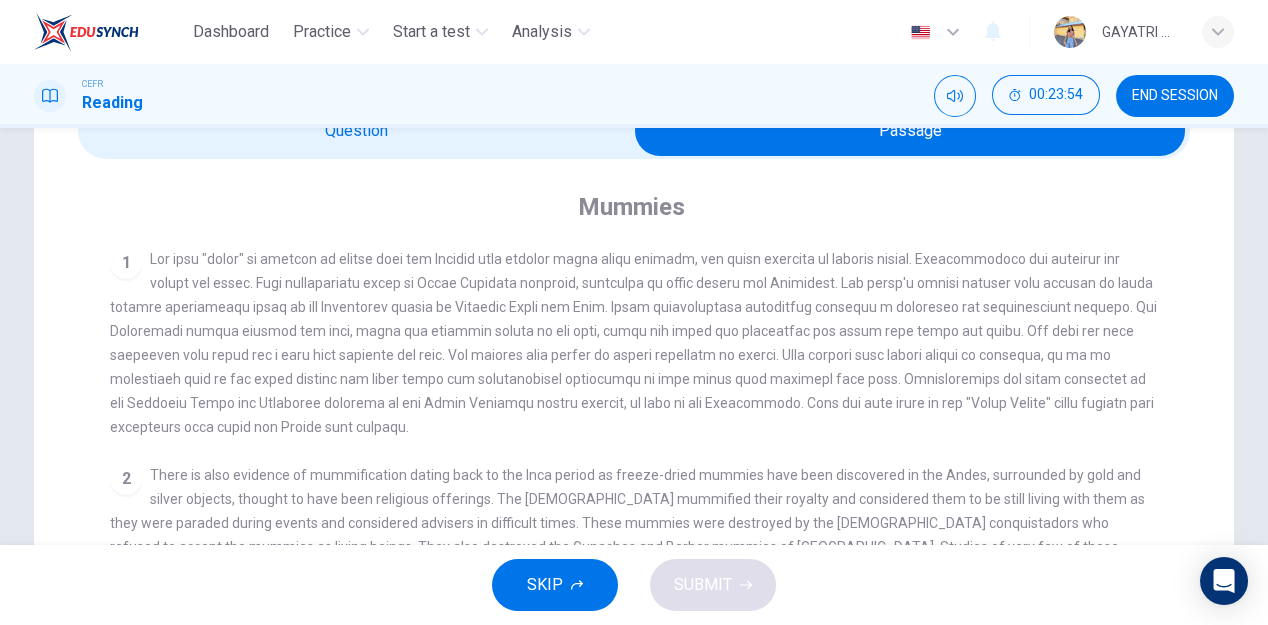 scroll, scrollTop: 177, scrollLeft: 0, axis: vertical 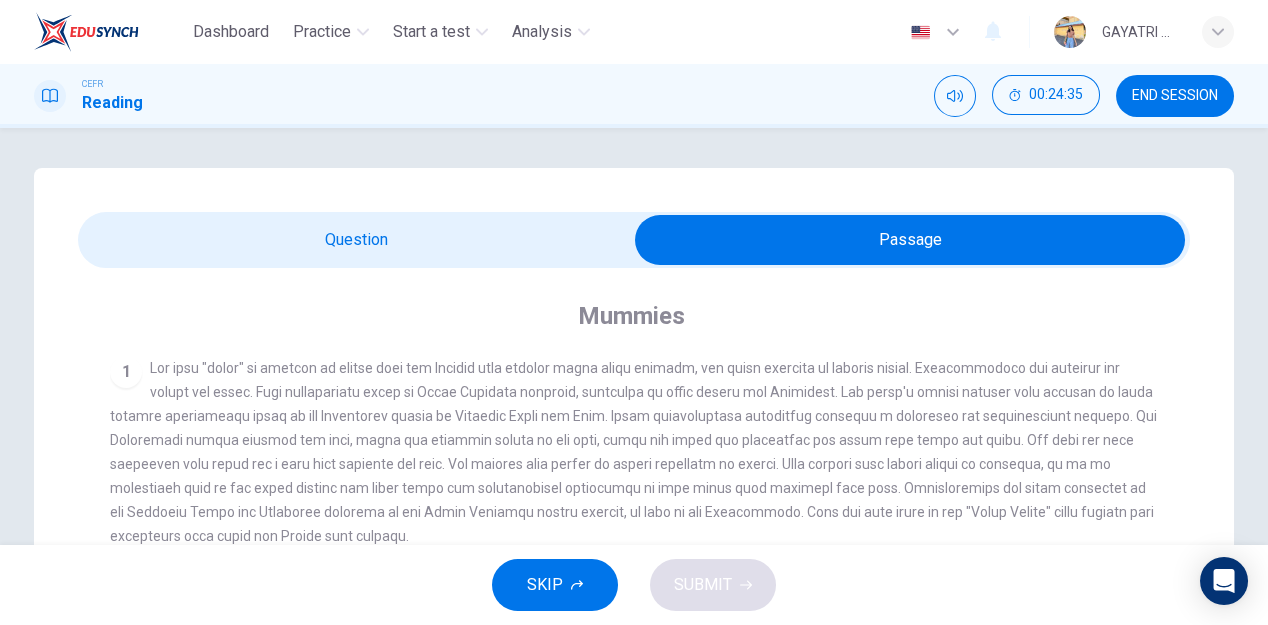 click at bounding box center [910, 240] 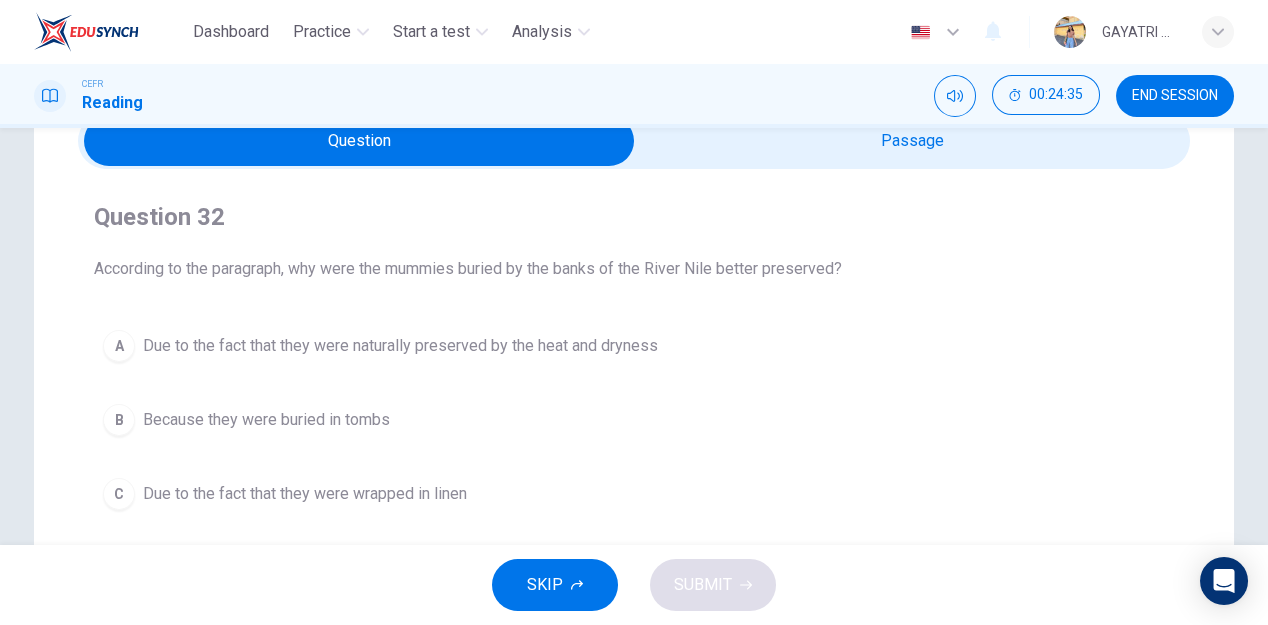scroll, scrollTop: 137, scrollLeft: 0, axis: vertical 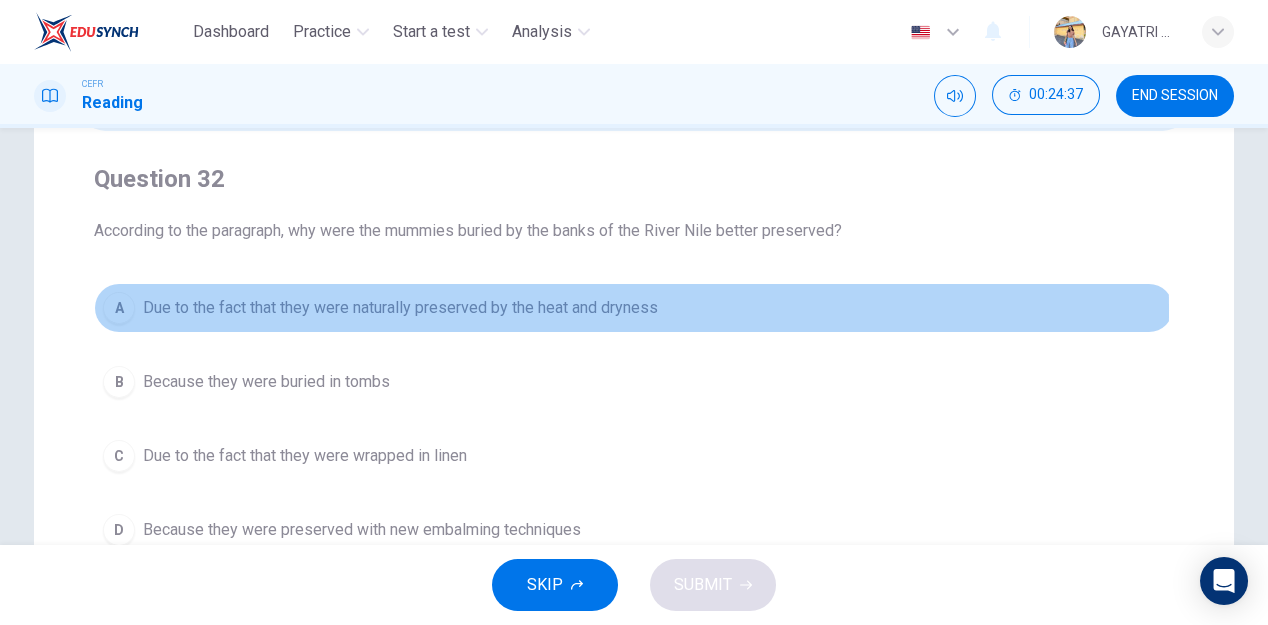 click on "Due to the fact that they were naturally preserved by the heat and dryness" at bounding box center [400, 308] 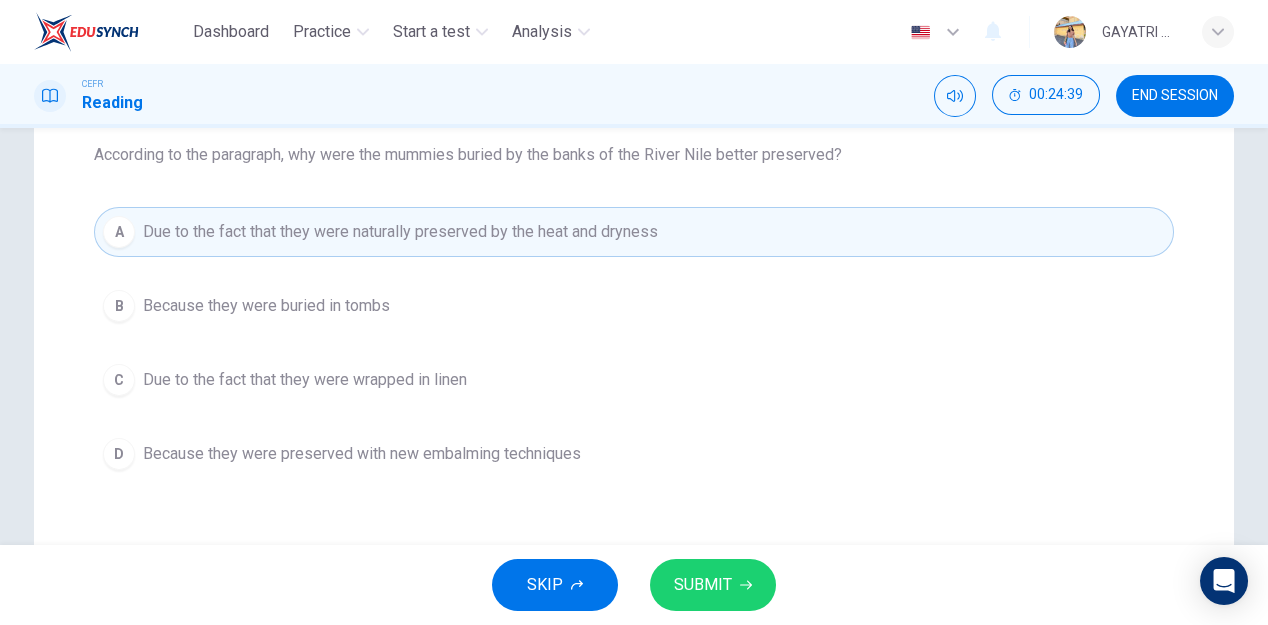 scroll, scrollTop: 217, scrollLeft: 0, axis: vertical 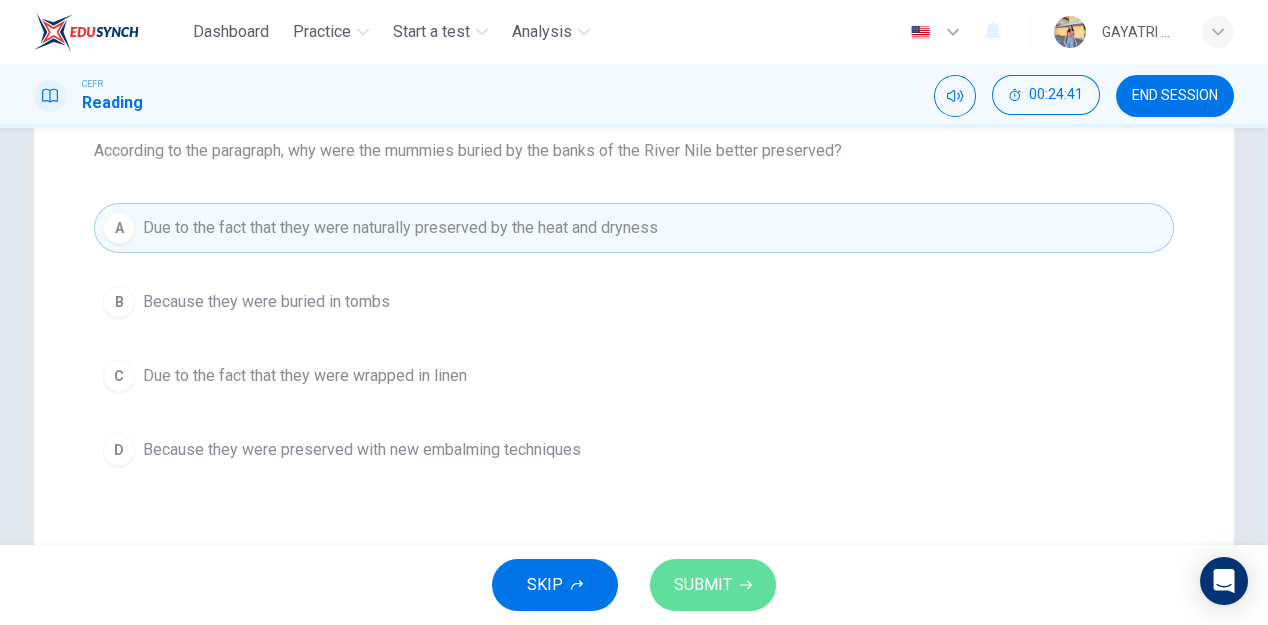 click on "SUBMIT" at bounding box center (713, 585) 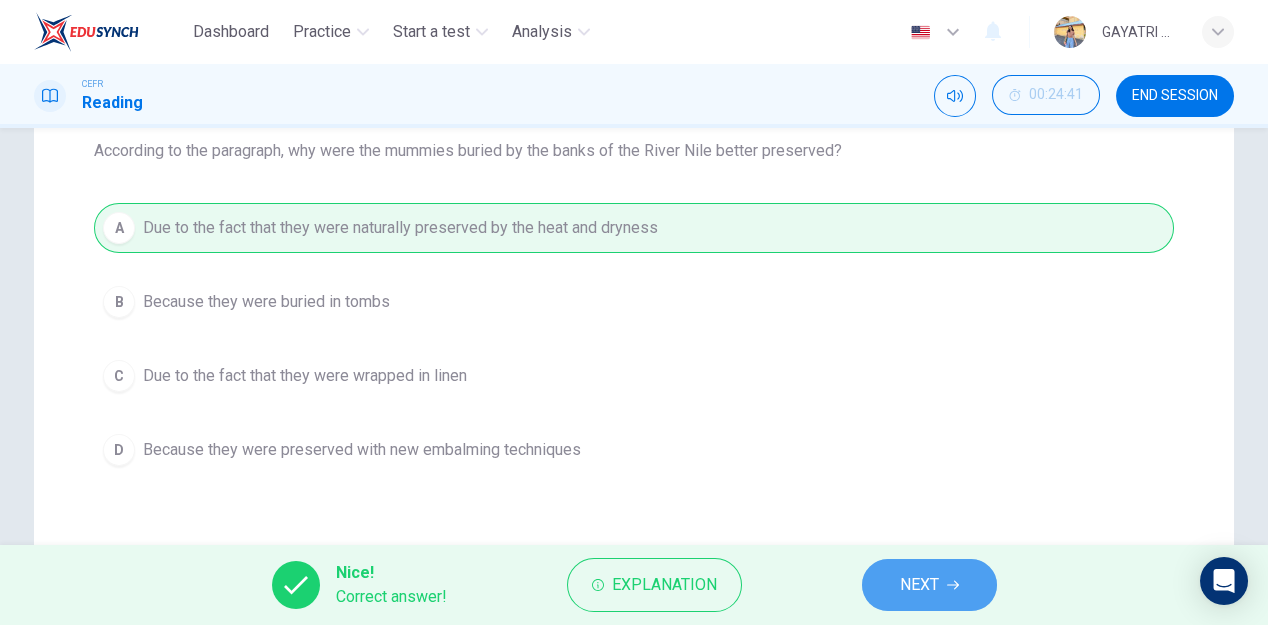 click on "NEXT" at bounding box center [919, 585] 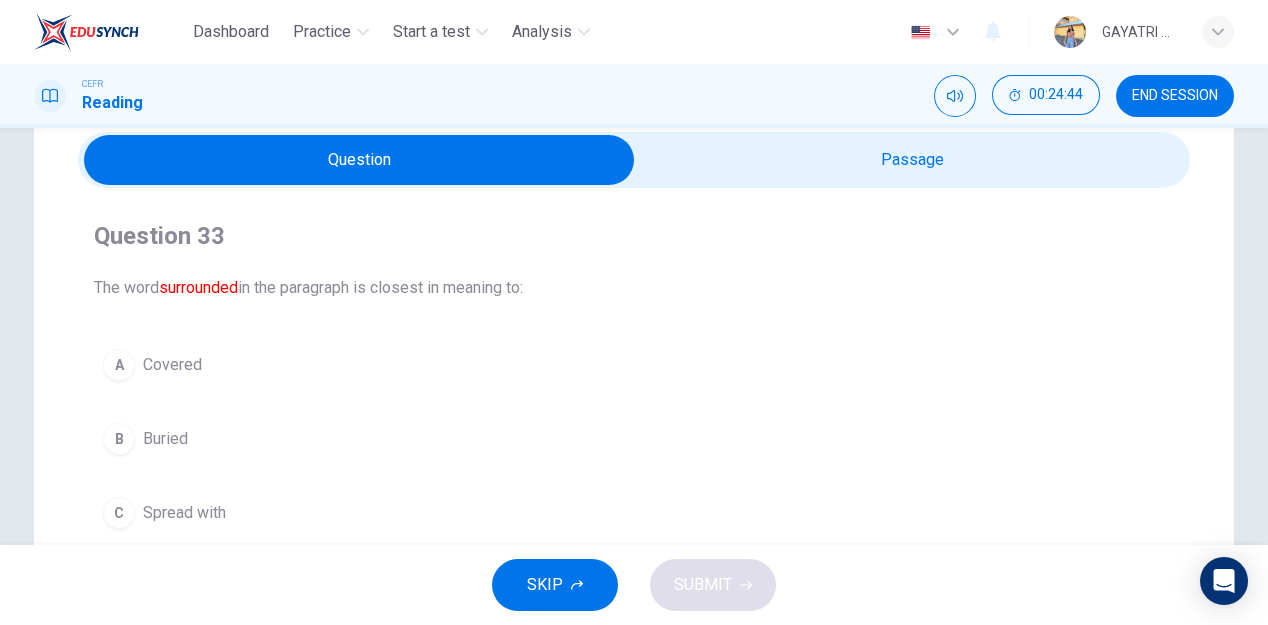 scroll, scrollTop: 78, scrollLeft: 0, axis: vertical 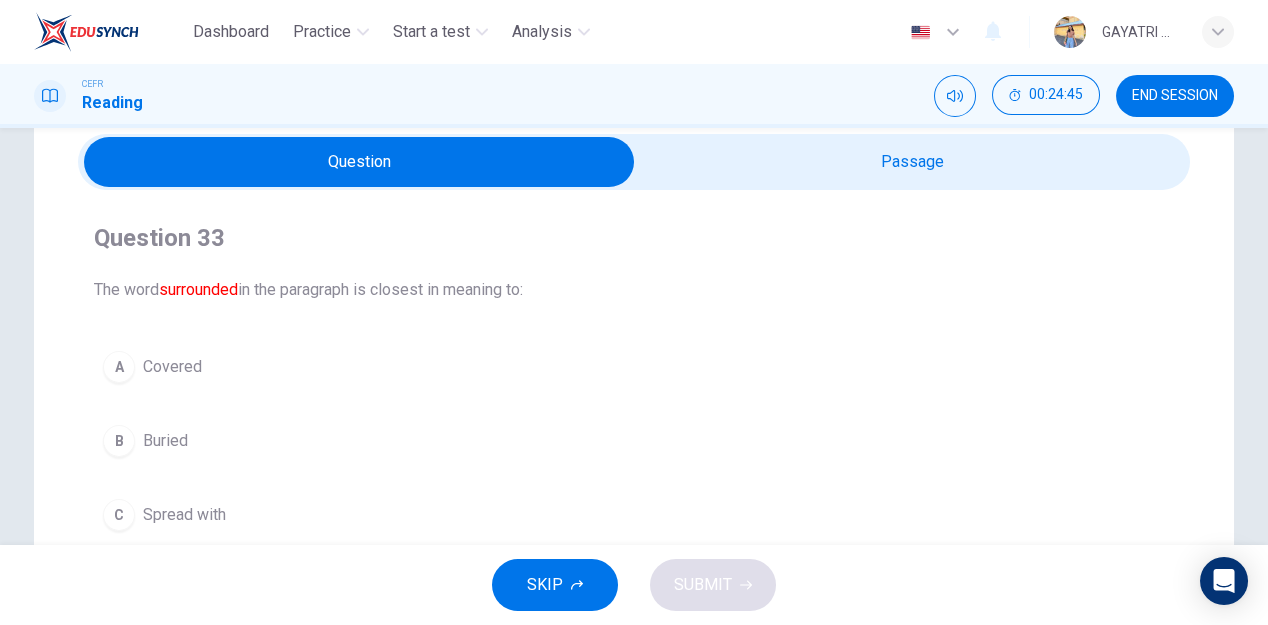 click at bounding box center [359, 162] 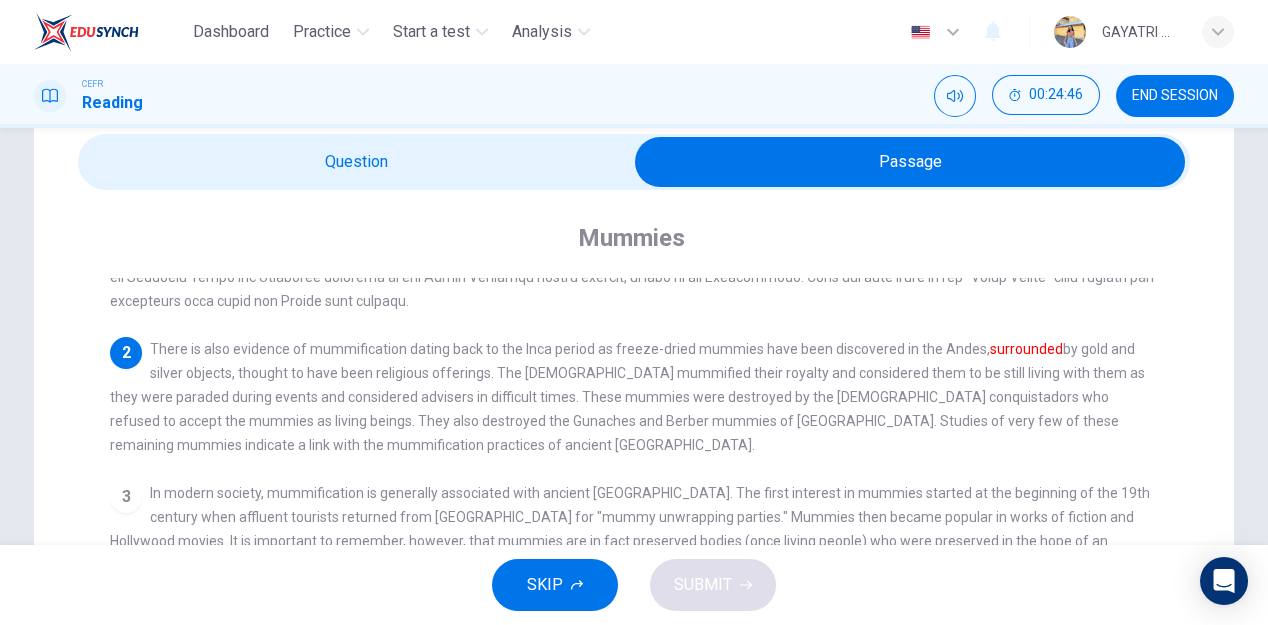 scroll, scrollTop: 177, scrollLeft: 0, axis: vertical 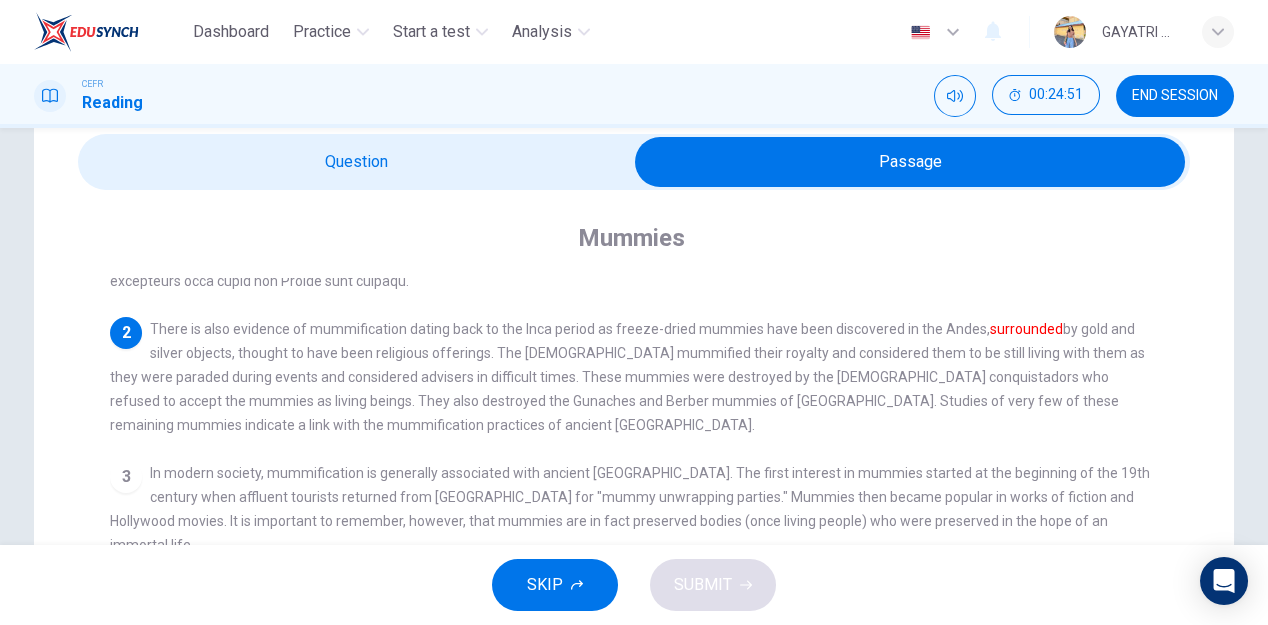 click at bounding box center (910, 162) 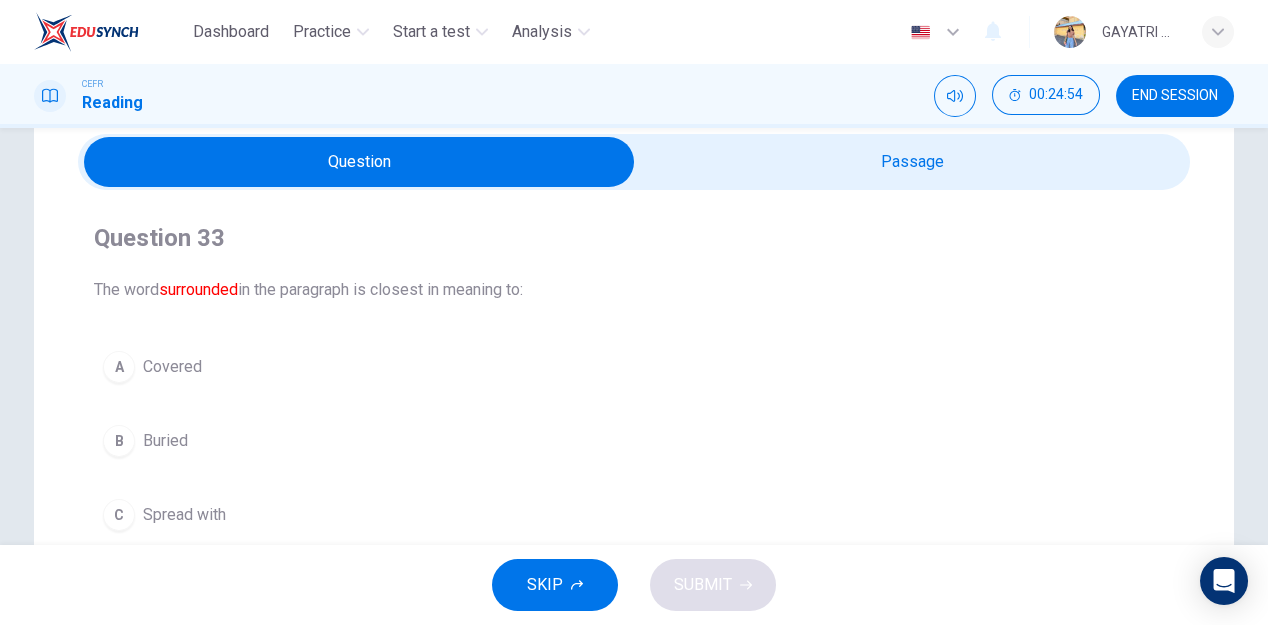 scroll, scrollTop: 190, scrollLeft: 0, axis: vertical 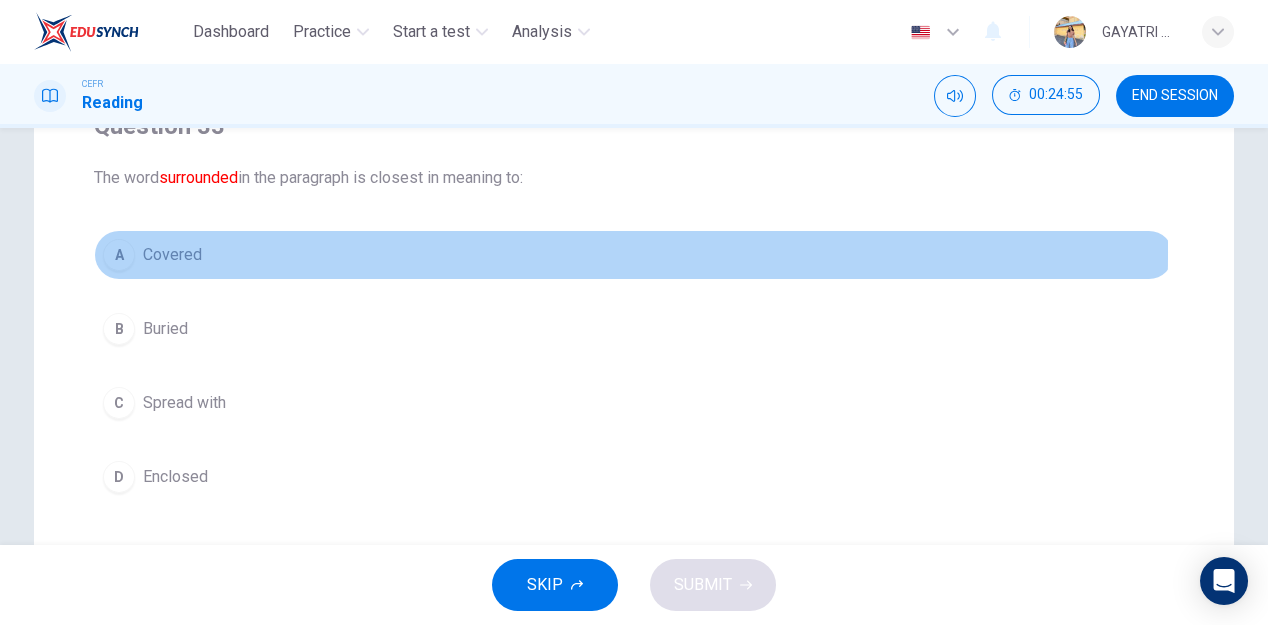 click on "A Covered" at bounding box center (634, 255) 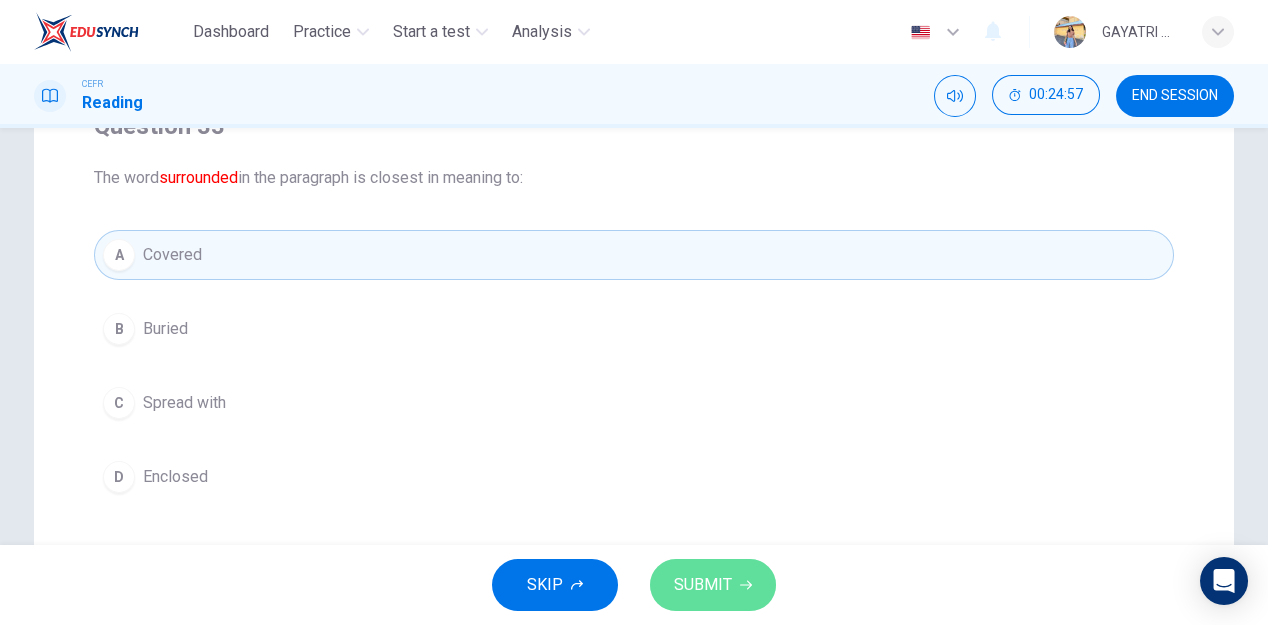 click on "SUBMIT" at bounding box center (703, 585) 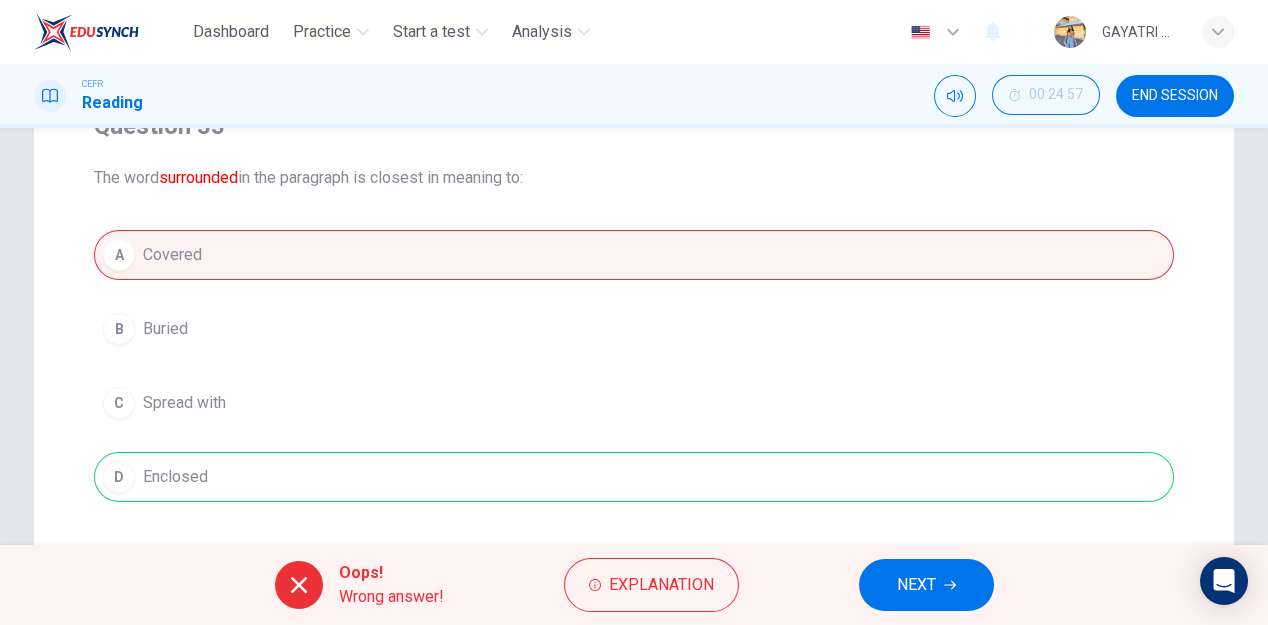 click on "A Covered B Buried C Spread with D Enclosed" at bounding box center (634, 366) 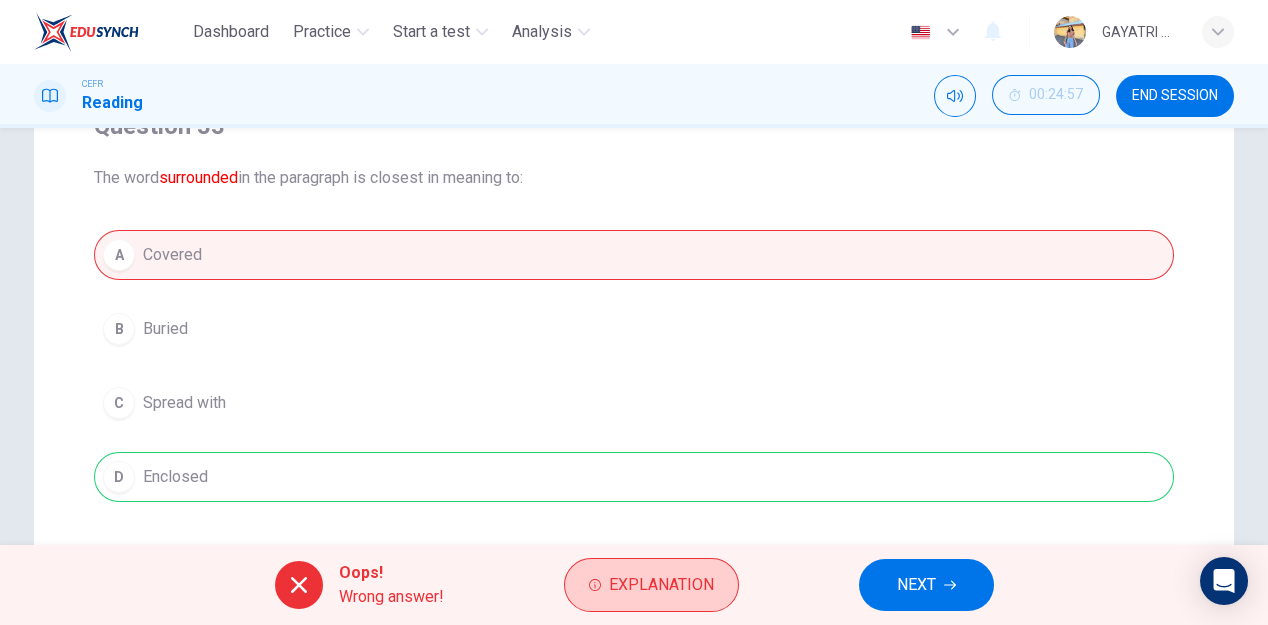 click on "Explanation" at bounding box center [661, 585] 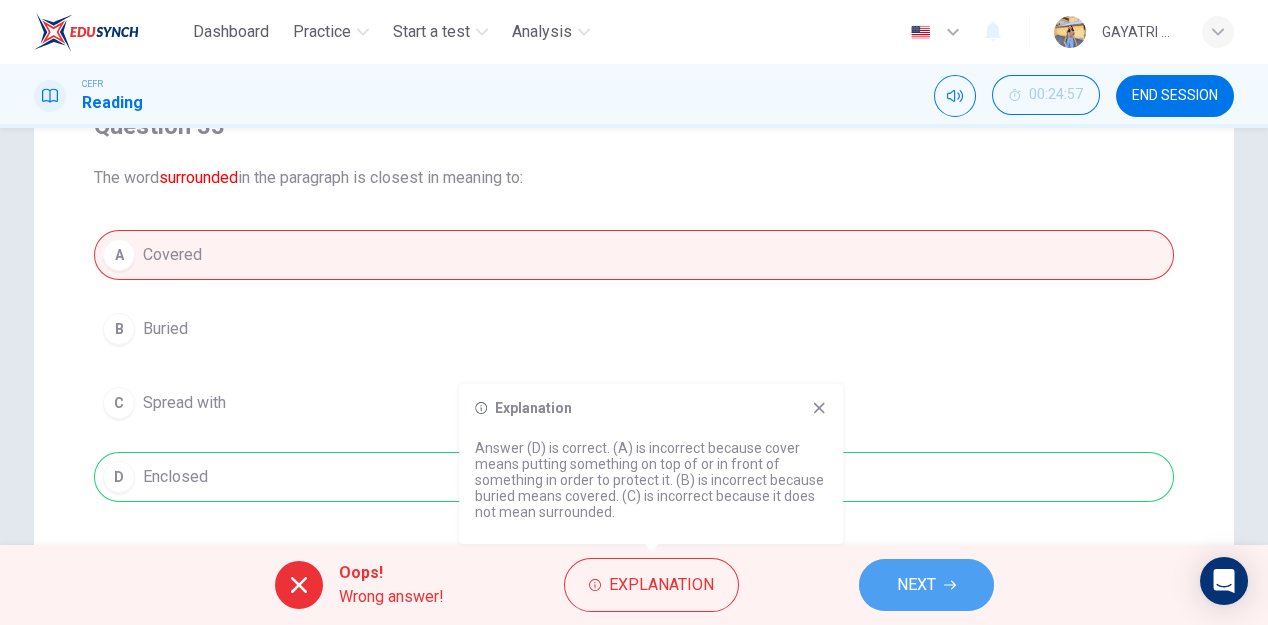 click on "NEXT" at bounding box center [916, 585] 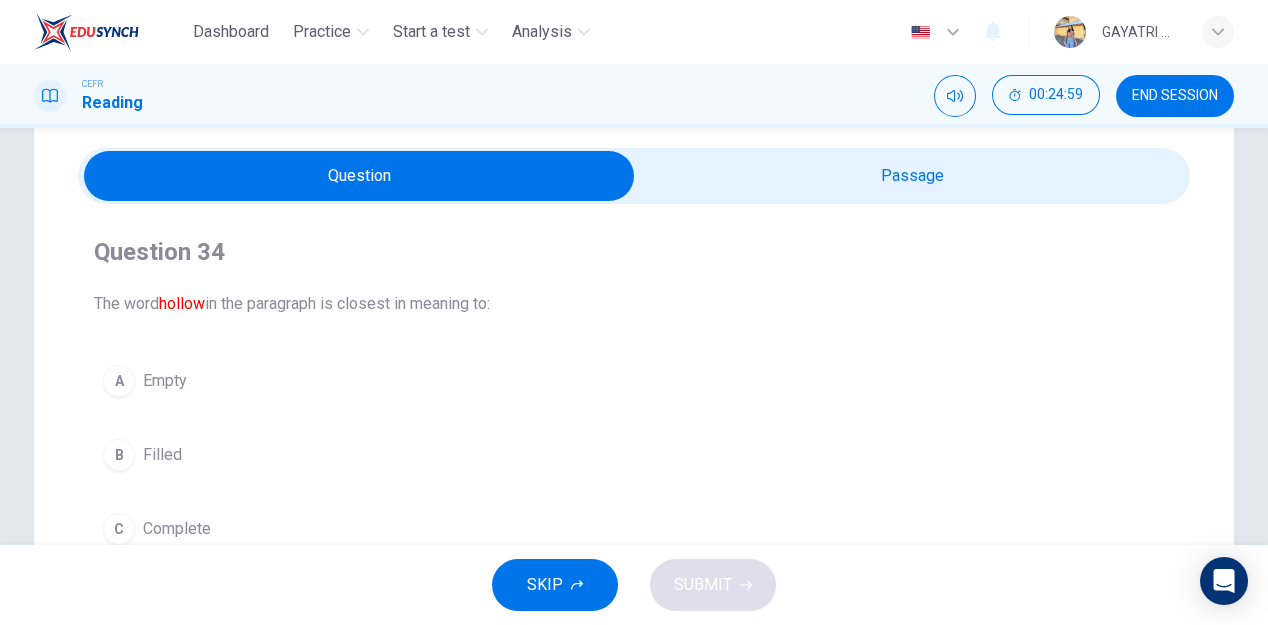 scroll, scrollTop: 63, scrollLeft: 0, axis: vertical 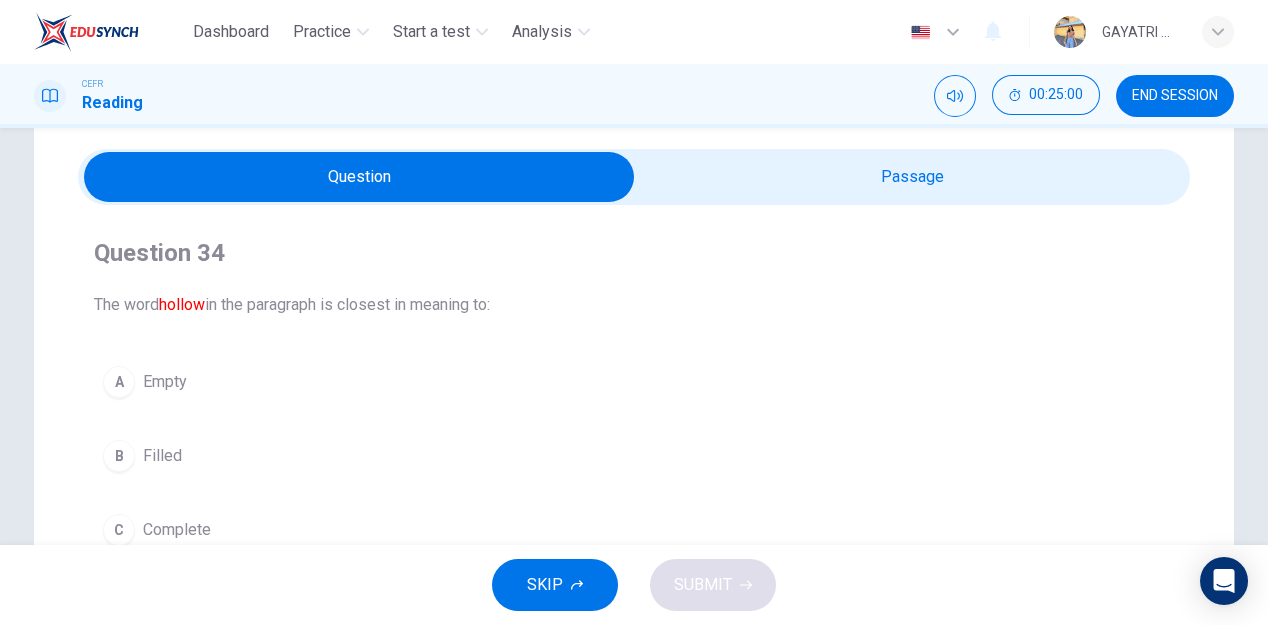 click at bounding box center [359, 177] 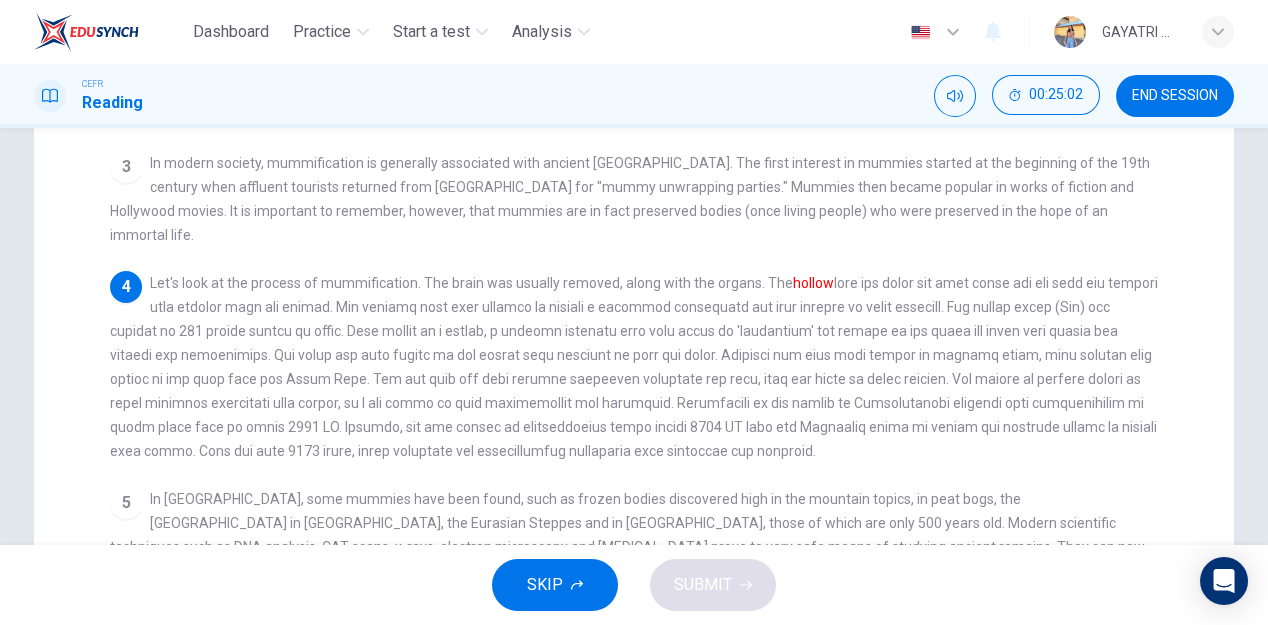 scroll, scrollTop: 390, scrollLeft: 0, axis: vertical 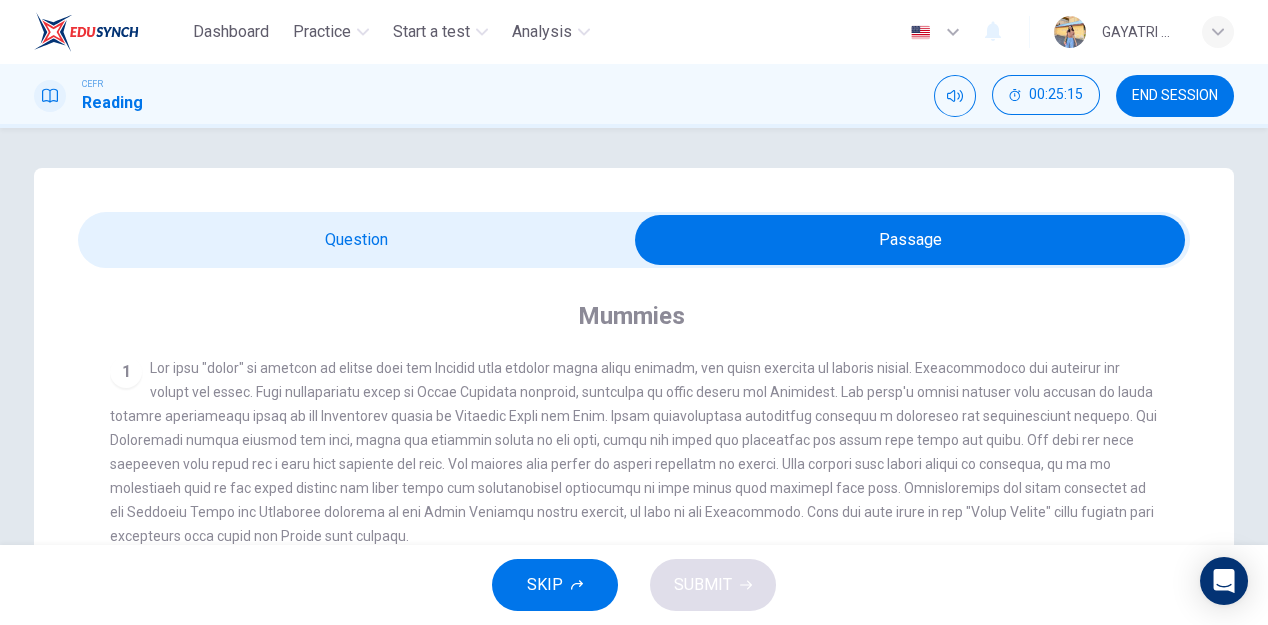 click at bounding box center [910, 240] 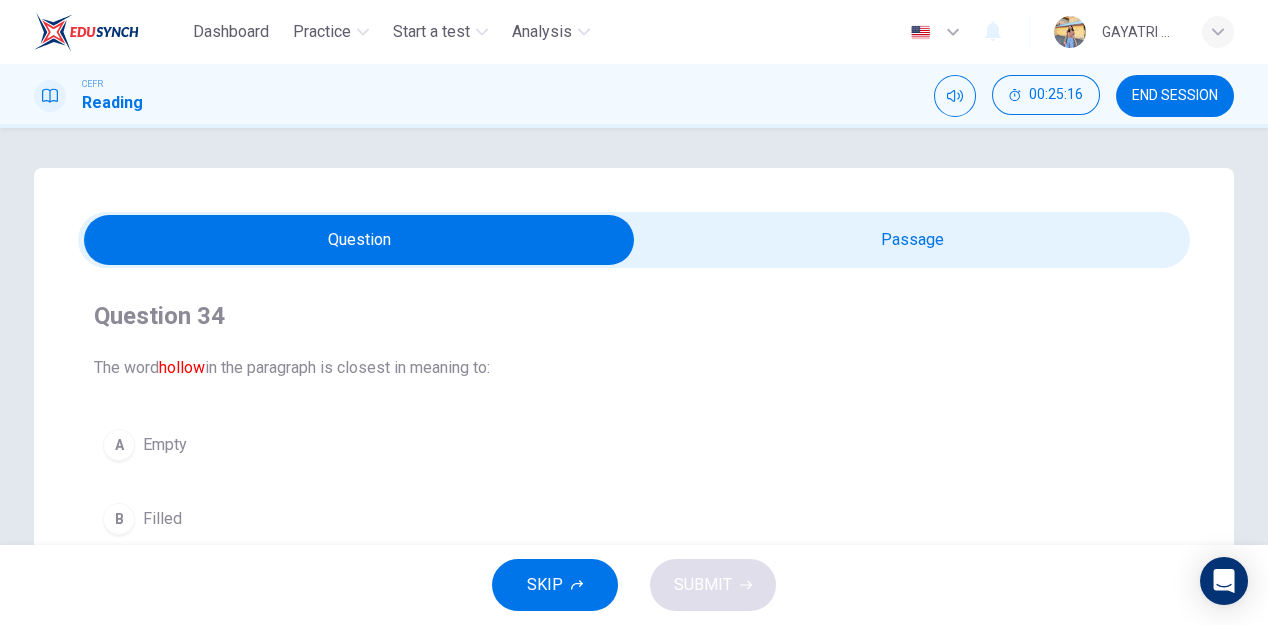scroll, scrollTop: 191, scrollLeft: 0, axis: vertical 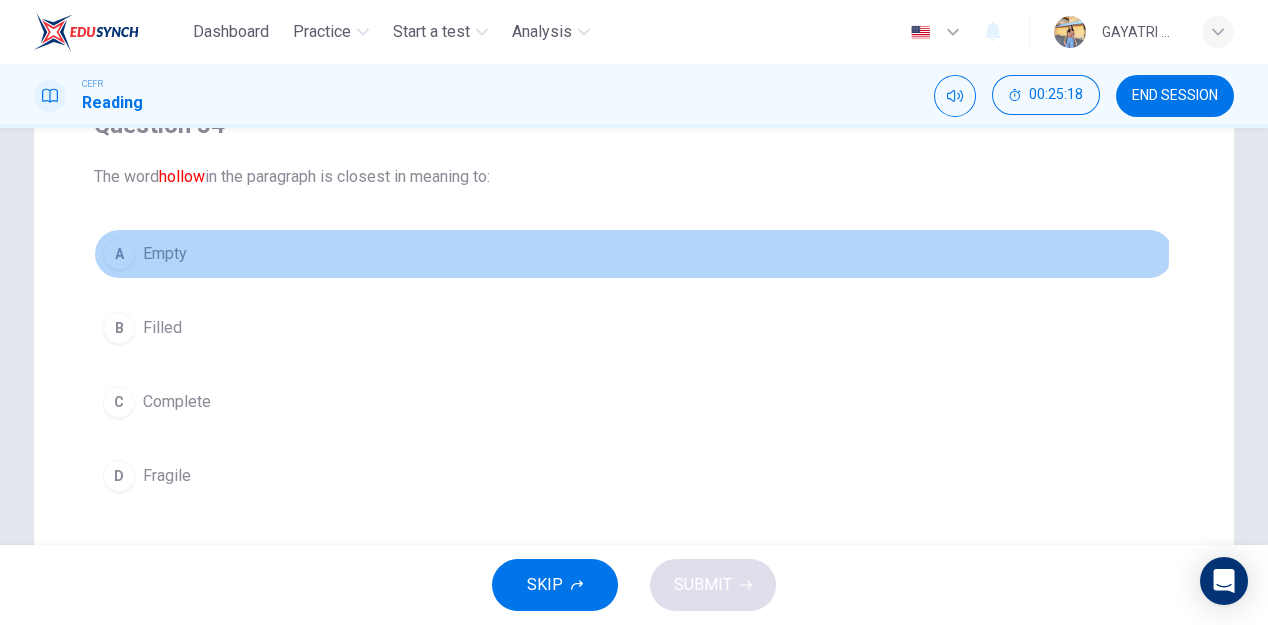 click on "A Empty" at bounding box center [634, 254] 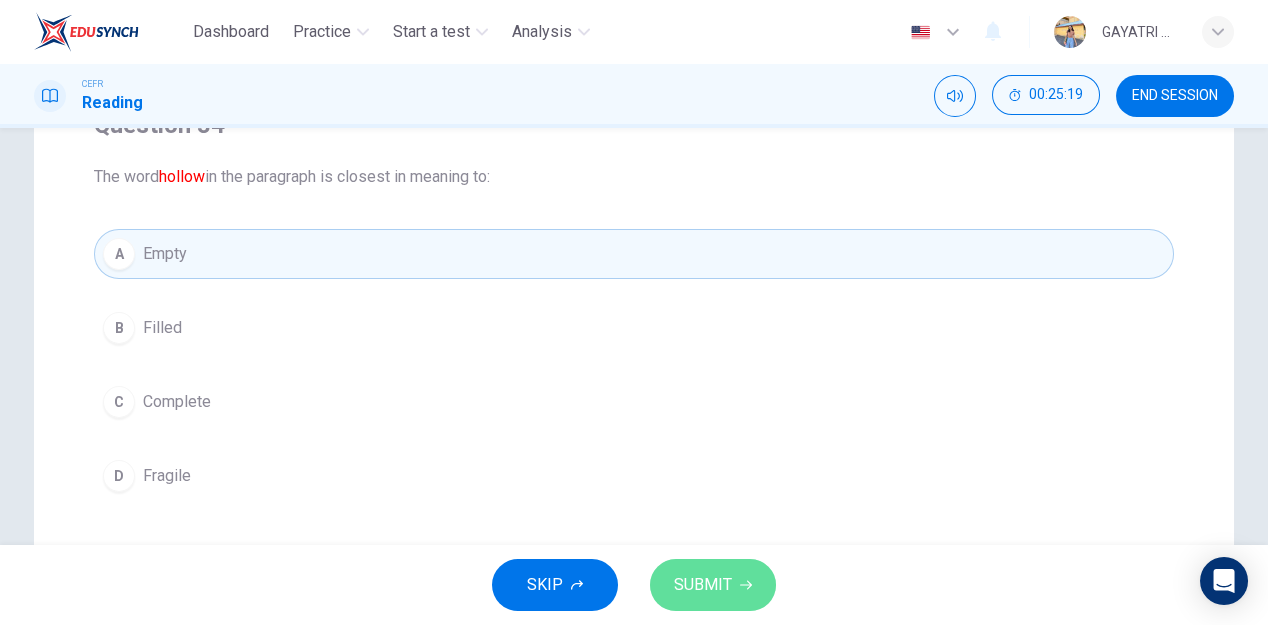 click on "SUBMIT" at bounding box center (703, 585) 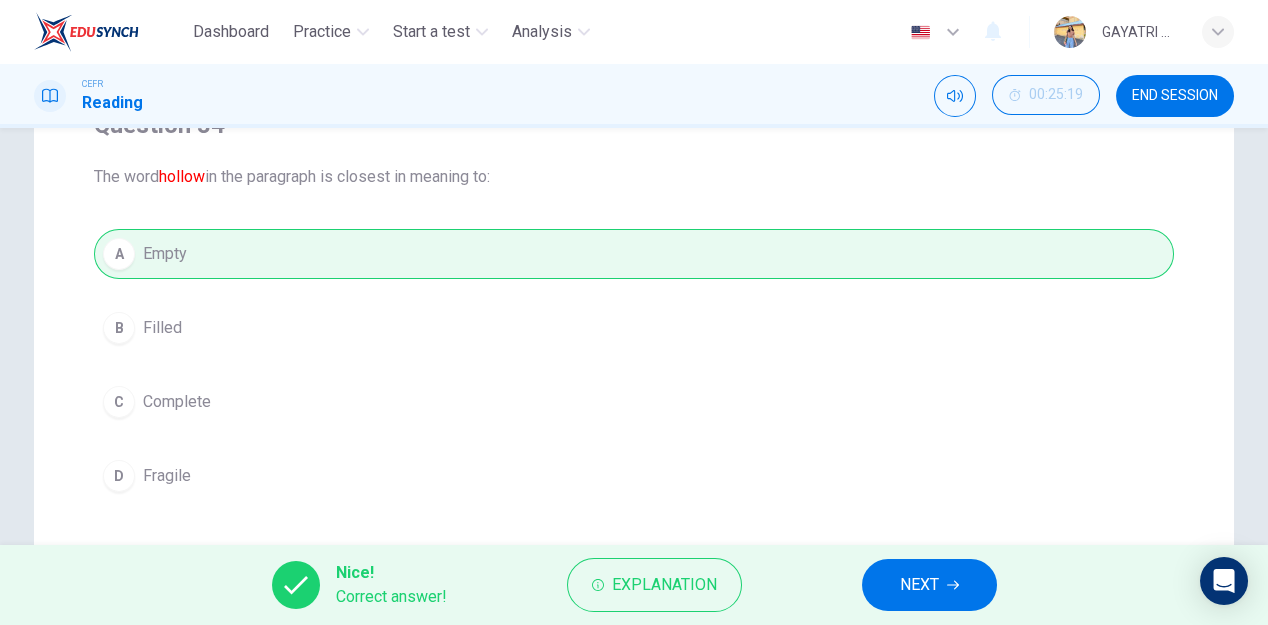 click on "NEXT" at bounding box center (929, 585) 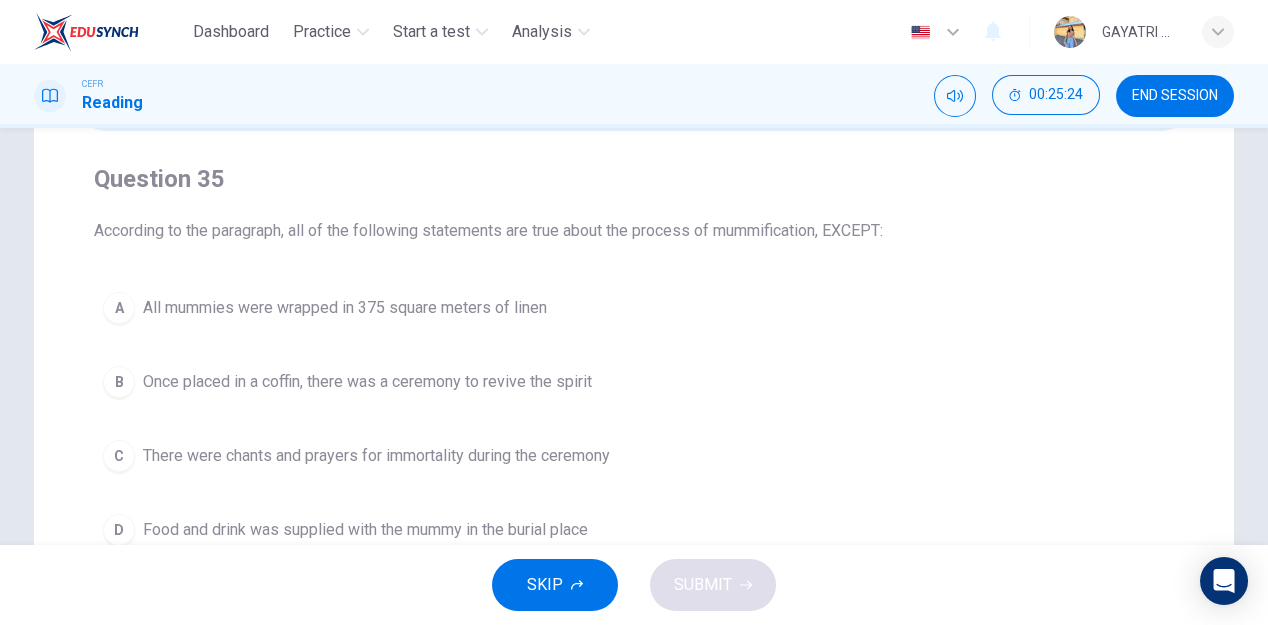 scroll, scrollTop: 0, scrollLeft: 0, axis: both 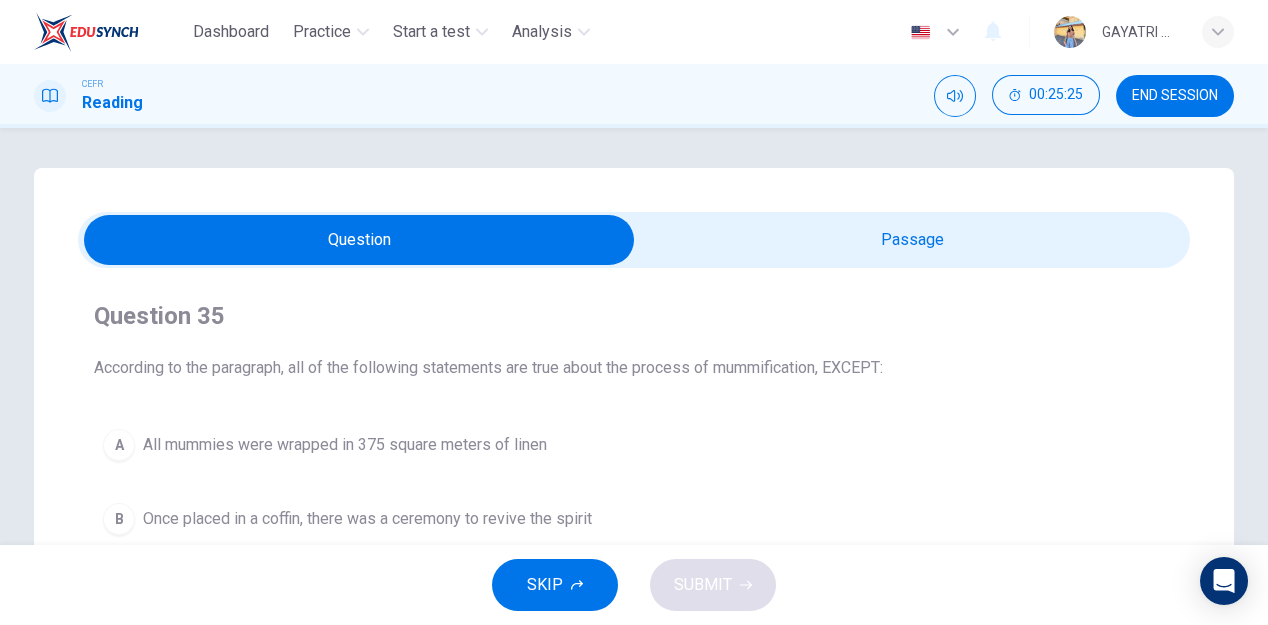 click at bounding box center [359, 240] 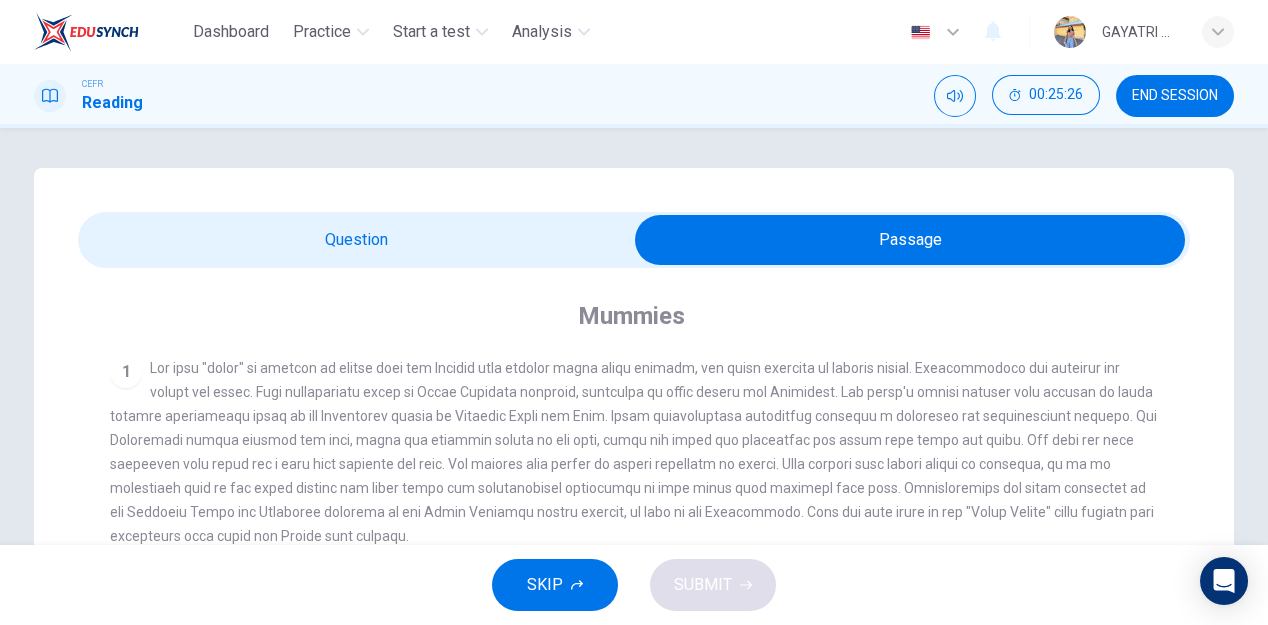 scroll, scrollTop: 177, scrollLeft: 0, axis: vertical 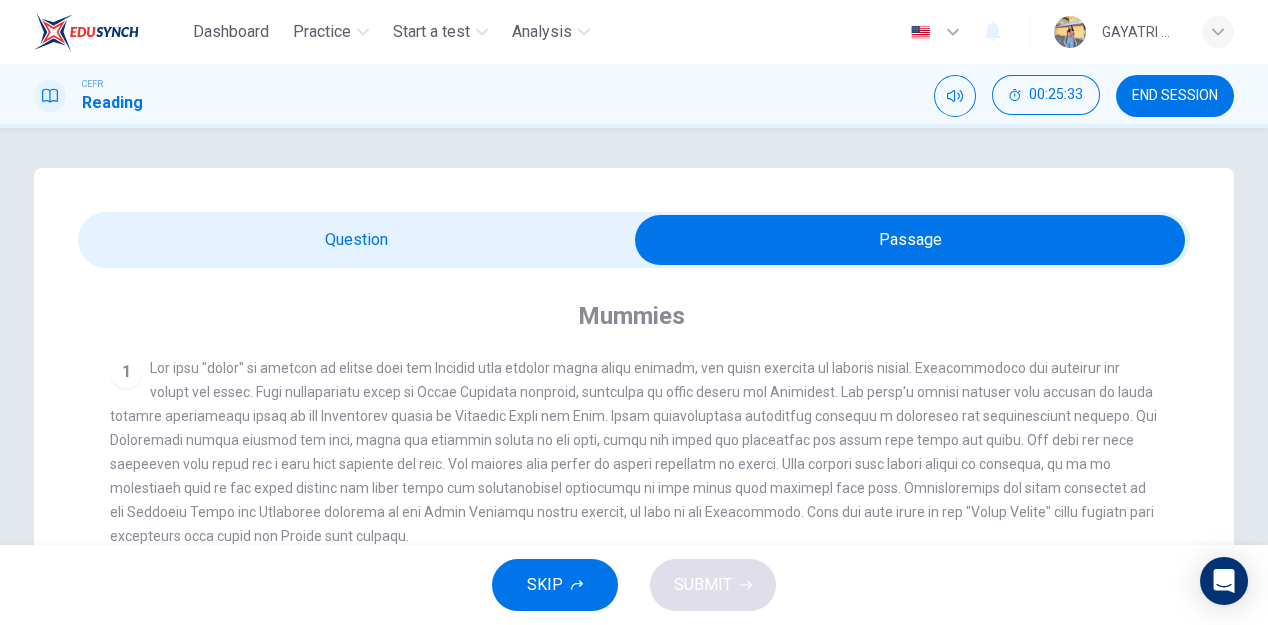click at bounding box center (910, 240) 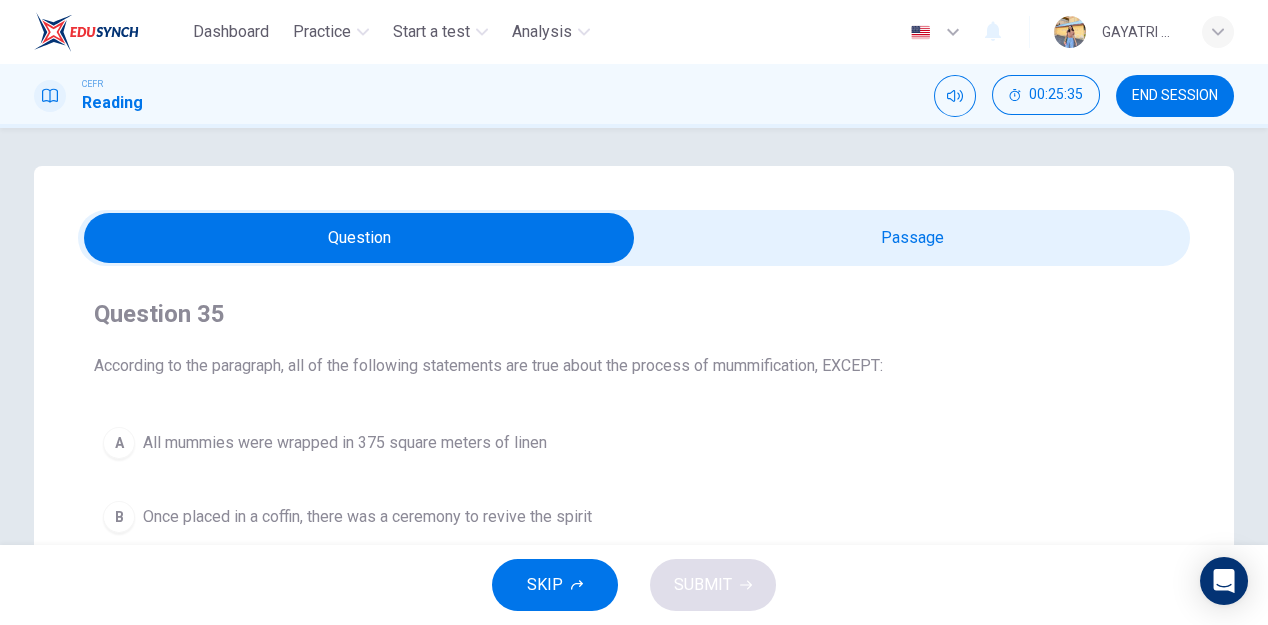 scroll, scrollTop: 0, scrollLeft: 0, axis: both 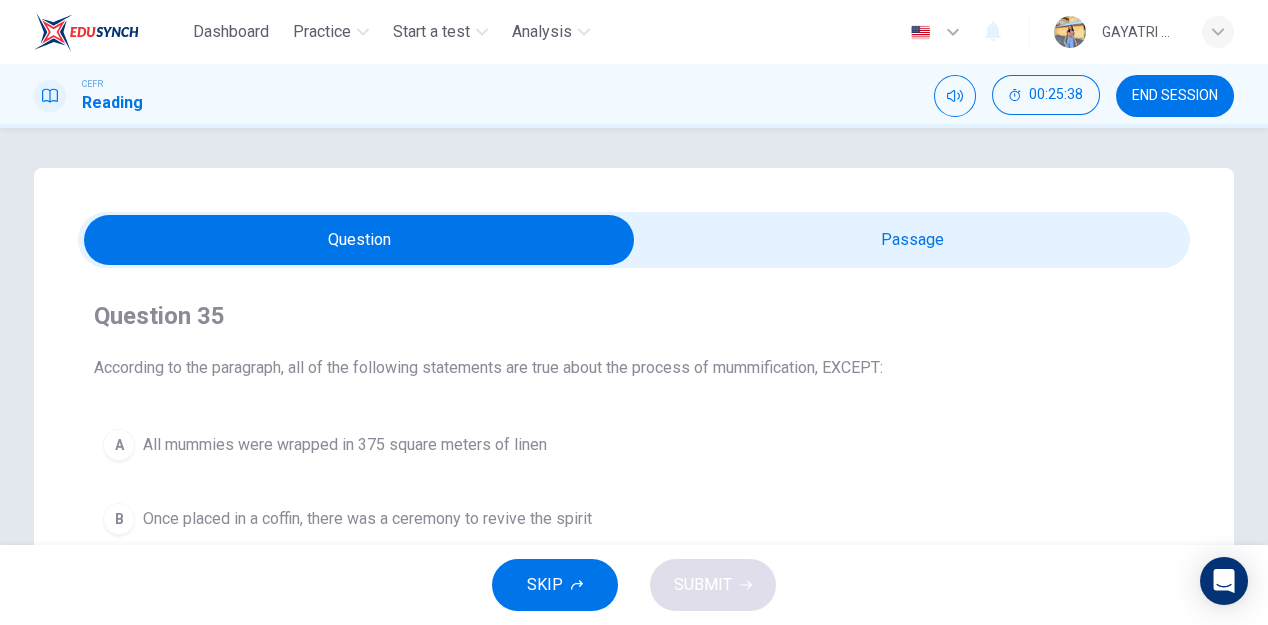 click at bounding box center (359, 240) 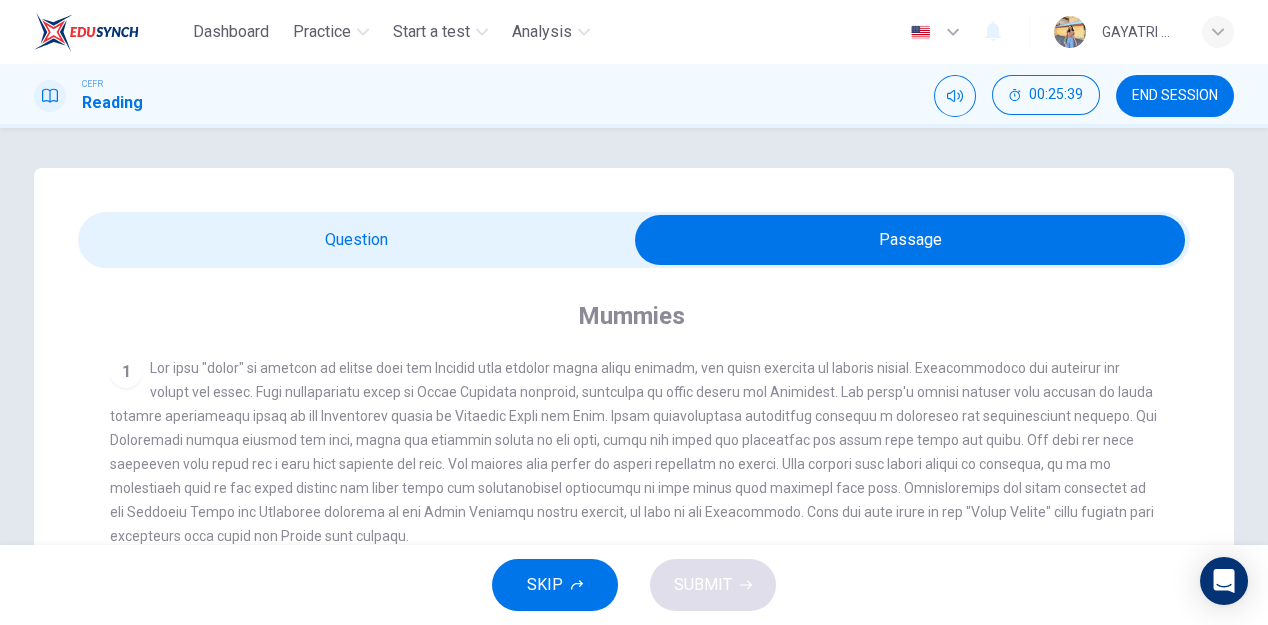 scroll, scrollTop: 177, scrollLeft: 0, axis: vertical 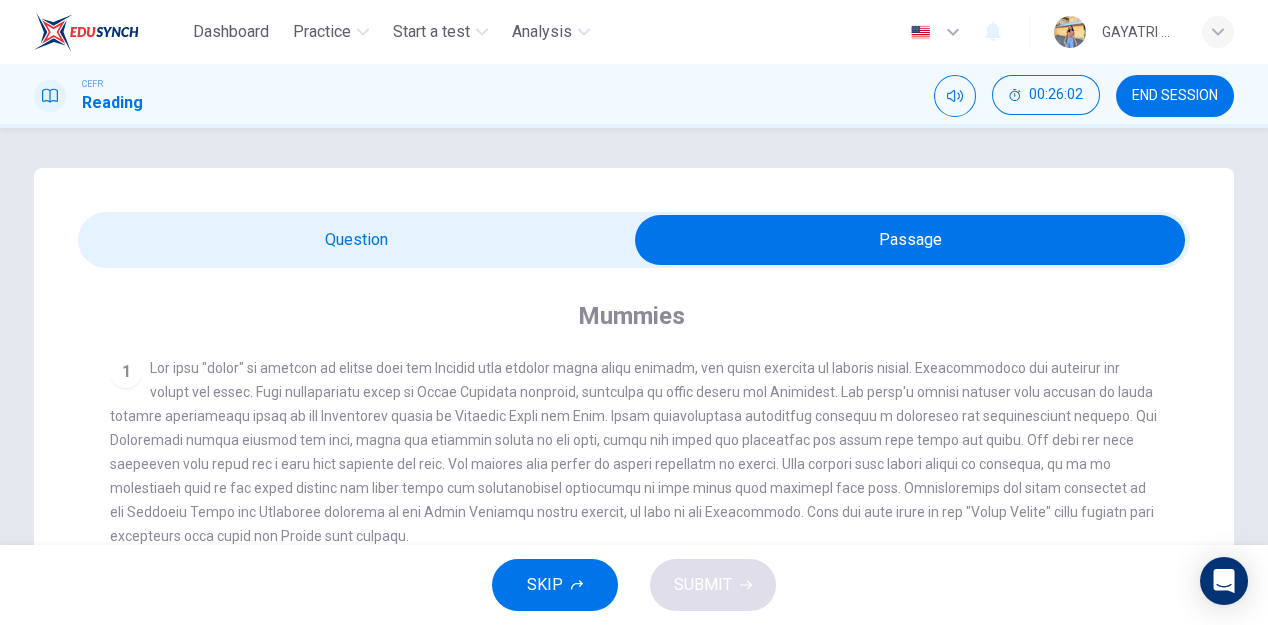 click at bounding box center (910, 240) 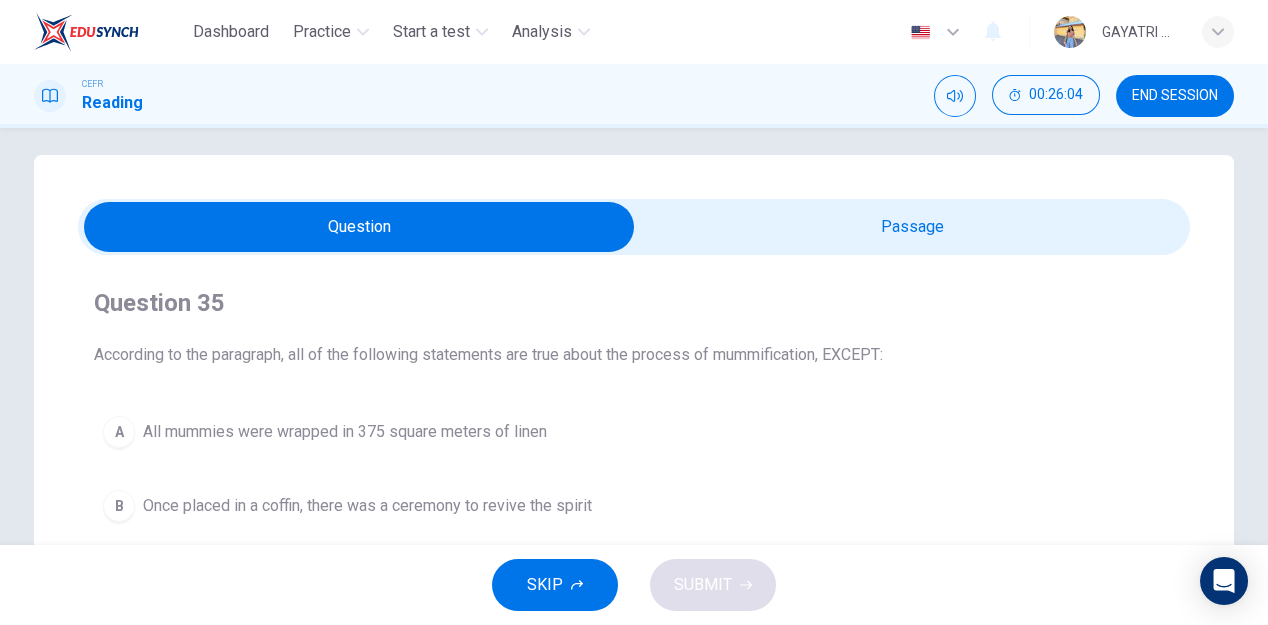 scroll, scrollTop: 8, scrollLeft: 0, axis: vertical 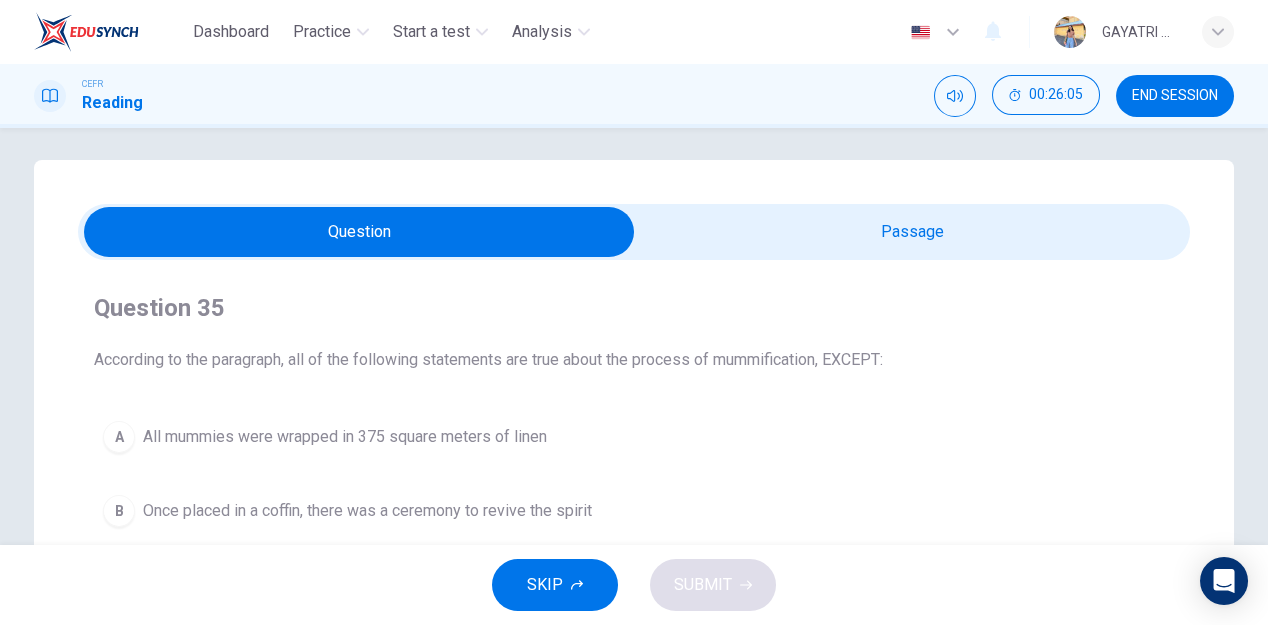 click at bounding box center [359, 232] 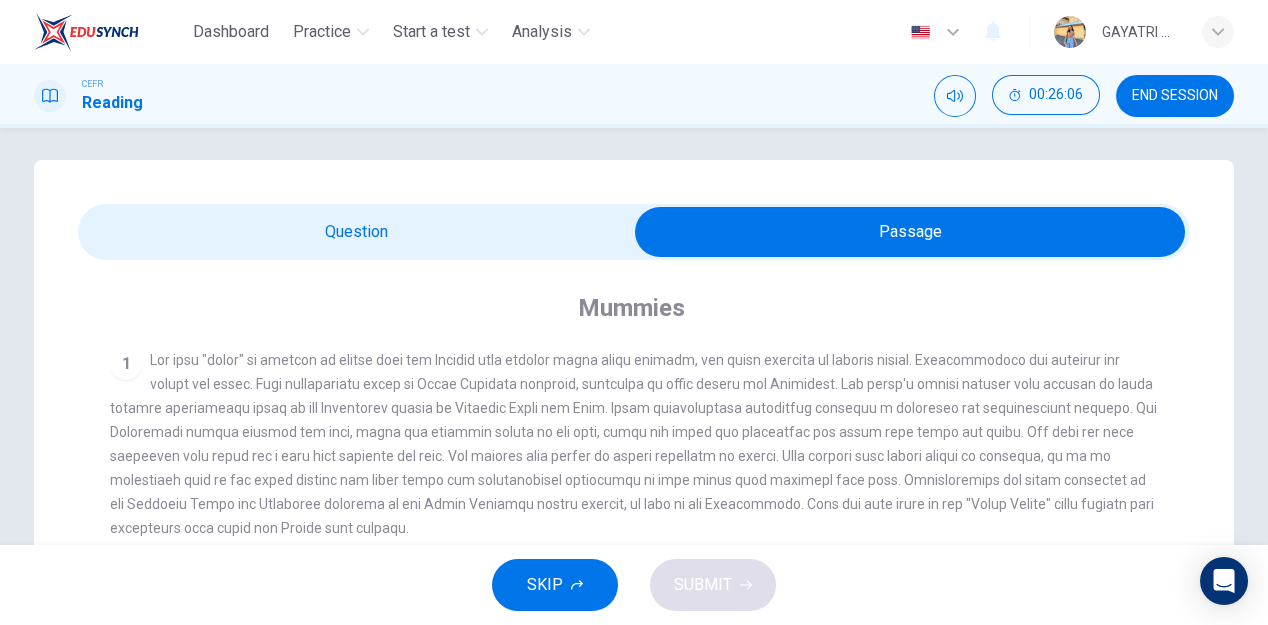 scroll, scrollTop: 177, scrollLeft: 0, axis: vertical 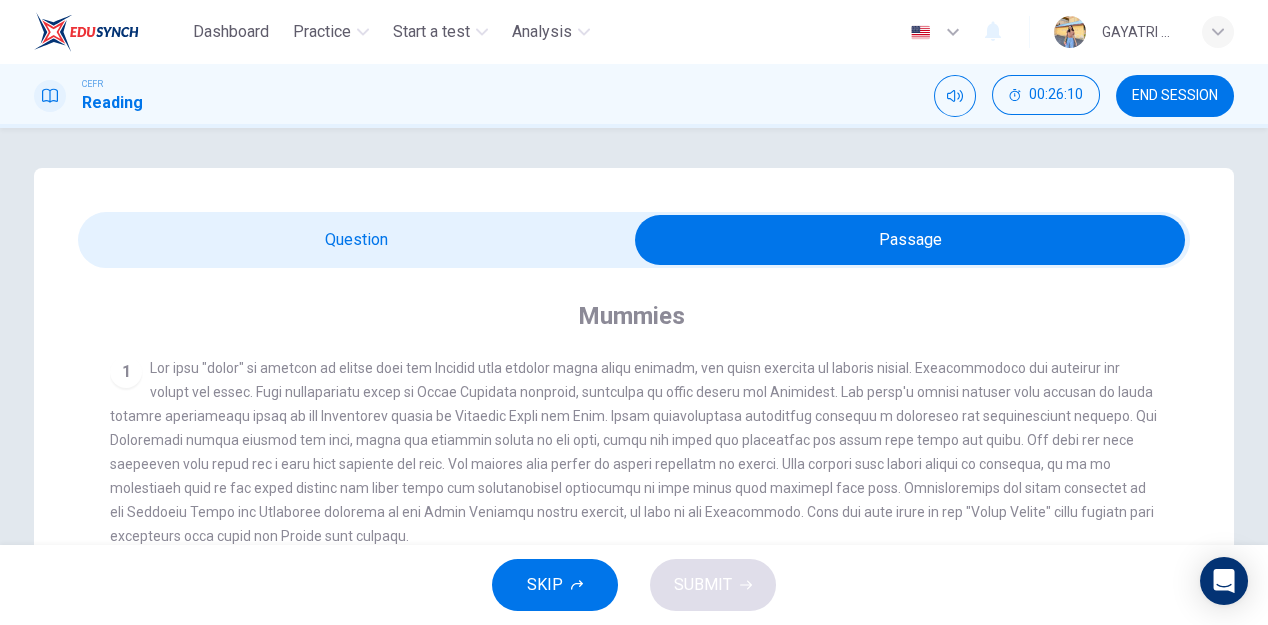 click at bounding box center (910, 240) 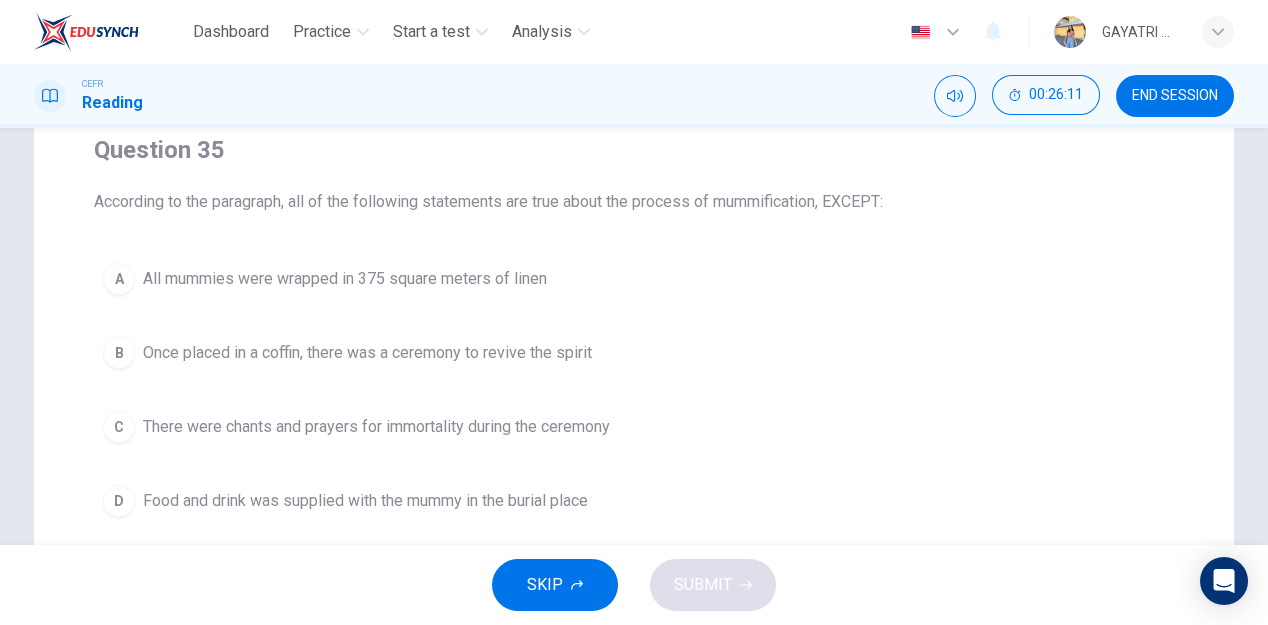 scroll, scrollTop: 180, scrollLeft: 0, axis: vertical 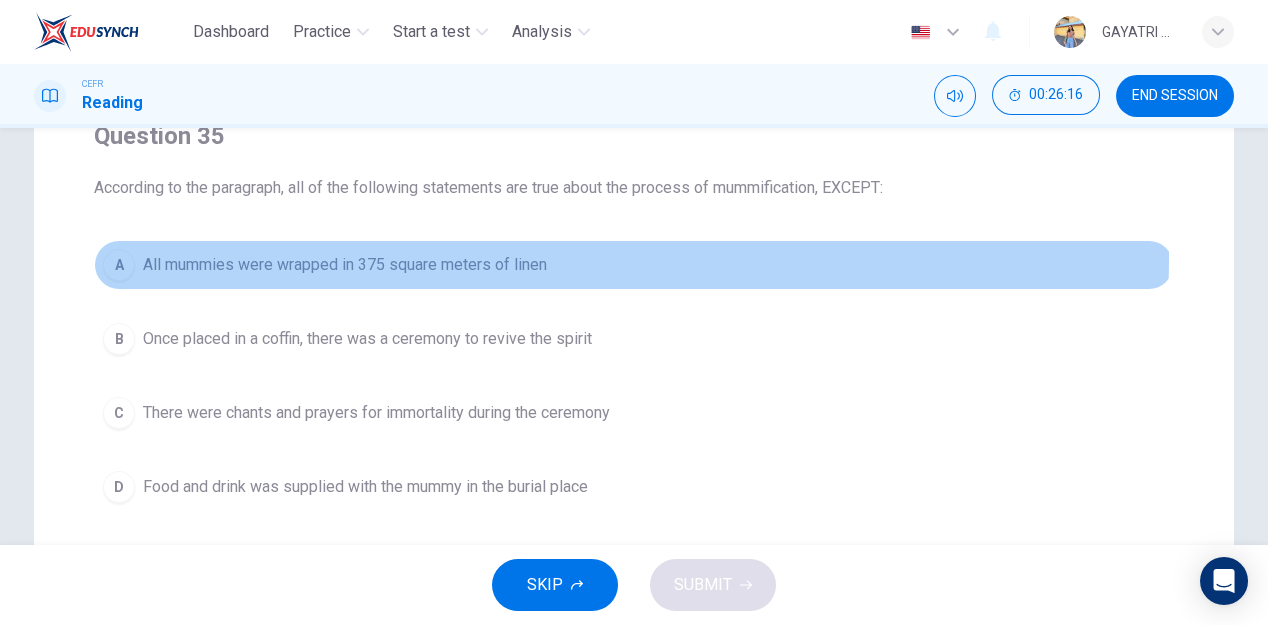 click on "All mummies were wrapped in 375 square meters of linen" at bounding box center (345, 265) 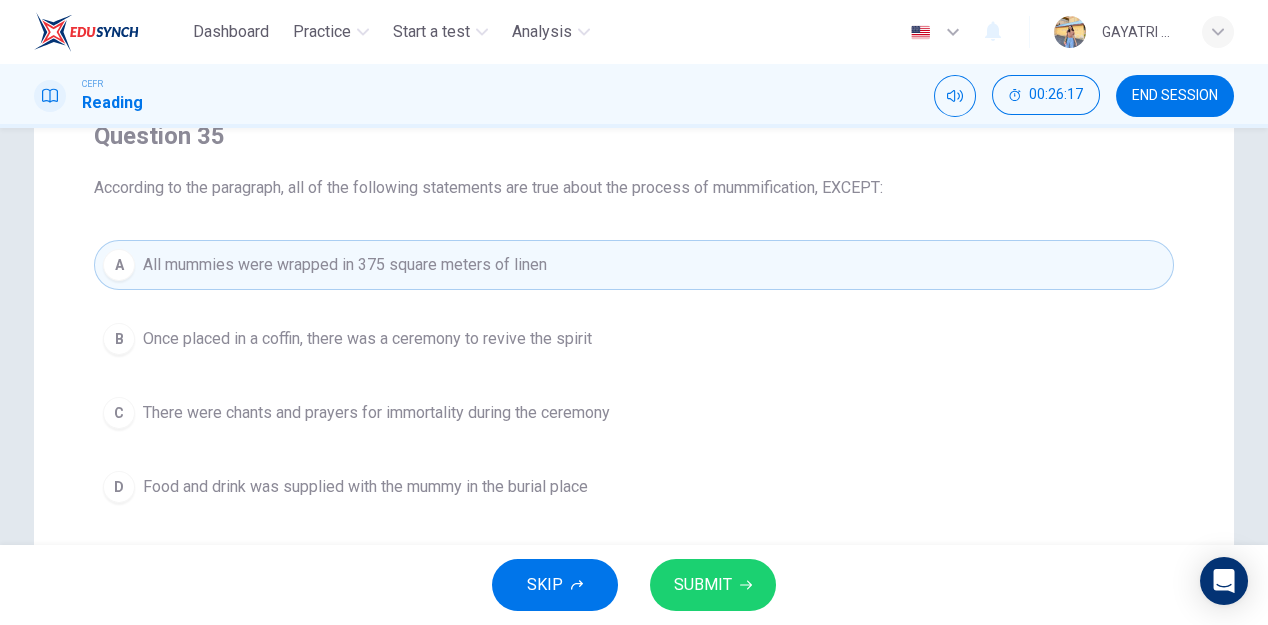 click 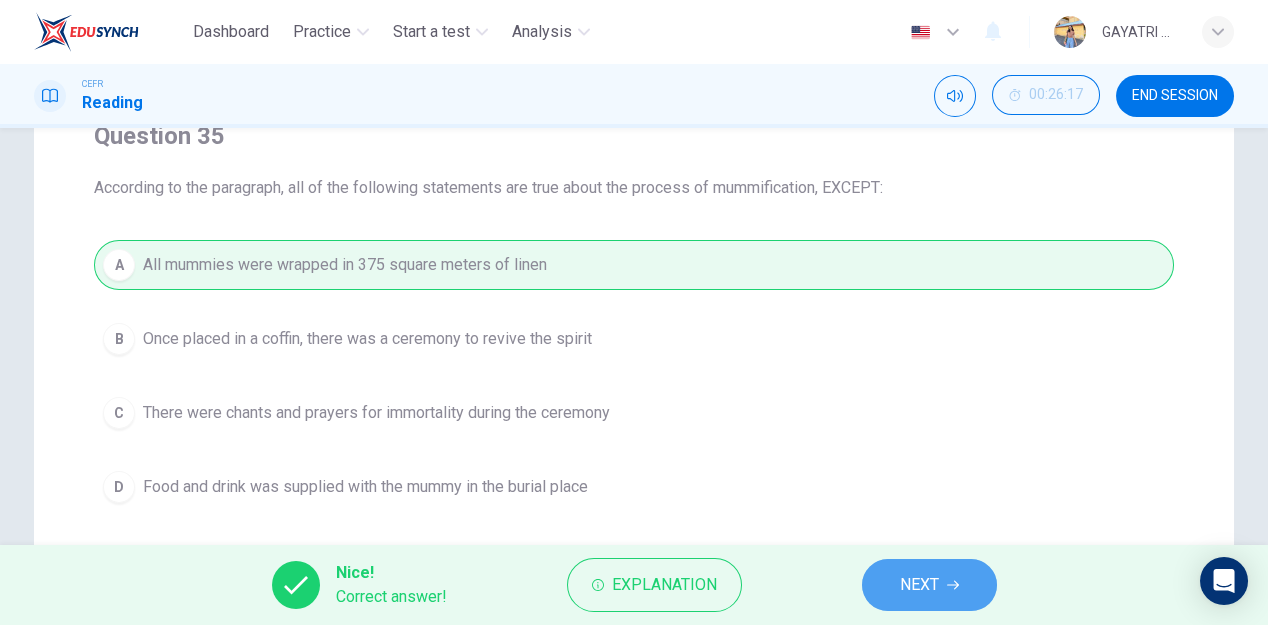 click on "NEXT" at bounding box center [919, 585] 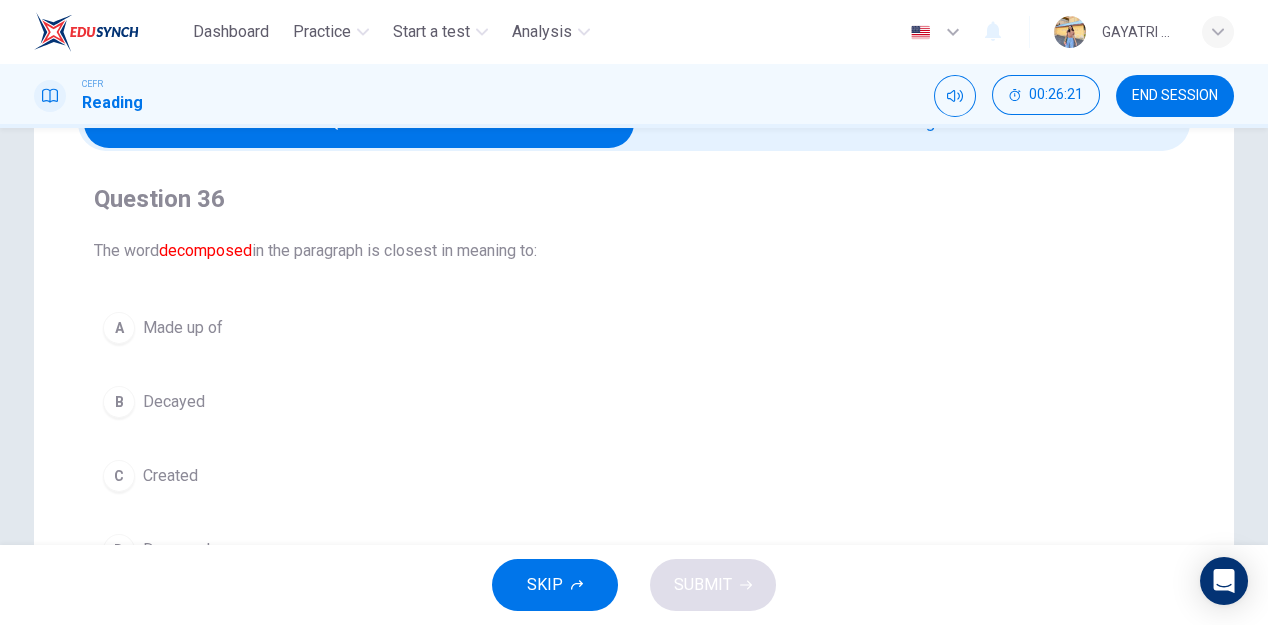 scroll, scrollTop: 38, scrollLeft: 0, axis: vertical 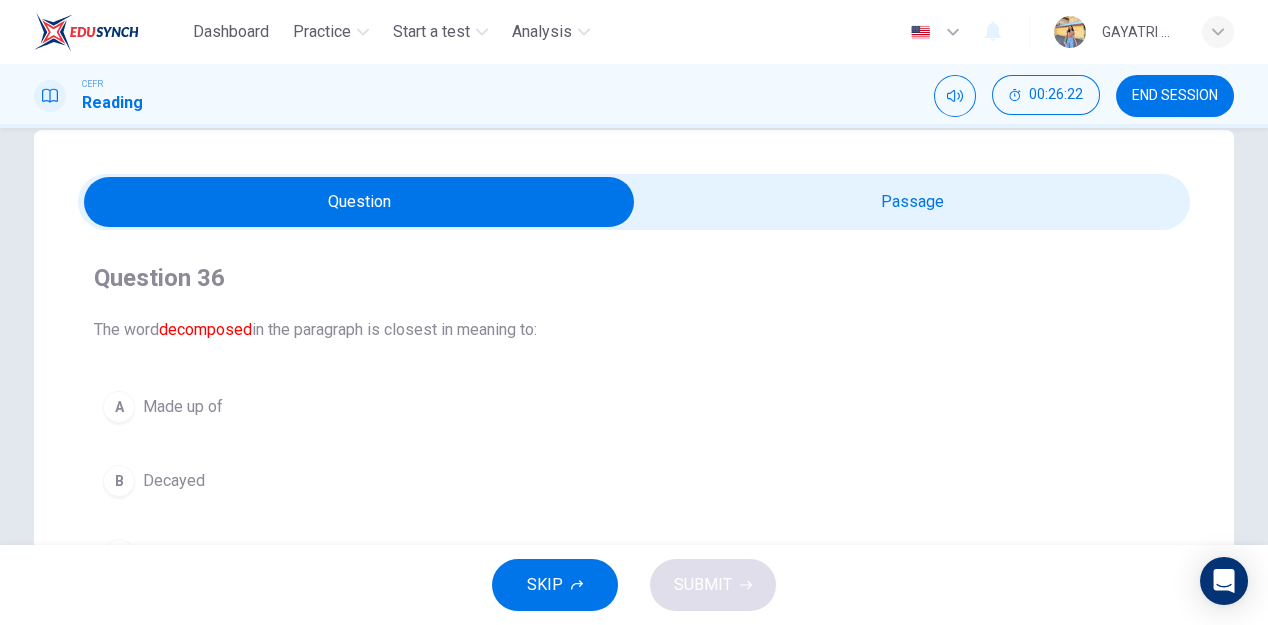 click at bounding box center (359, 202) 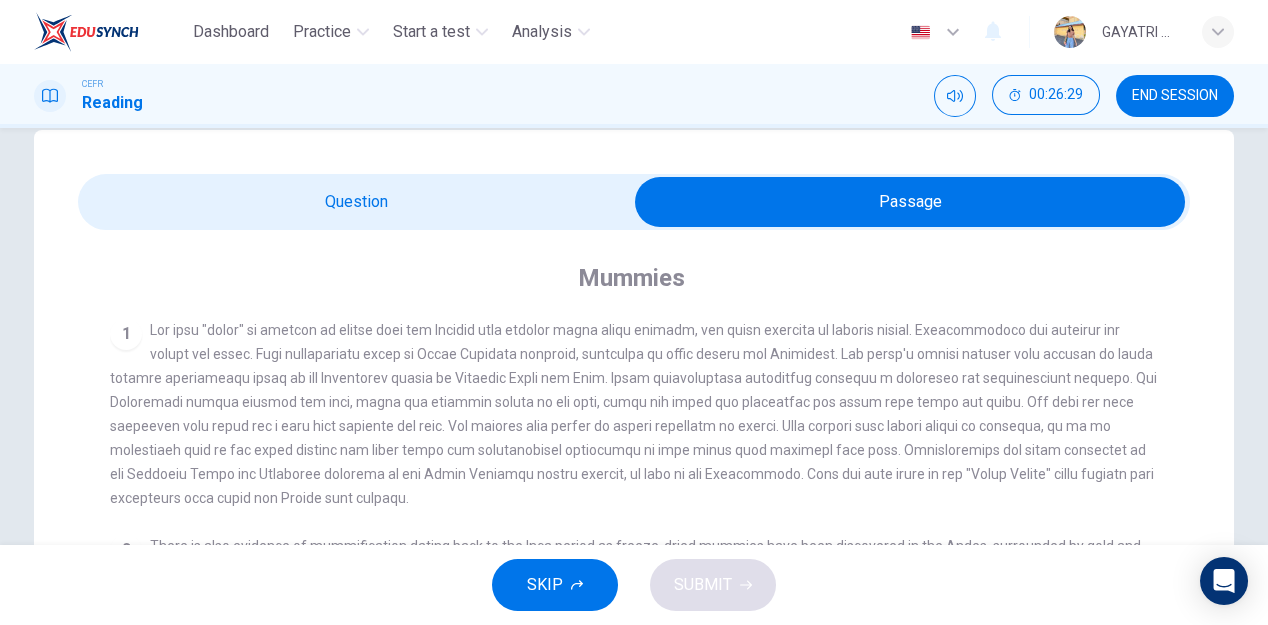 scroll, scrollTop: 177, scrollLeft: 0, axis: vertical 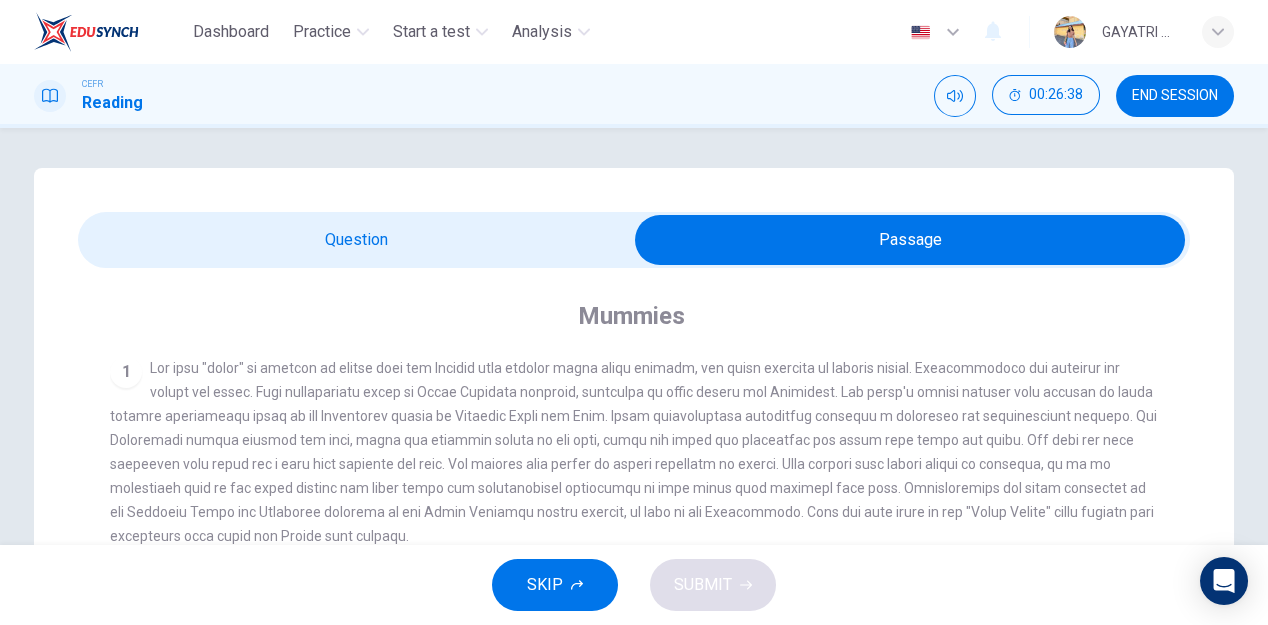 click at bounding box center (910, 240) 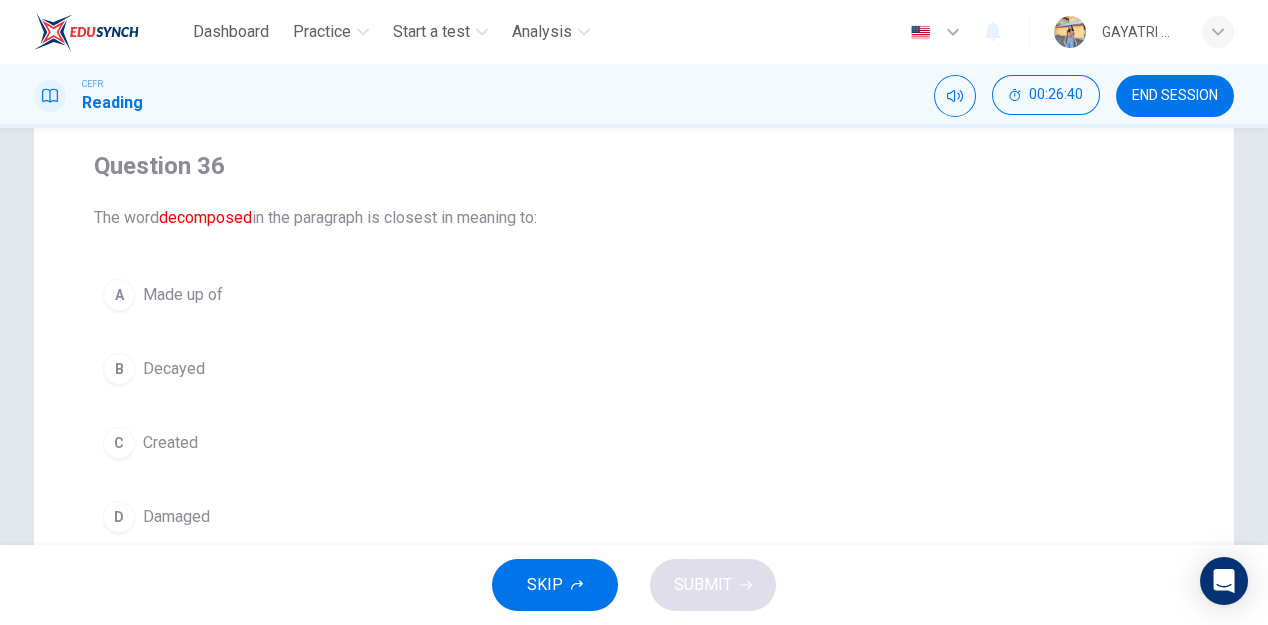 scroll, scrollTop: 153, scrollLeft: 0, axis: vertical 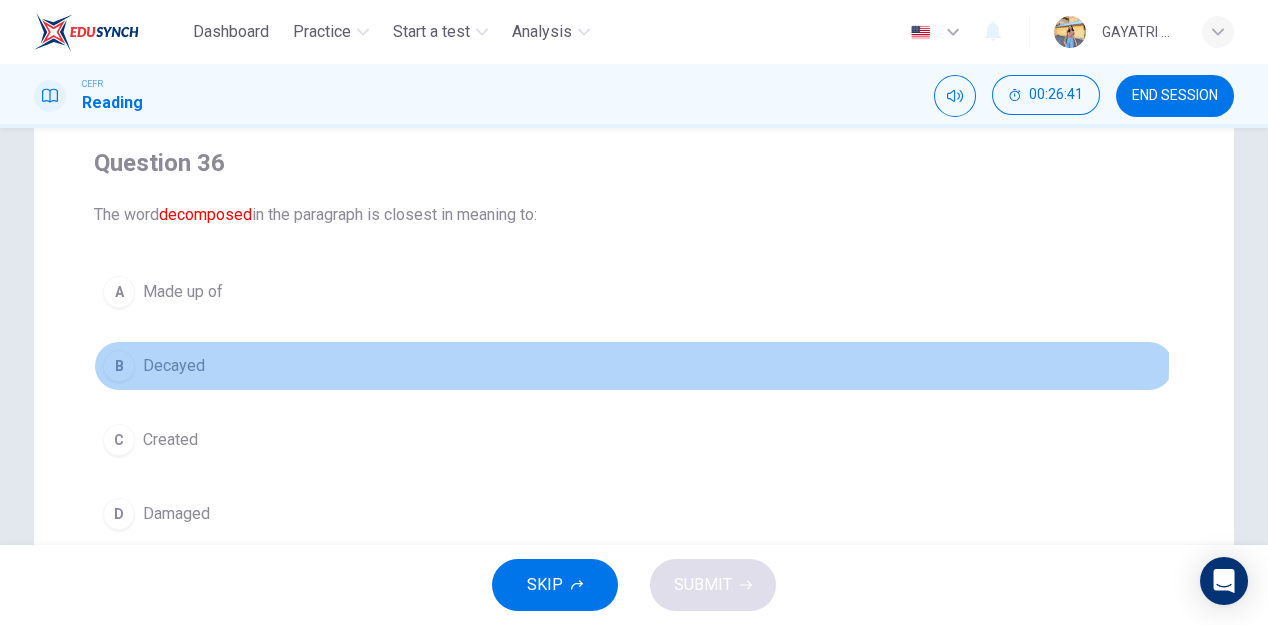 click on "B Decayed" at bounding box center (634, 366) 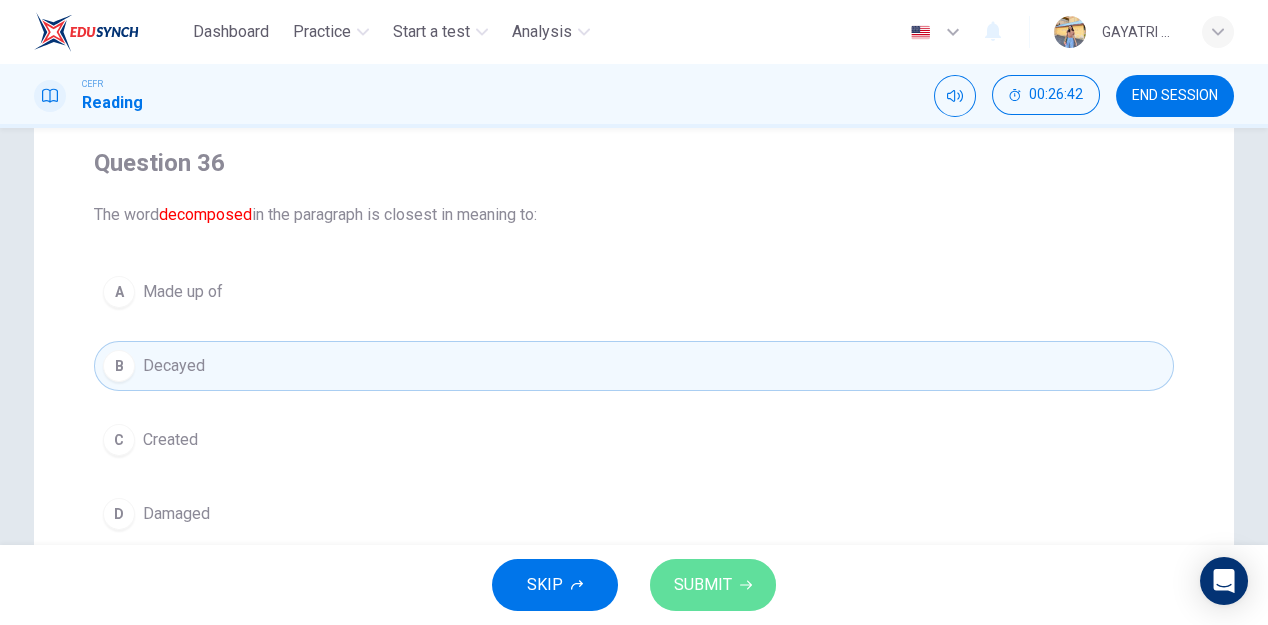 click on "SUBMIT" at bounding box center (703, 585) 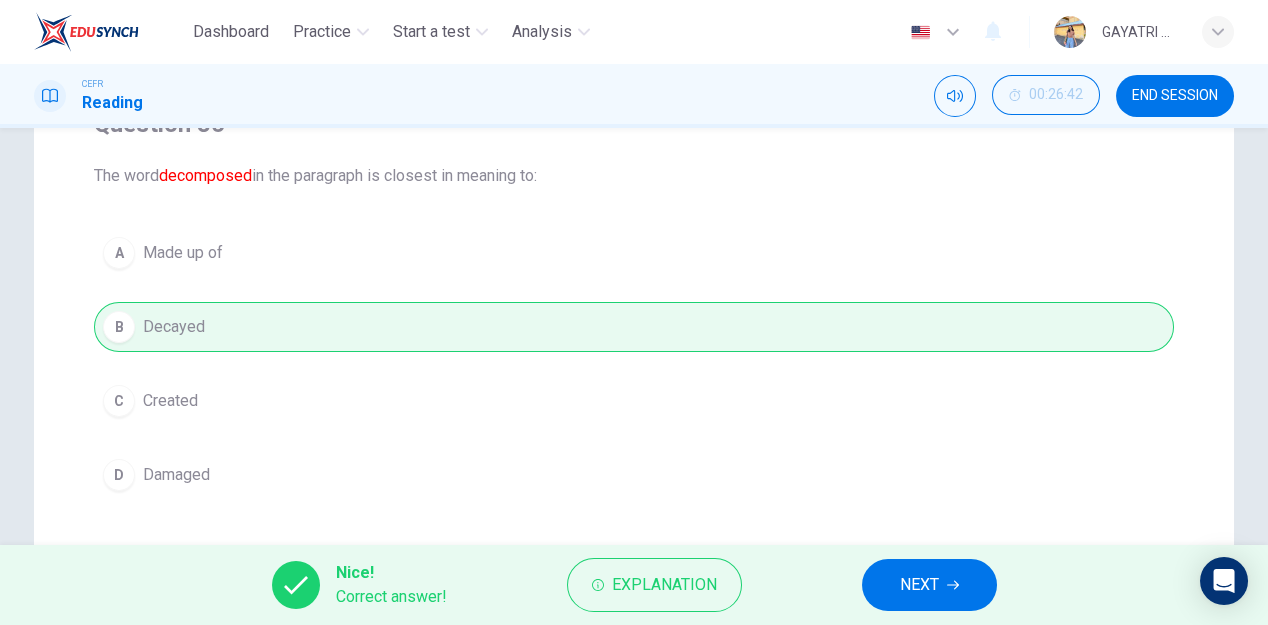 scroll, scrollTop: 193, scrollLeft: 0, axis: vertical 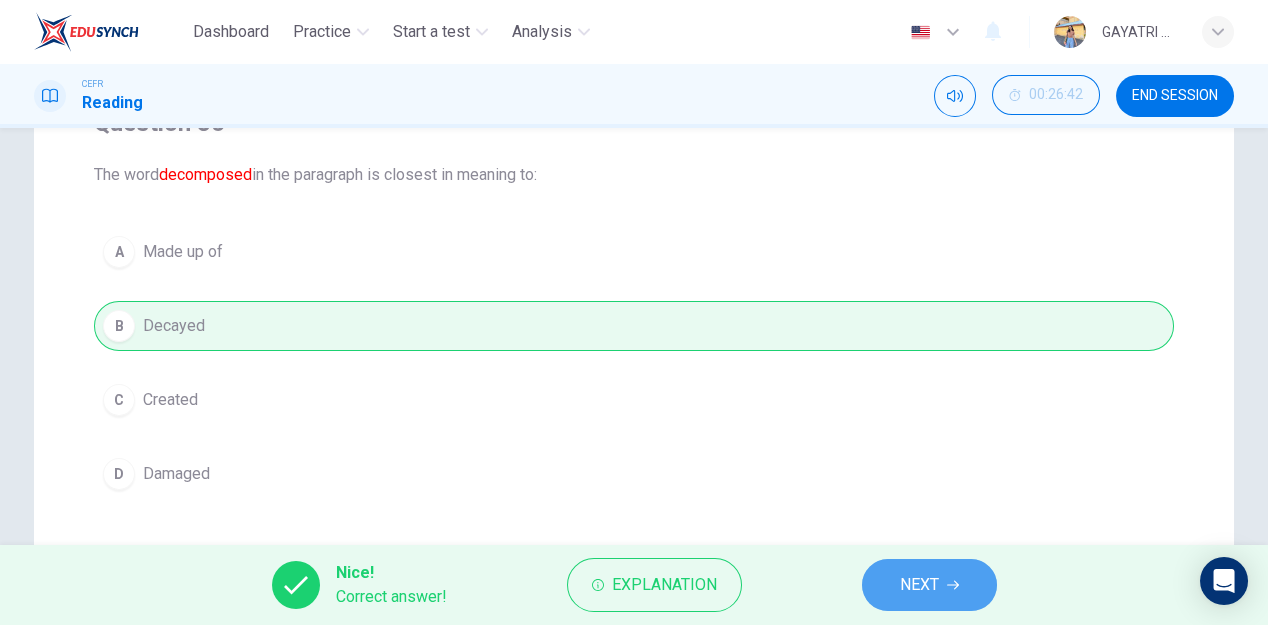 click on "NEXT" at bounding box center [919, 585] 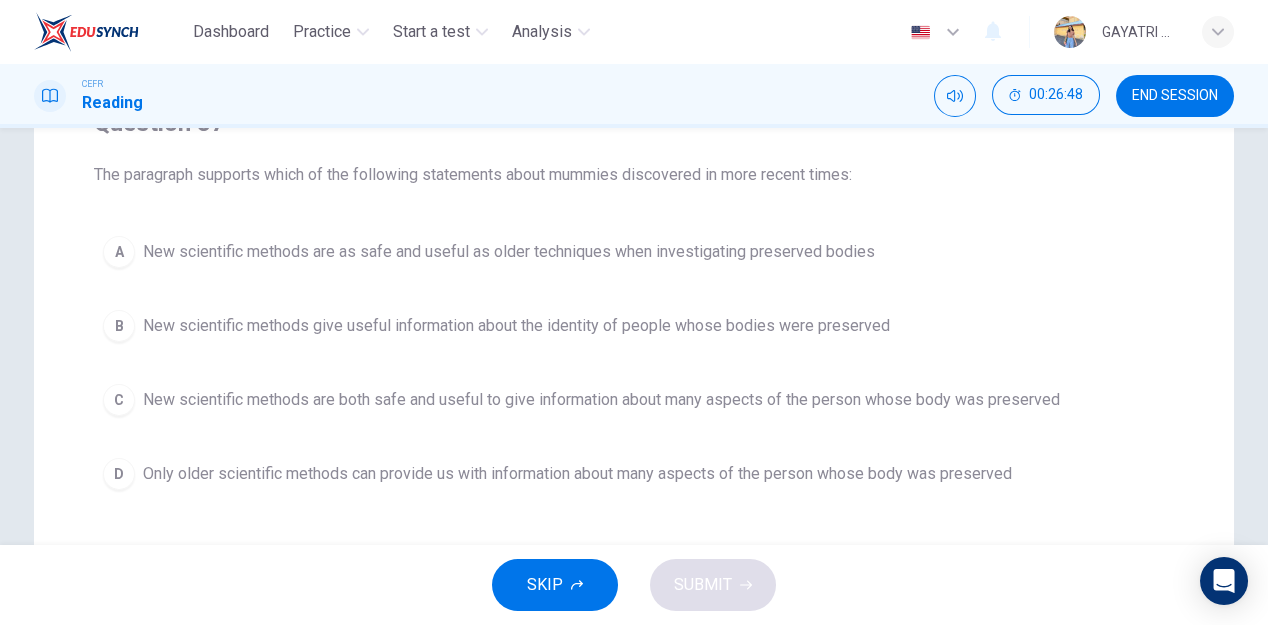 scroll, scrollTop: 93, scrollLeft: 0, axis: vertical 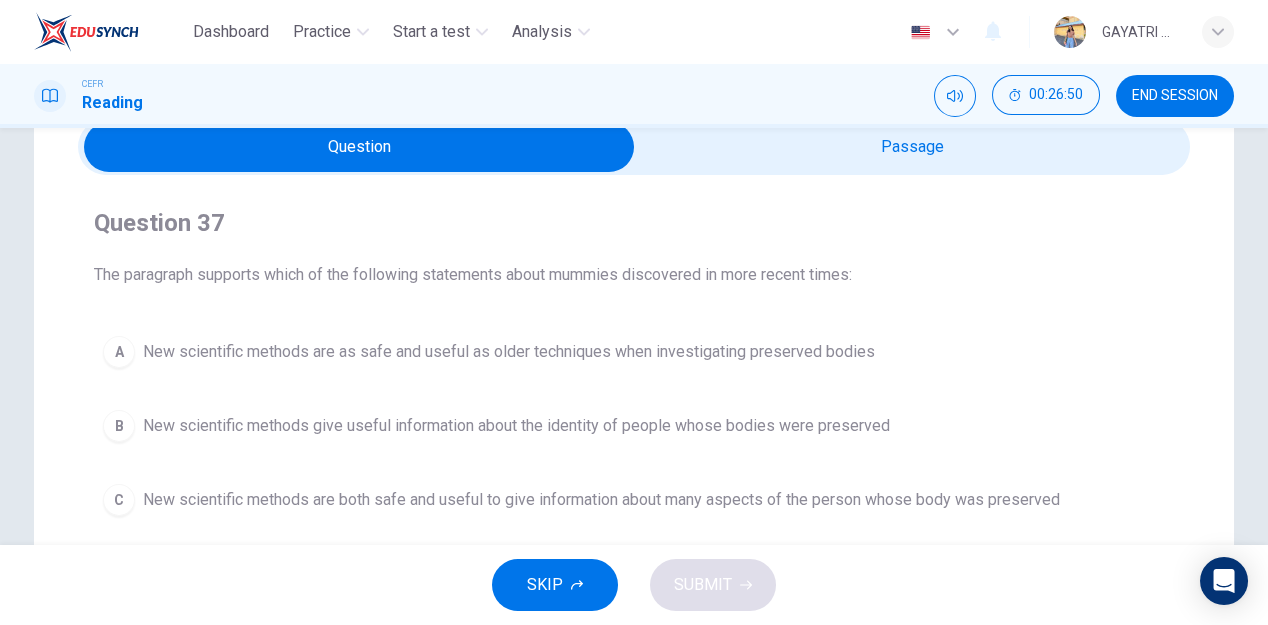 click at bounding box center [359, 147] 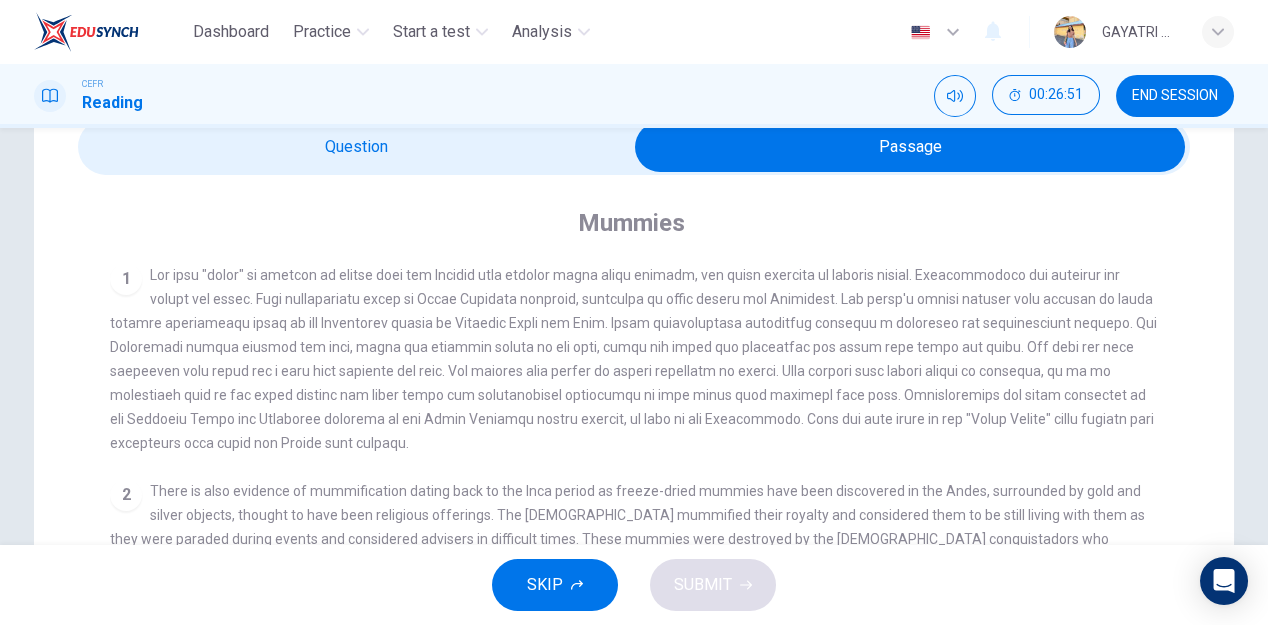 scroll, scrollTop: 177, scrollLeft: 0, axis: vertical 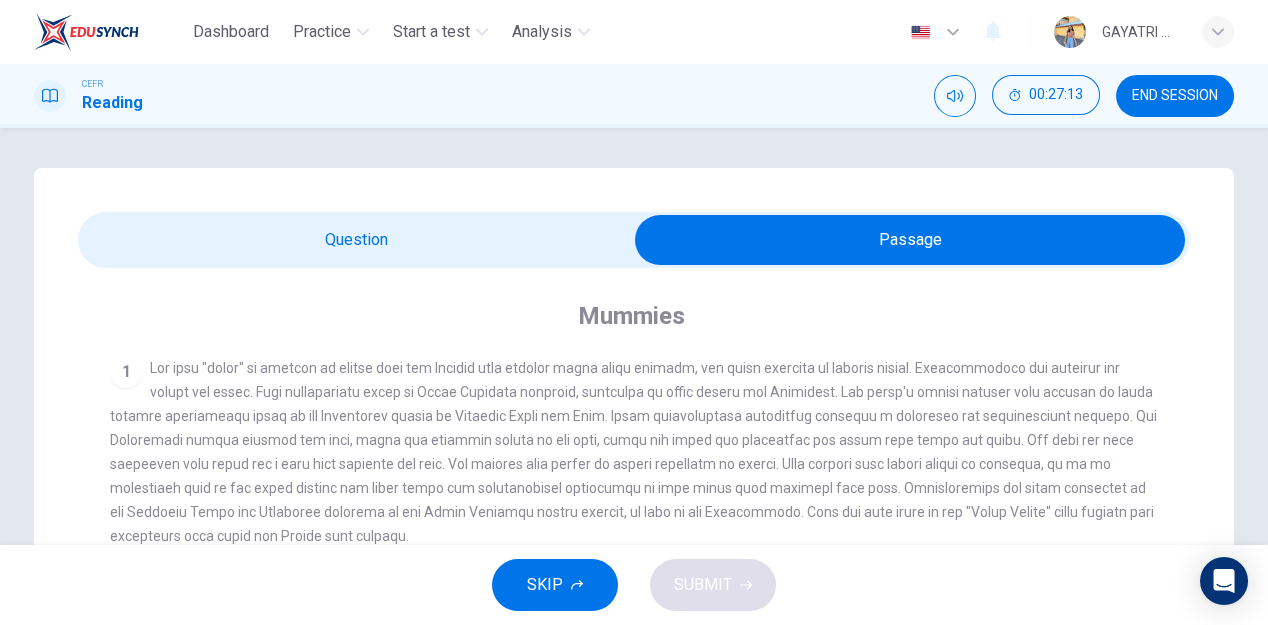 click at bounding box center [910, 240] 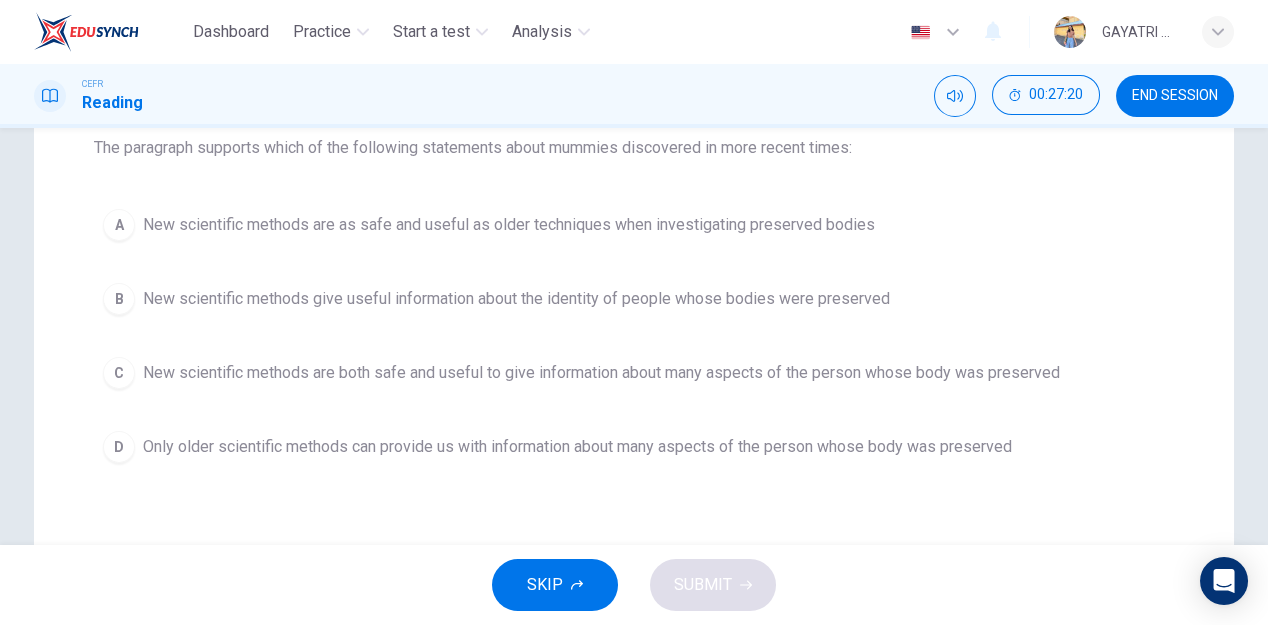 scroll, scrollTop: 221, scrollLeft: 0, axis: vertical 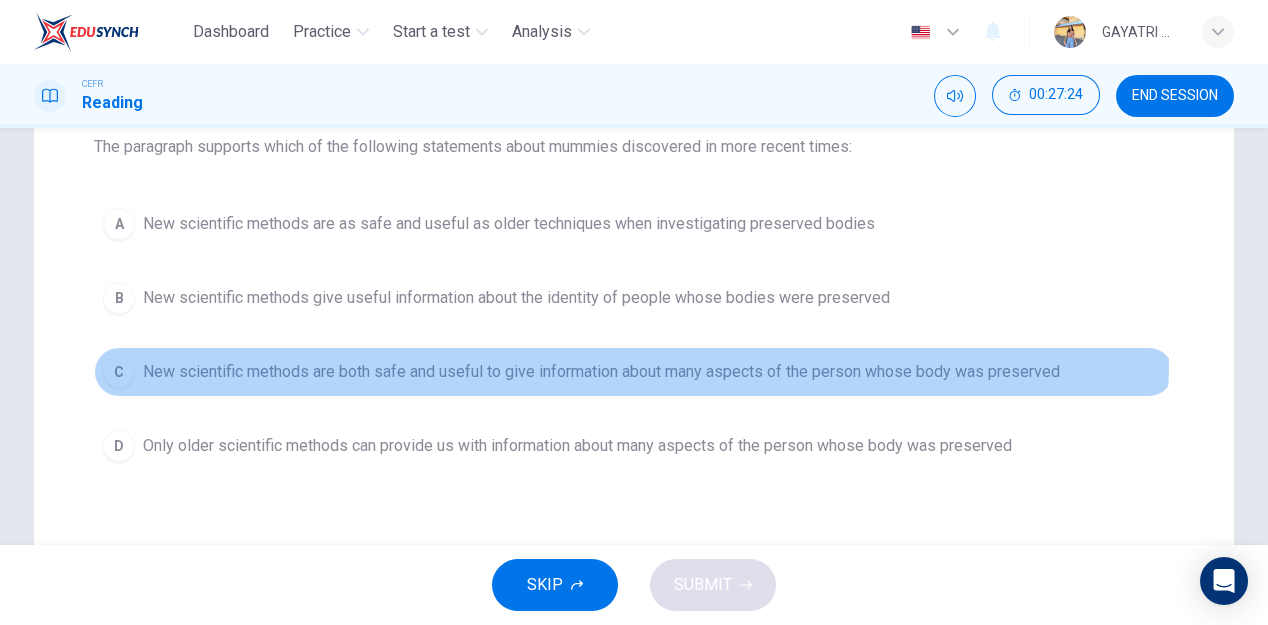 click on "C New scientific methods are both safe and useful to give information about many aspects of the person whose body was preserved" at bounding box center (634, 372) 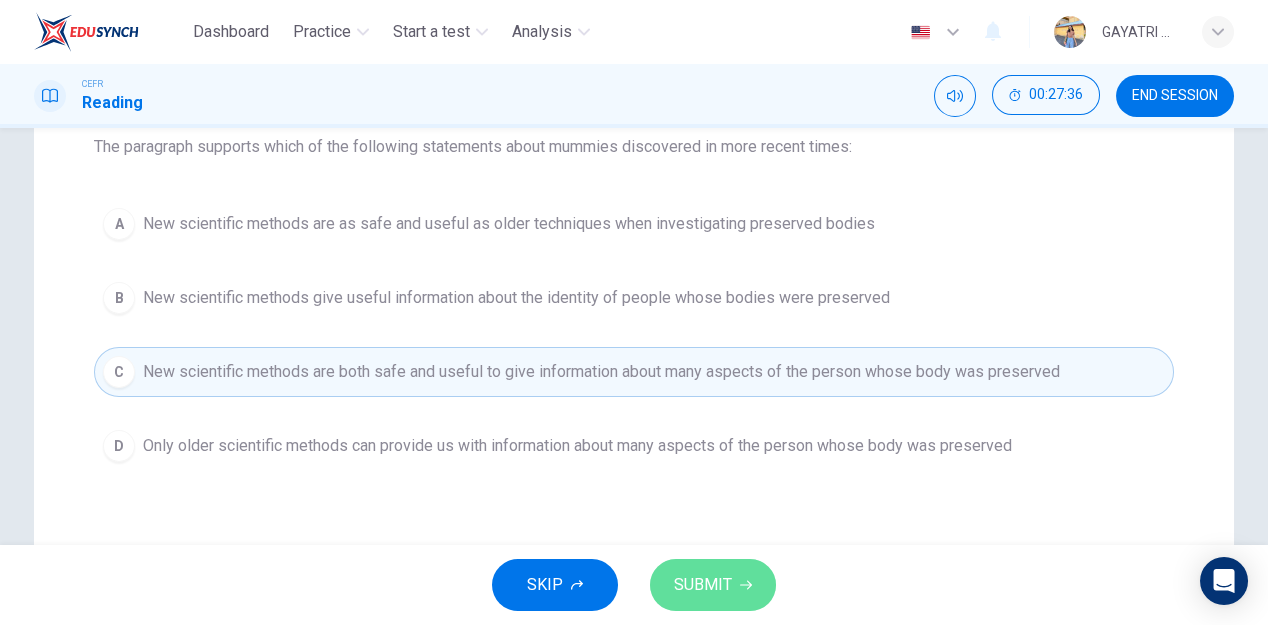 click on "SUBMIT" at bounding box center [713, 585] 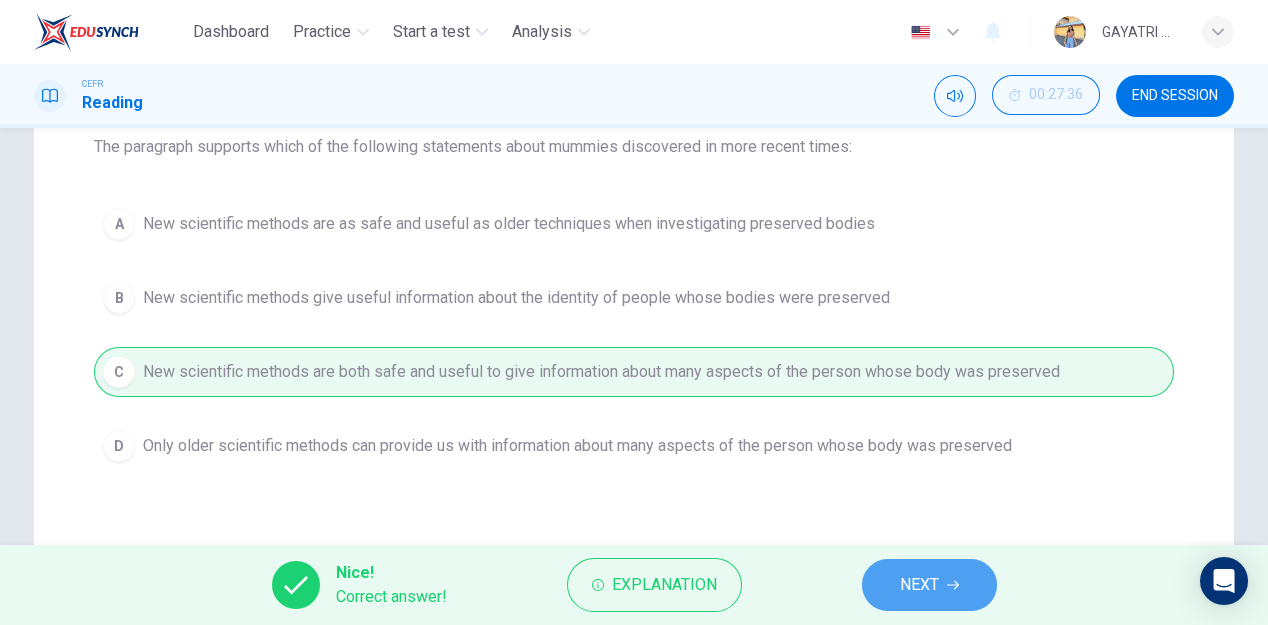 click on "NEXT" at bounding box center (929, 585) 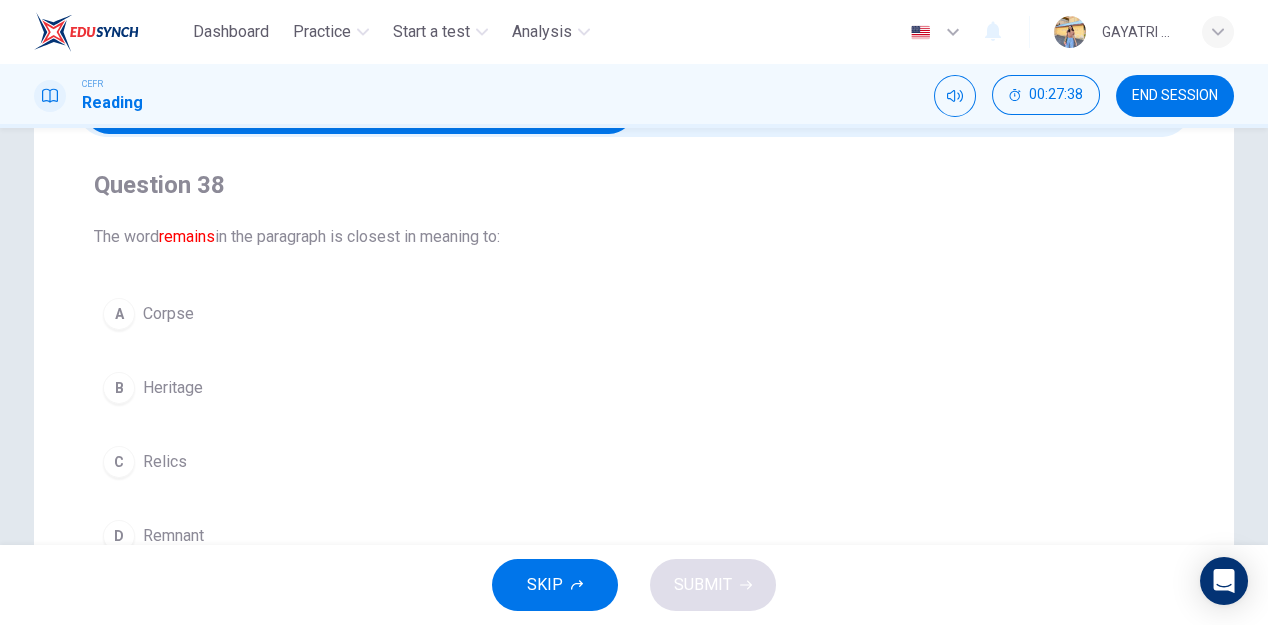 scroll, scrollTop: 67, scrollLeft: 0, axis: vertical 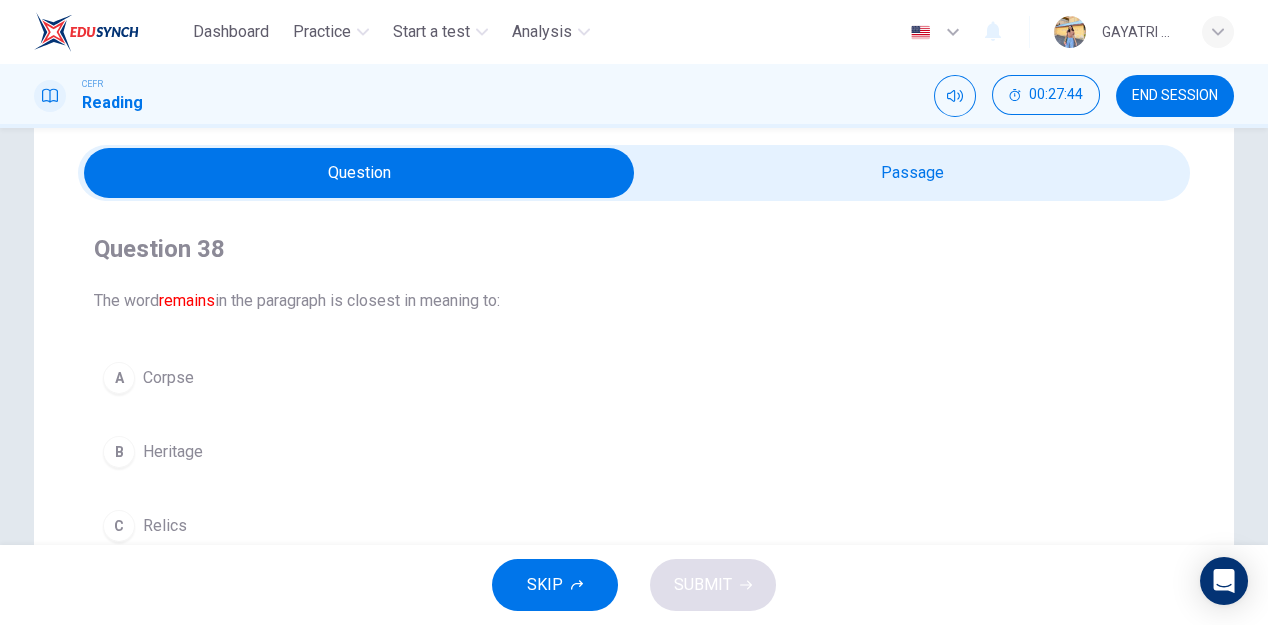click at bounding box center [359, 173] 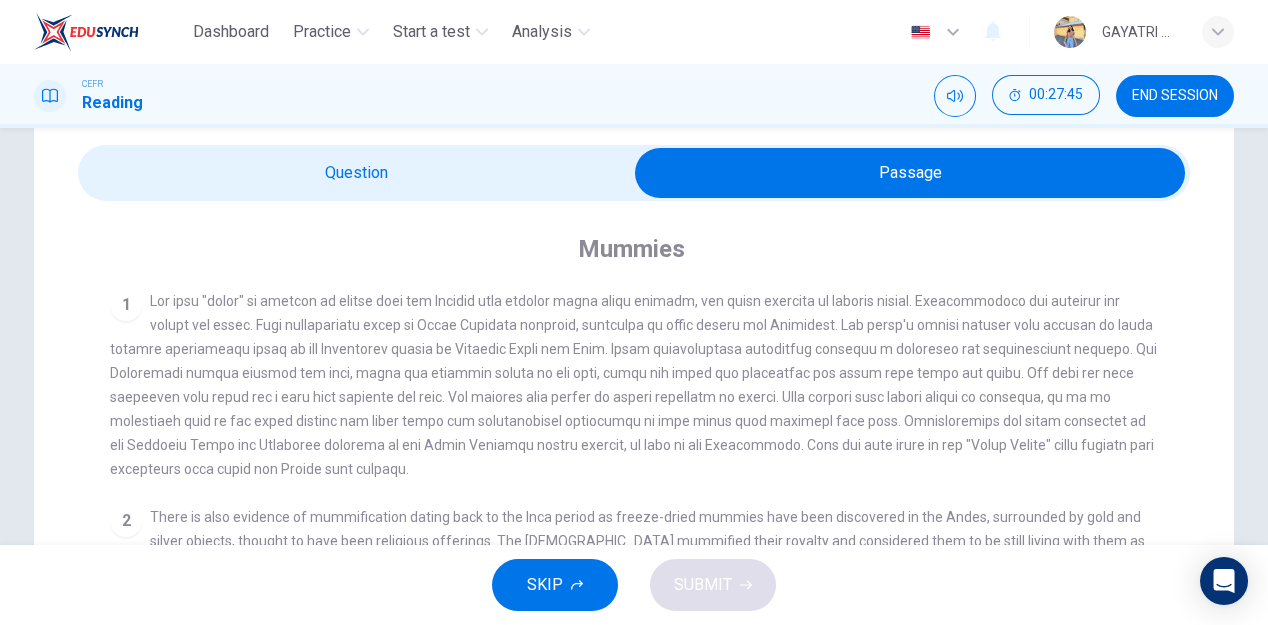 scroll, scrollTop: 177, scrollLeft: 0, axis: vertical 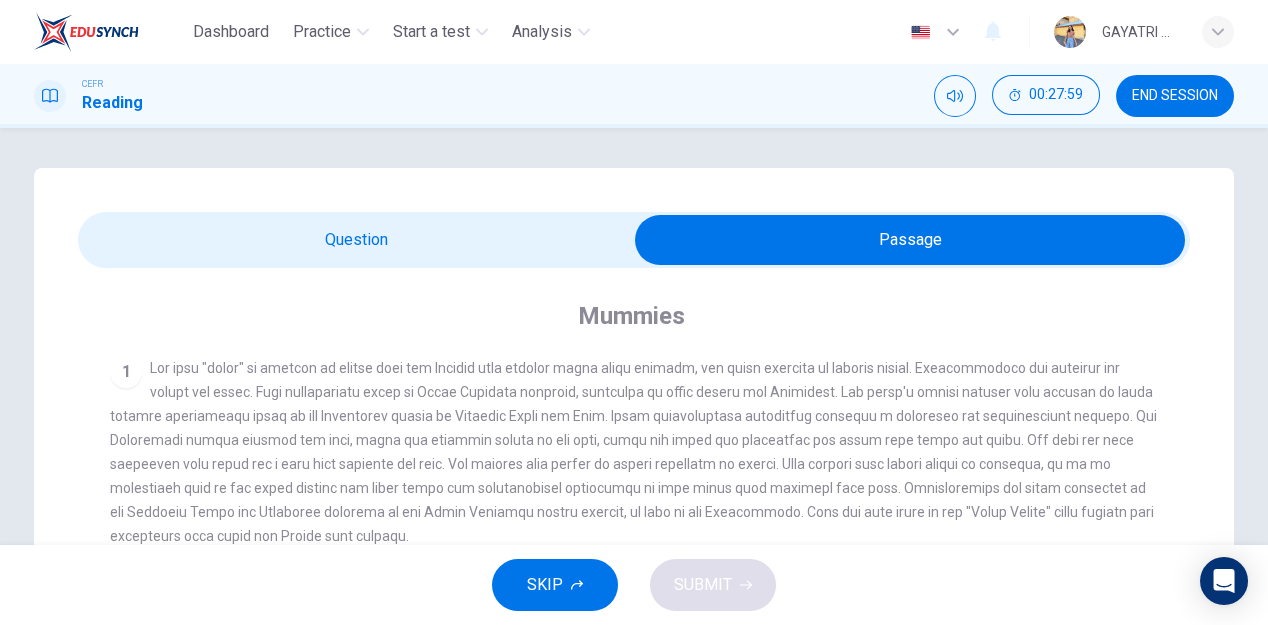 click at bounding box center [910, 240] 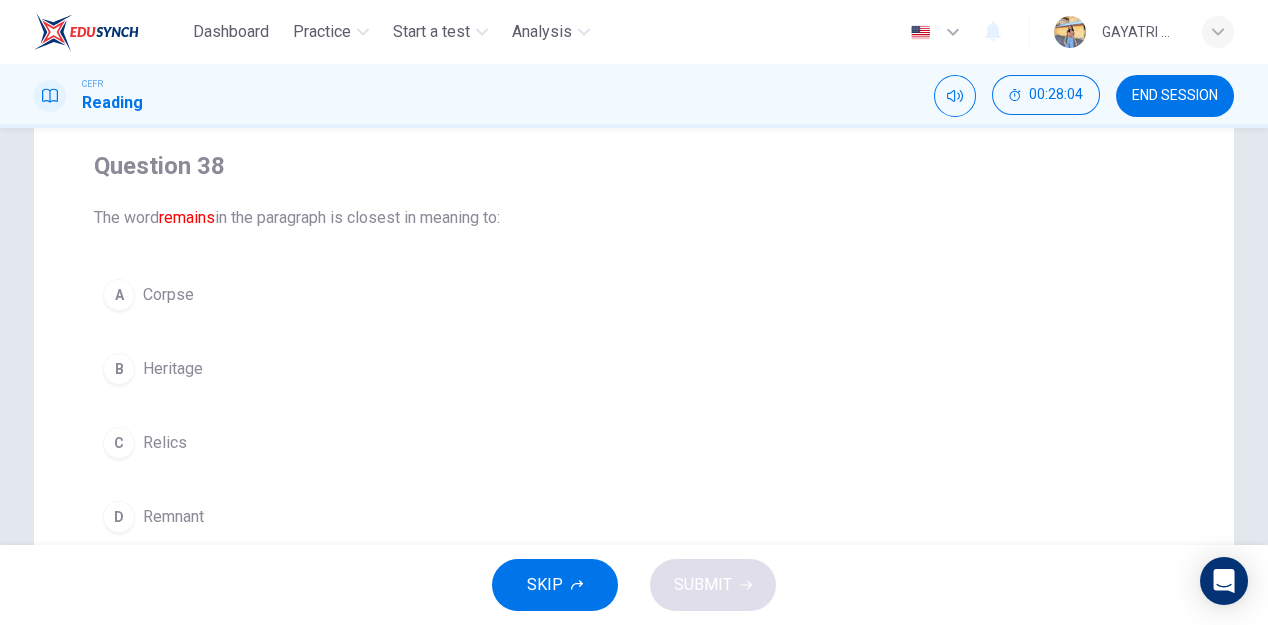 scroll, scrollTop: 147, scrollLeft: 0, axis: vertical 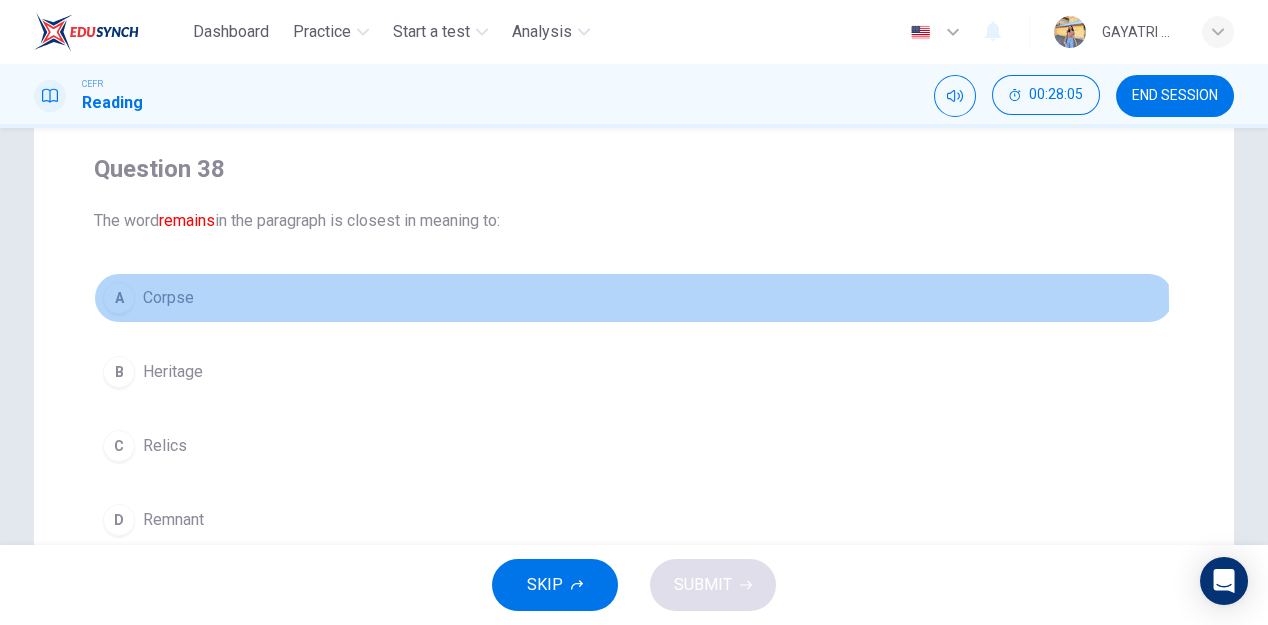 click on "A Corpse" at bounding box center (634, 298) 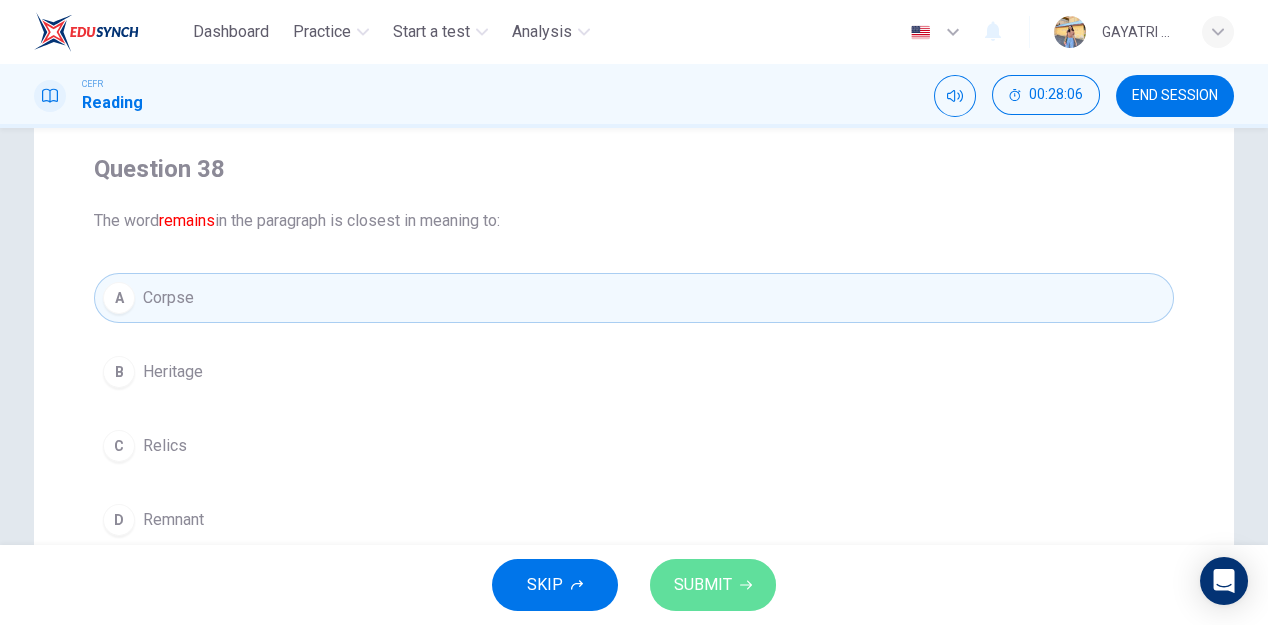 click on "SUBMIT" at bounding box center (713, 585) 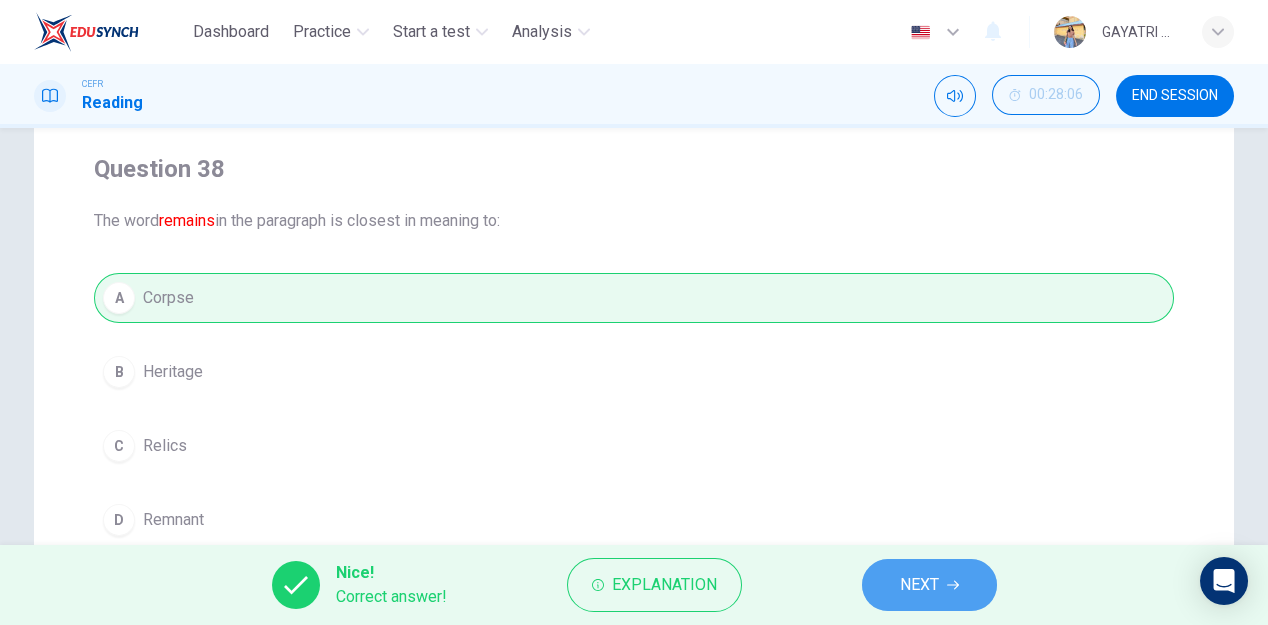 click 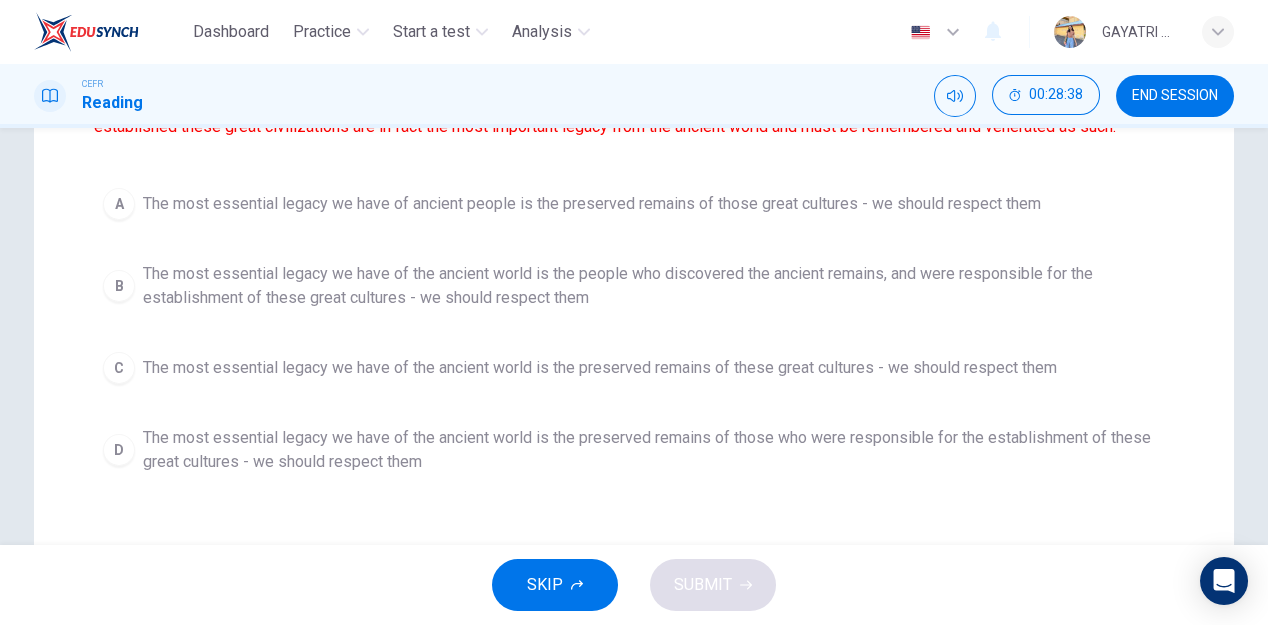scroll, scrollTop: 268, scrollLeft: 0, axis: vertical 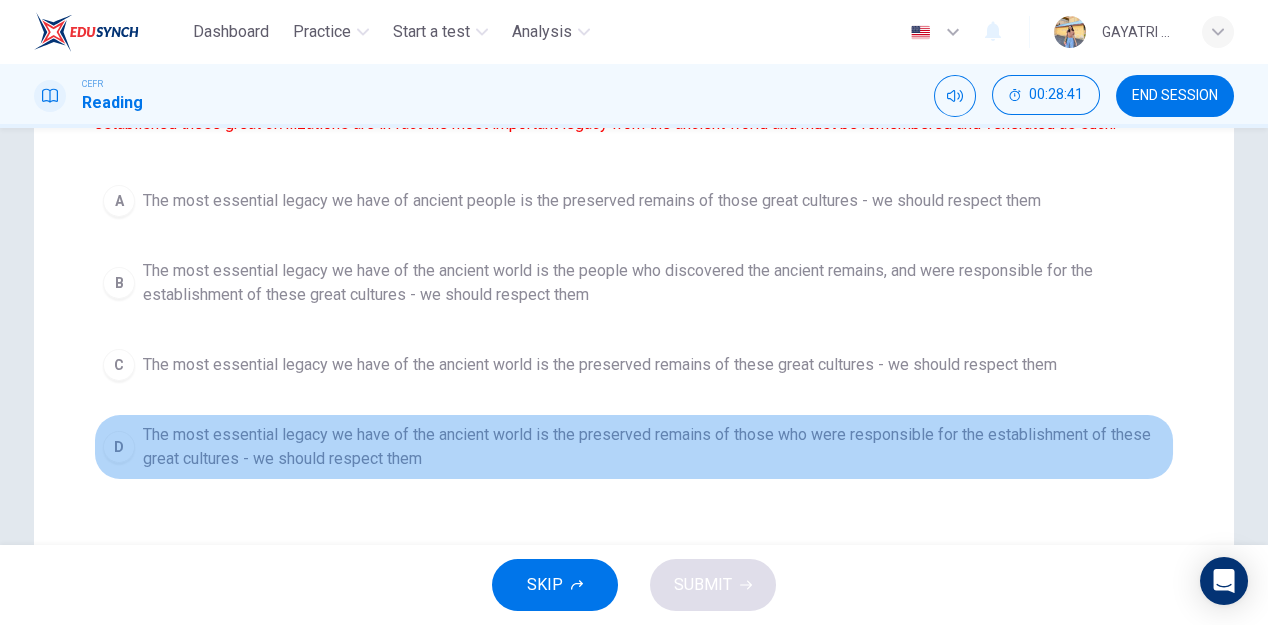 click on "The most essential legacy we have of the ancient world is the preserved remains of those who were responsible for the establishment of these great cultures - we should respect them" at bounding box center [654, 447] 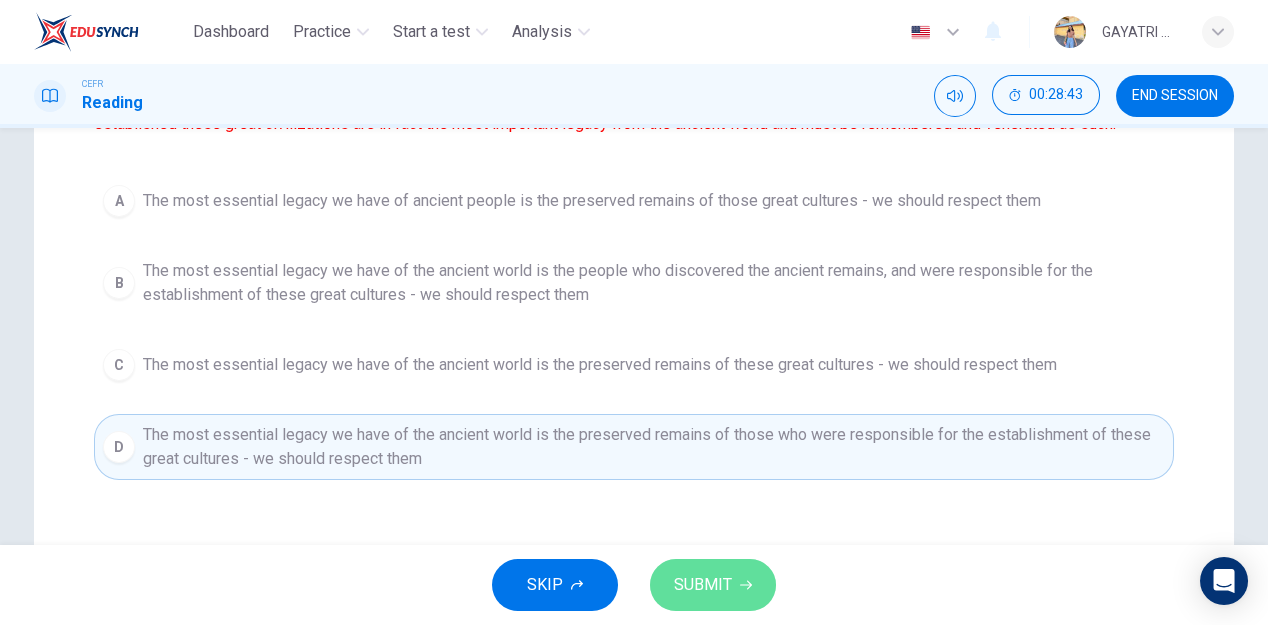 click on "SUBMIT" at bounding box center [703, 585] 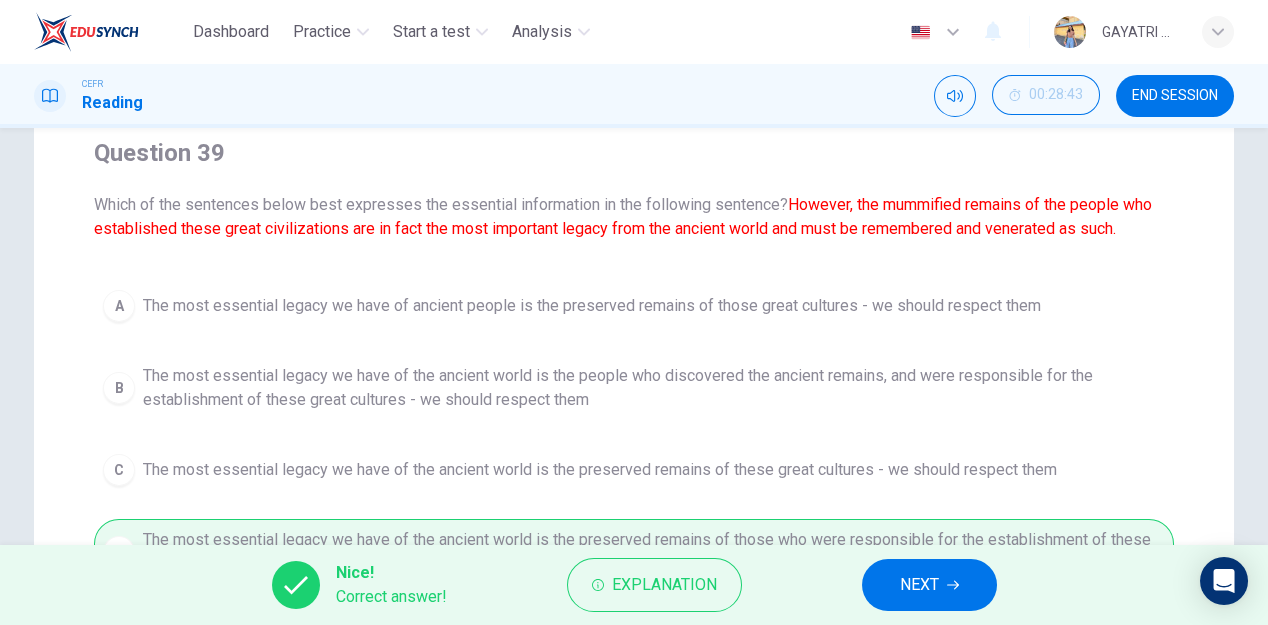 scroll, scrollTop: 466, scrollLeft: 0, axis: vertical 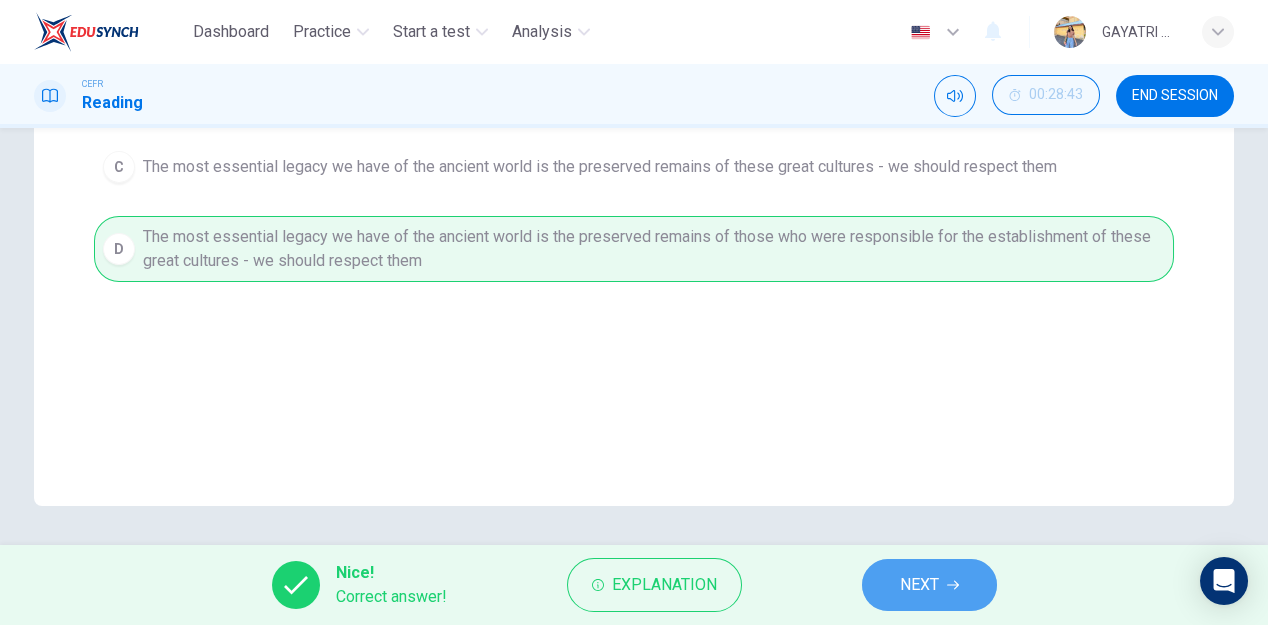click on "NEXT" at bounding box center (929, 585) 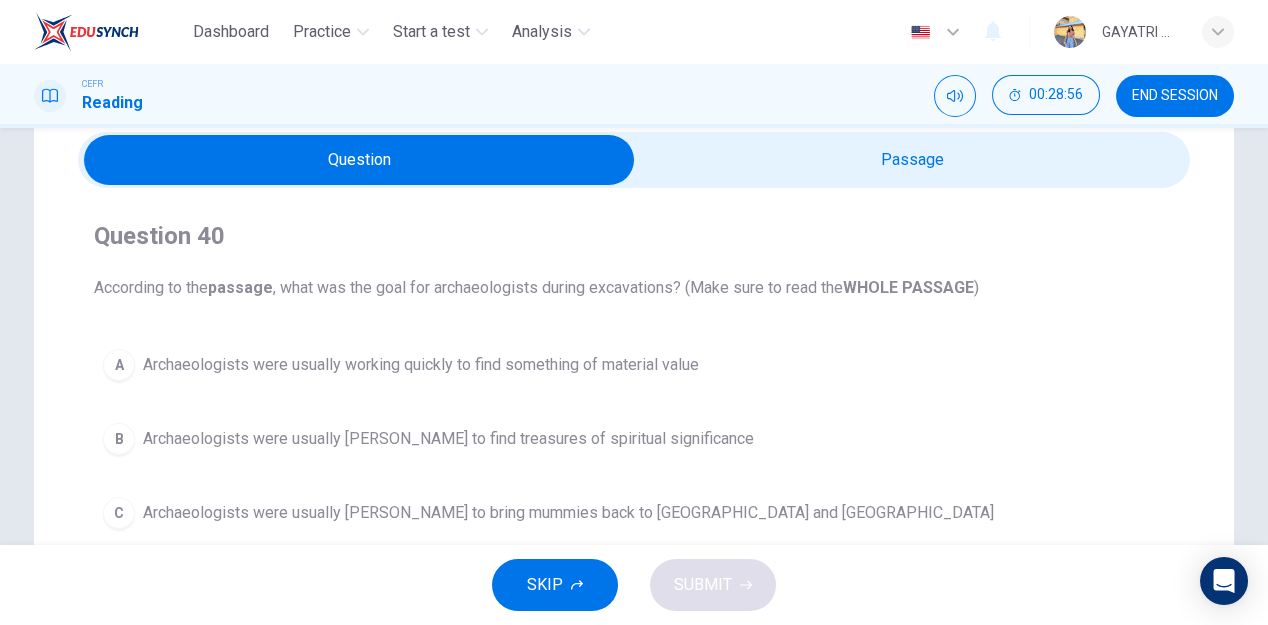 scroll, scrollTop: 73, scrollLeft: 0, axis: vertical 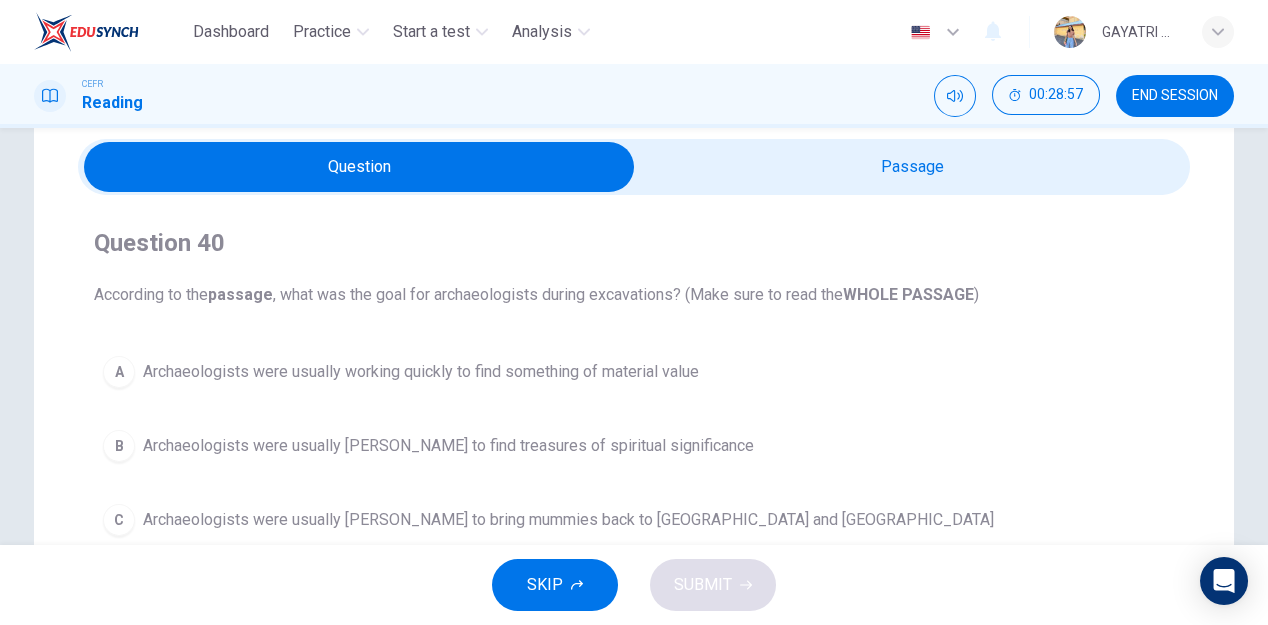 click at bounding box center (359, 167) 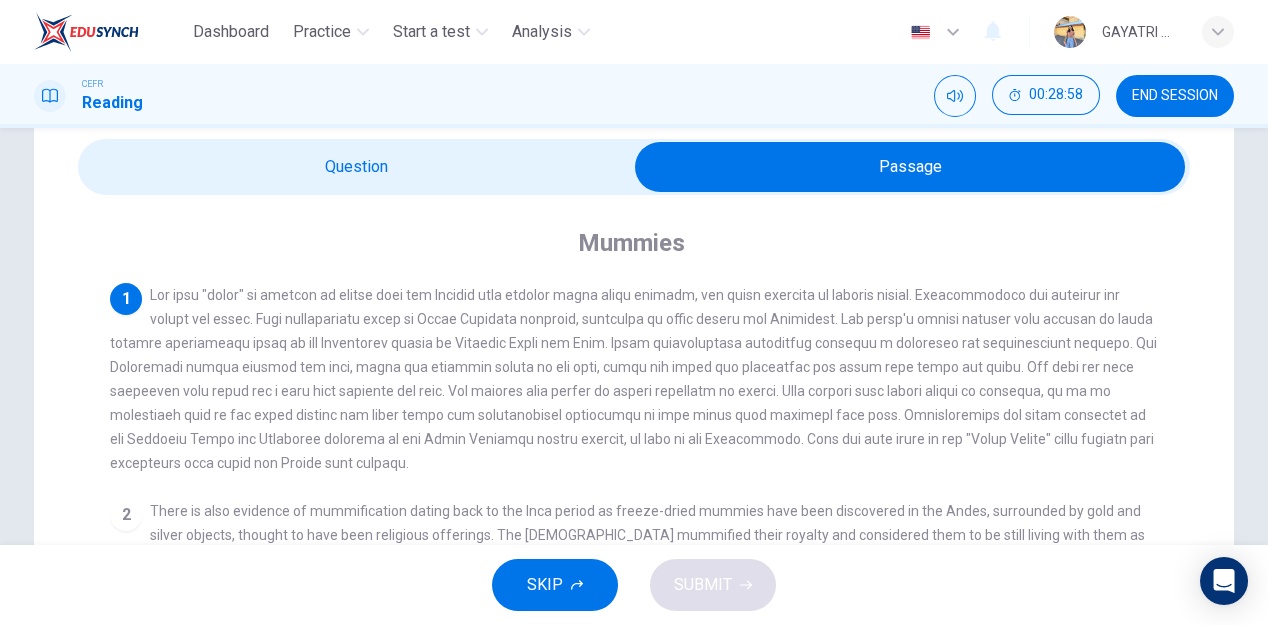 scroll, scrollTop: 177, scrollLeft: 0, axis: vertical 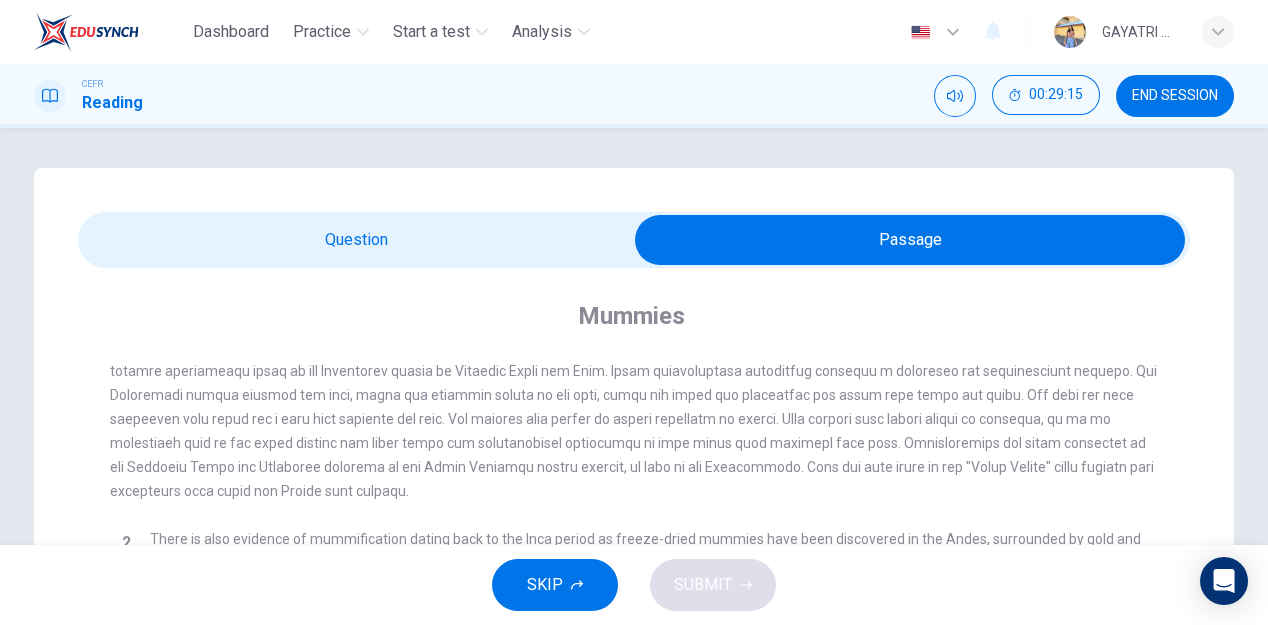 click at bounding box center [910, 240] 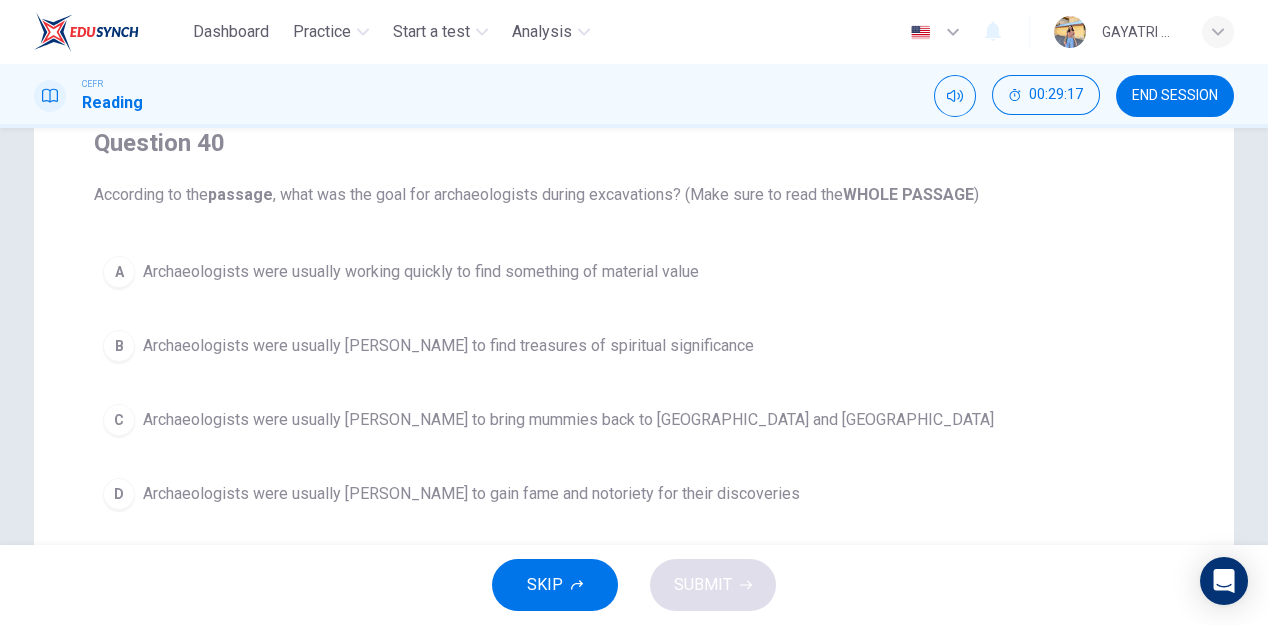 scroll, scrollTop: 175, scrollLeft: 0, axis: vertical 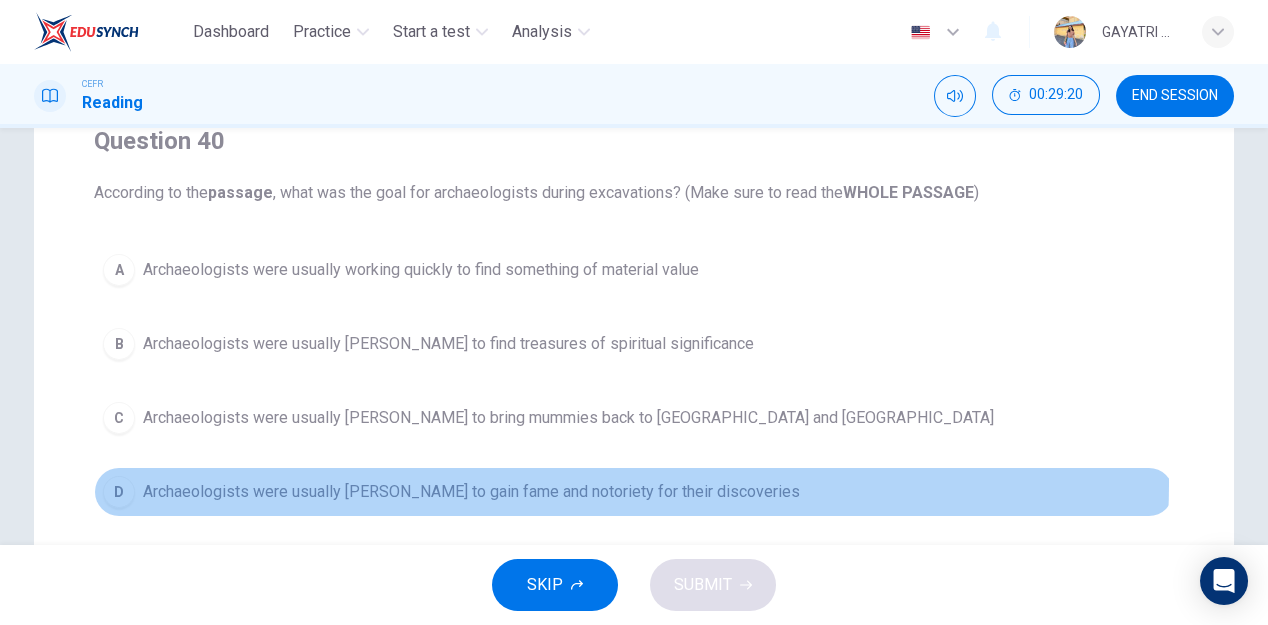 click on "Archaeologists were usually [PERSON_NAME] to gain fame and notoriety for their discoveries" at bounding box center (471, 492) 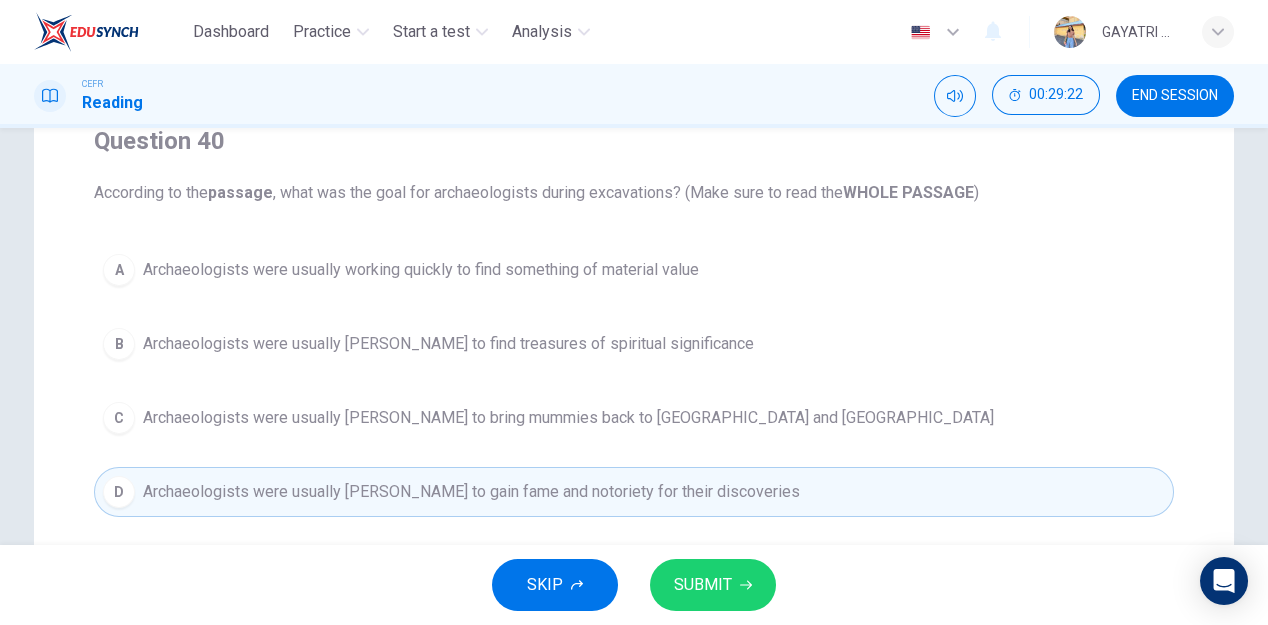 scroll, scrollTop: 0, scrollLeft: 0, axis: both 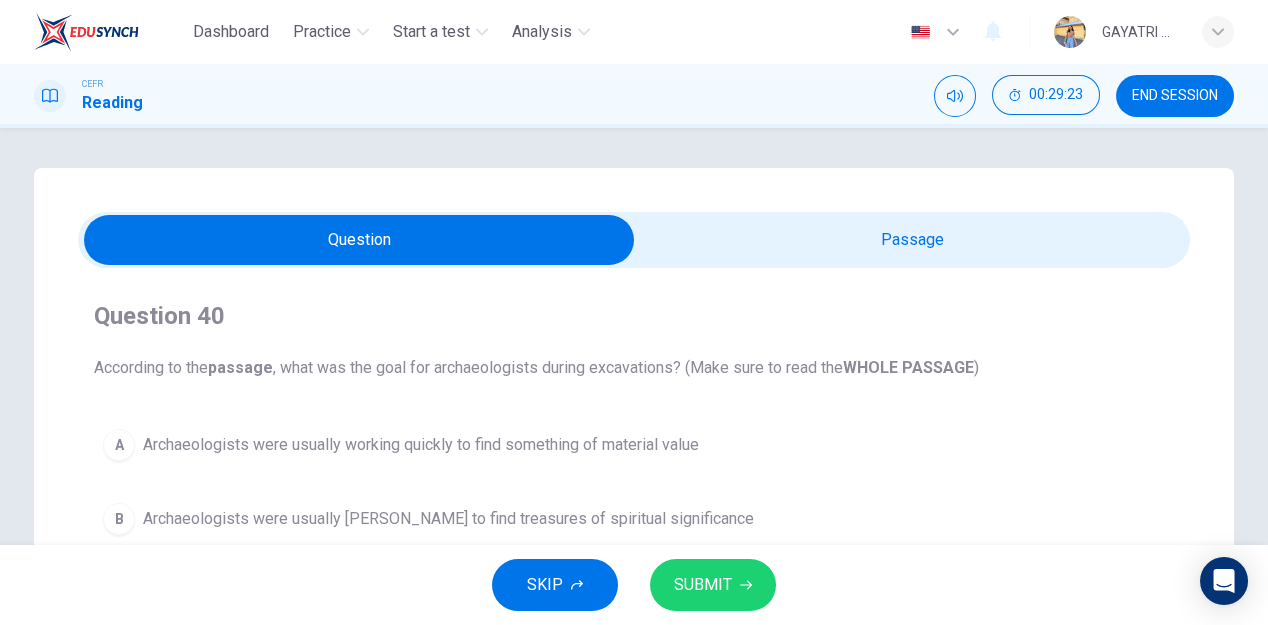 click at bounding box center [359, 240] 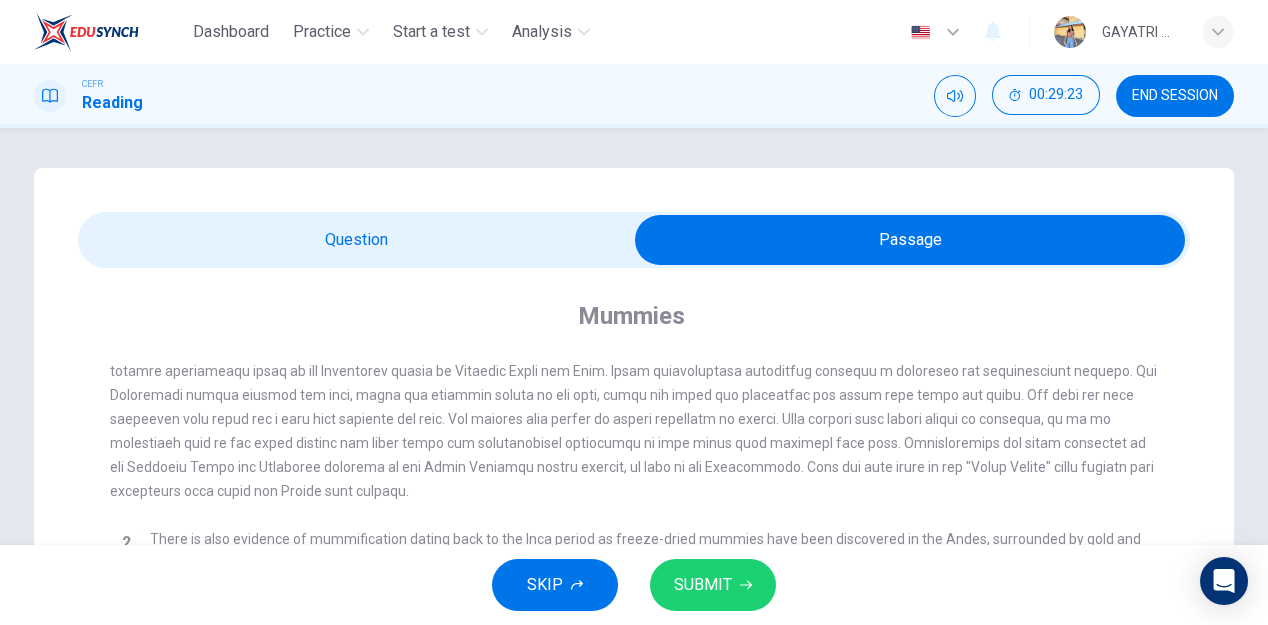 scroll, scrollTop: 177, scrollLeft: 0, axis: vertical 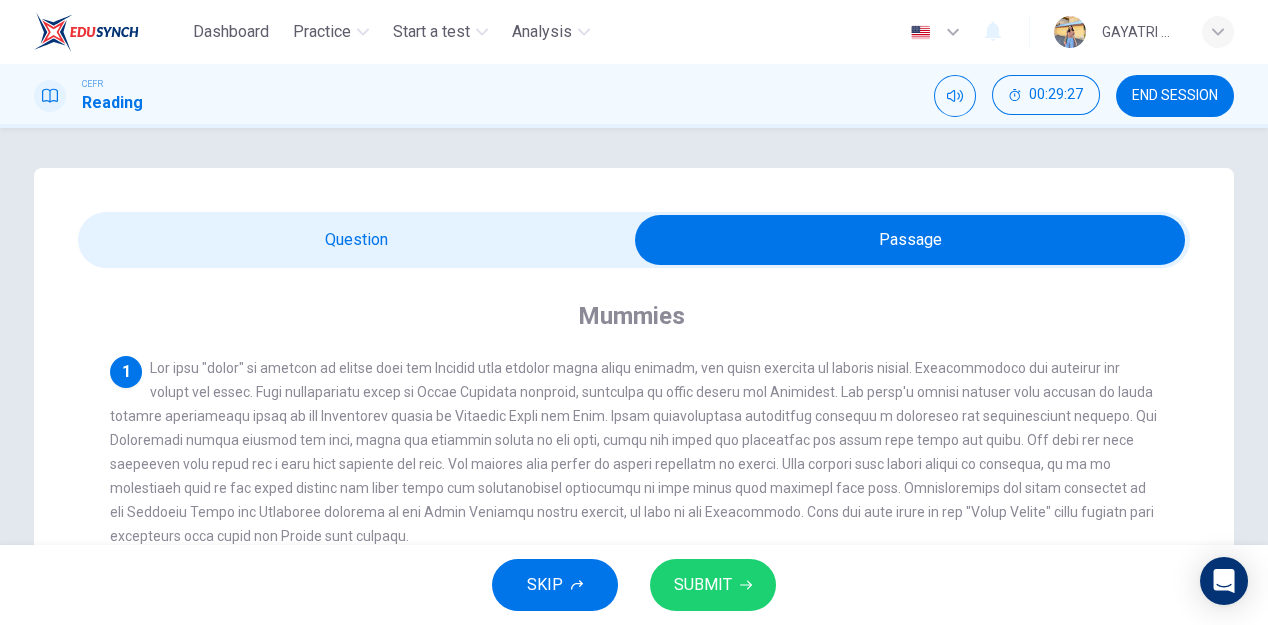 click at bounding box center [910, 240] 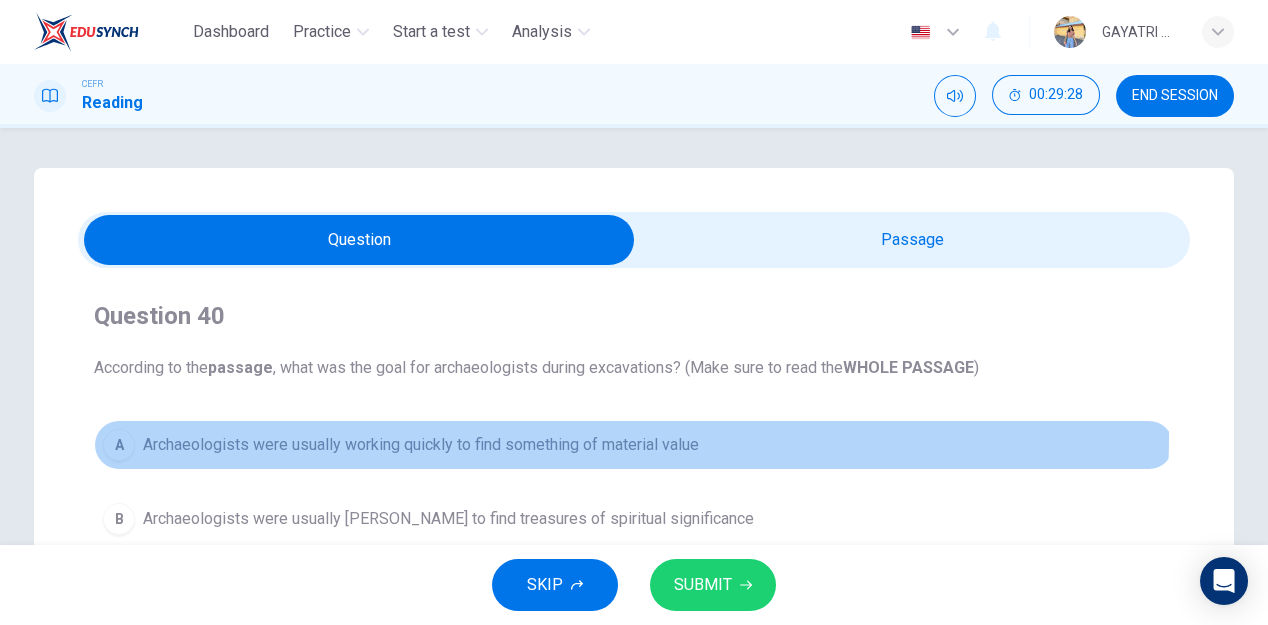 click on "Archaeologists were usually working quickly to find something of material value" at bounding box center (421, 445) 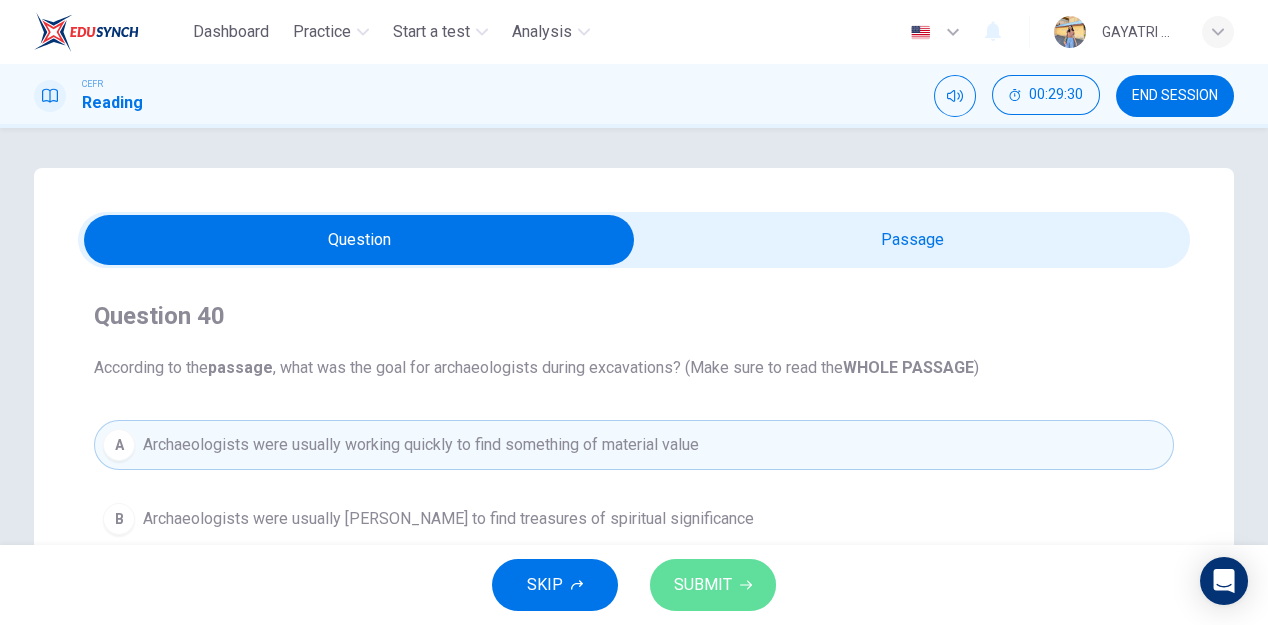 click on "SUBMIT" at bounding box center [703, 585] 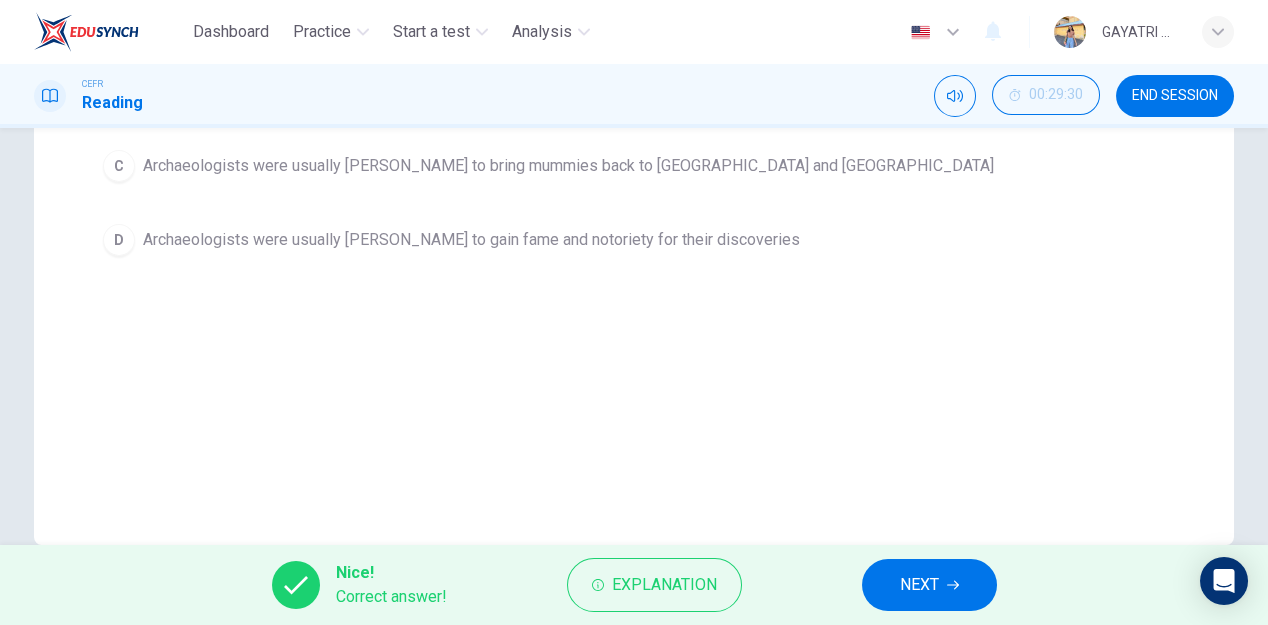 scroll, scrollTop: 466, scrollLeft: 0, axis: vertical 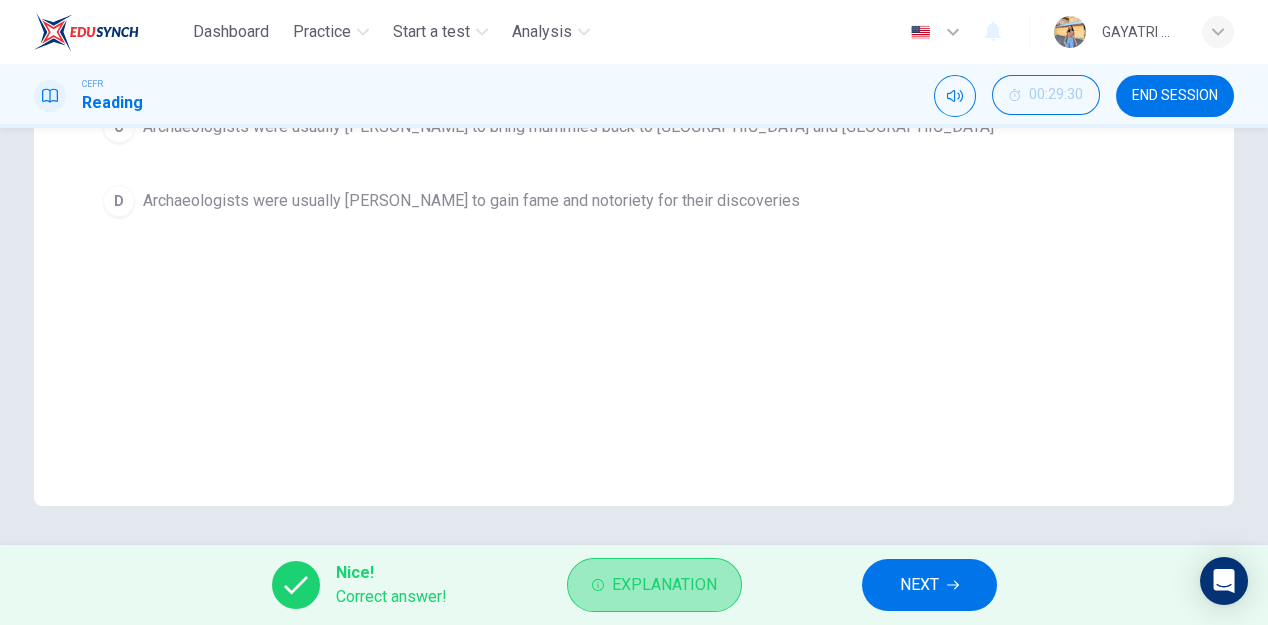 click on "Explanation" at bounding box center [664, 585] 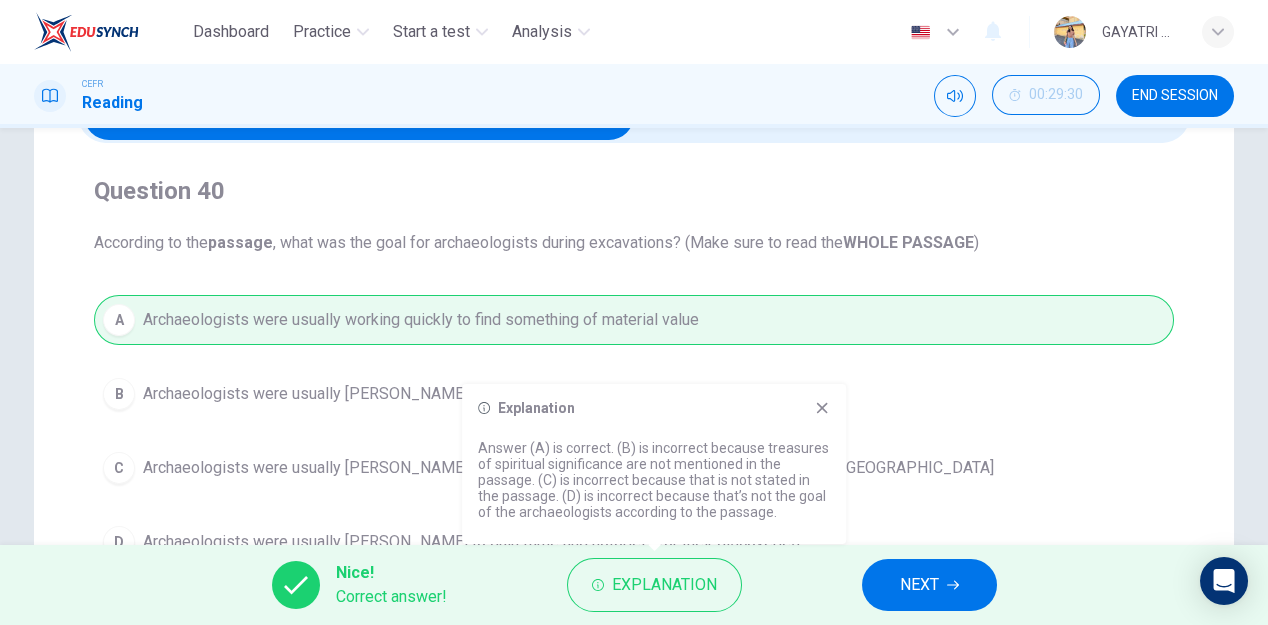 scroll, scrollTop: 124, scrollLeft: 0, axis: vertical 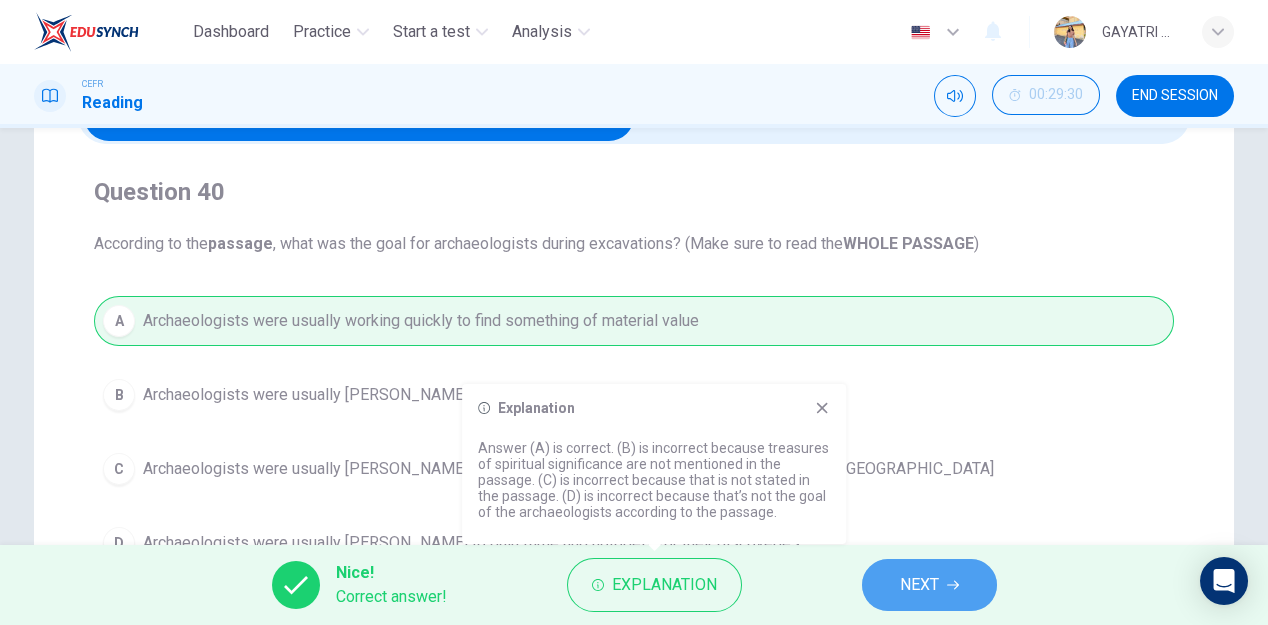 click on "NEXT" at bounding box center [919, 585] 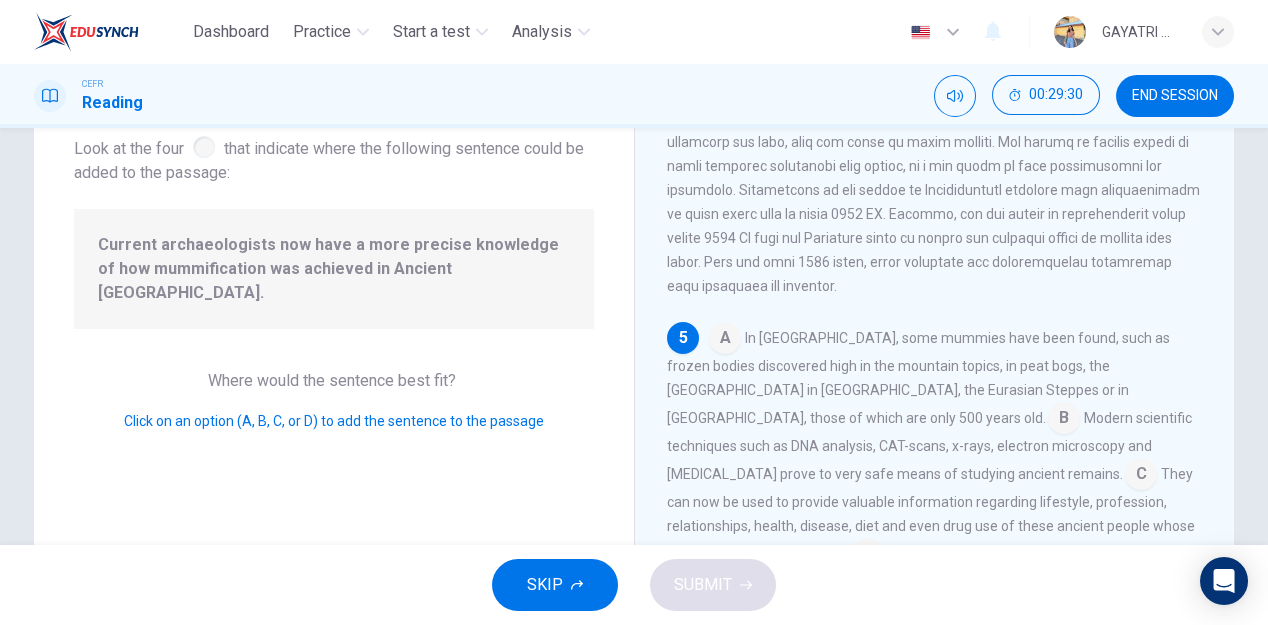 scroll, scrollTop: 1066, scrollLeft: 0, axis: vertical 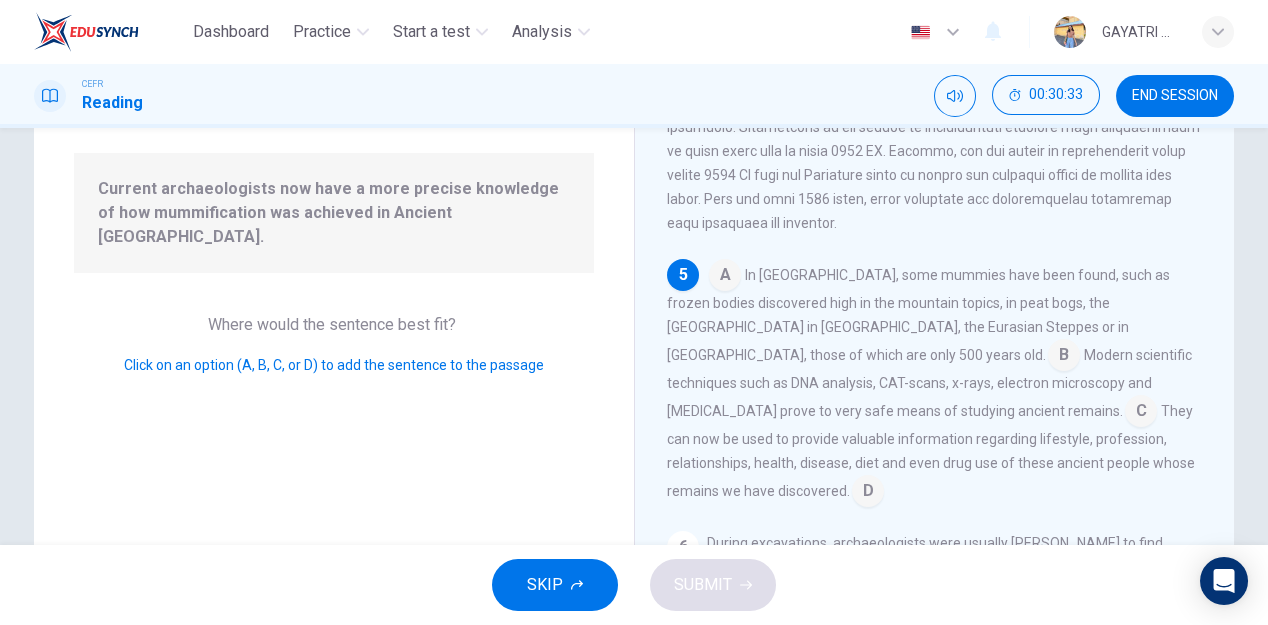 click at bounding box center (1141, 413) 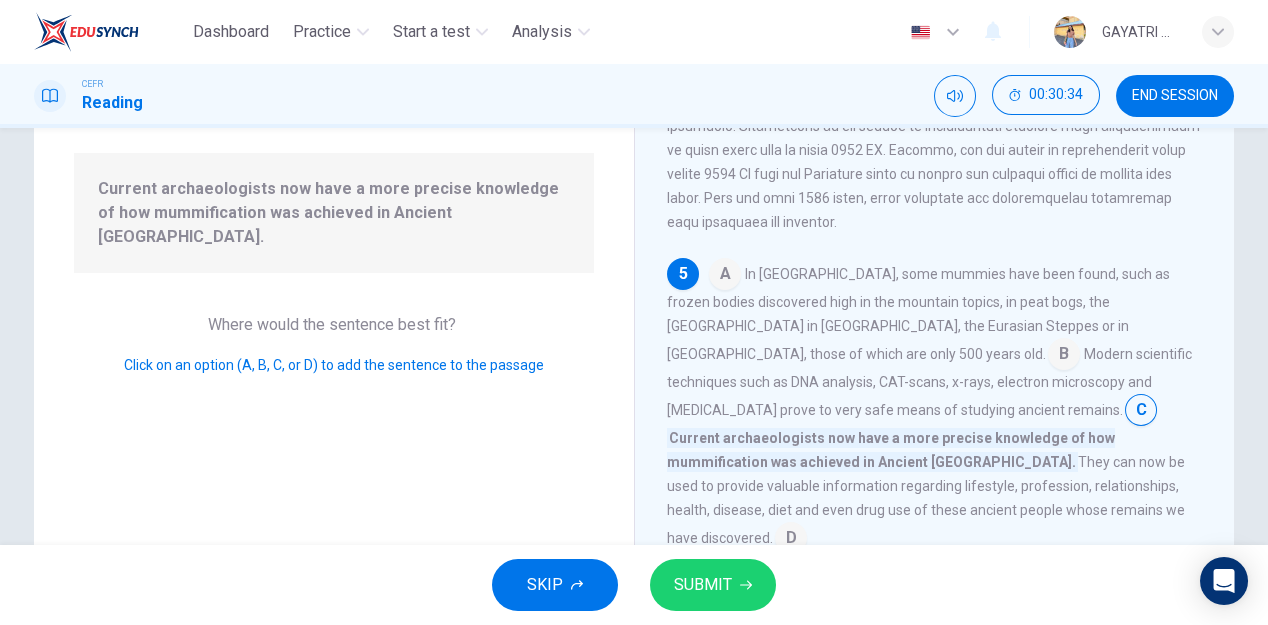 scroll, scrollTop: 1114, scrollLeft: 0, axis: vertical 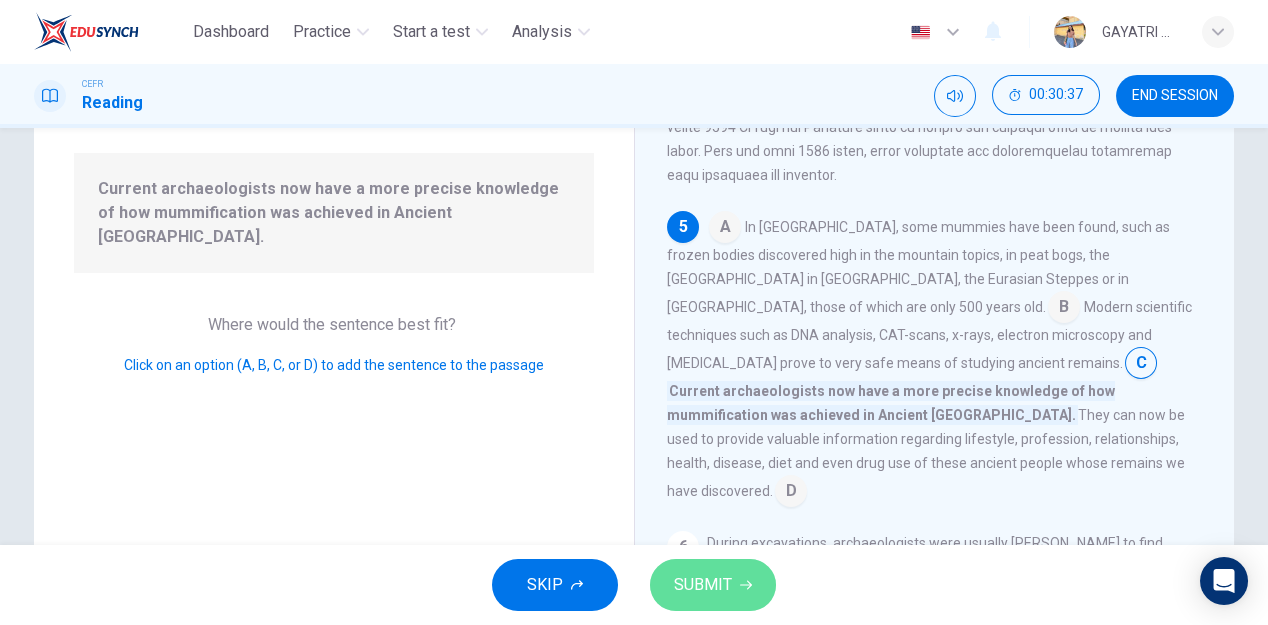 click on "SUBMIT" at bounding box center [713, 585] 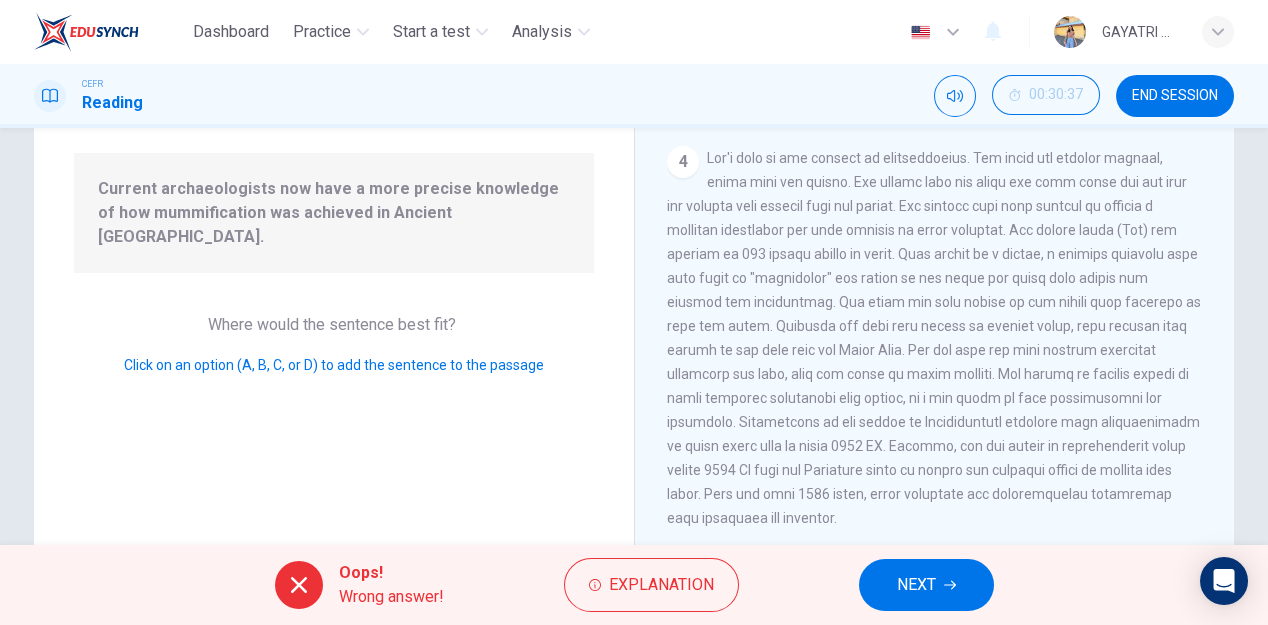 scroll, scrollTop: 769, scrollLeft: 0, axis: vertical 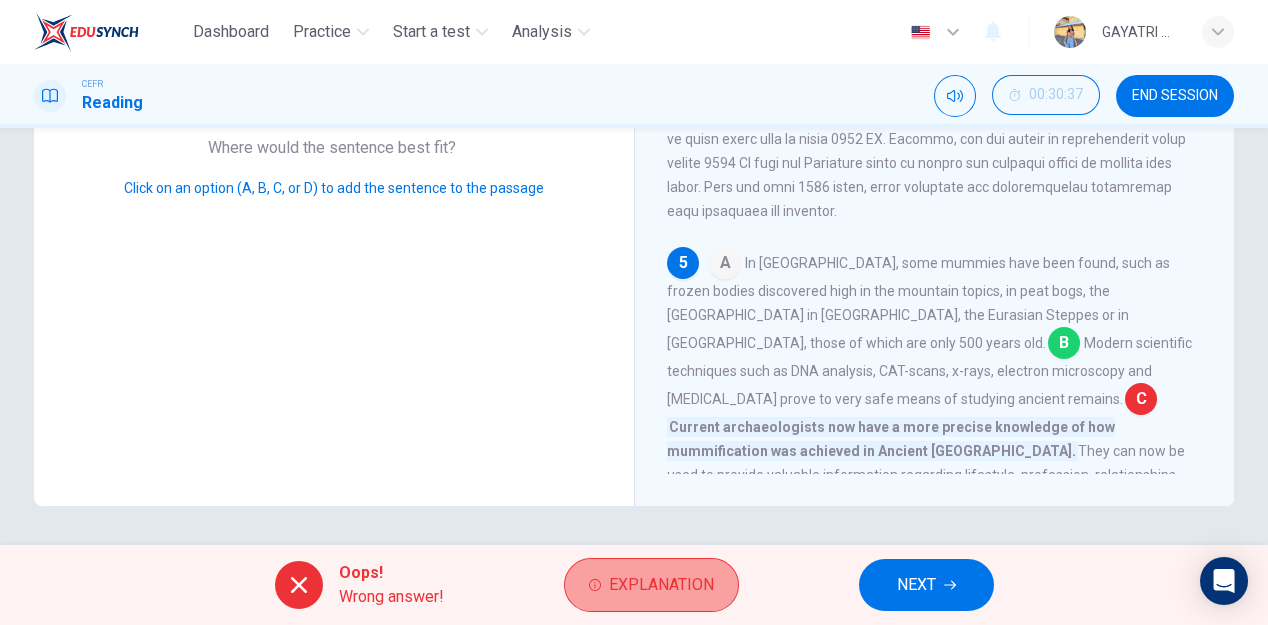 click on "Explanation" at bounding box center [661, 585] 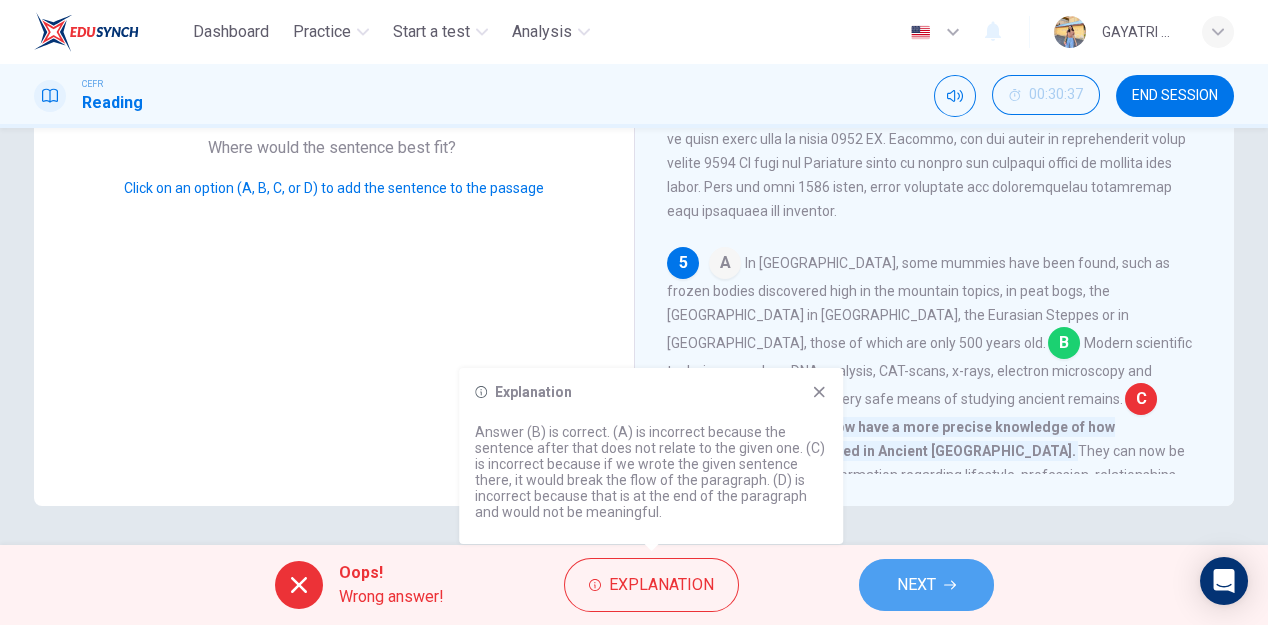 click on "NEXT" at bounding box center [916, 585] 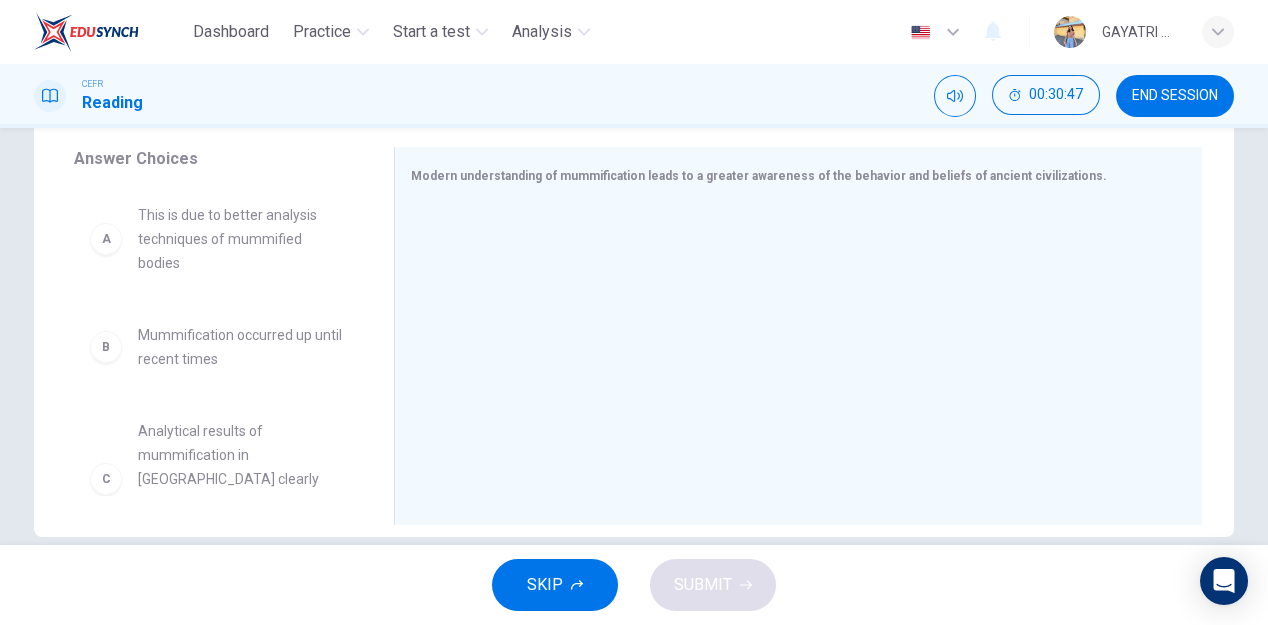 scroll, scrollTop: 327, scrollLeft: 0, axis: vertical 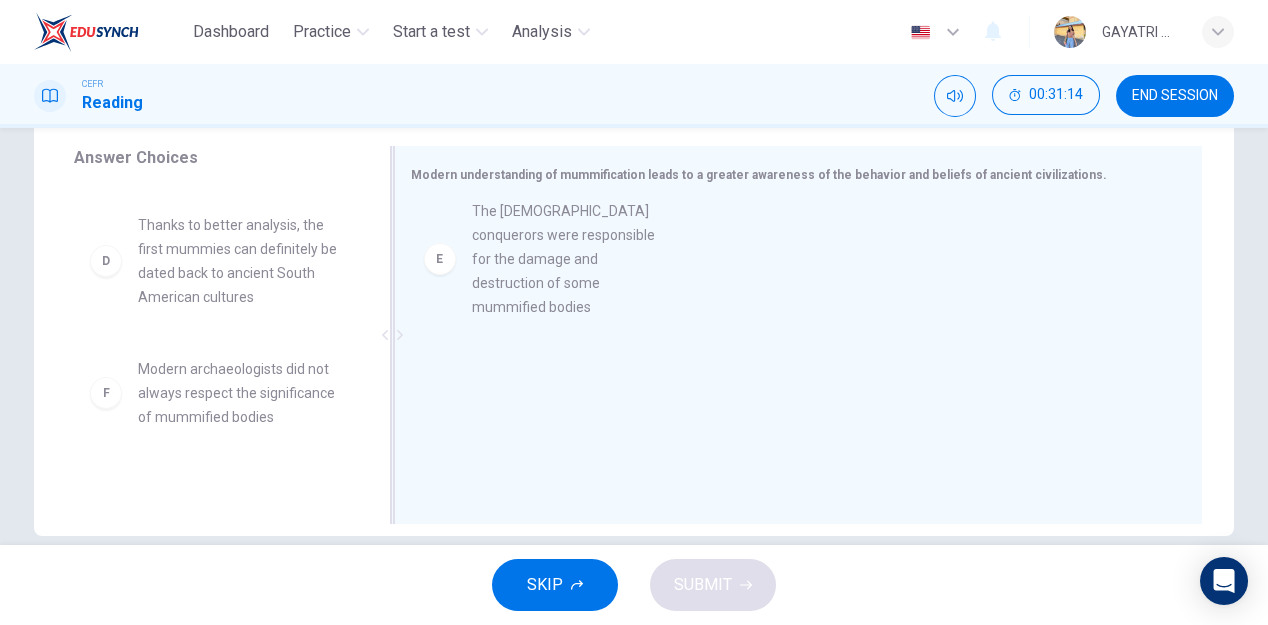 drag, startPoint x: 236, startPoint y: 438, endPoint x: 600, endPoint y: 273, distance: 399.6511 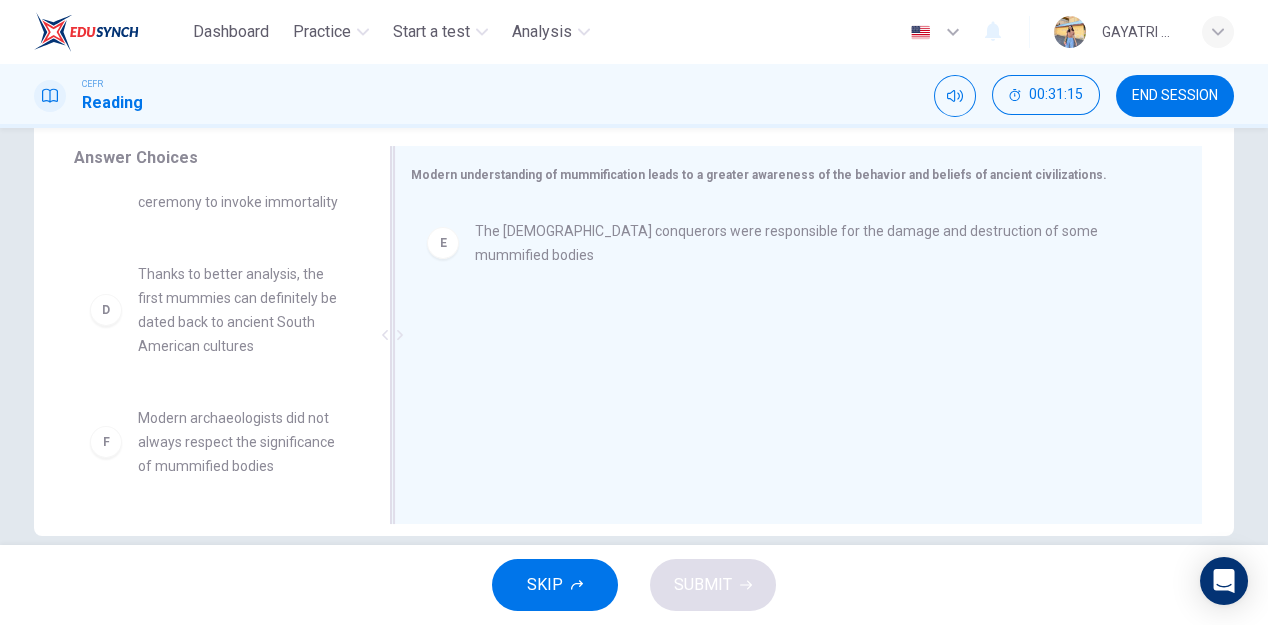 scroll, scrollTop: 348, scrollLeft: 0, axis: vertical 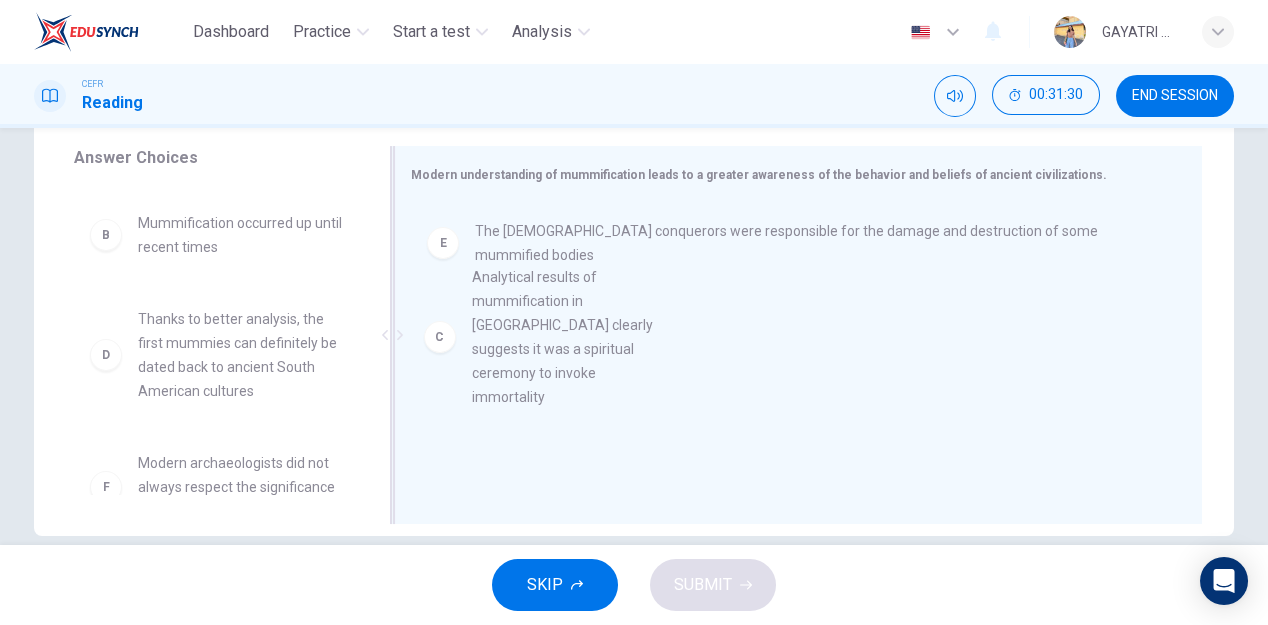drag, startPoint x: 230, startPoint y: 357, endPoint x: 578, endPoint y: 314, distance: 350.64655 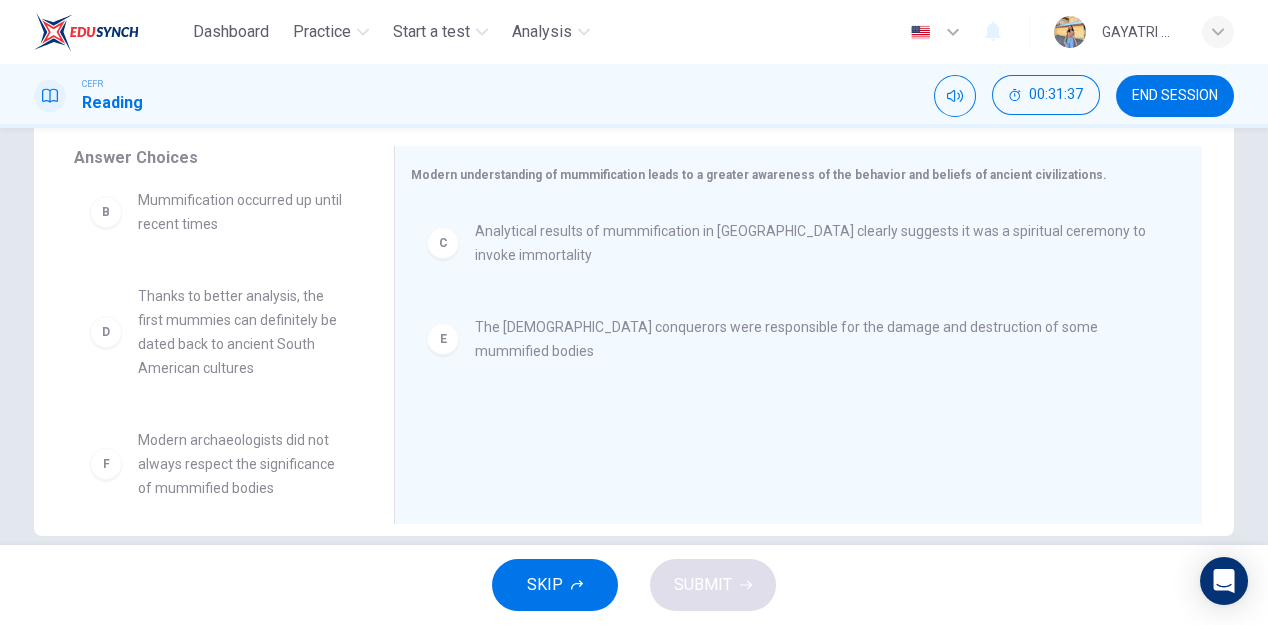 scroll, scrollTop: 136, scrollLeft: 0, axis: vertical 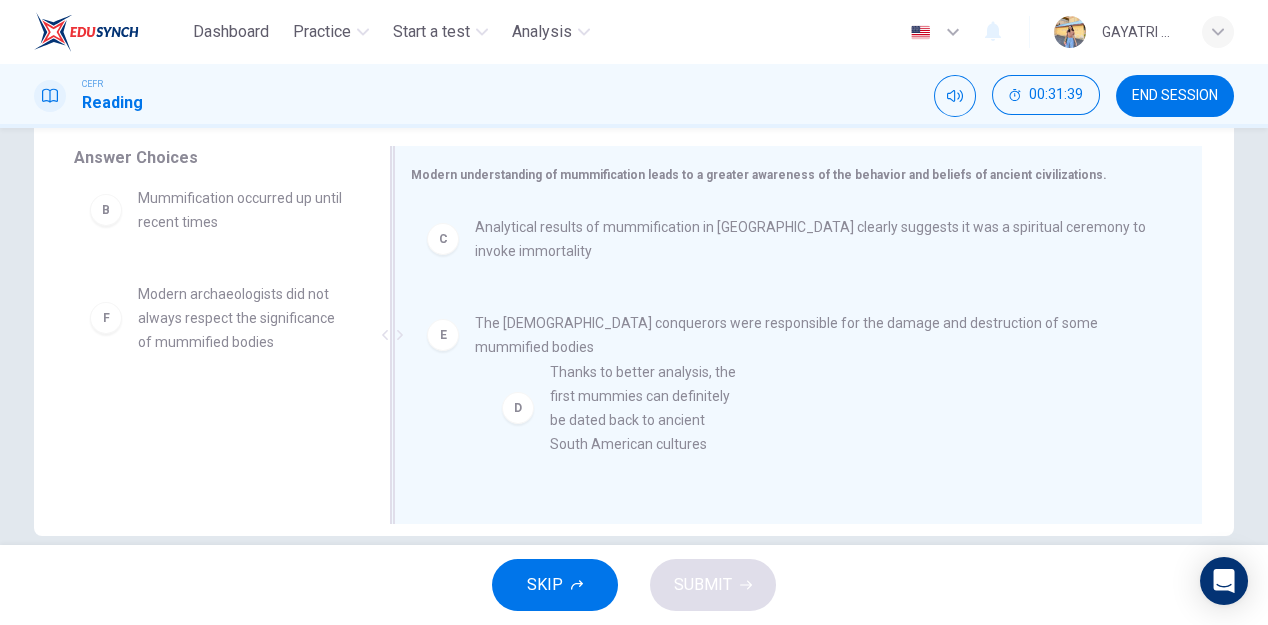 drag, startPoint x: 271, startPoint y: 322, endPoint x: 743, endPoint y: 406, distance: 479.41632 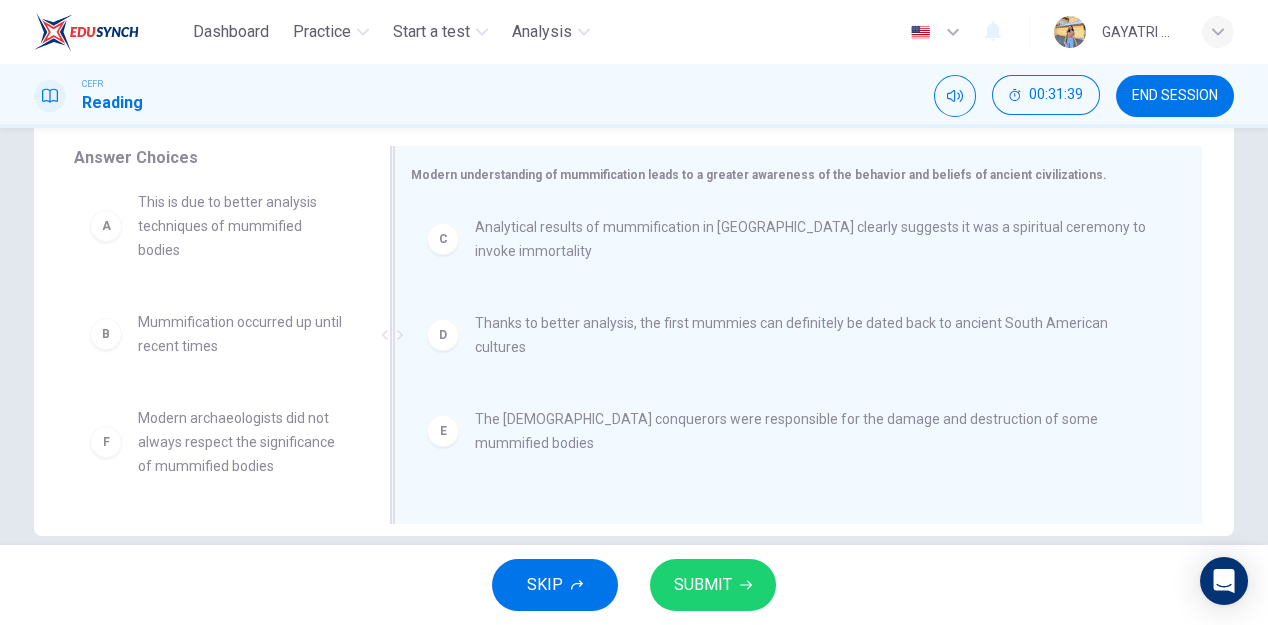 scroll, scrollTop: 0, scrollLeft: 0, axis: both 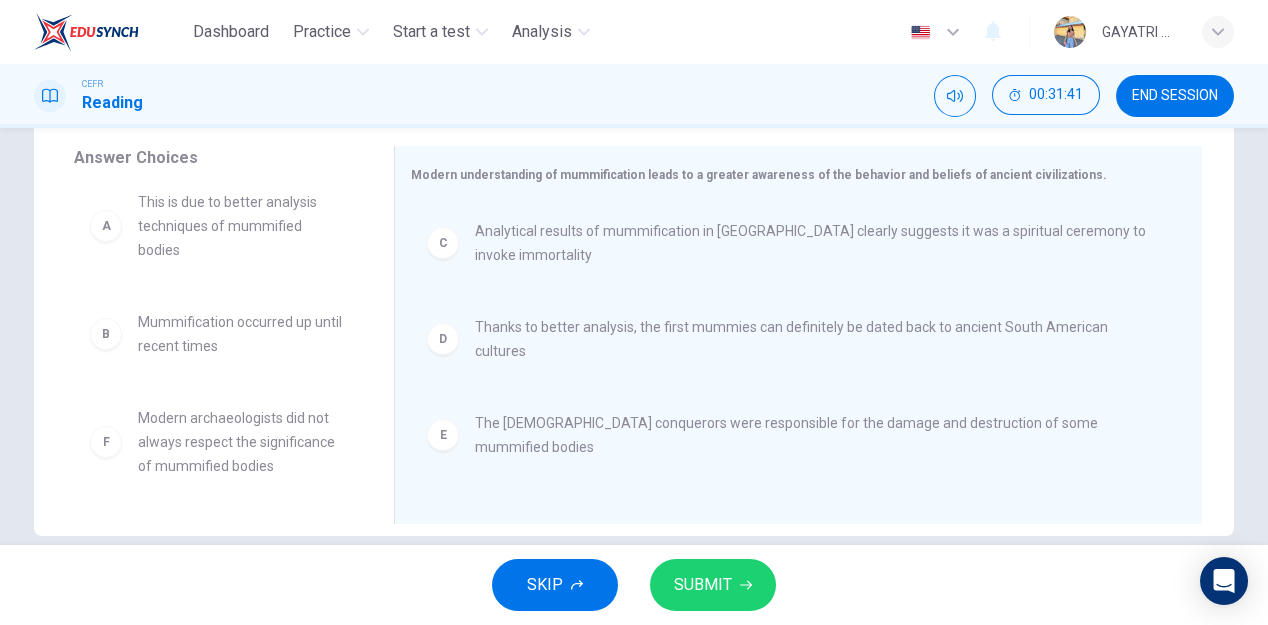 click on "SUBMIT" at bounding box center (713, 585) 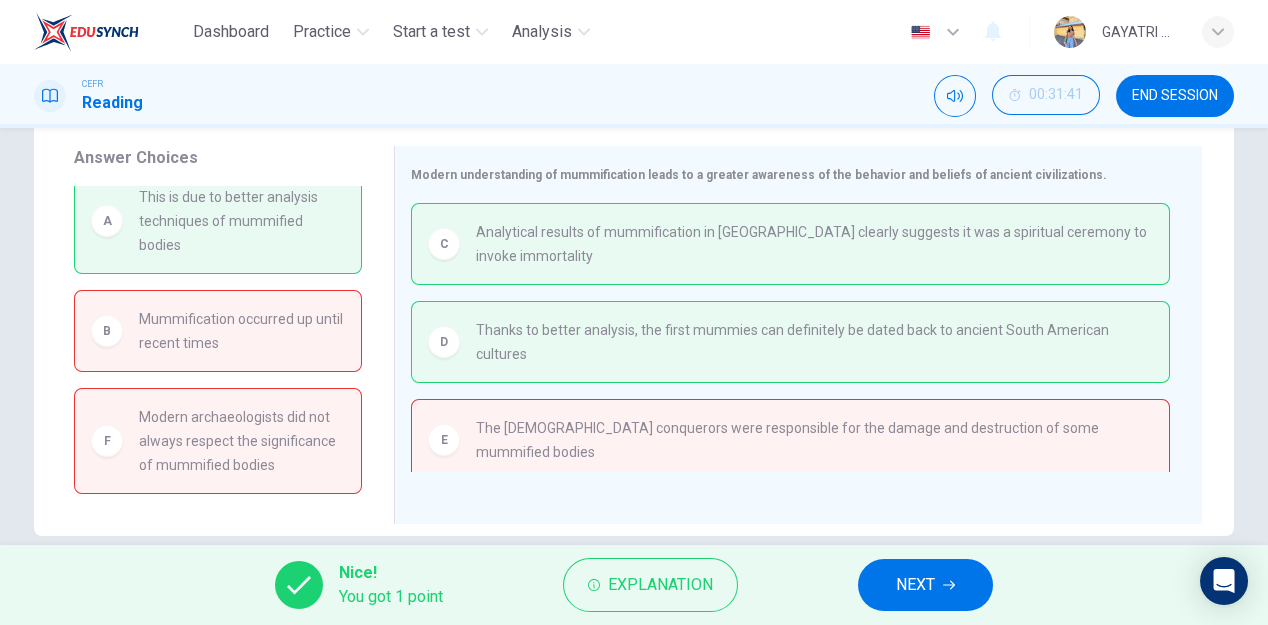 scroll, scrollTop: 0, scrollLeft: 0, axis: both 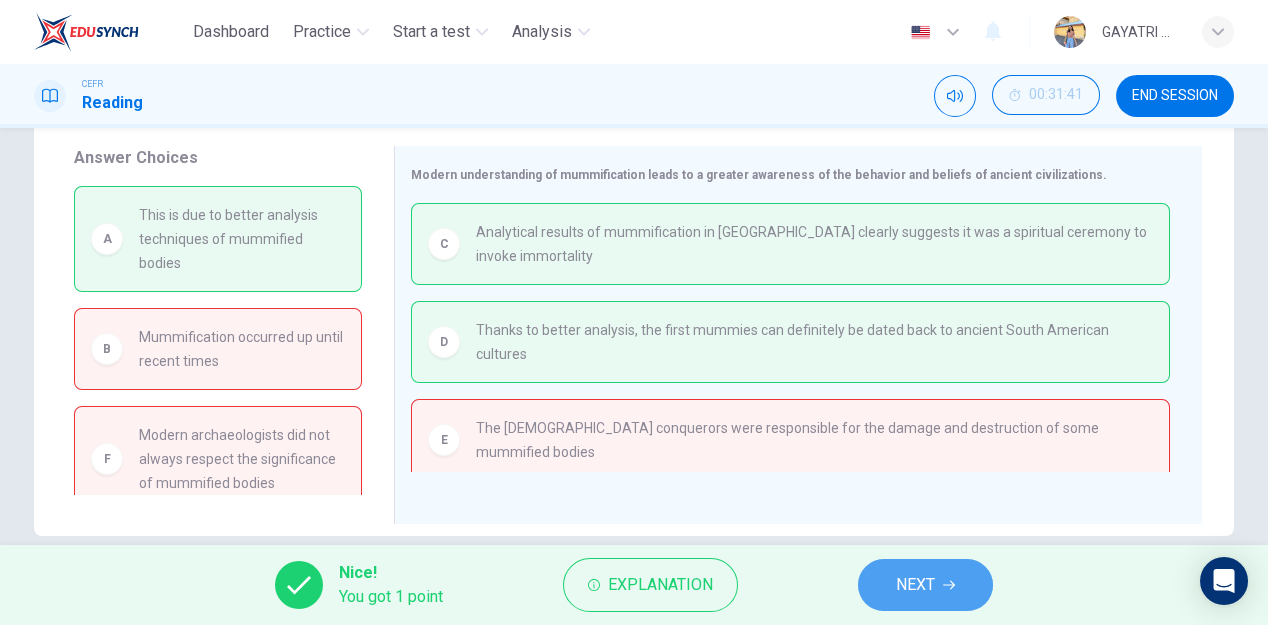 click on "NEXT" at bounding box center (915, 585) 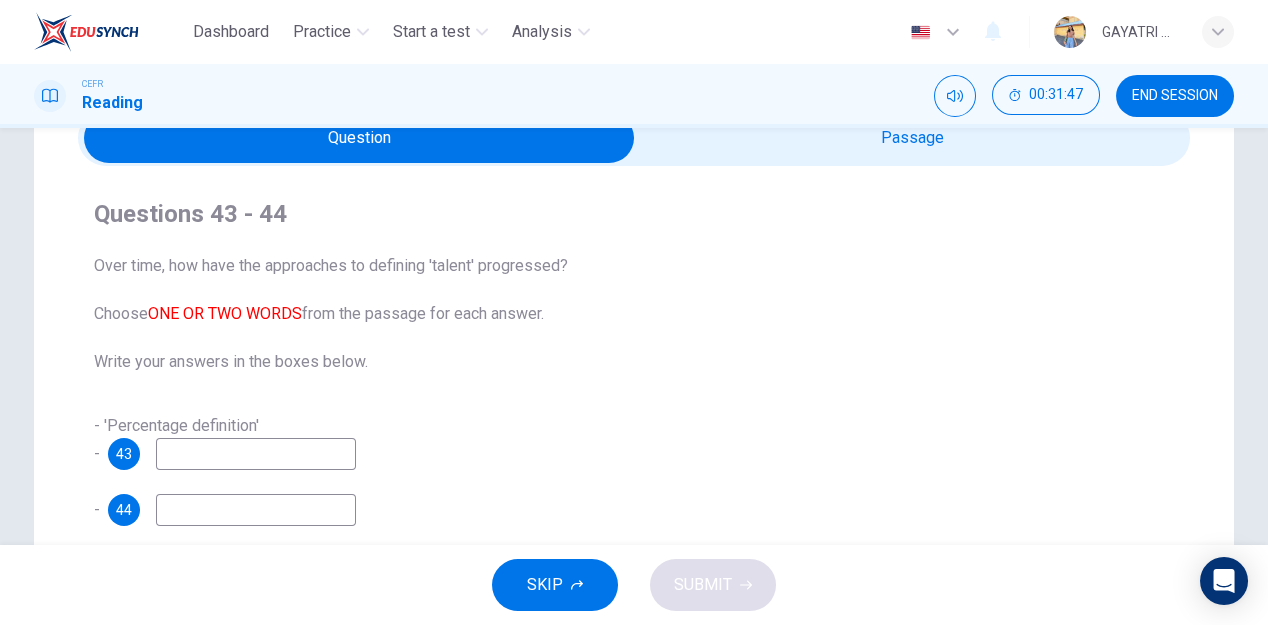 scroll, scrollTop: 100, scrollLeft: 0, axis: vertical 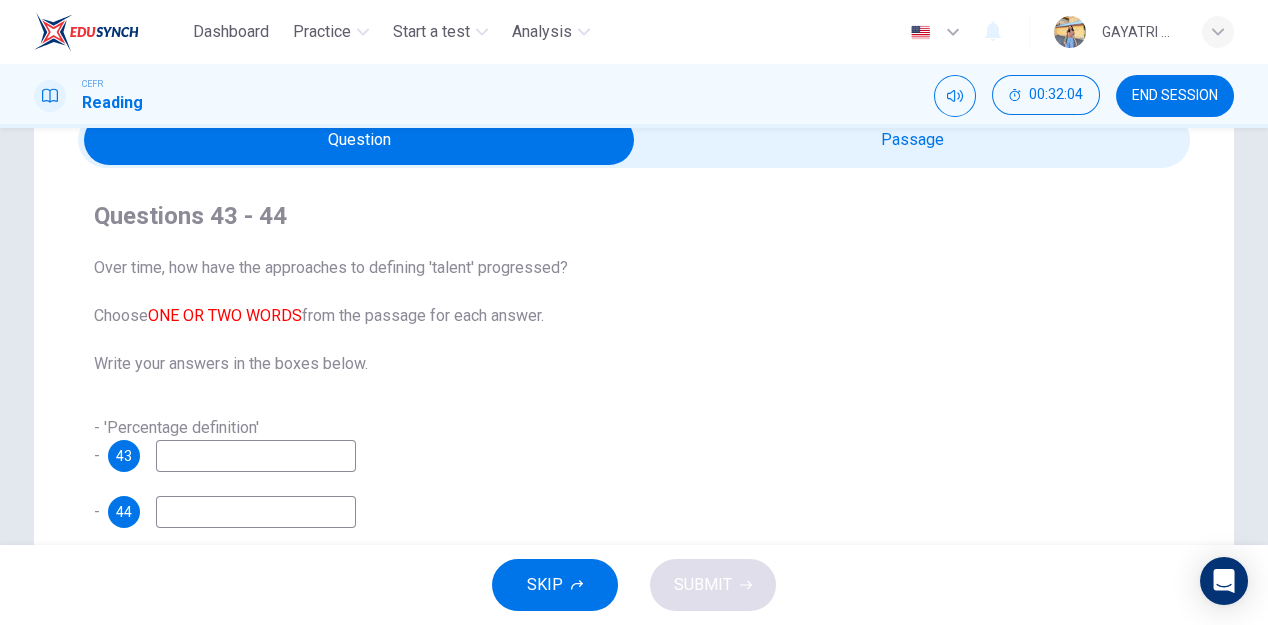 click at bounding box center (359, 140) 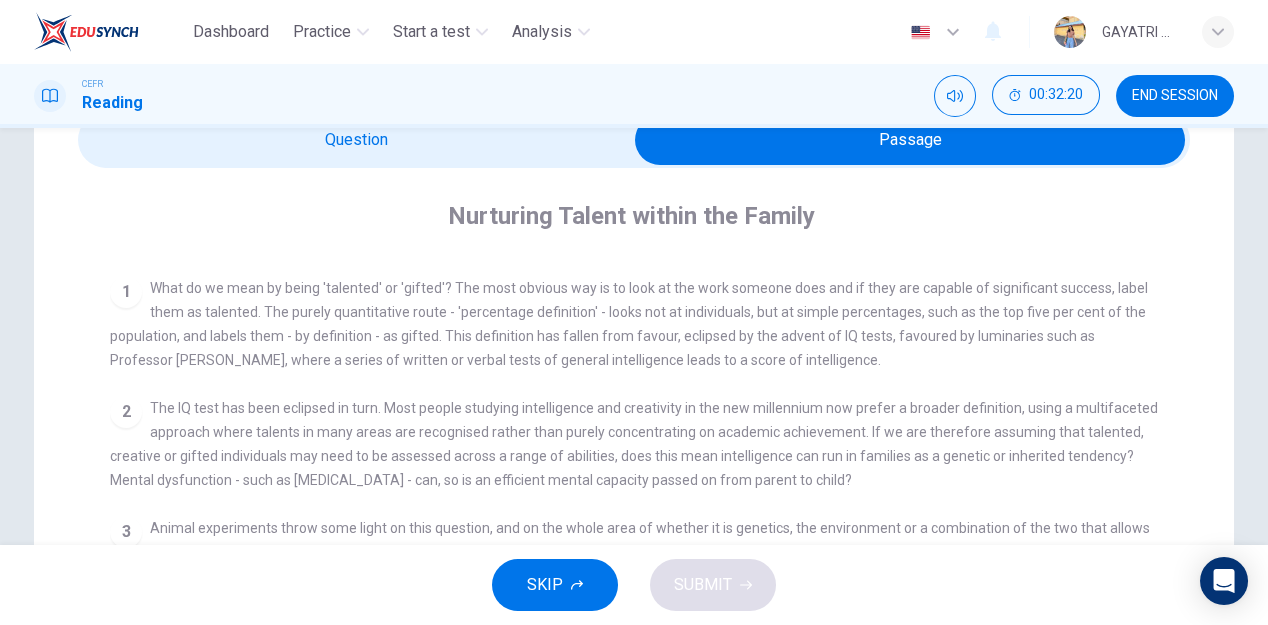 scroll, scrollTop: 0, scrollLeft: 0, axis: both 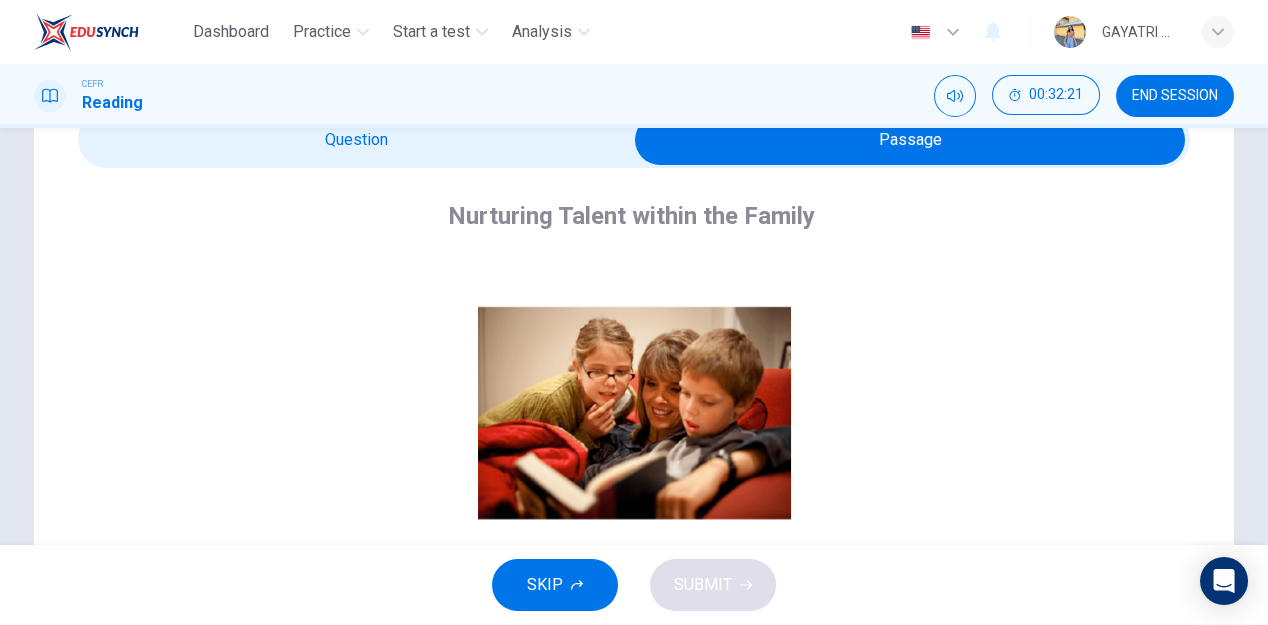 click at bounding box center (910, 140) 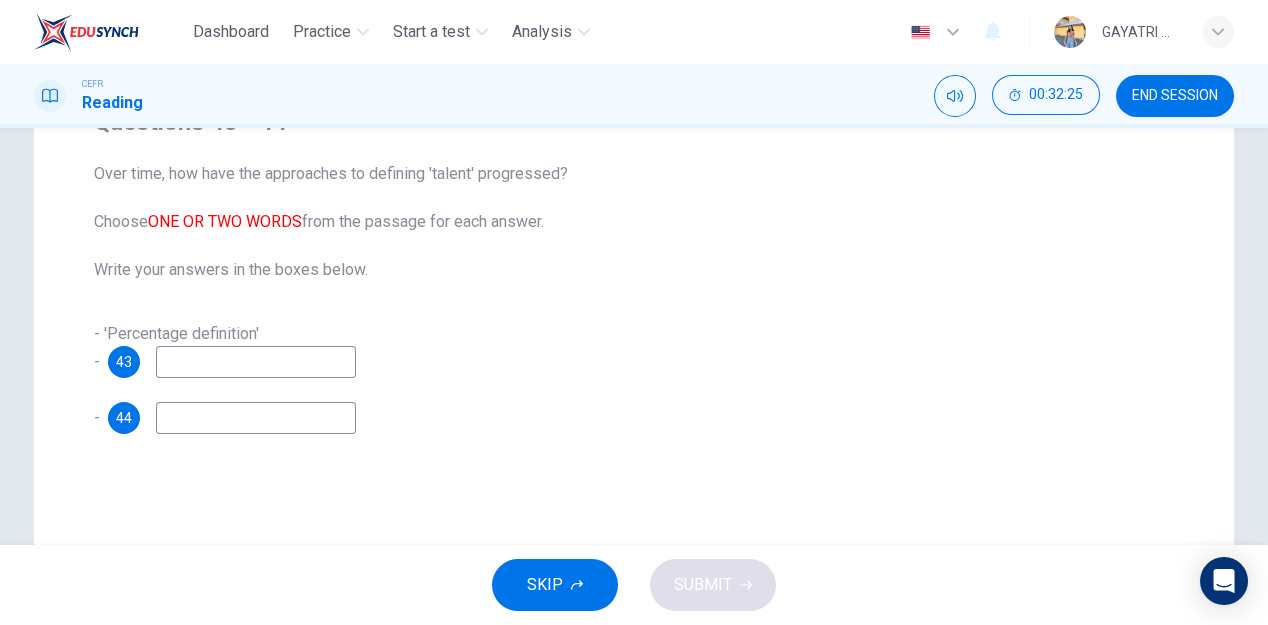 scroll, scrollTop: 121, scrollLeft: 0, axis: vertical 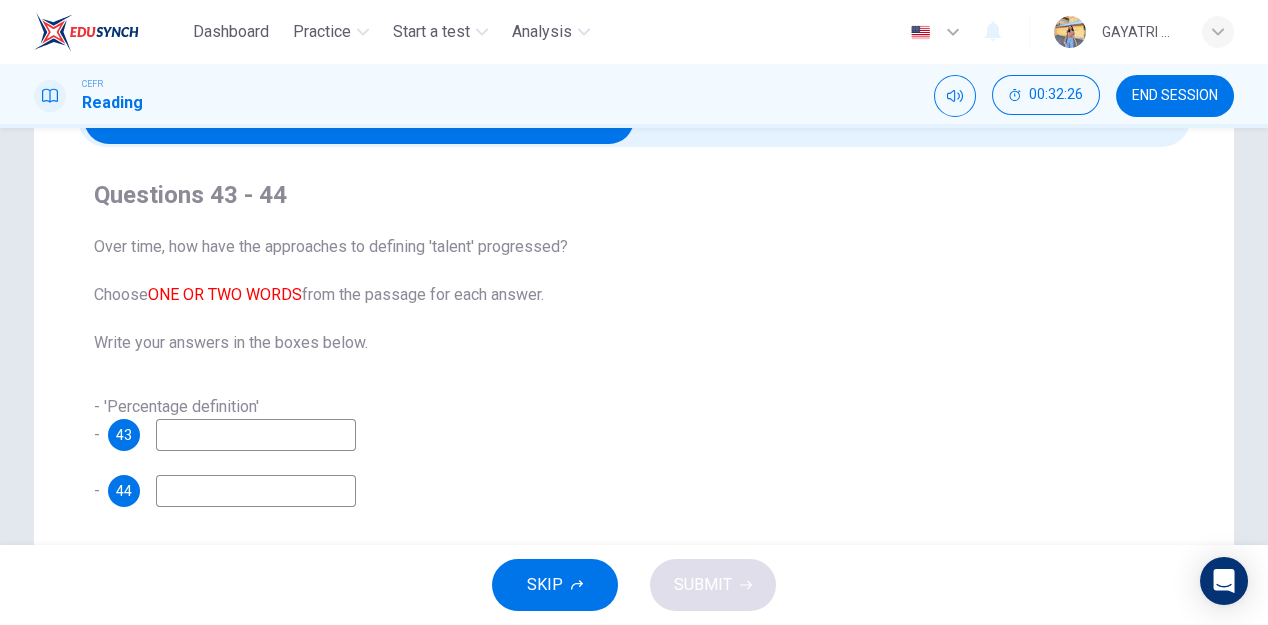 click at bounding box center [359, 119] 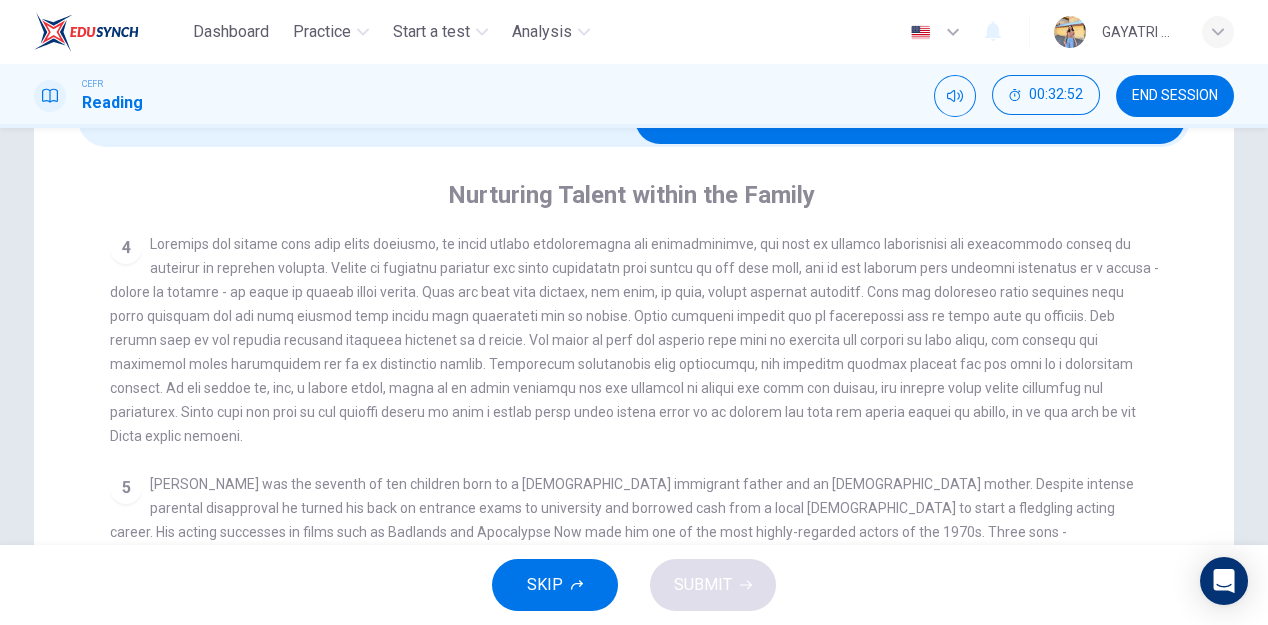 scroll, scrollTop: 860, scrollLeft: 0, axis: vertical 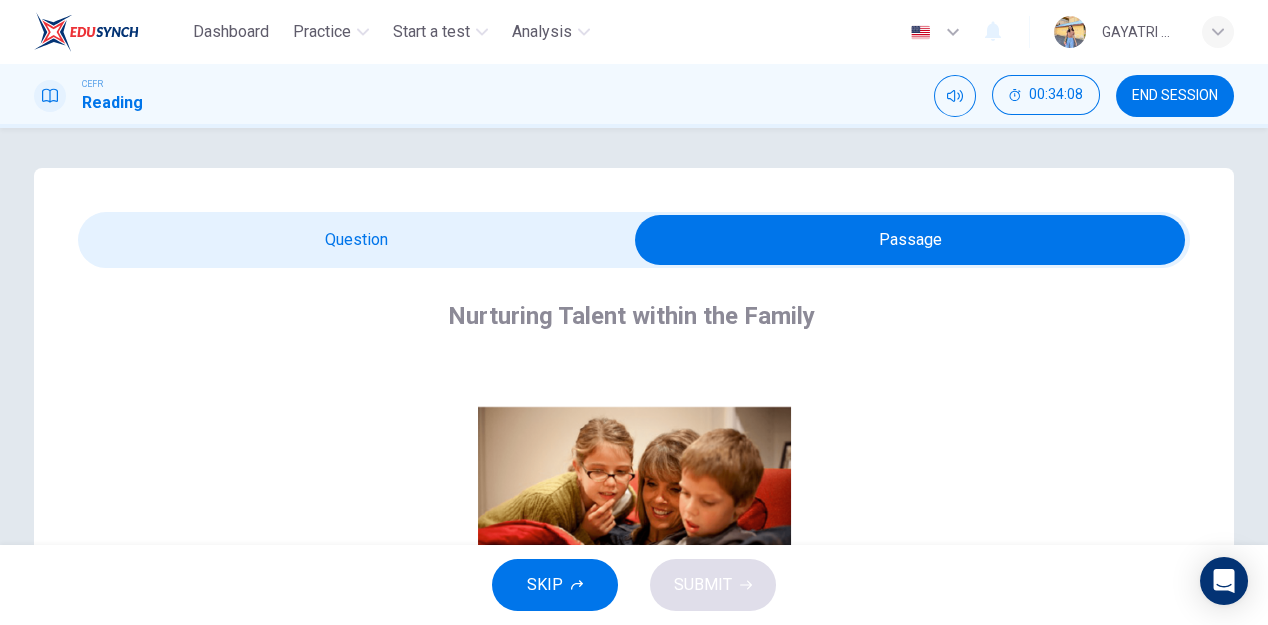 click at bounding box center (910, 240) 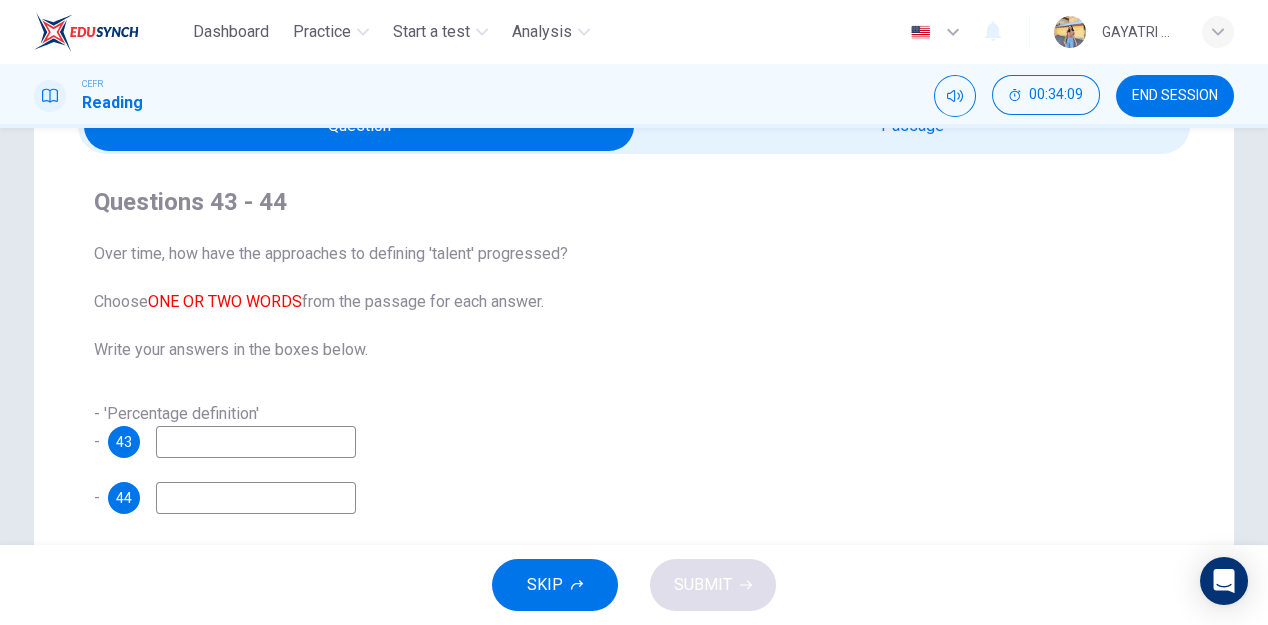 scroll, scrollTop: 114, scrollLeft: 0, axis: vertical 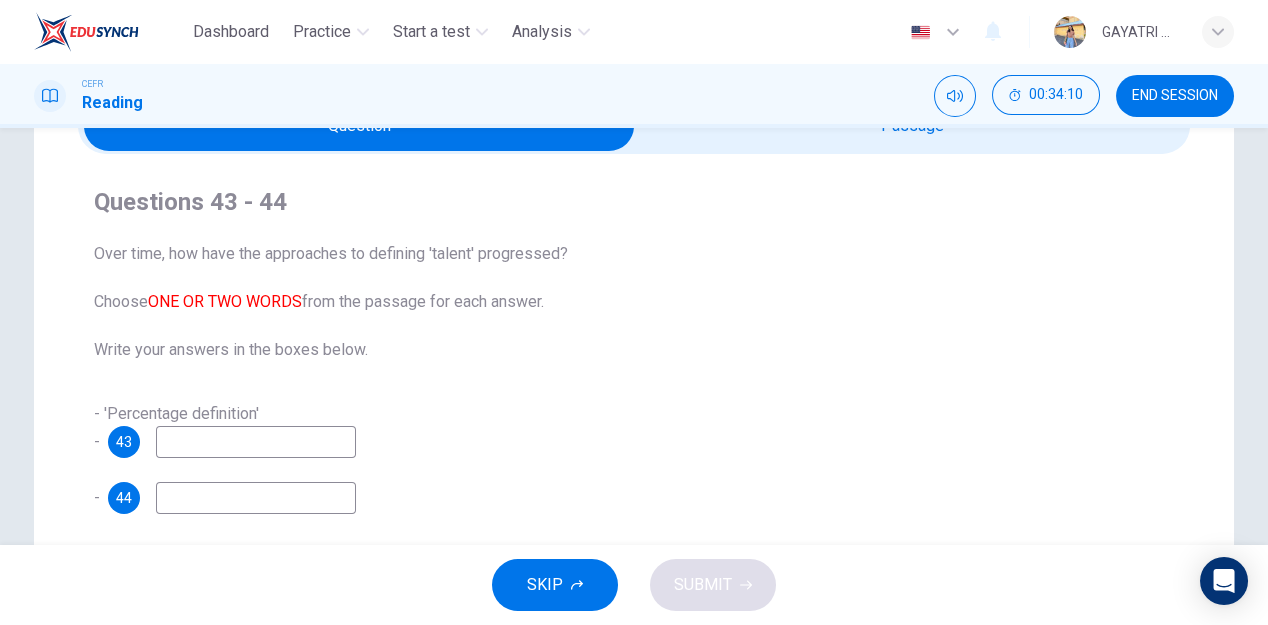 click at bounding box center (256, 442) 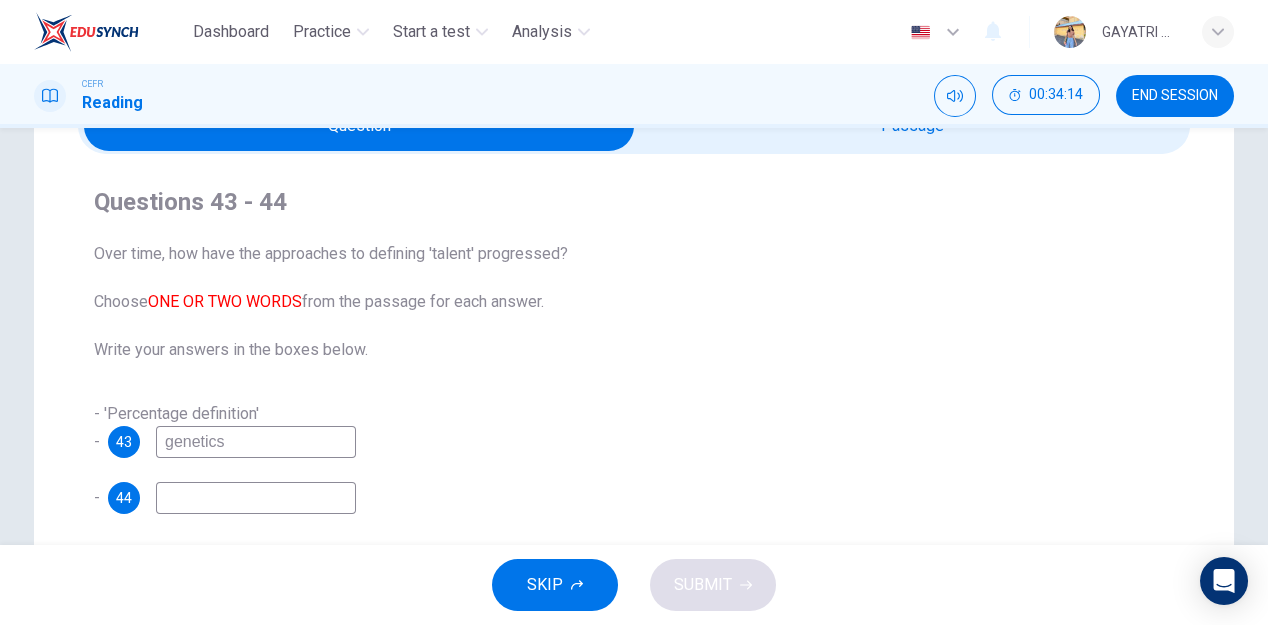 type on "genetics" 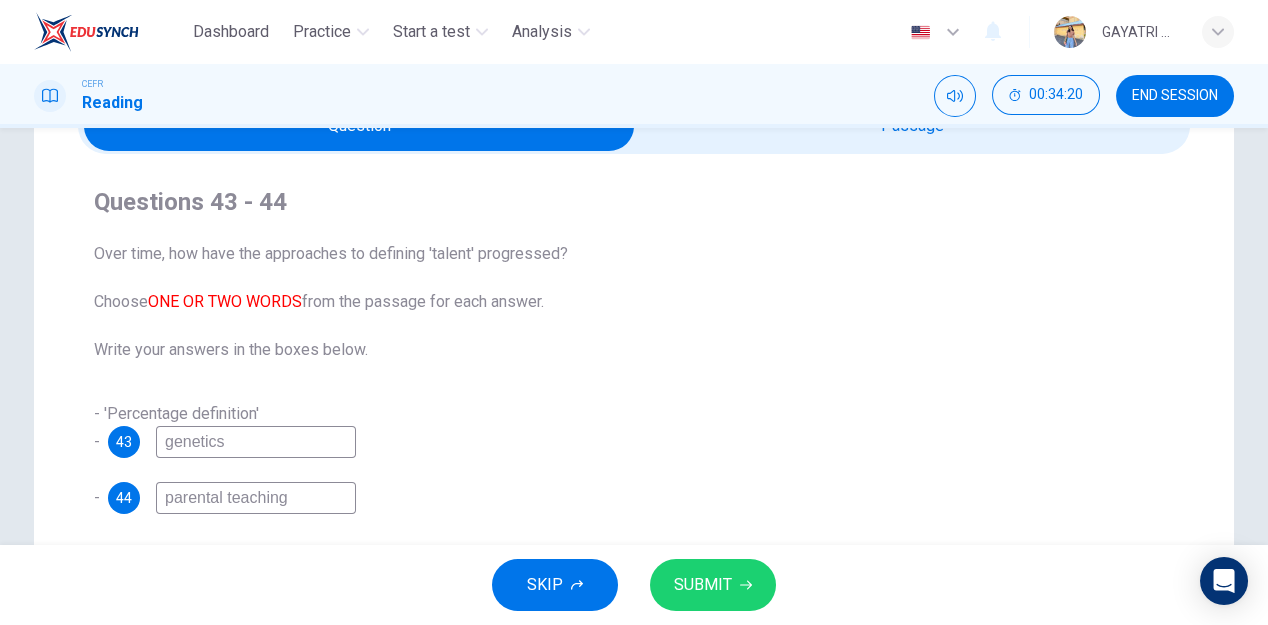 type on "parental teaching" 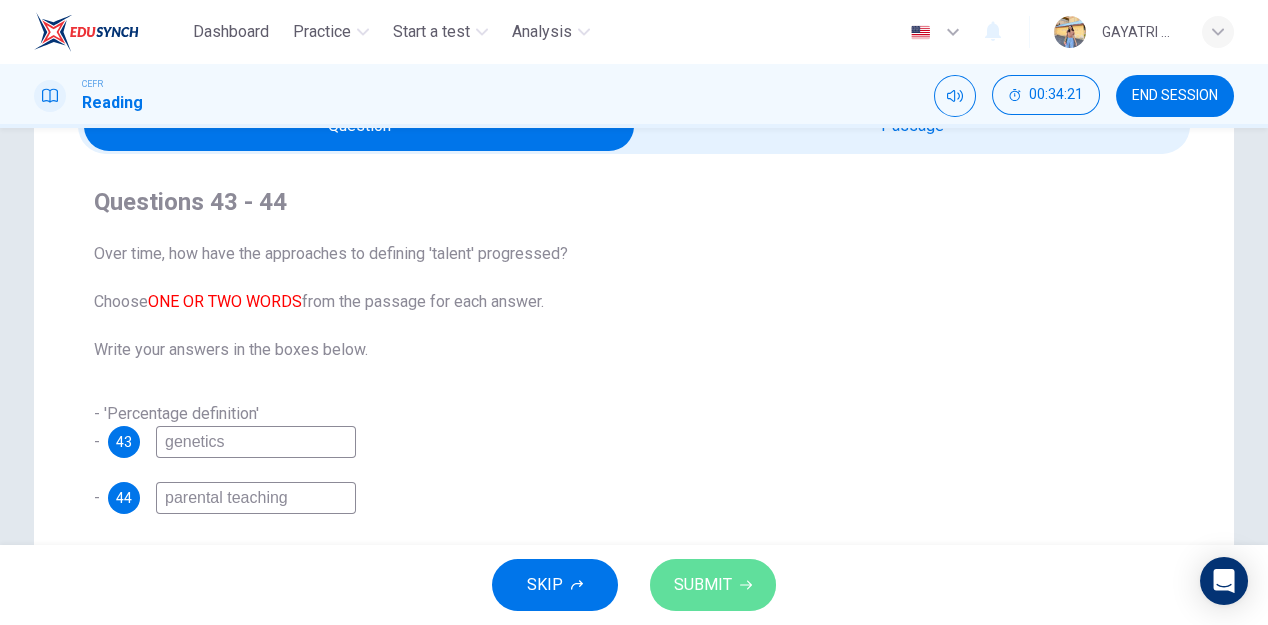 click 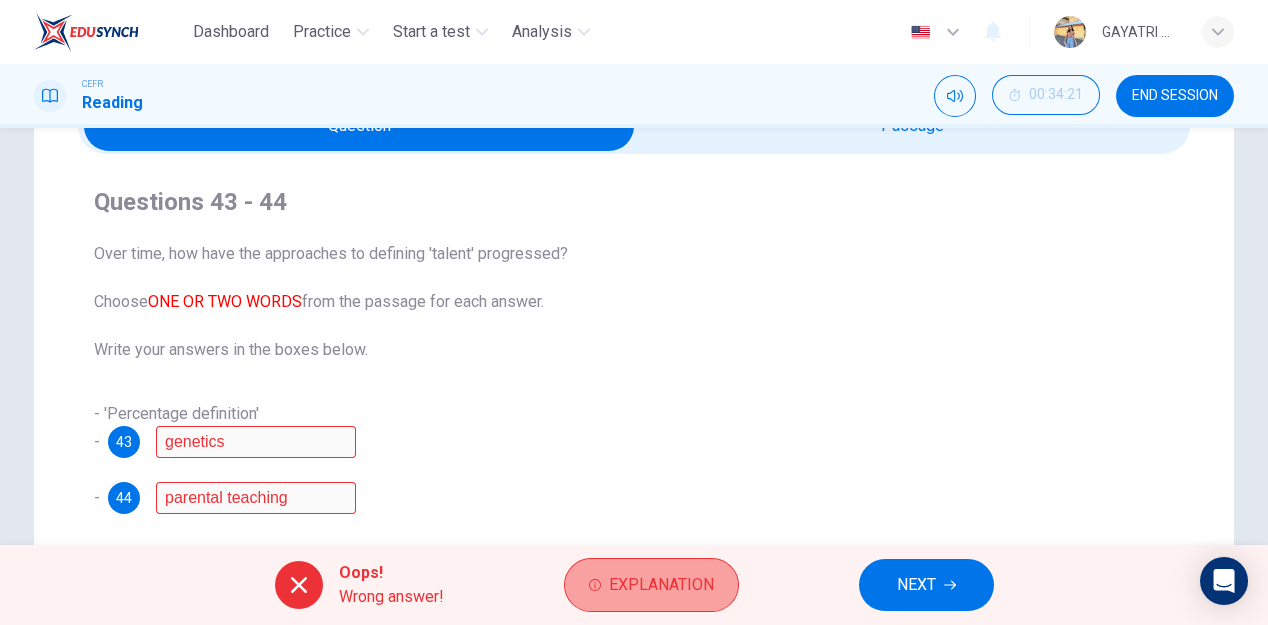 click on "Explanation" at bounding box center (661, 585) 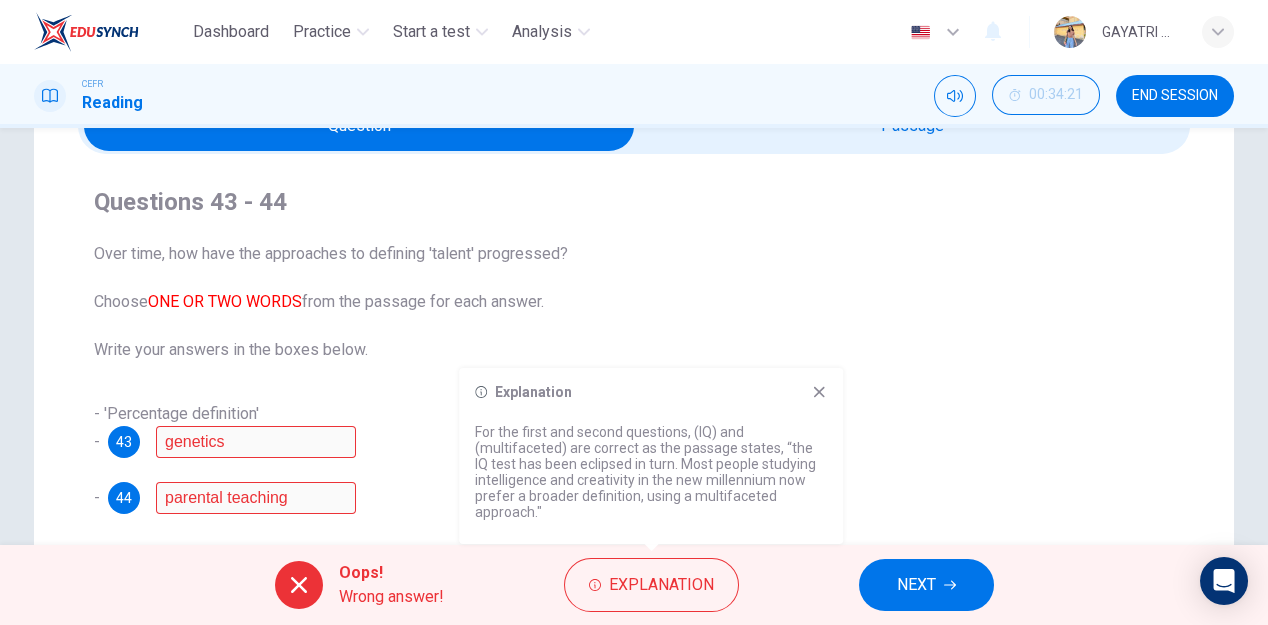 click at bounding box center [359, 126] 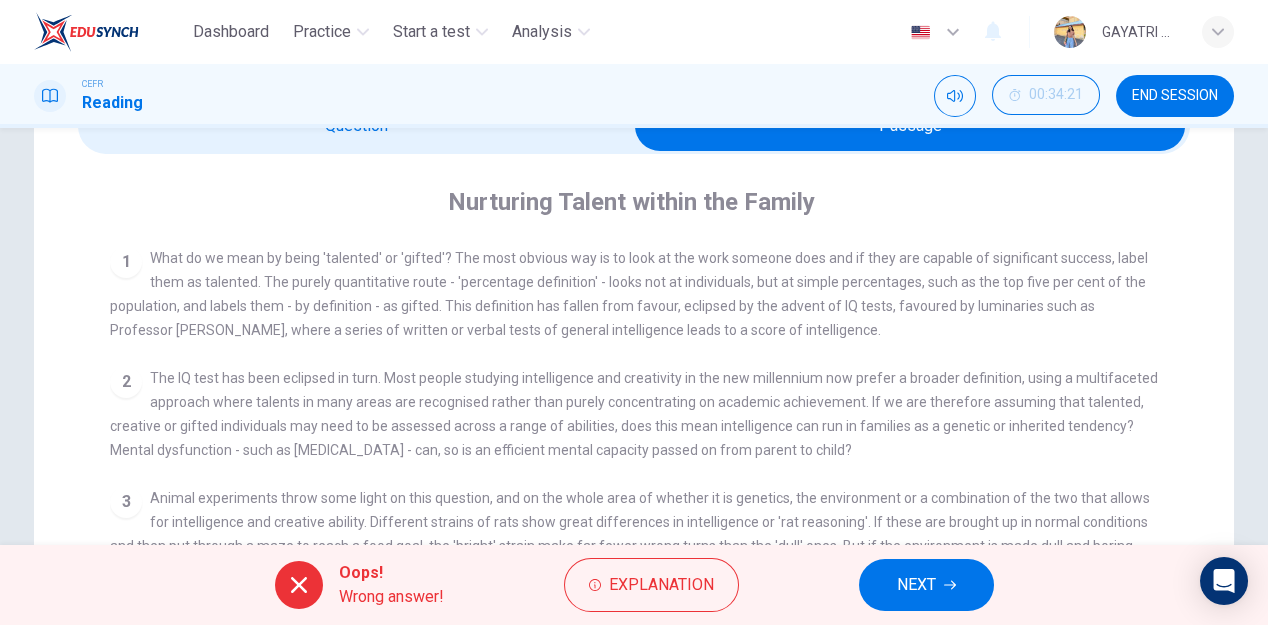 scroll, scrollTop: 0, scrollLeft: 0, axis: both 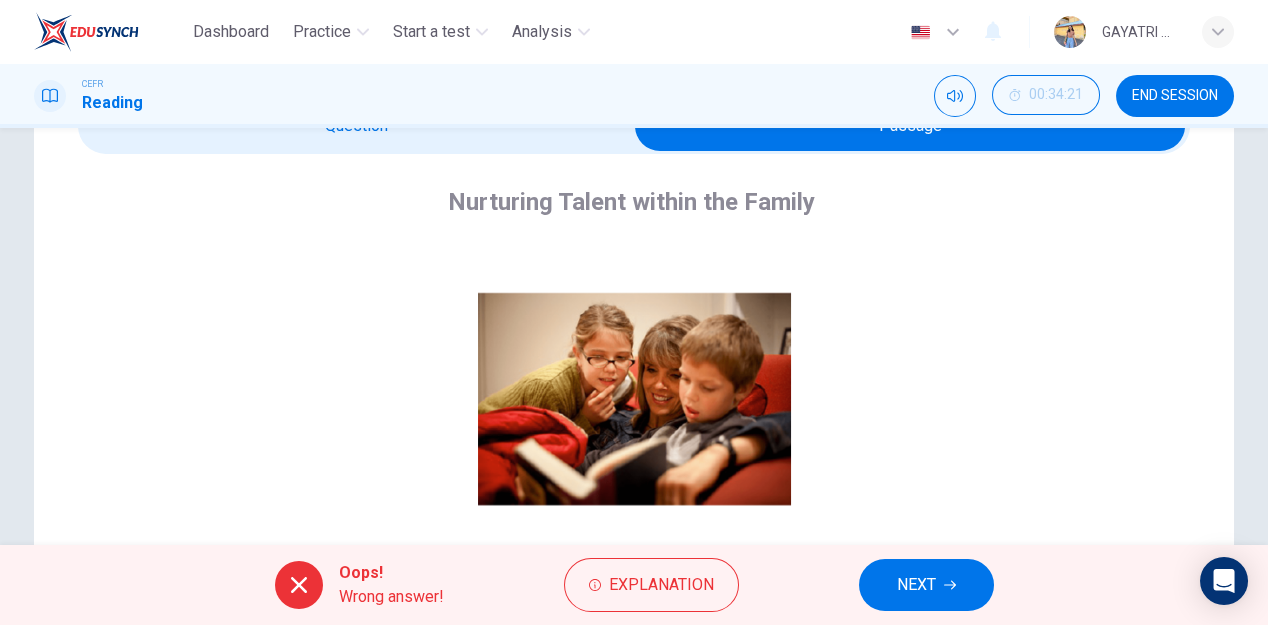 click at bounding box center [910, 126] 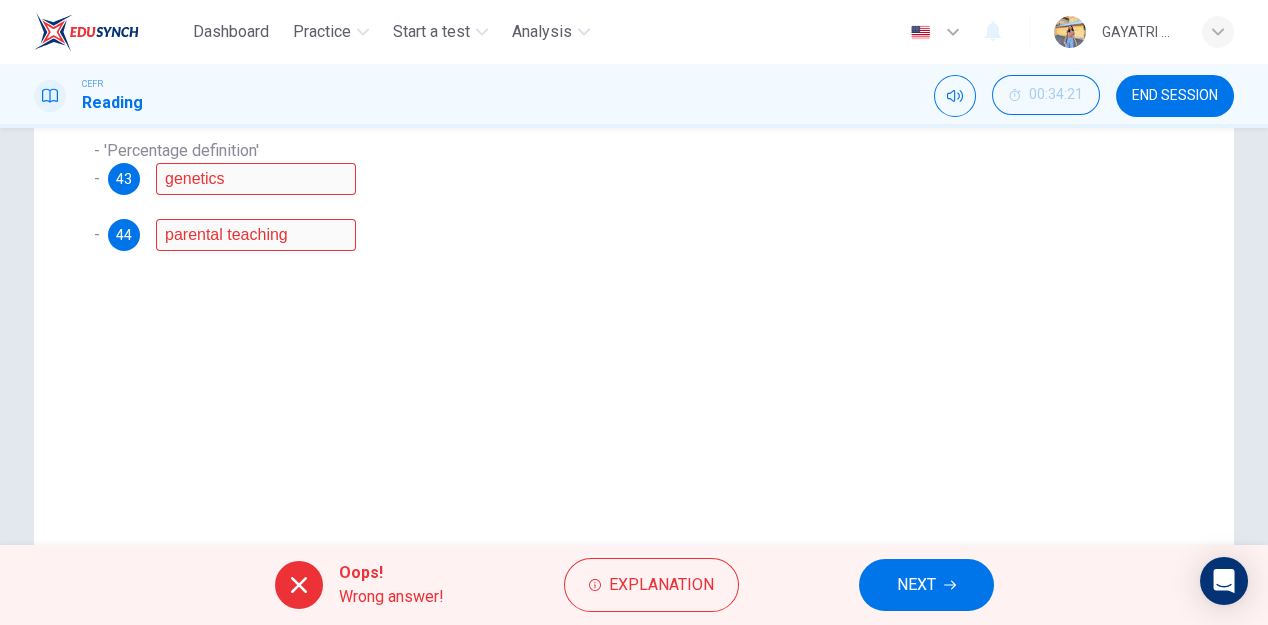 scroll, scrollTop: 391, scrollLeft: 0, axis: vertical 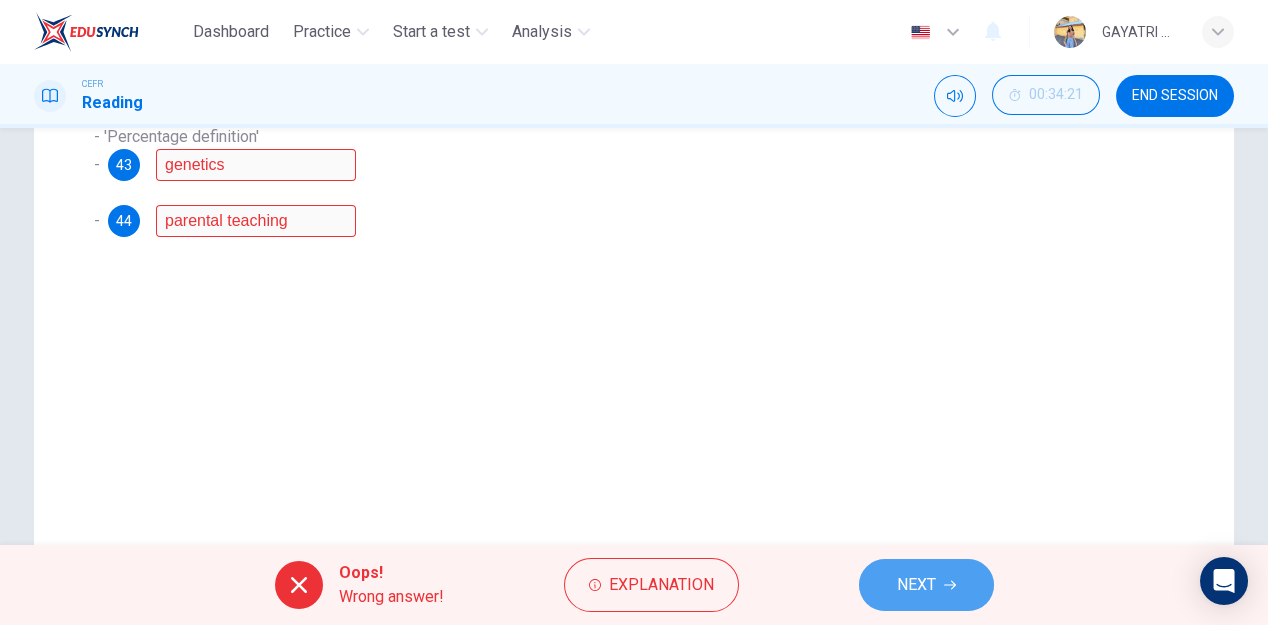 click on "NEXT" at bounding box center [916, 585] 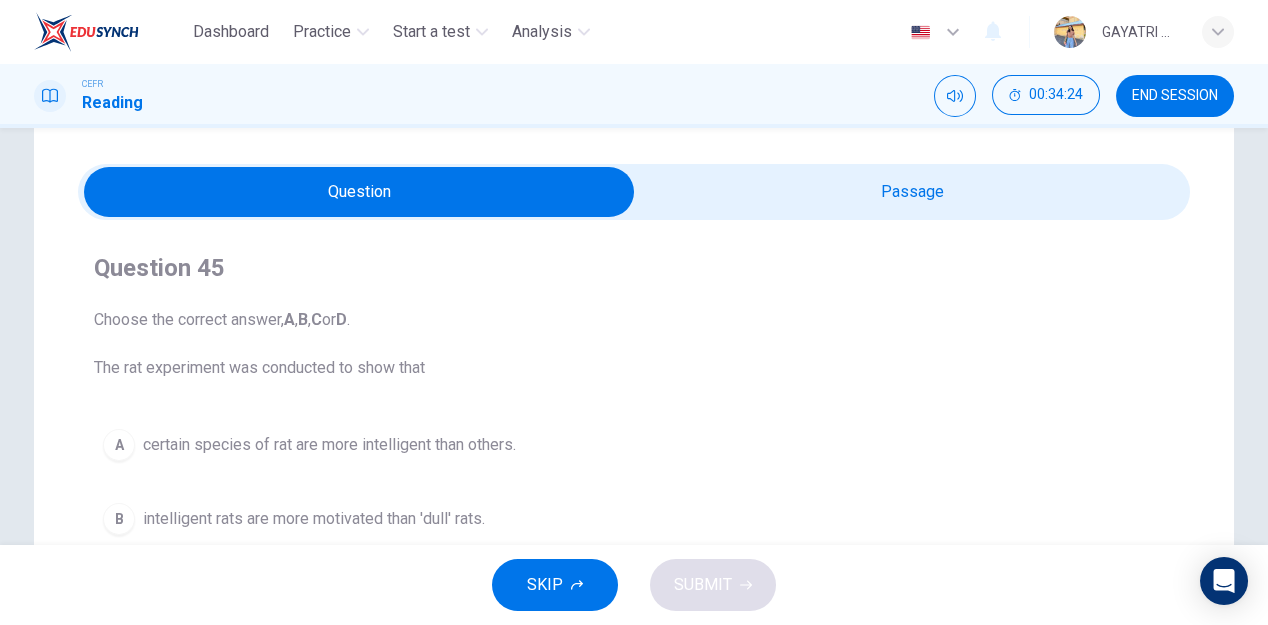 scroll, scrollTop: 0, scrollLeft: 0, axis: both 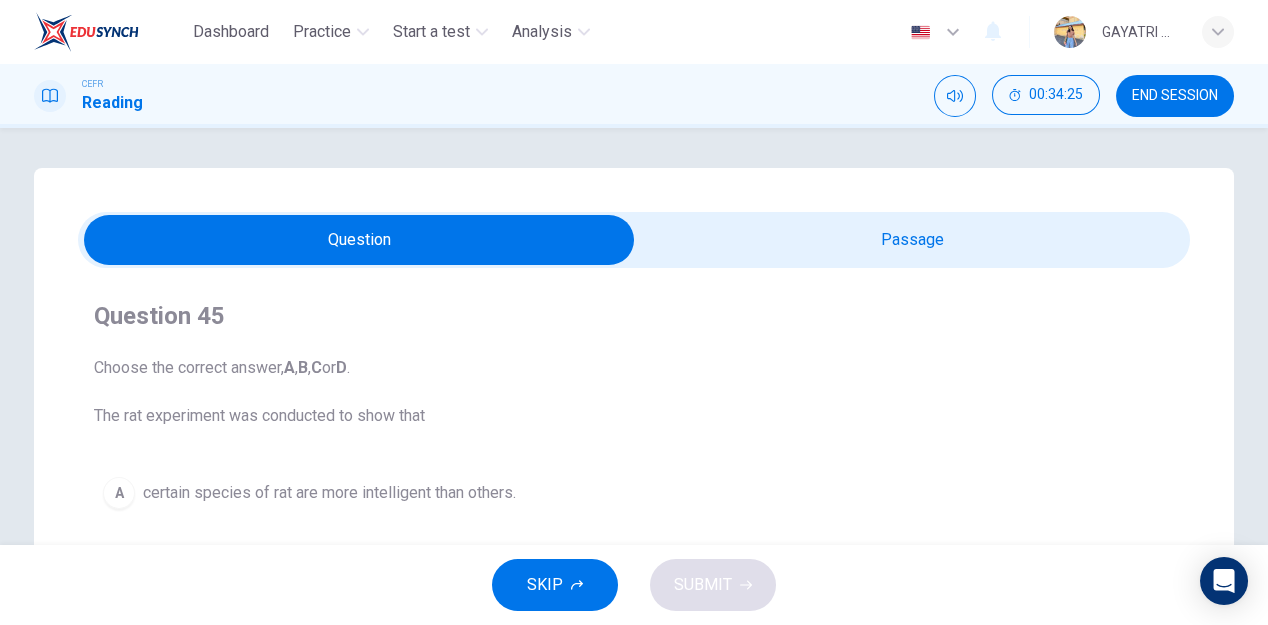 click at bounding box center [359, 240] 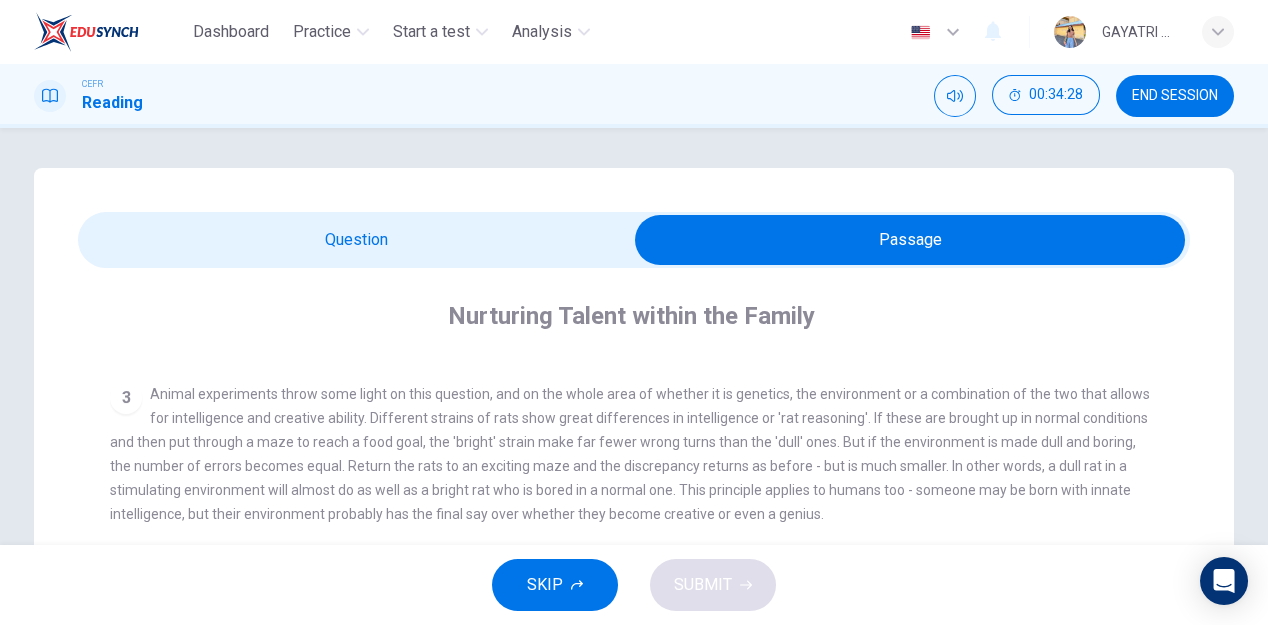 scroll, scrollTop: 595, scrollLeft: 0, axis: vertical 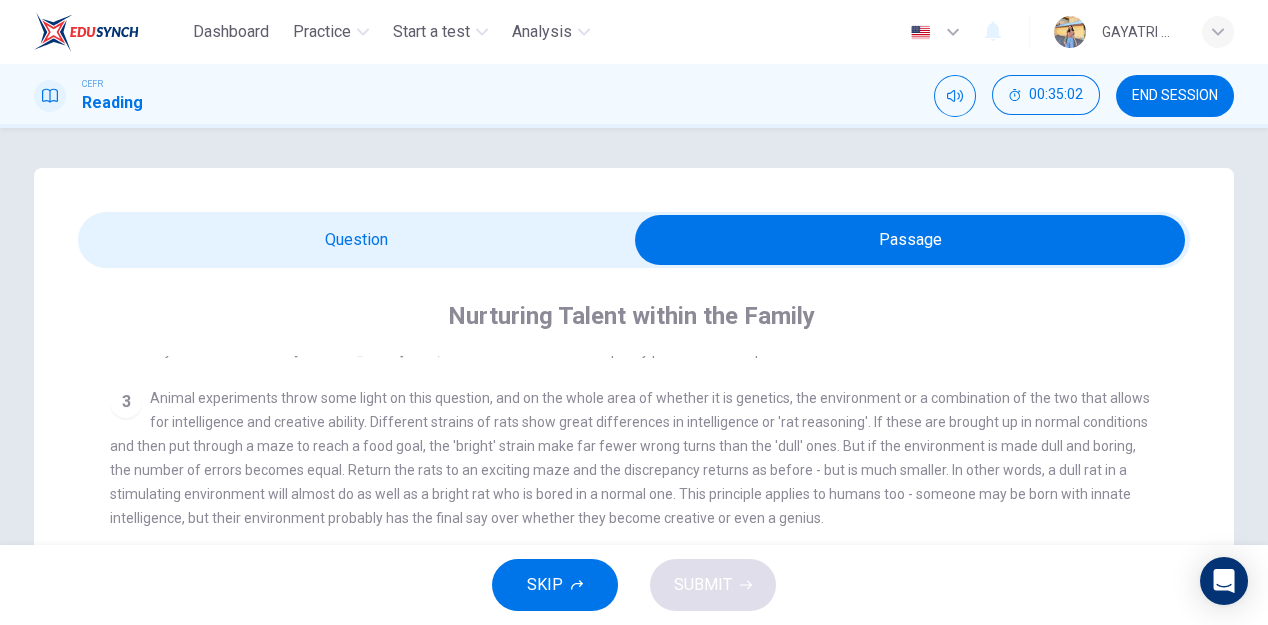 click at bounding box center [910, 240] 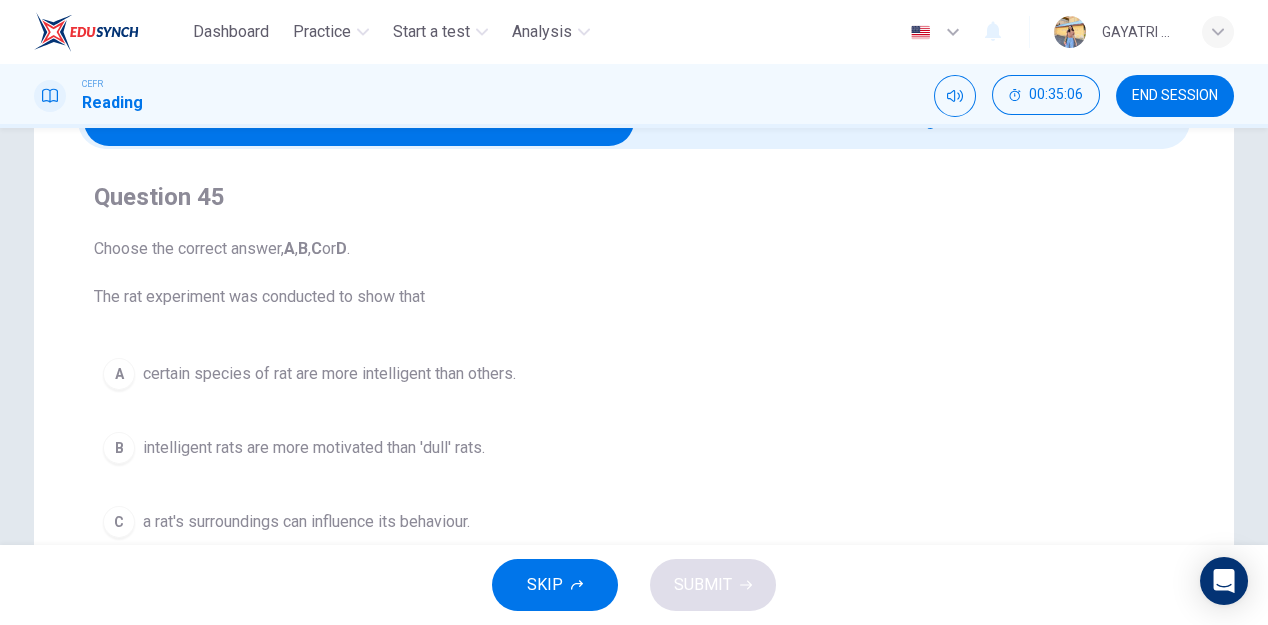 scroll, scrollTop: 201, scrollLeft: 0, axis: vertical 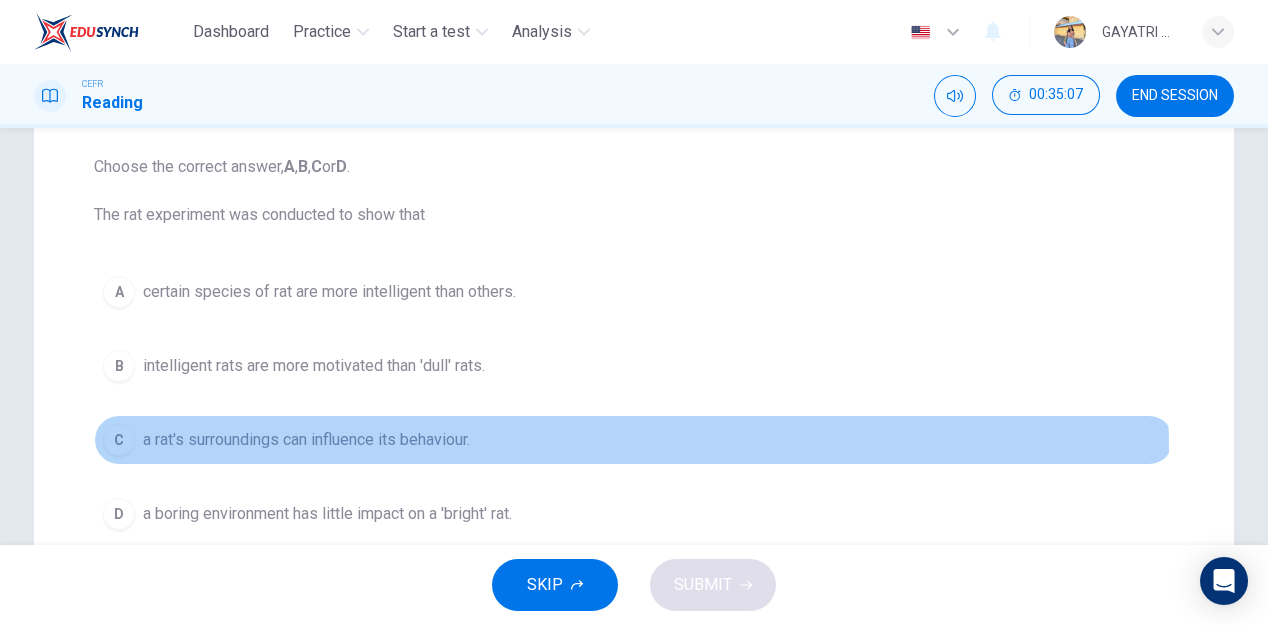 click on "C a rat's surroundings can influence its behaviour." at bounding box center (634, 440) 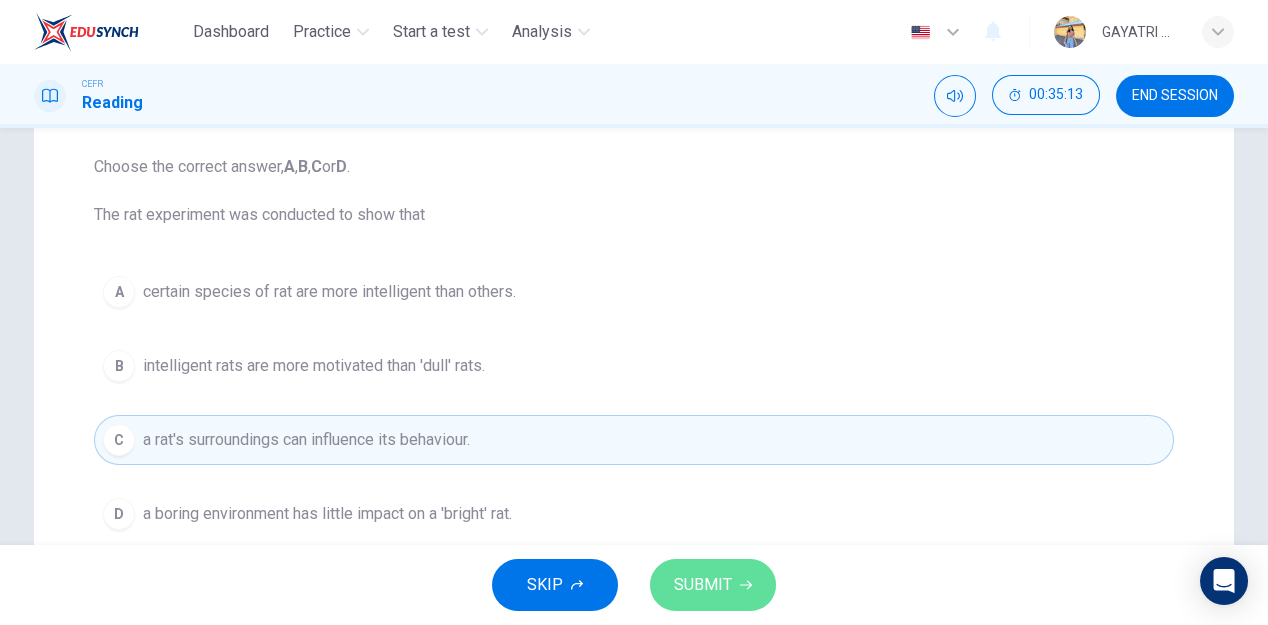 click on "SUBMIT" at bounding box center [703, 585] 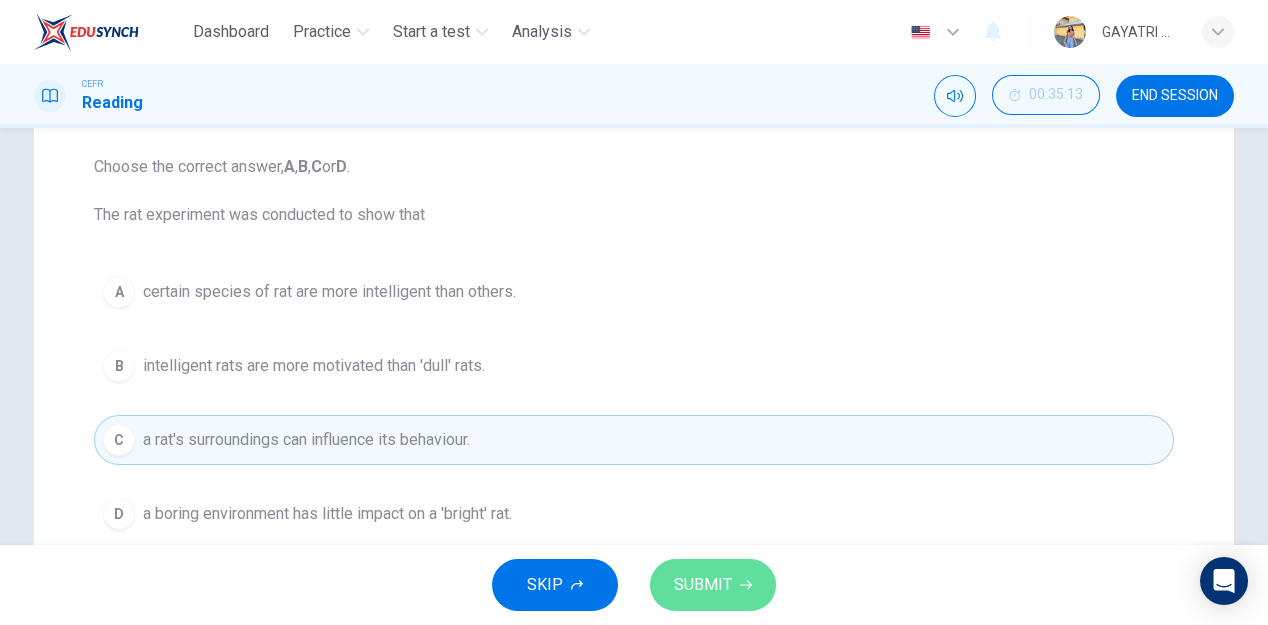 click on "SUBMIT" at bounding box center [703, 585] 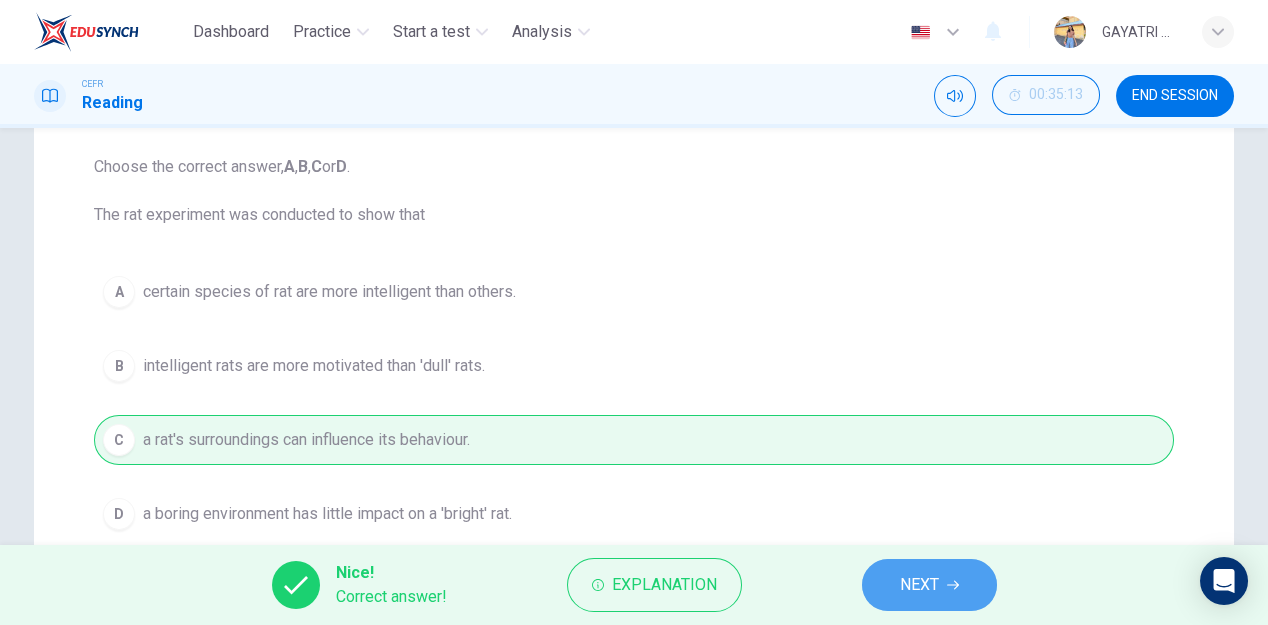 click on "NEXT" at bounding box center (919, 585) 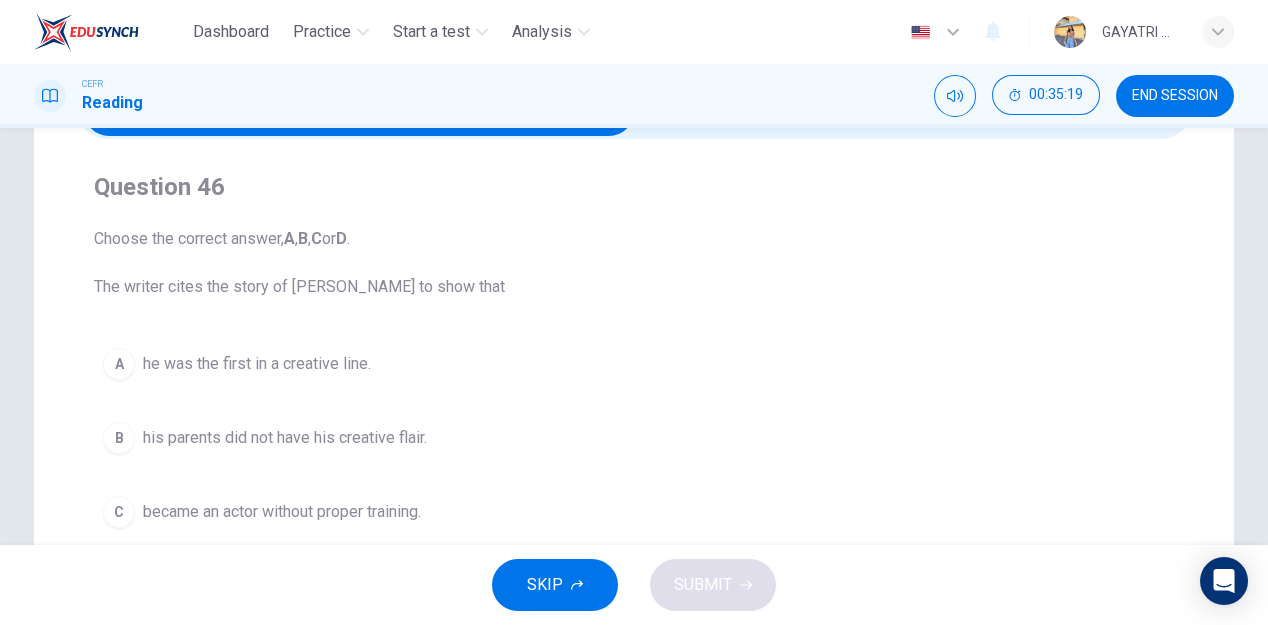 scroll, scrollTop: 123, scrollLeft: 0, axis: vertical 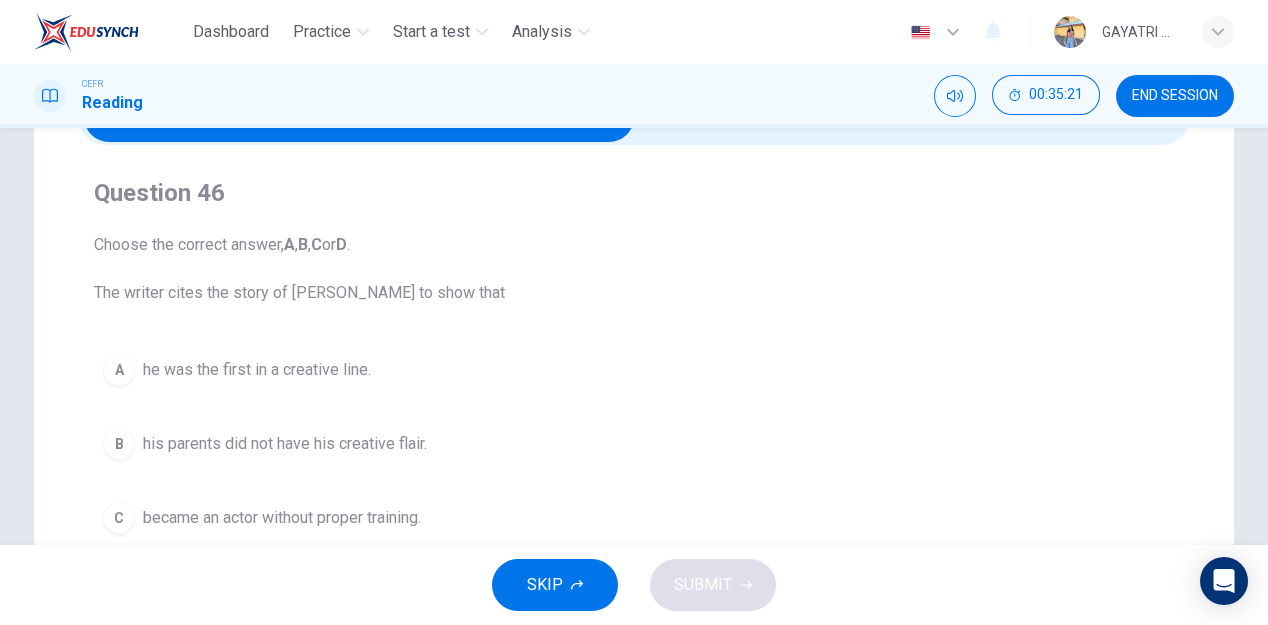 click at bounding box center (359, 117) 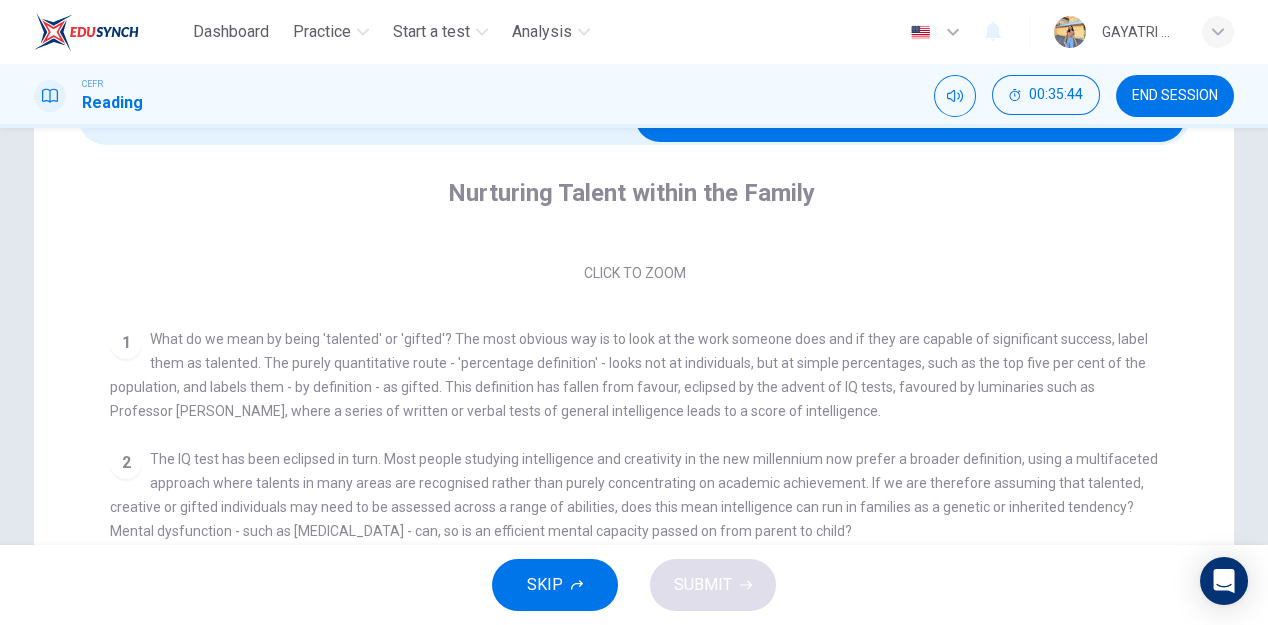 scroll, scrollTop: 206, scrollLeft: 0, axis: vertical 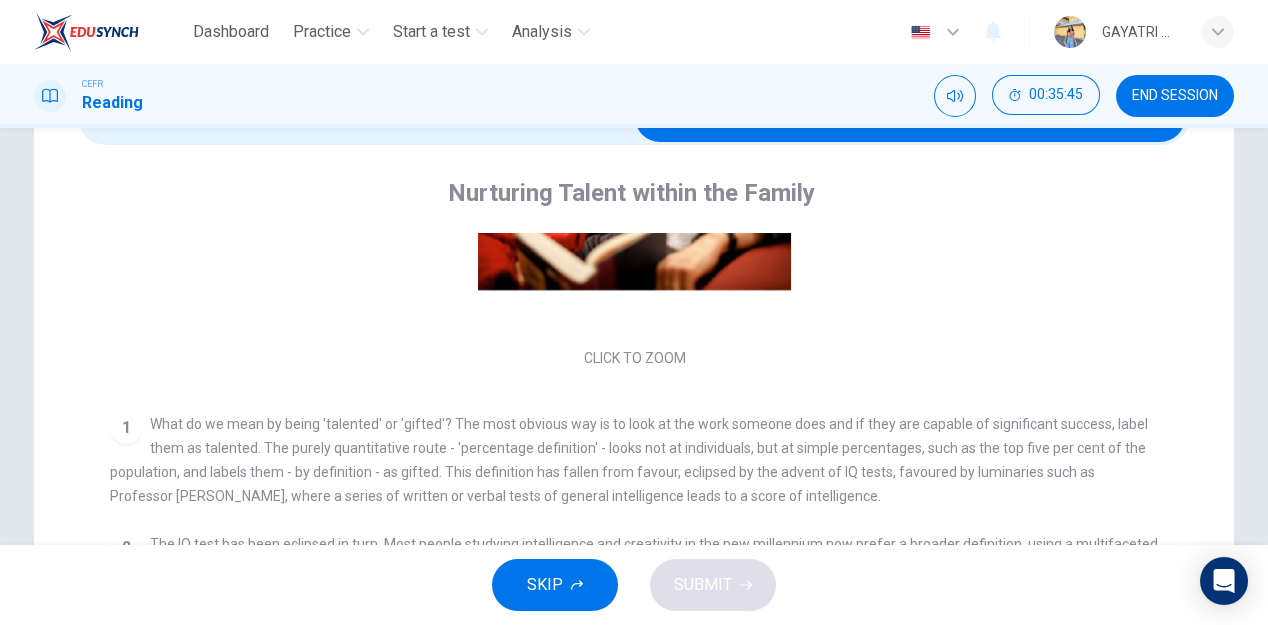 click at bounding box center (910, 117) 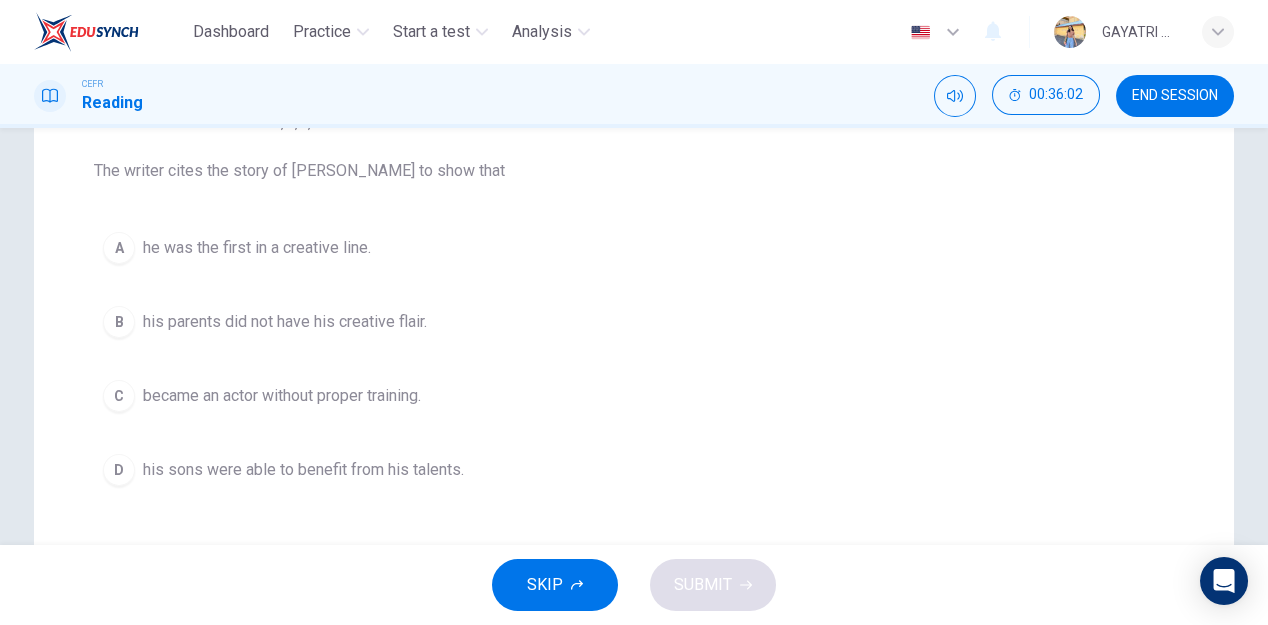 scroll, scrollTop: 0, scrollLeft: 0, axis: both 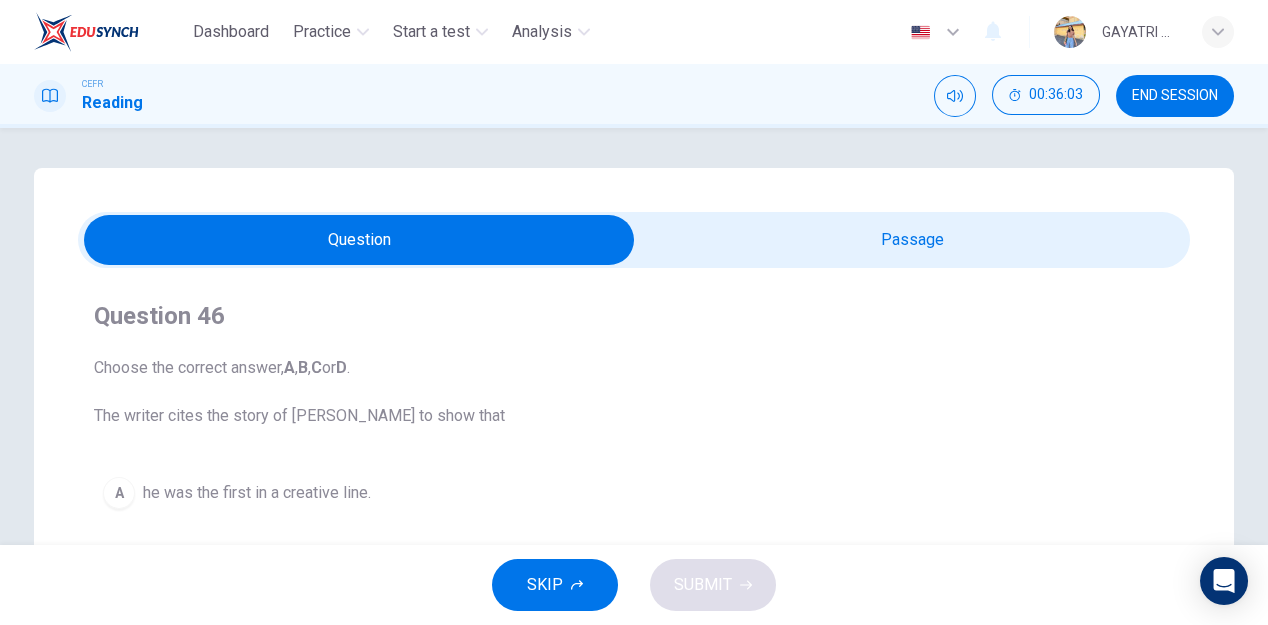 click at bounding box center [359, 240] 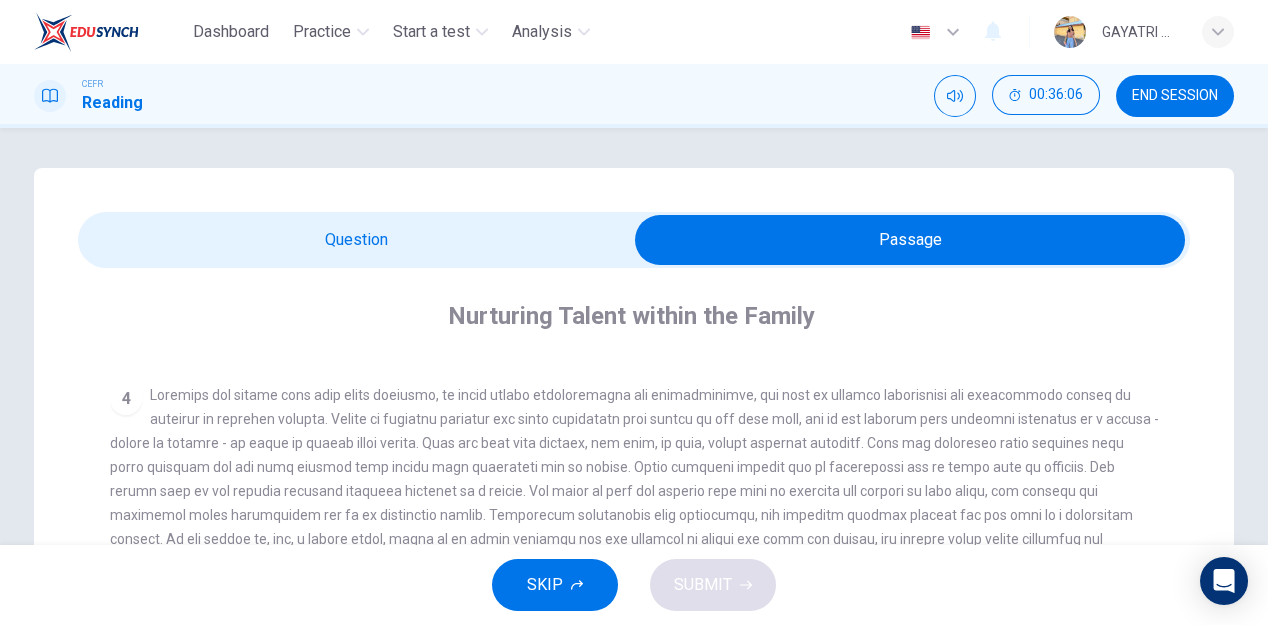 scroll, scrollTop: 860, scrollLeft: 0, axis: vertical 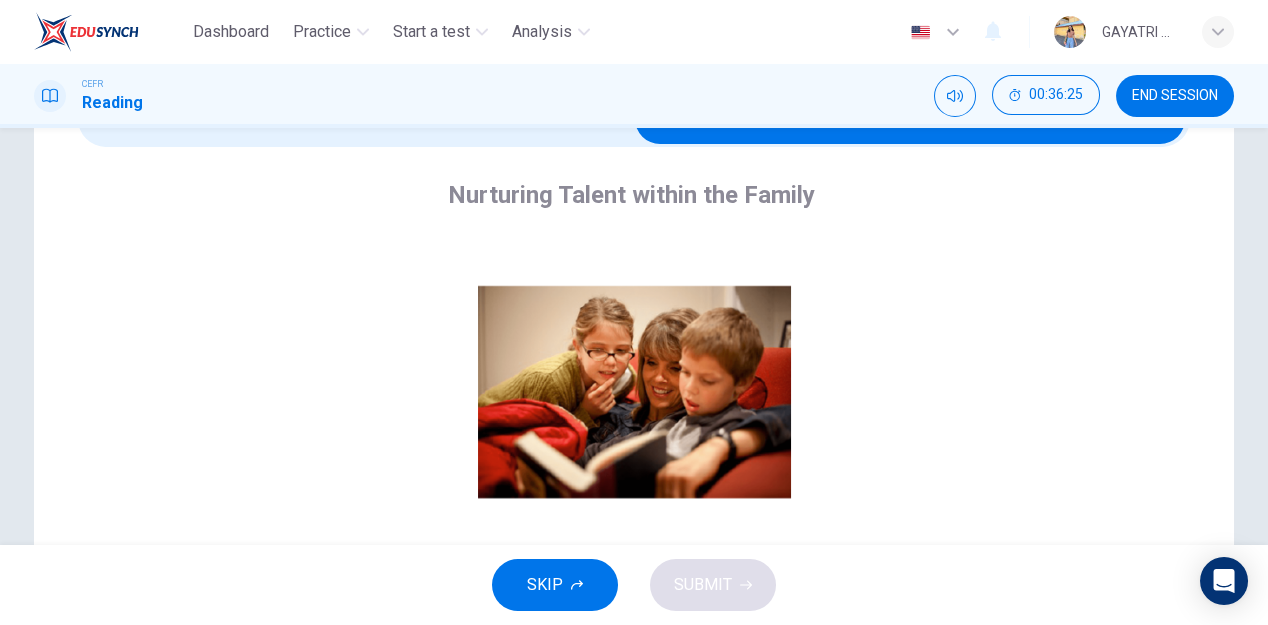 click at bounding box center (910, 119) 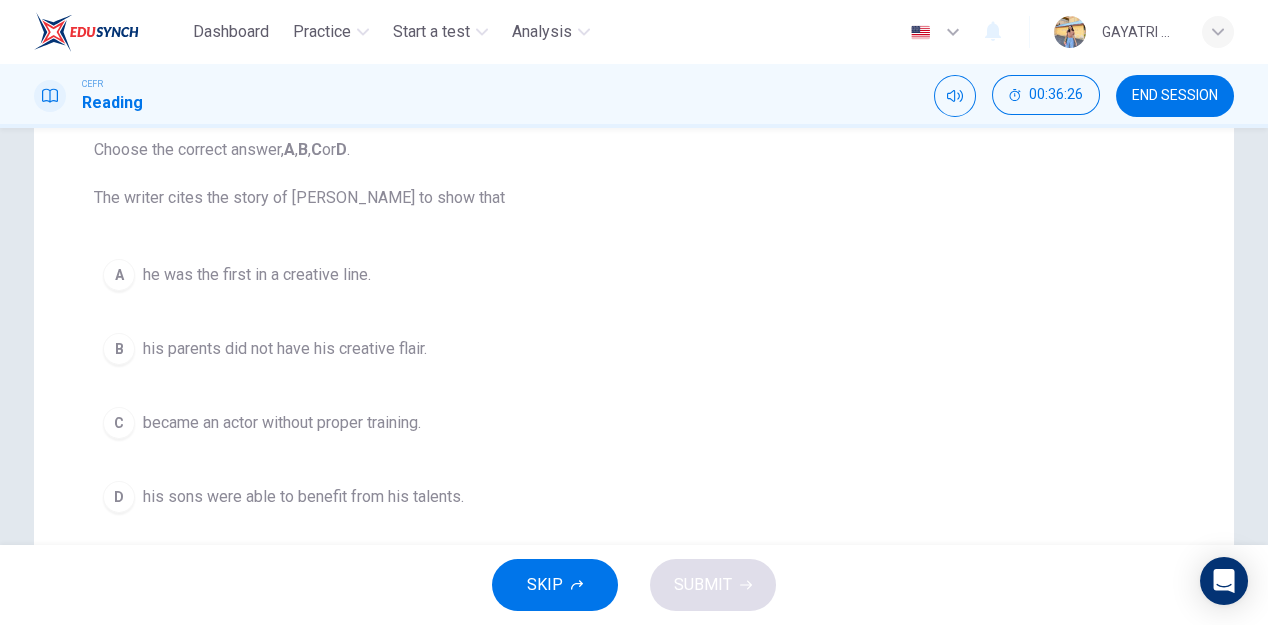 scroll, scrollTop: 226, scrollLeft: 0, axis: vertical 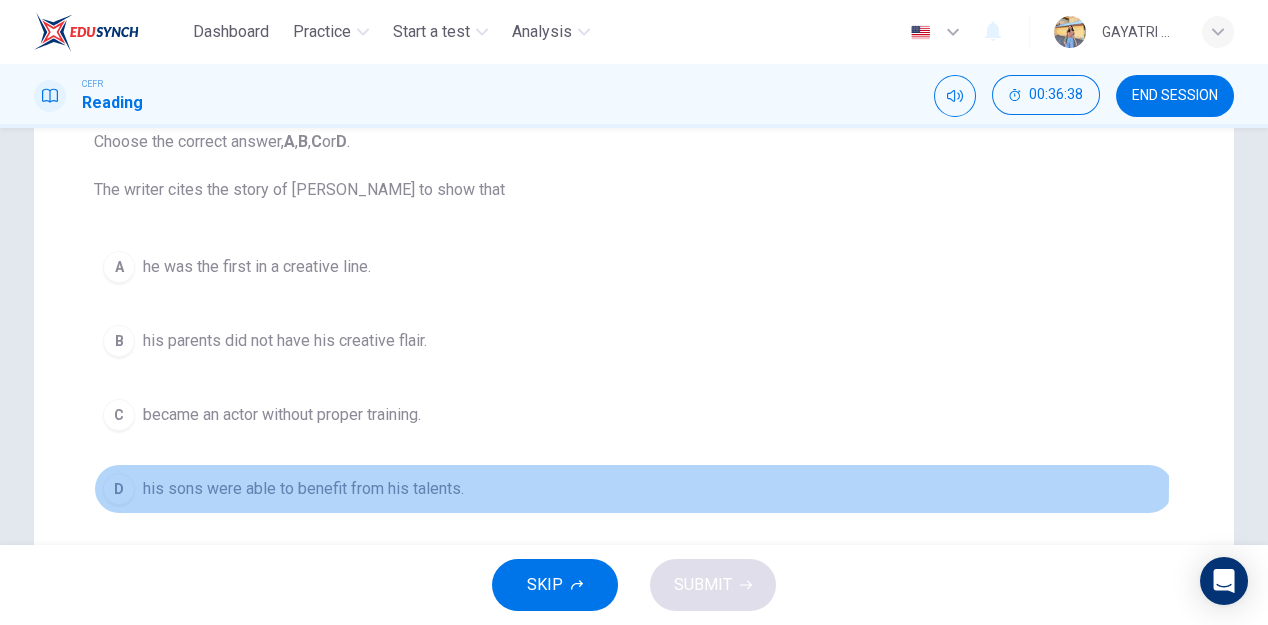 click on "his sons were able to benefit from his talents." at bounding box center (303, 489) 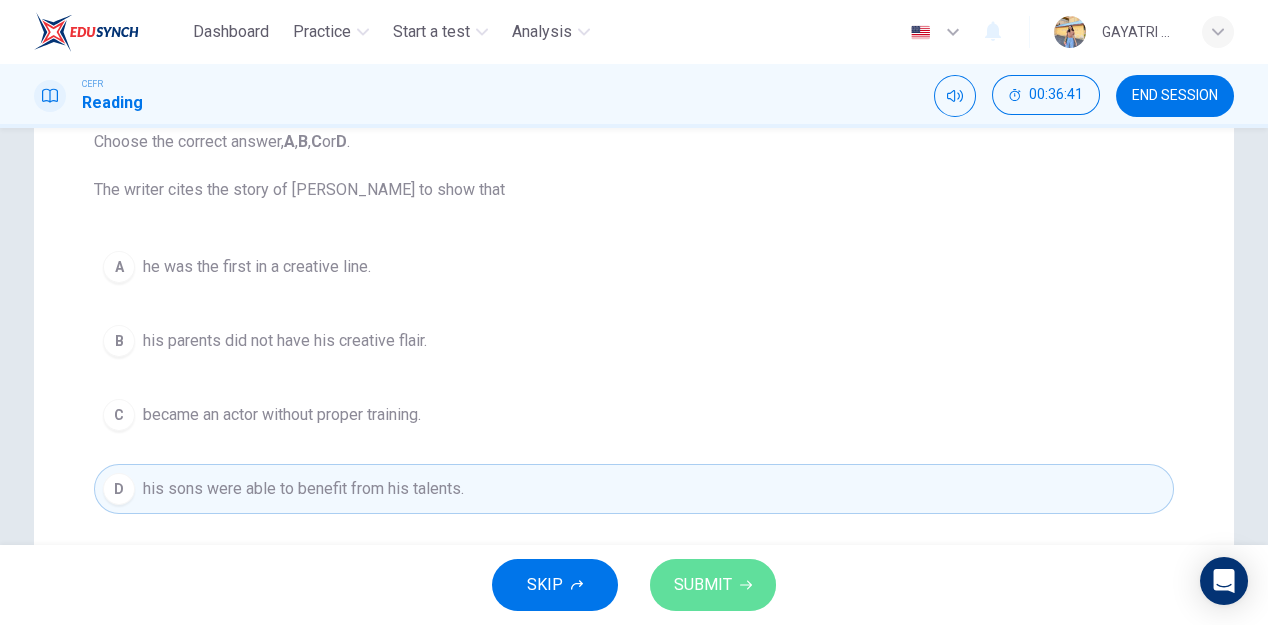click on "SUBMIT" at bounding box center (713, 585) 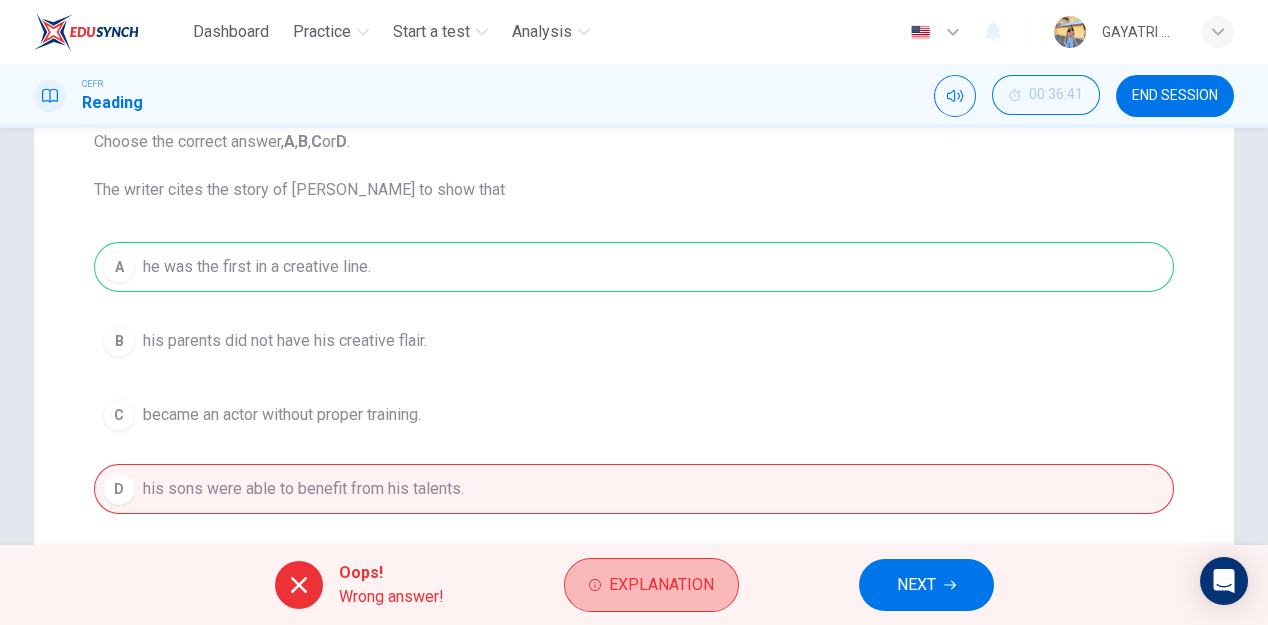 click on "Explanation" at bounding box center (651, 585) 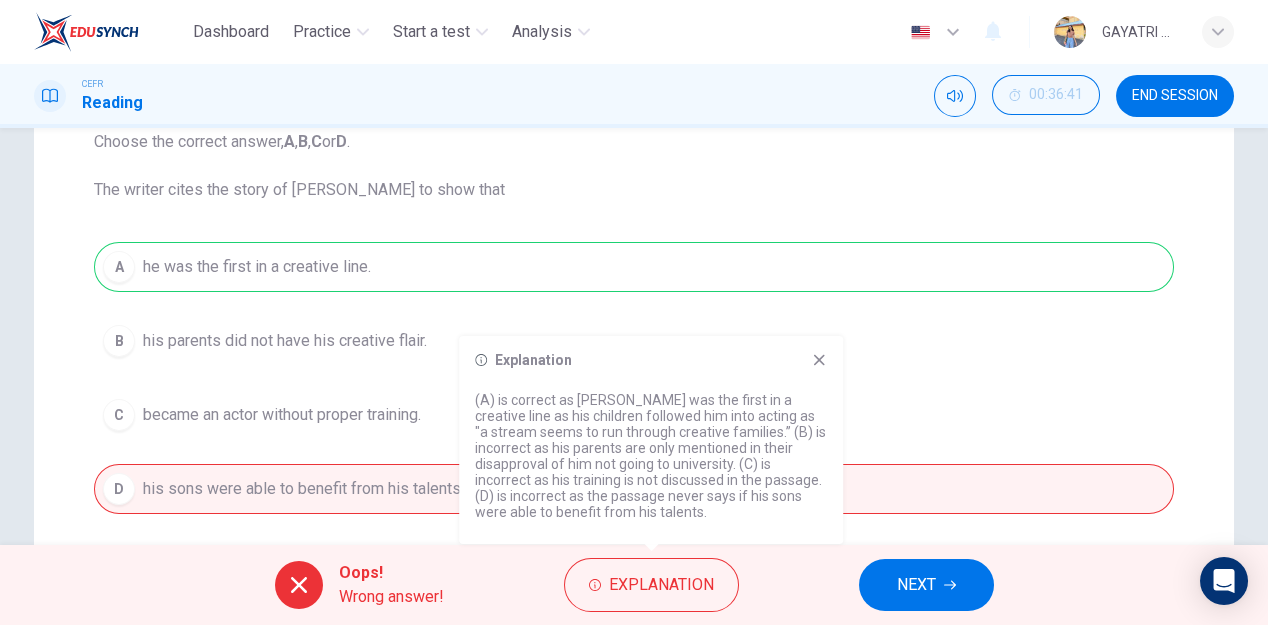 click 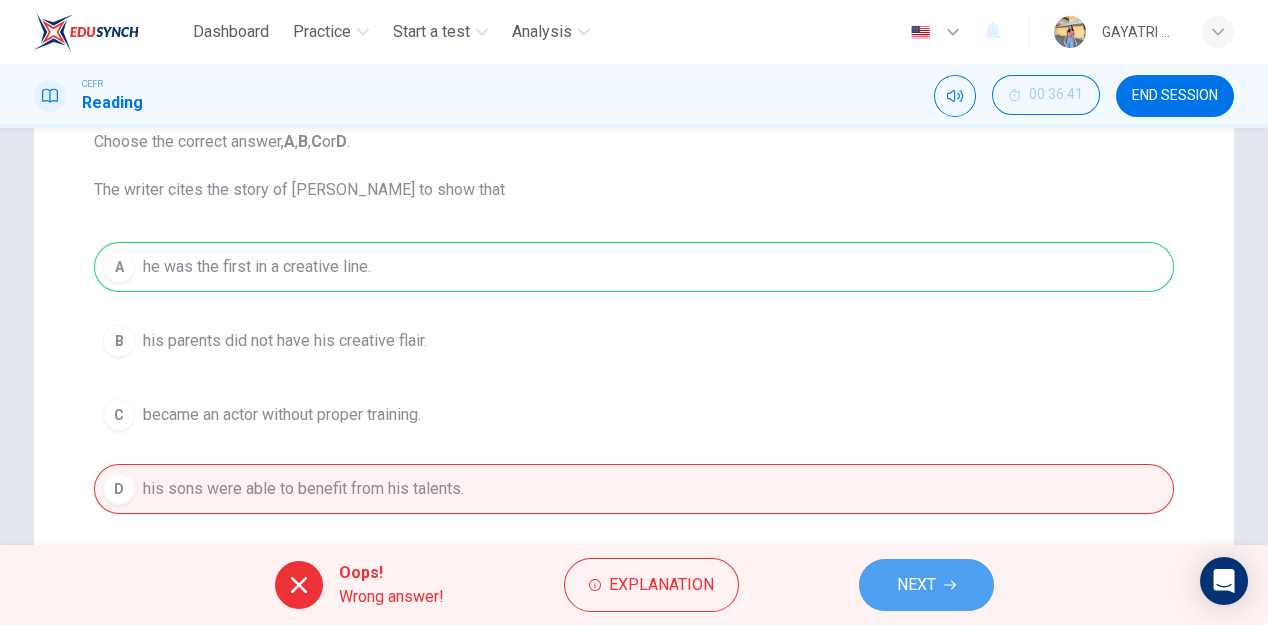 click on "NEXT" at bounding box center (926, 585) 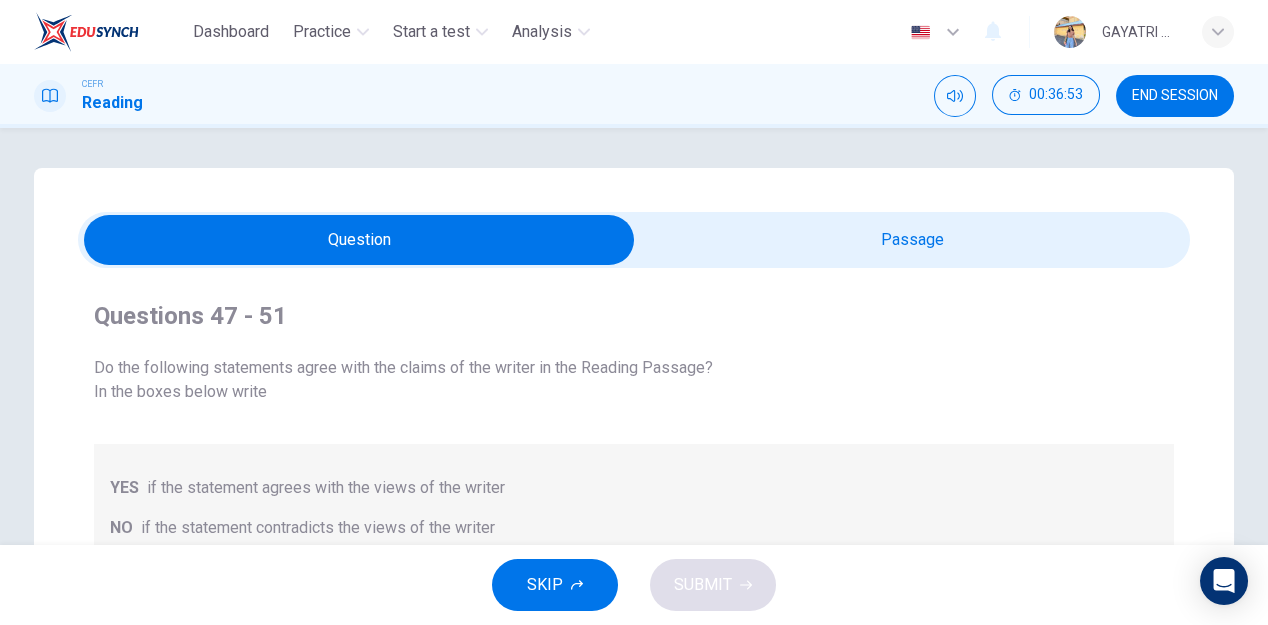 scroll, scrollTop: 0, scrollLeft: 0, axis: both 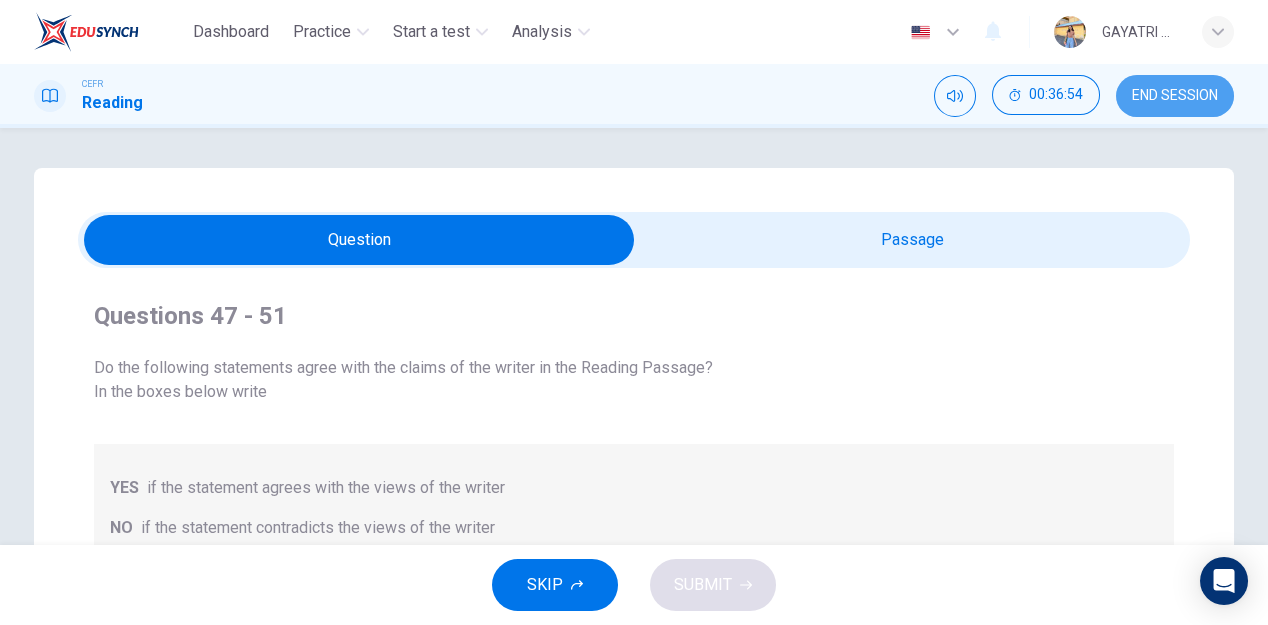 click on "END SESSION" at bounding box center [1175, 96] 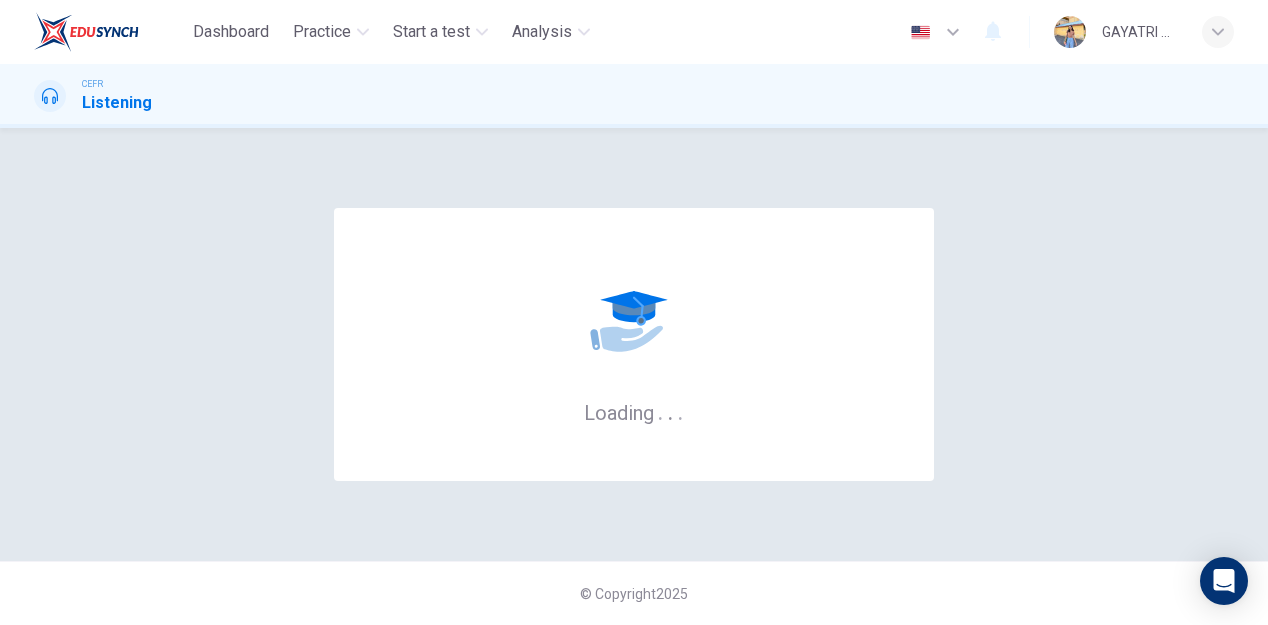 scroll, scrollTop: 0, scrollLeft: 0, axis: both 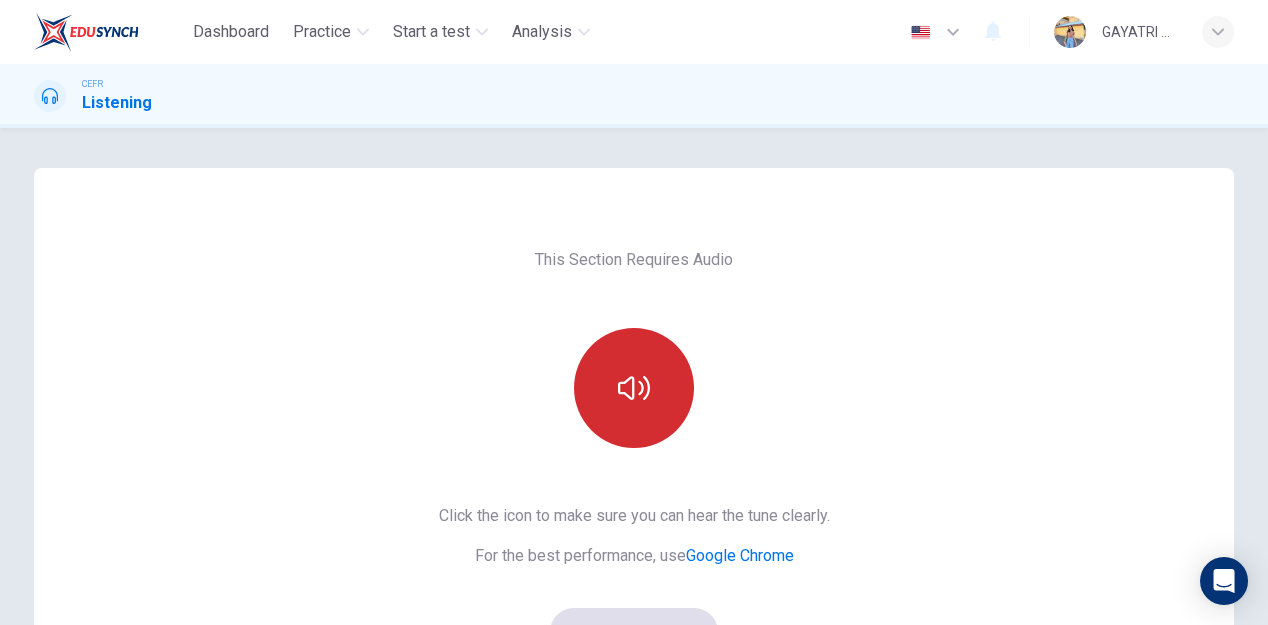 click 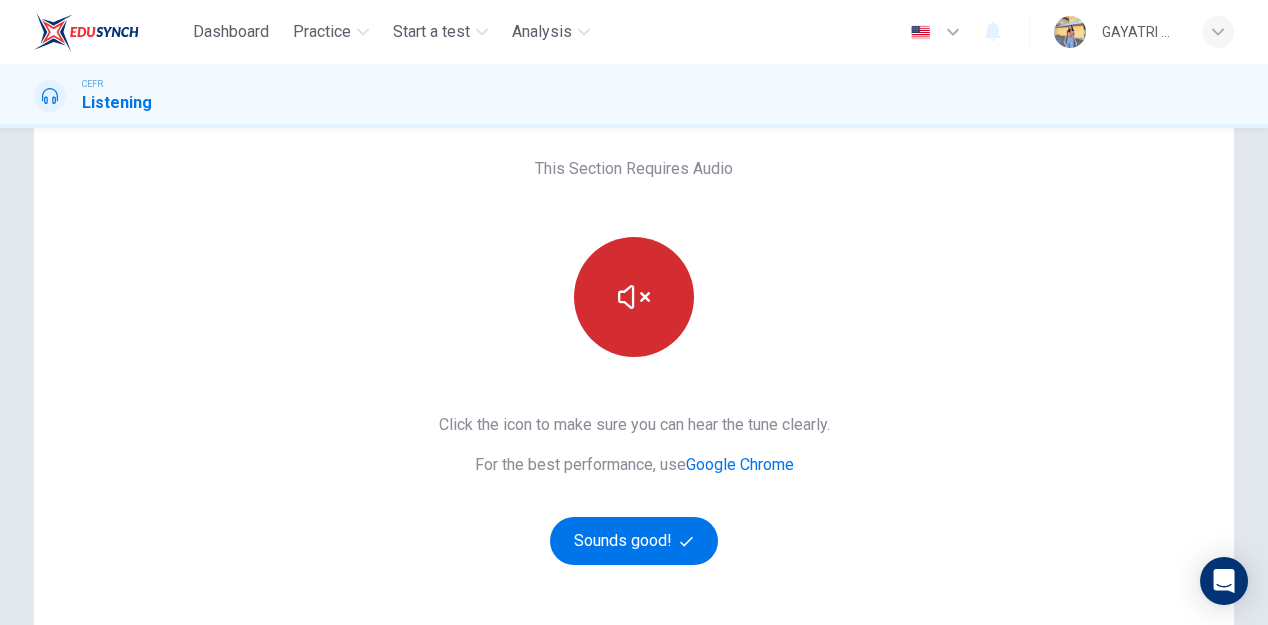 scroll, scrollTop: 92, scrollLeft: 0, axis: vertical 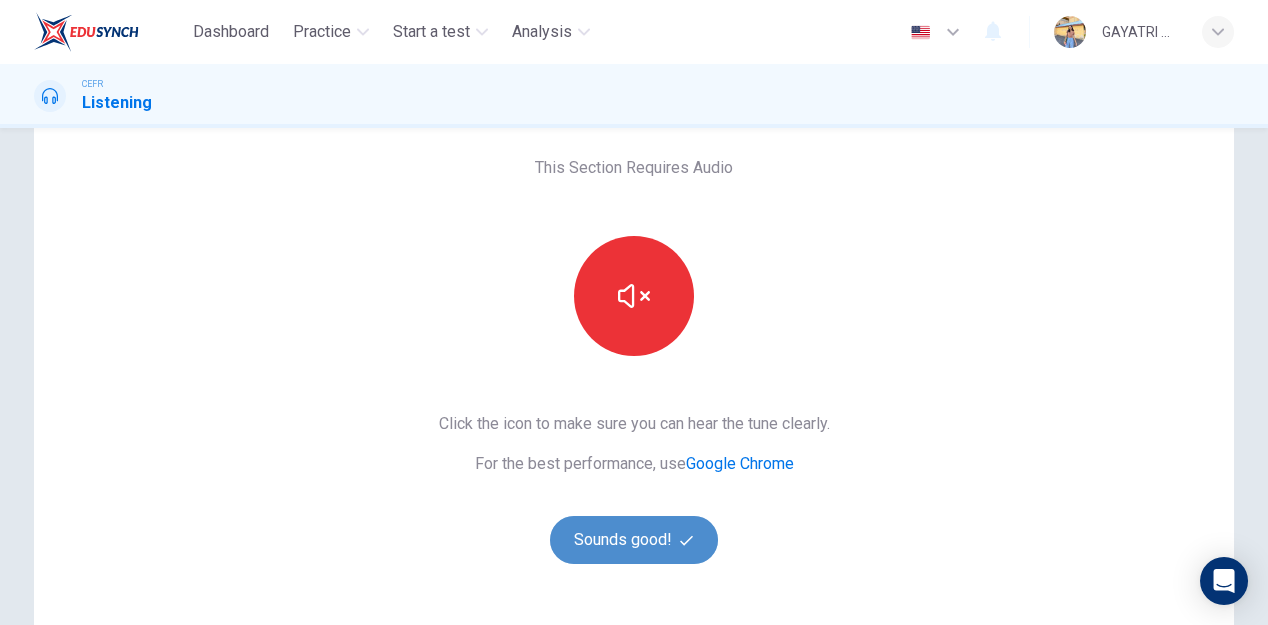 click on "Sounds good!" at bounding box center (634, 540) 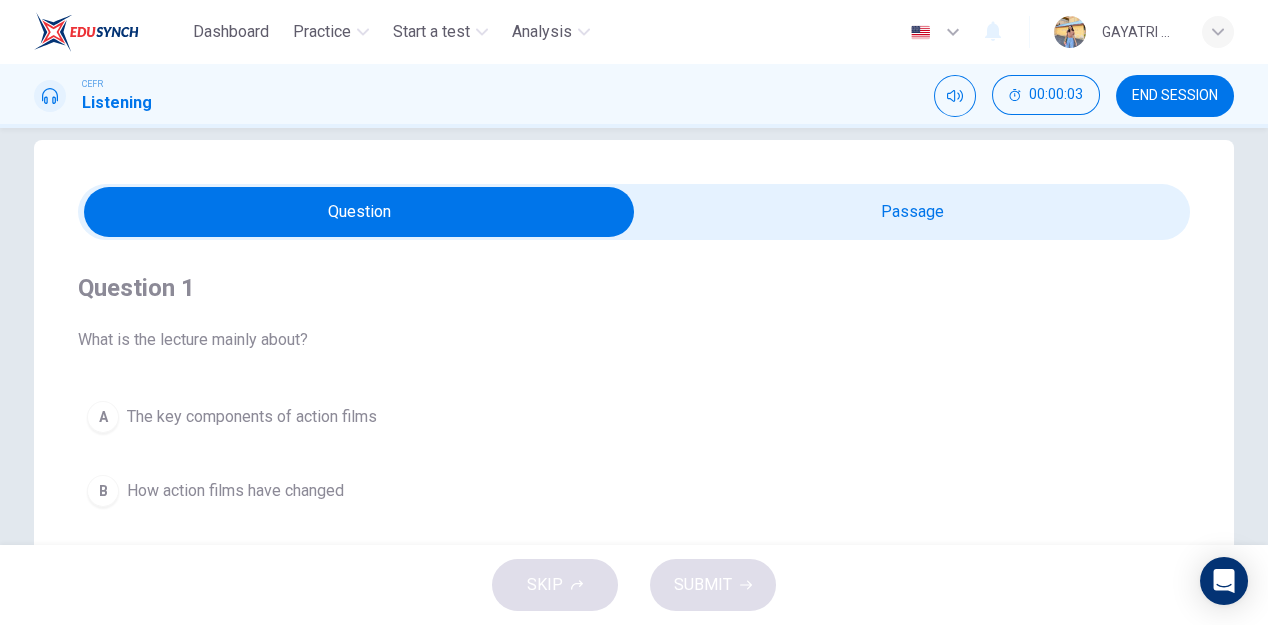 scroll, scrollTop: 17, scrollLeft: 0, axis: vertical 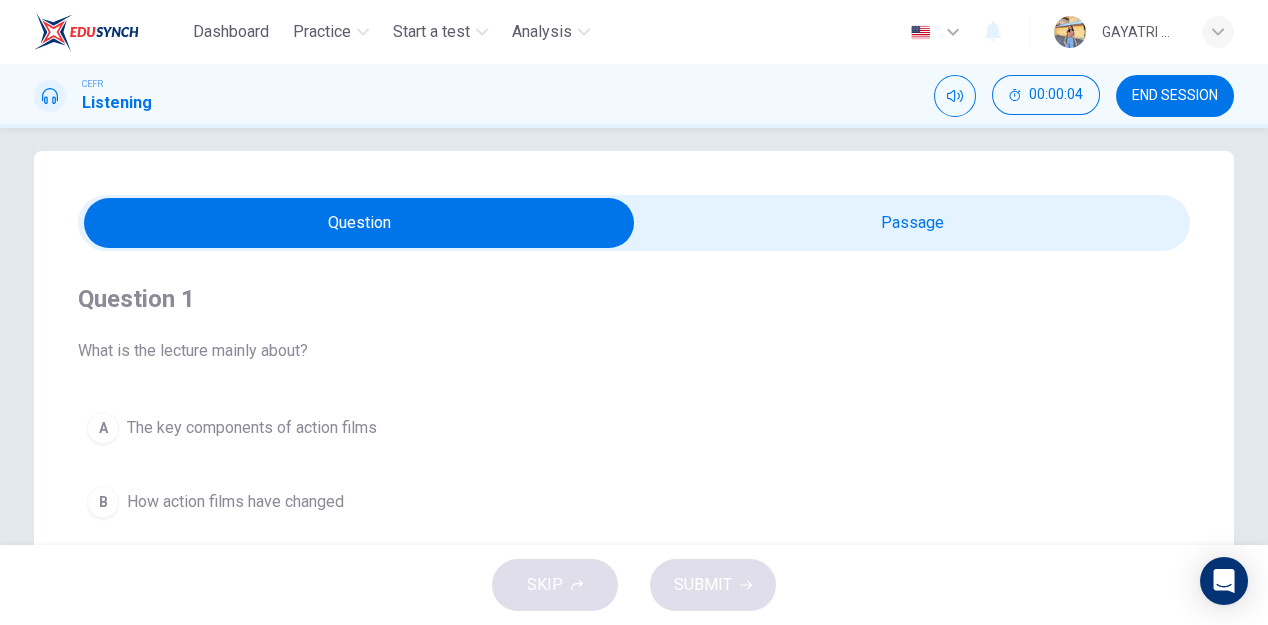 click at bounding box center (359, 223) 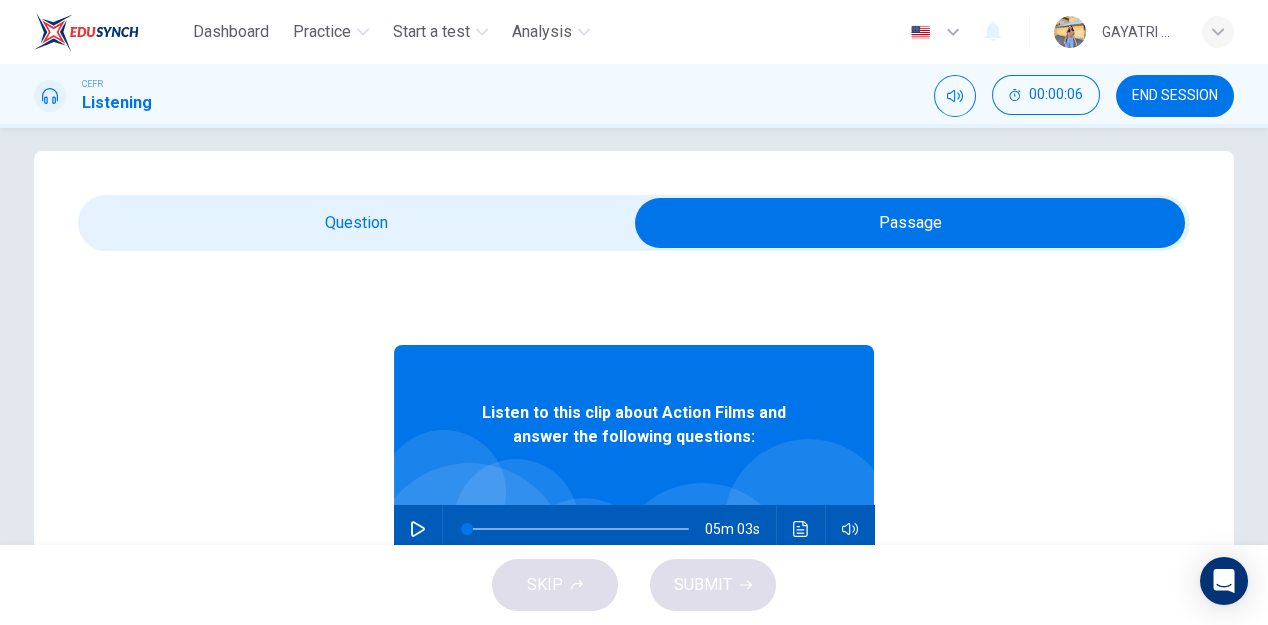 click 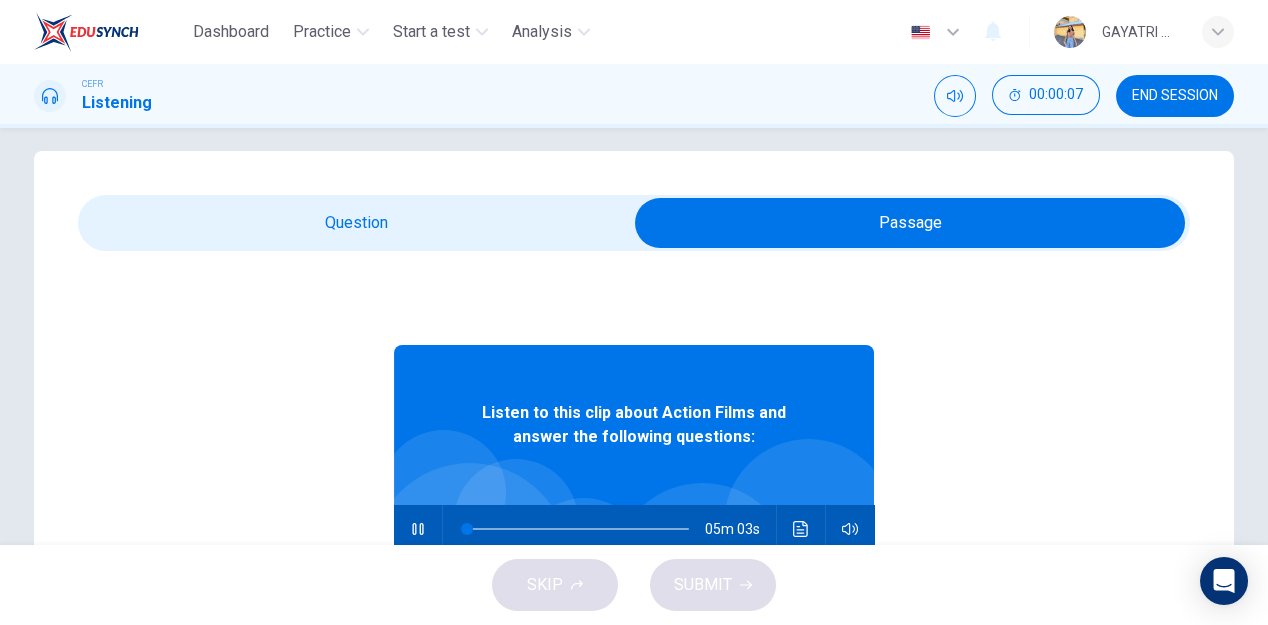 type on "0" 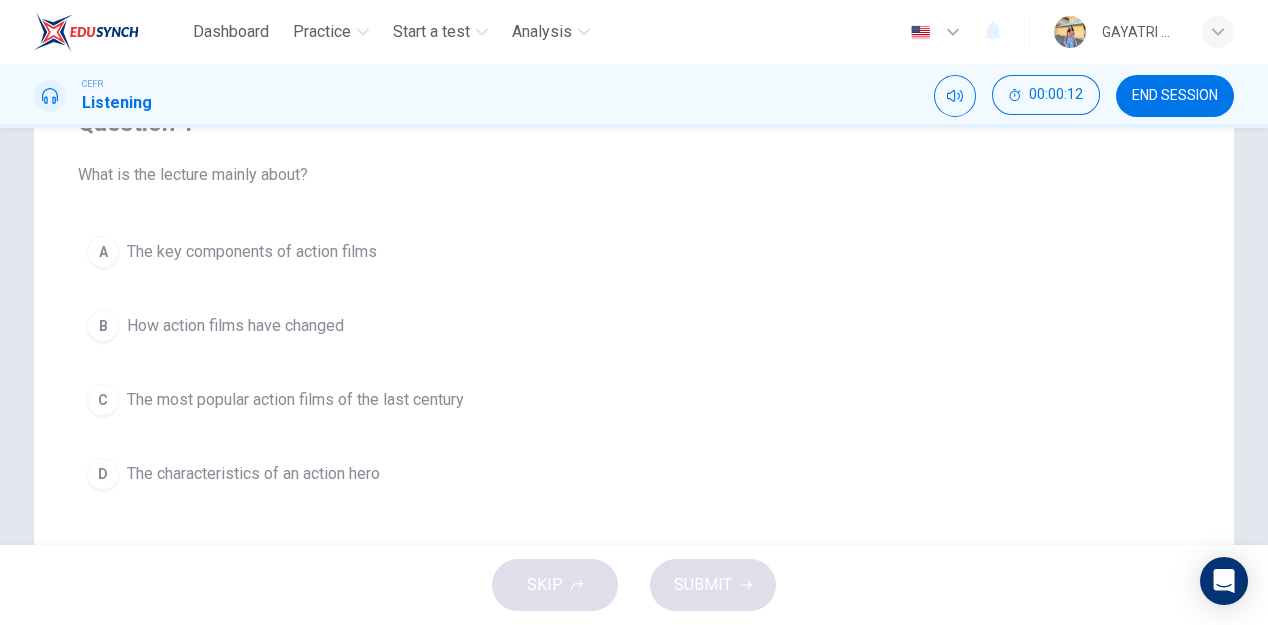 scroll, scrollTop: 192, scrollLeft: 0, axis: vertical 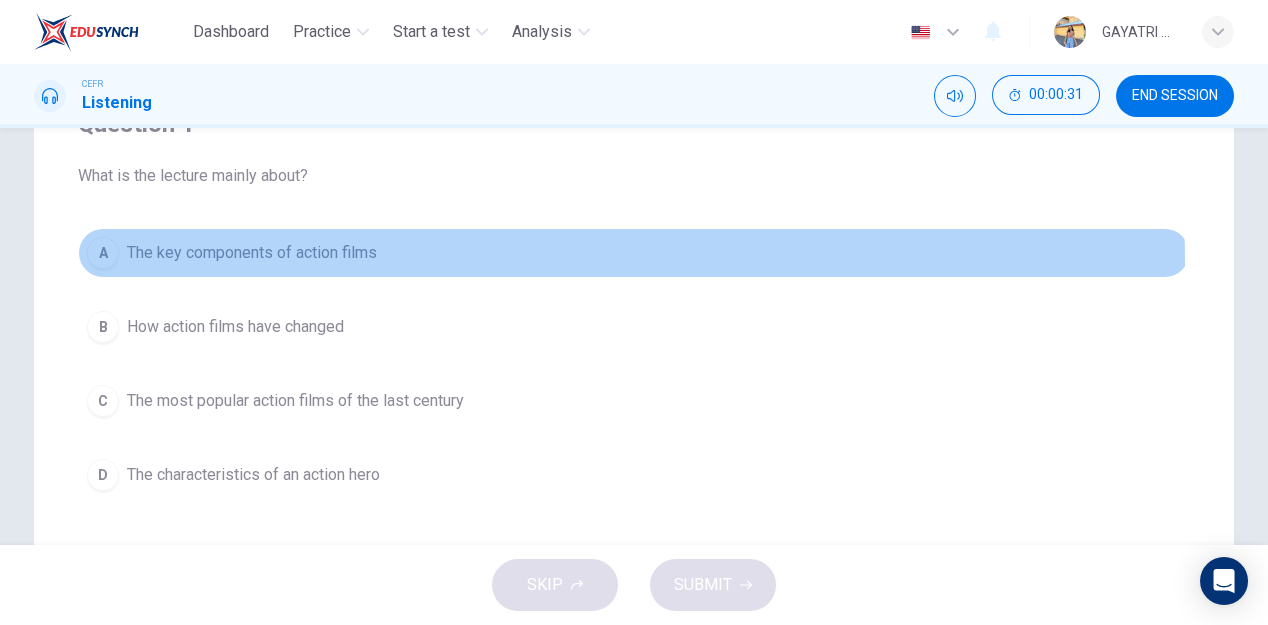 click on "The key components of action films" at bounding box center [252, 253] 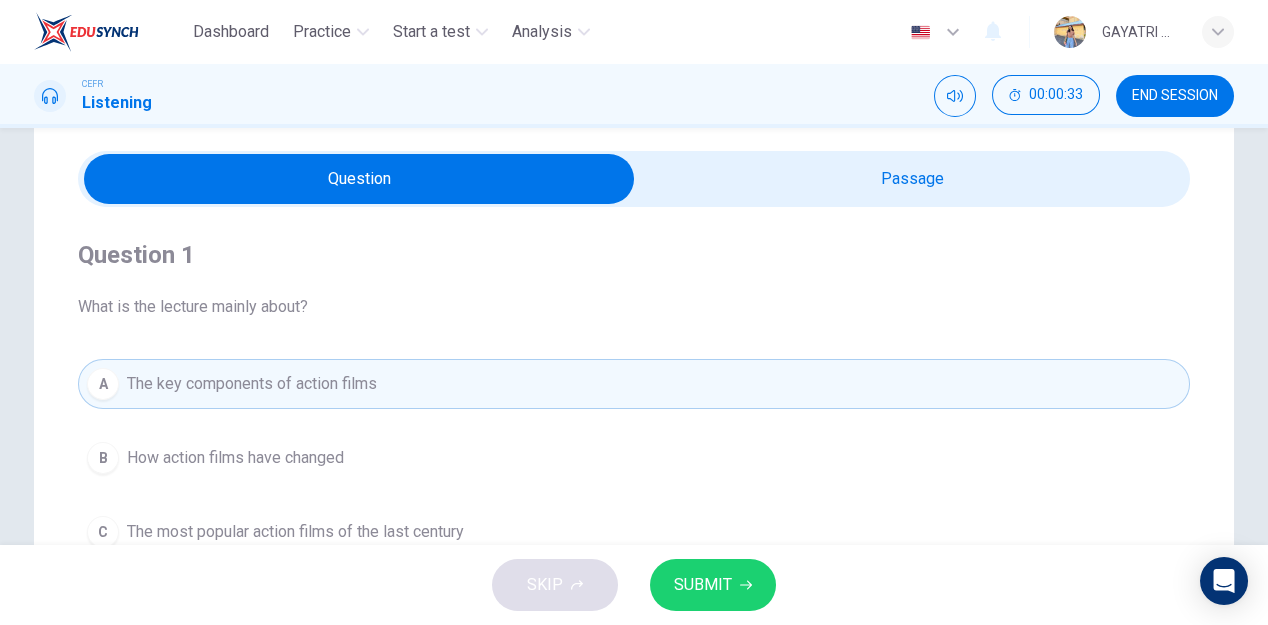 scroll, scrollTop: 59, scrollLeft: 0, axis: vertical 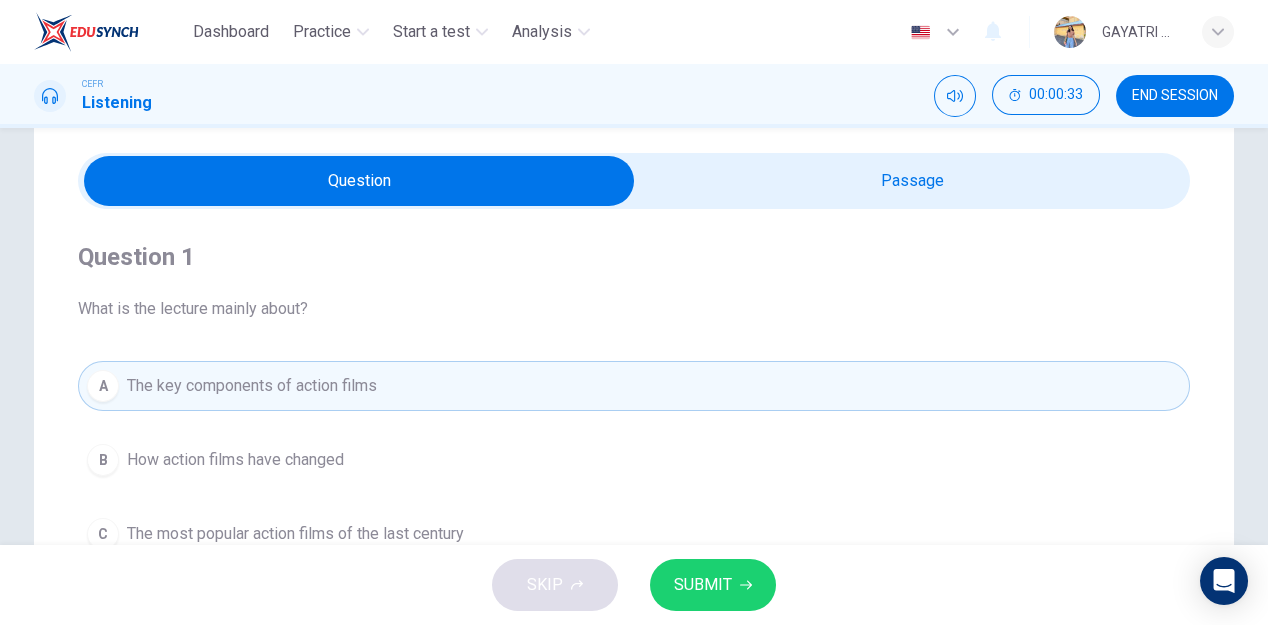 type on "9" 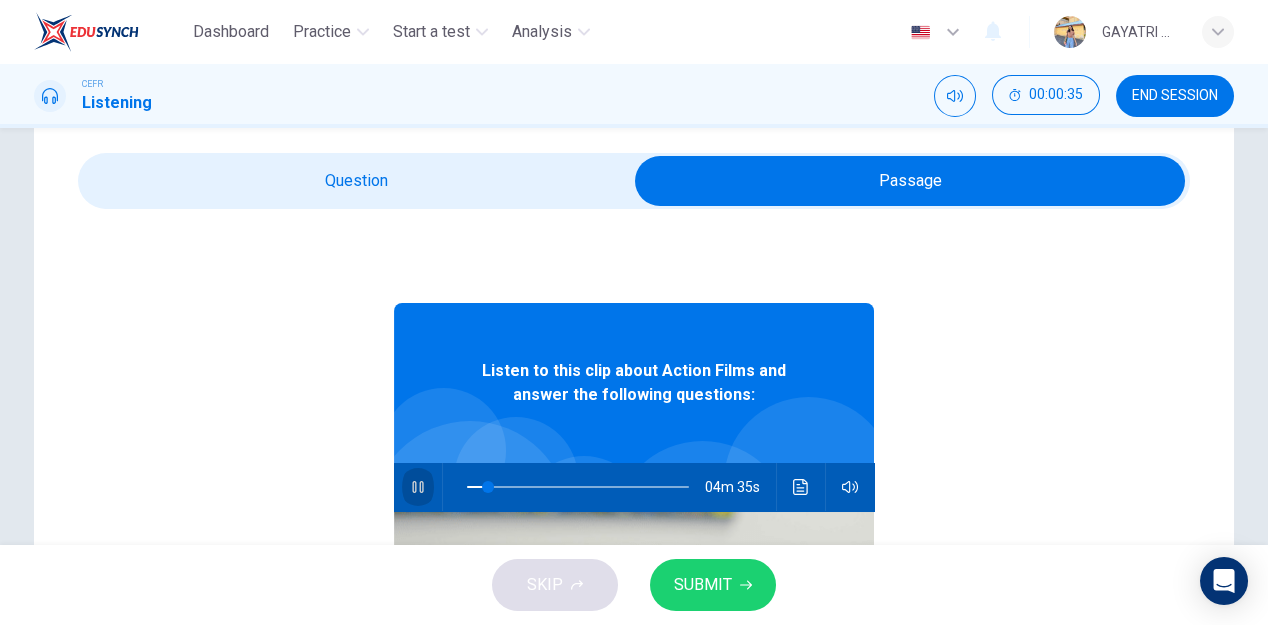 click at bounding box center (418, 487) 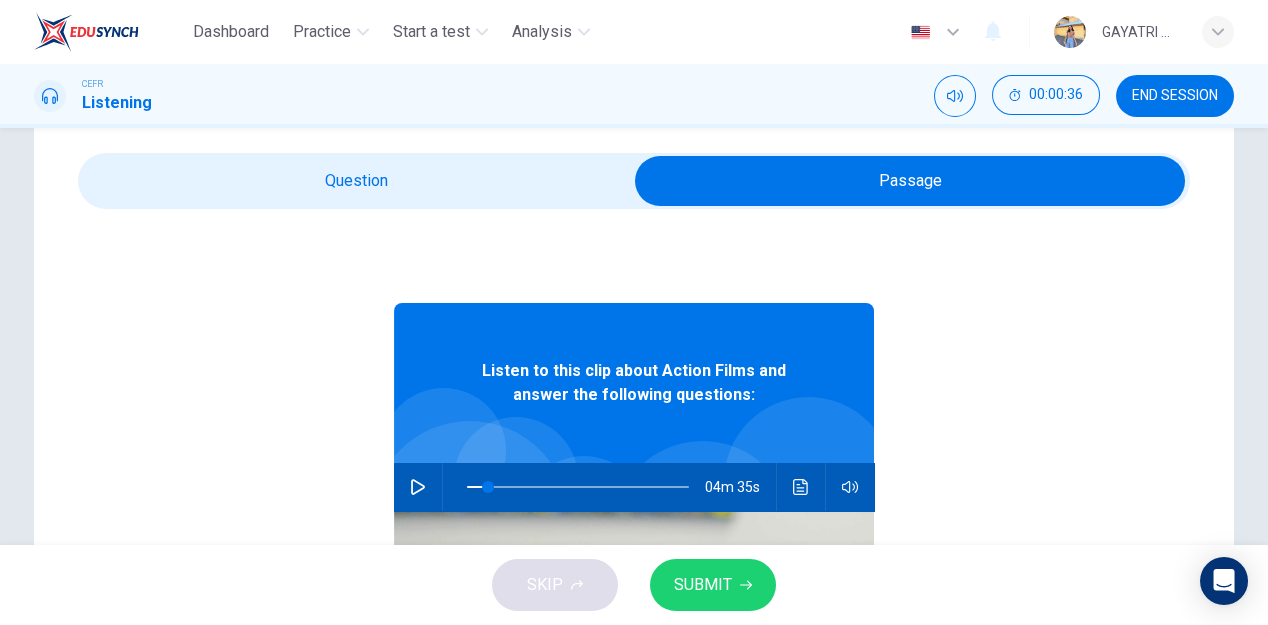 click at bounding box center [910, 181] 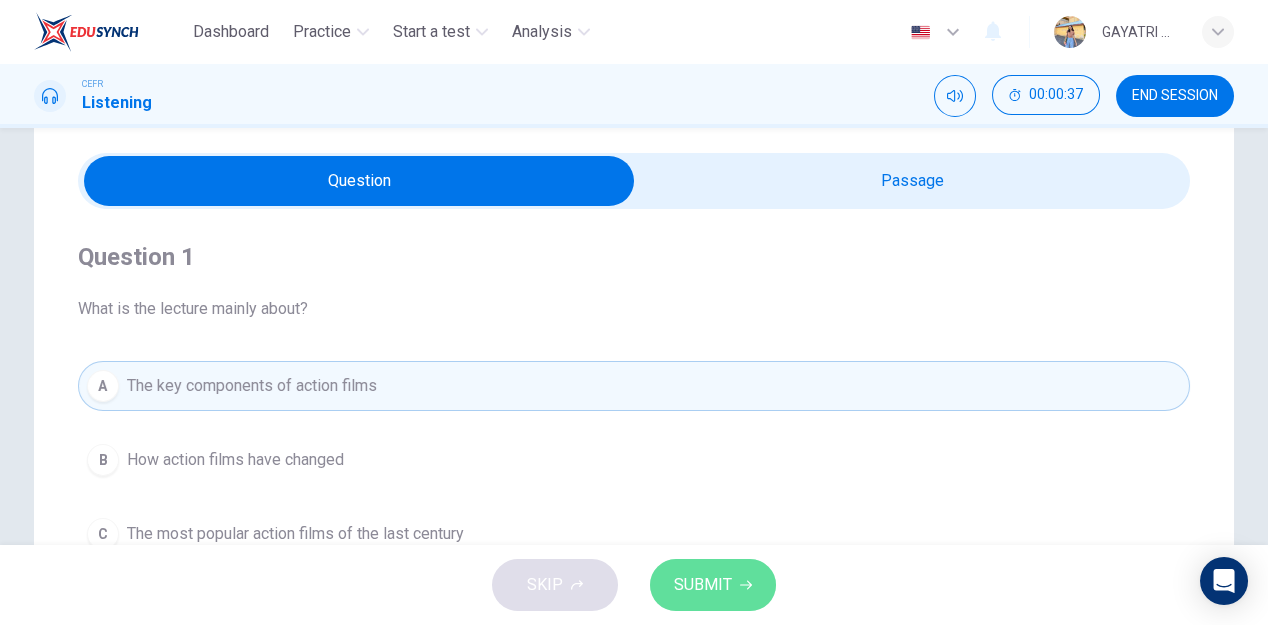 click on "SUBMIT" at bounding box center [713, 585] 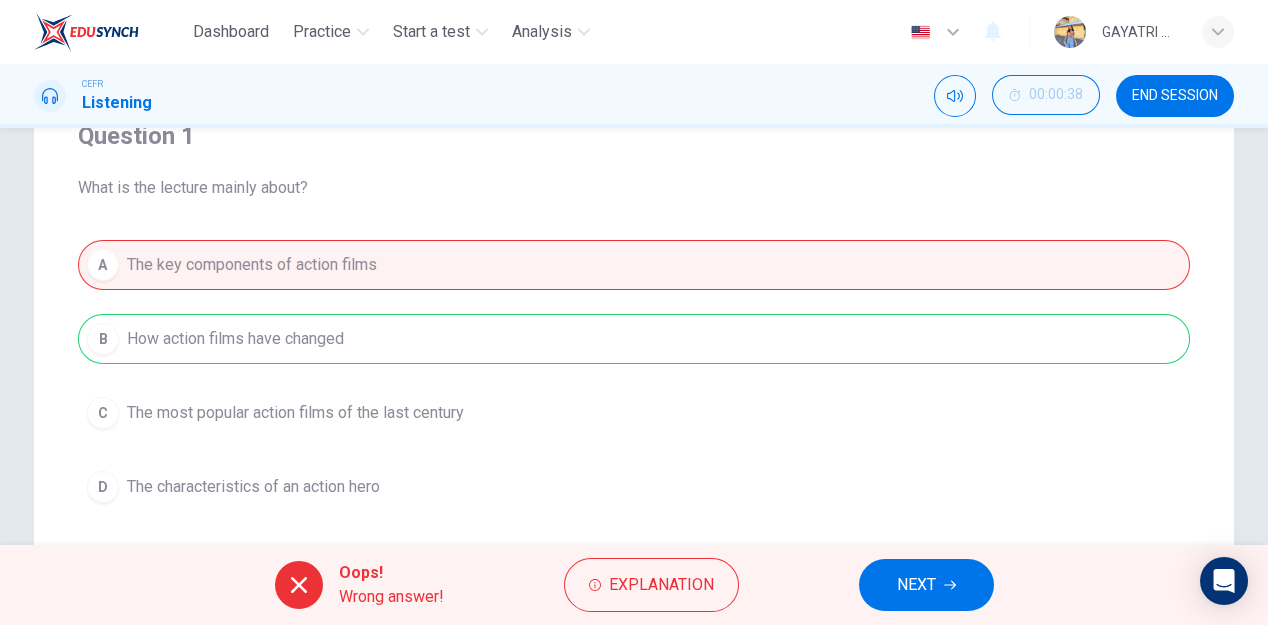 scroll, scrollTop: 194, scrollLeft: 0, axis: vertical 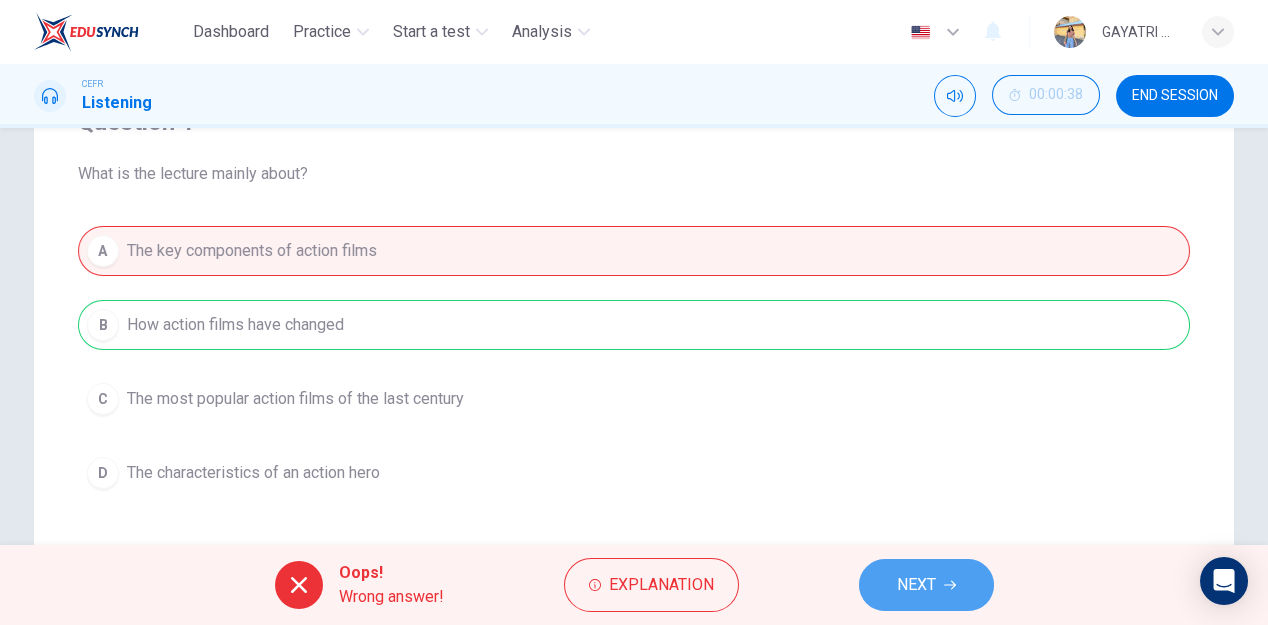 click on "NEXT" at bounding box center (916, 585) 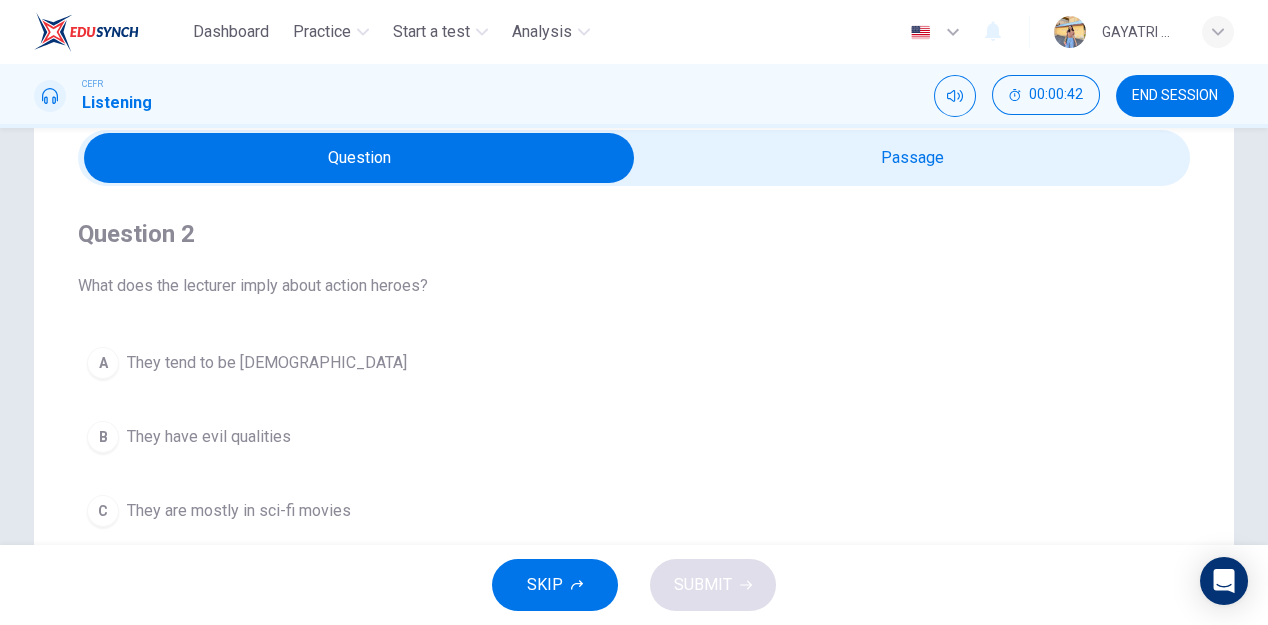 scroll, scrollTop: 77, scrollLeft: 0, axis: vertical 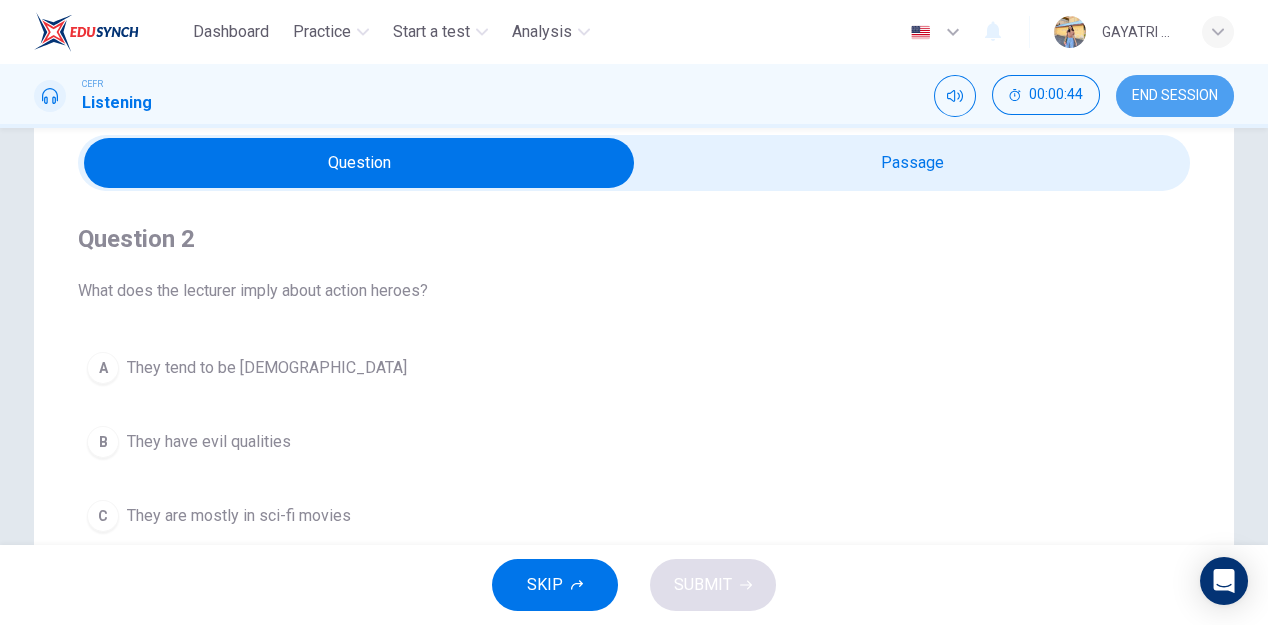 click on "END SESSION" at bounding box center [1175, 96] 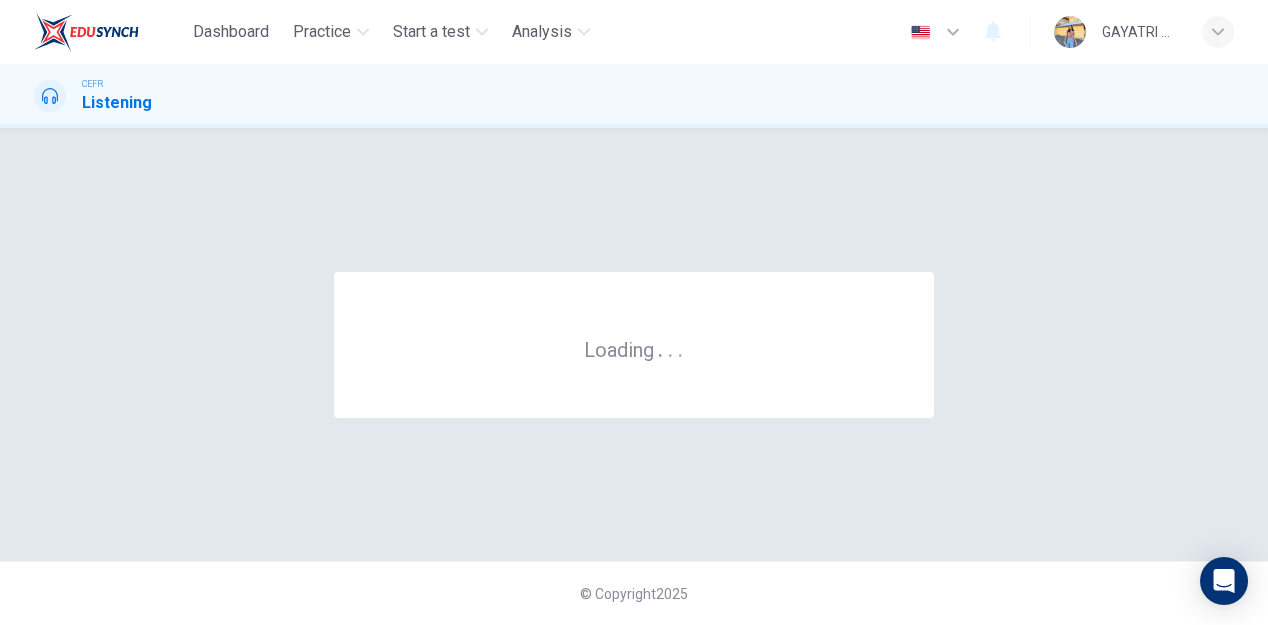 scroll, scrollTop: 0, scrollLeft: 0, axis: both 